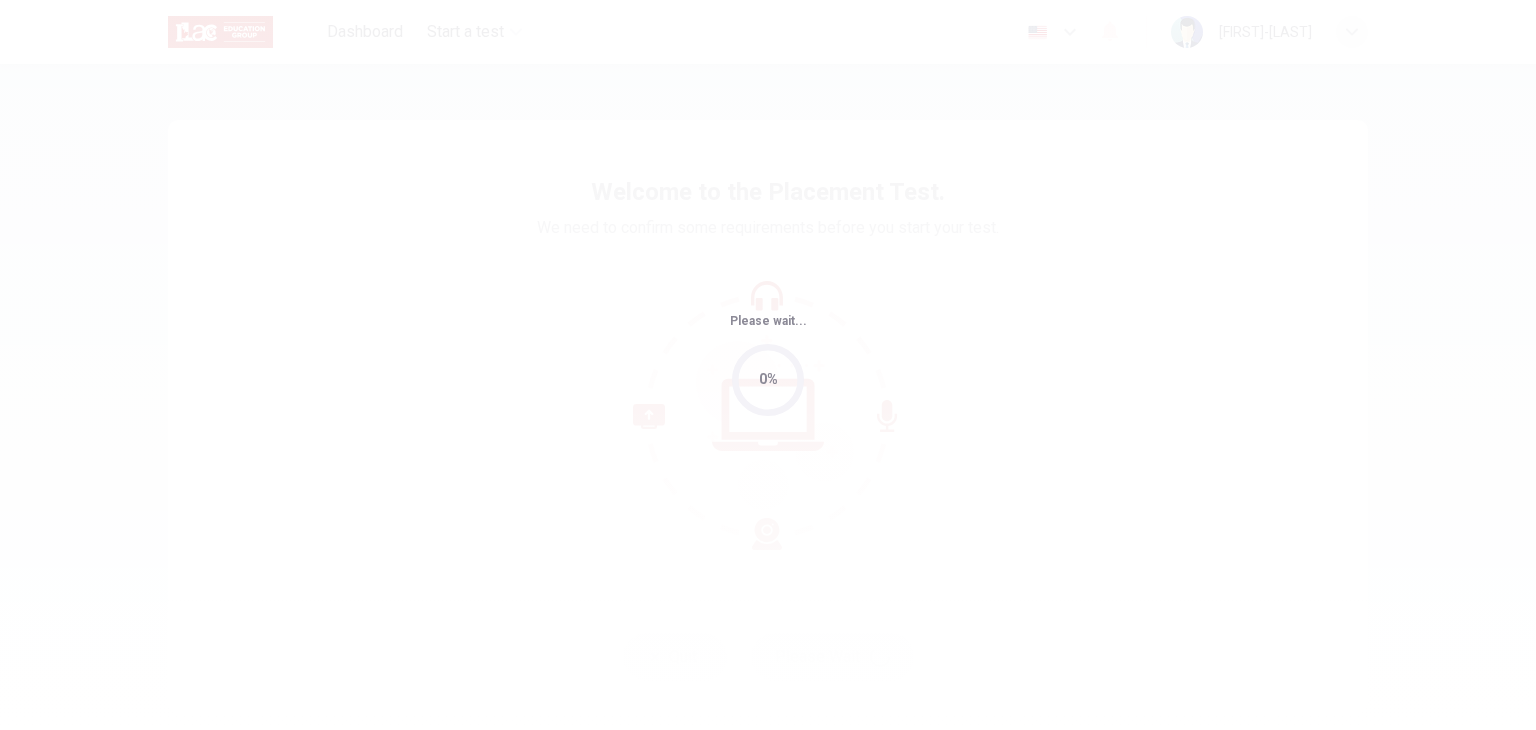 scroll, scrollTop: 0, scrollLeft: 0, axis: both 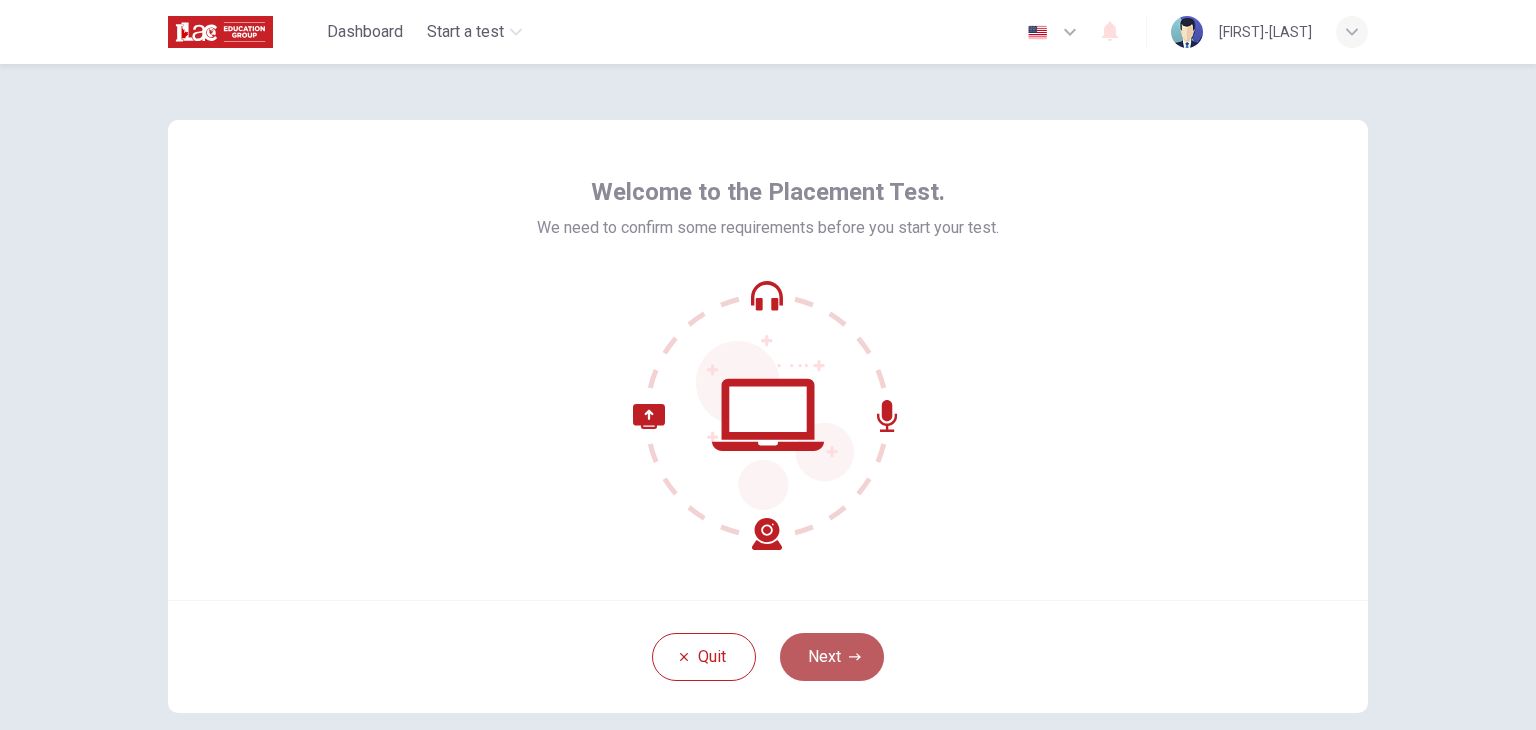 click on "Next" at bounding box center (832, 657) 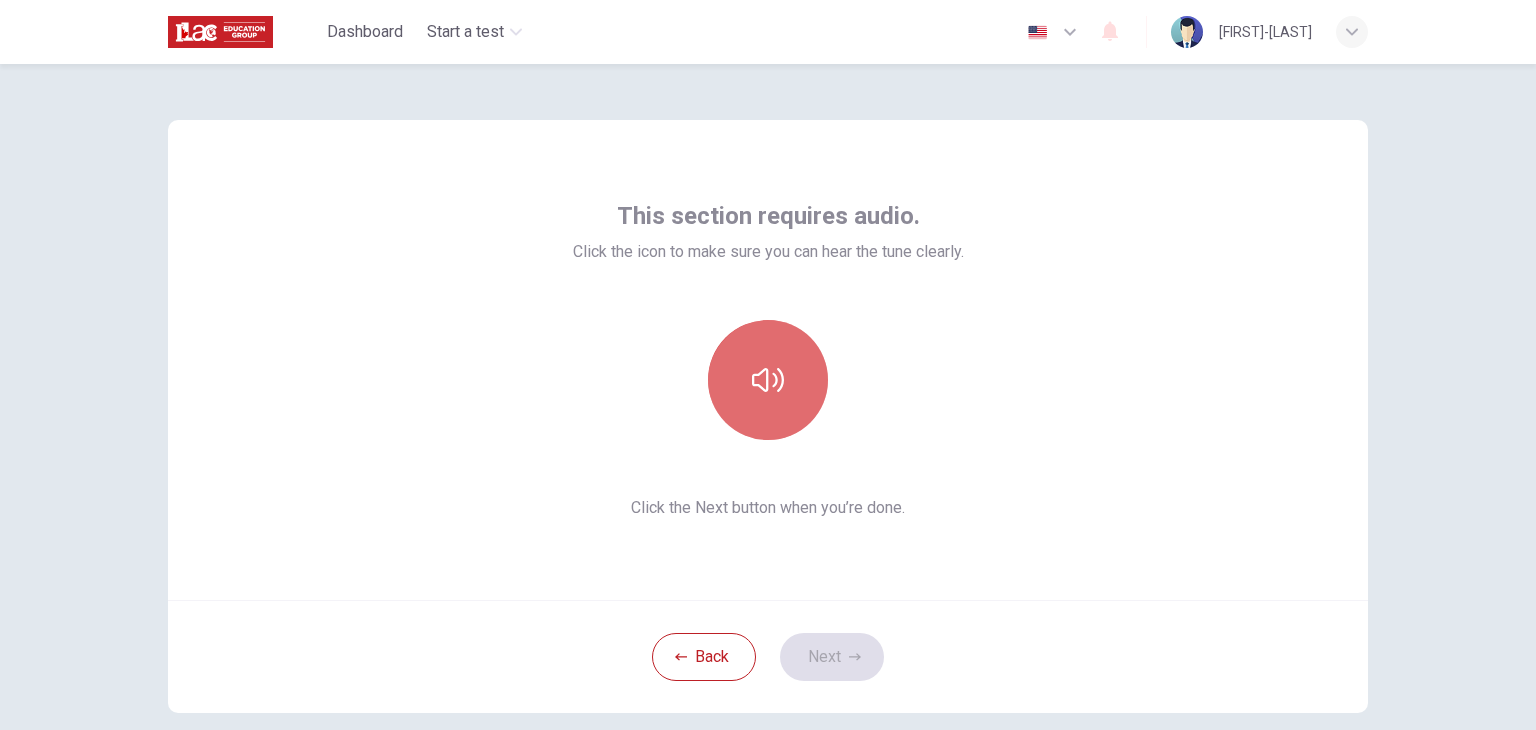 click at bounding box center [768, 380] 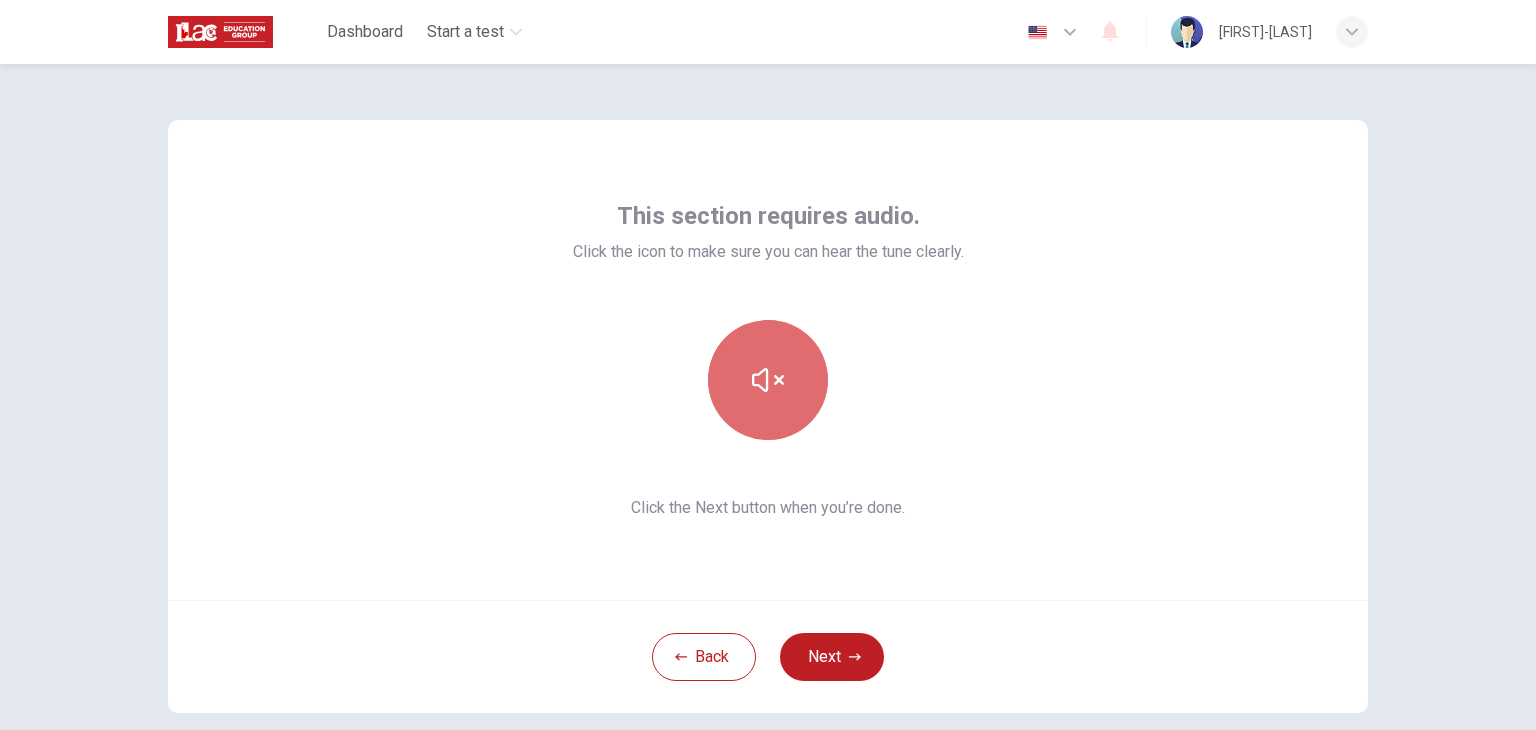 click at bounding box center (768, 380) 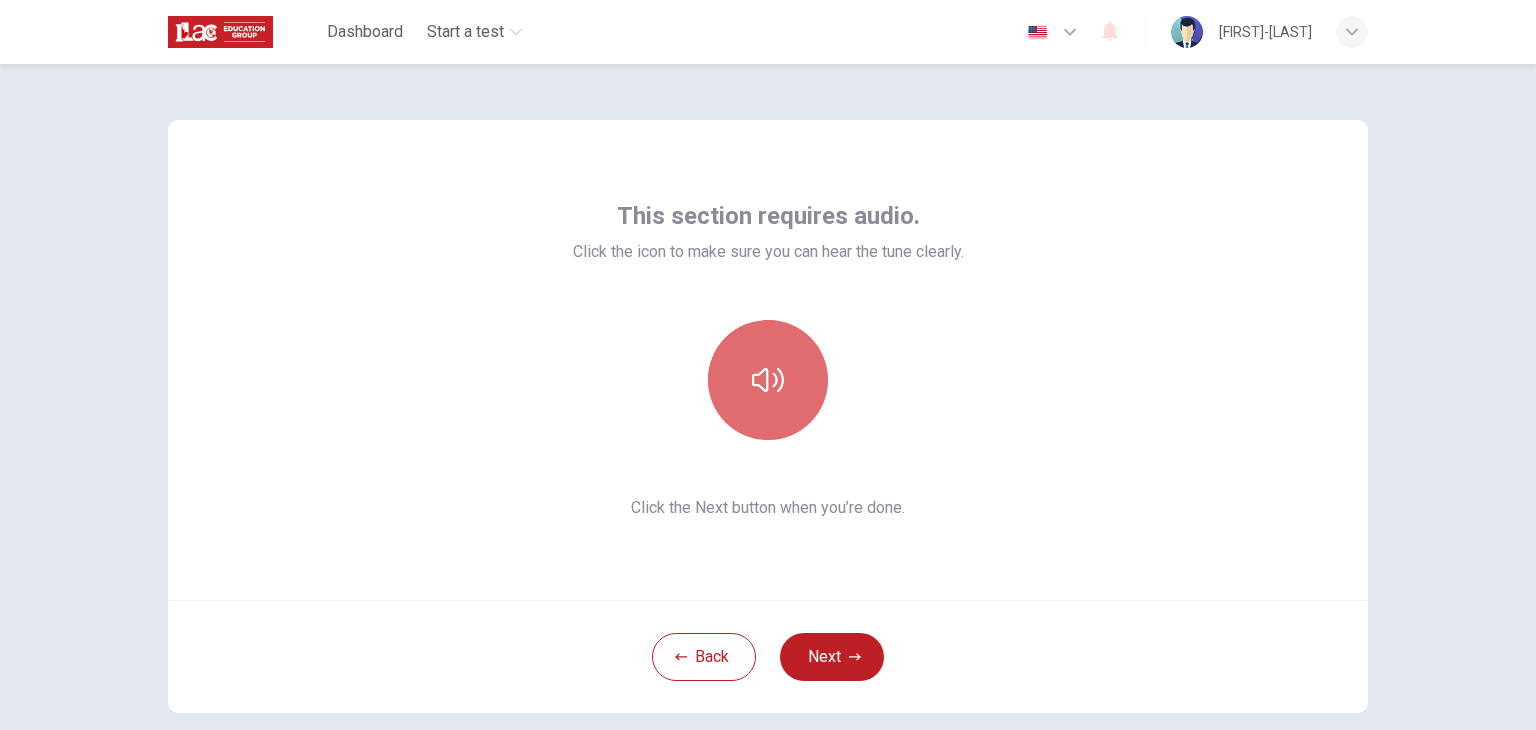 click at bounding box center (768, 380) 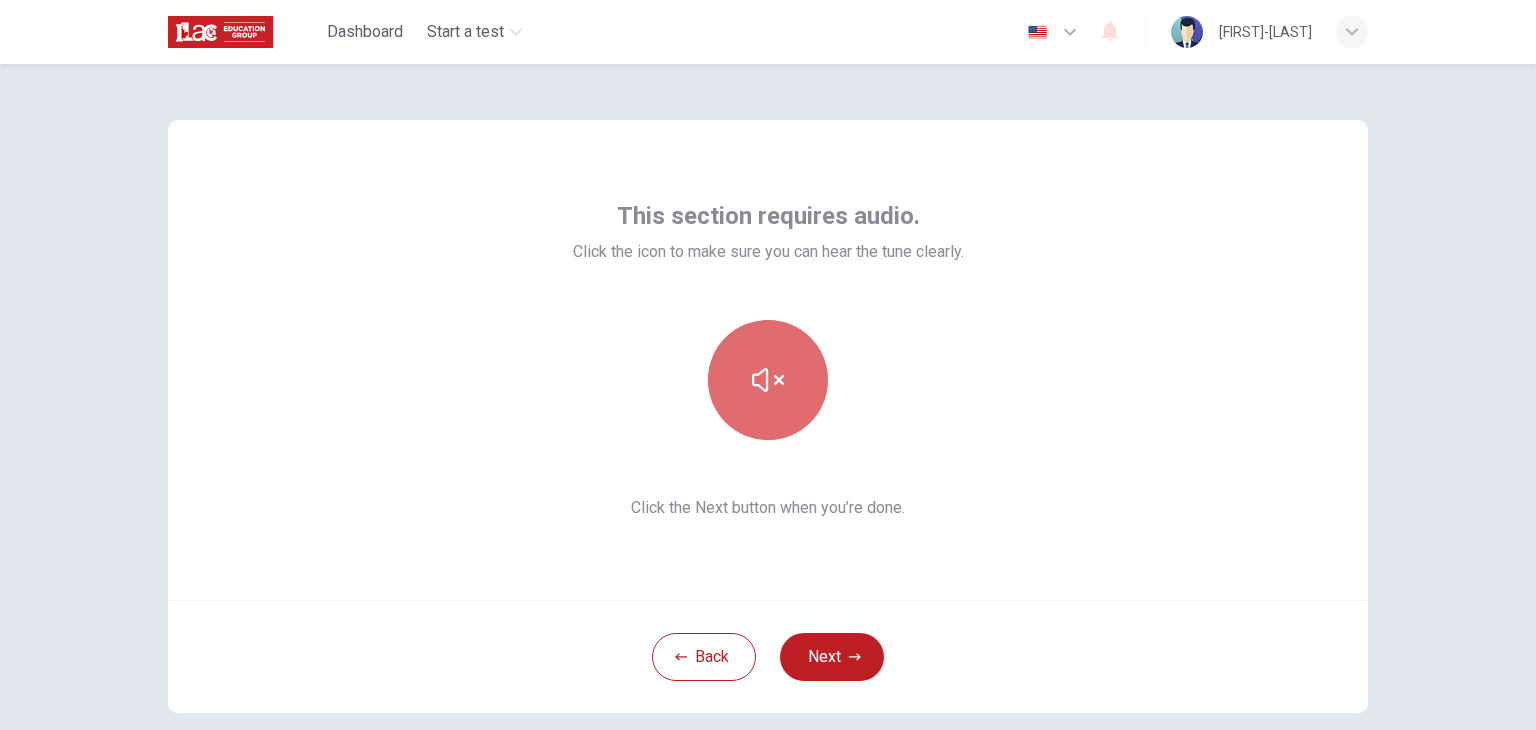 click at bounding box center (768, 380) 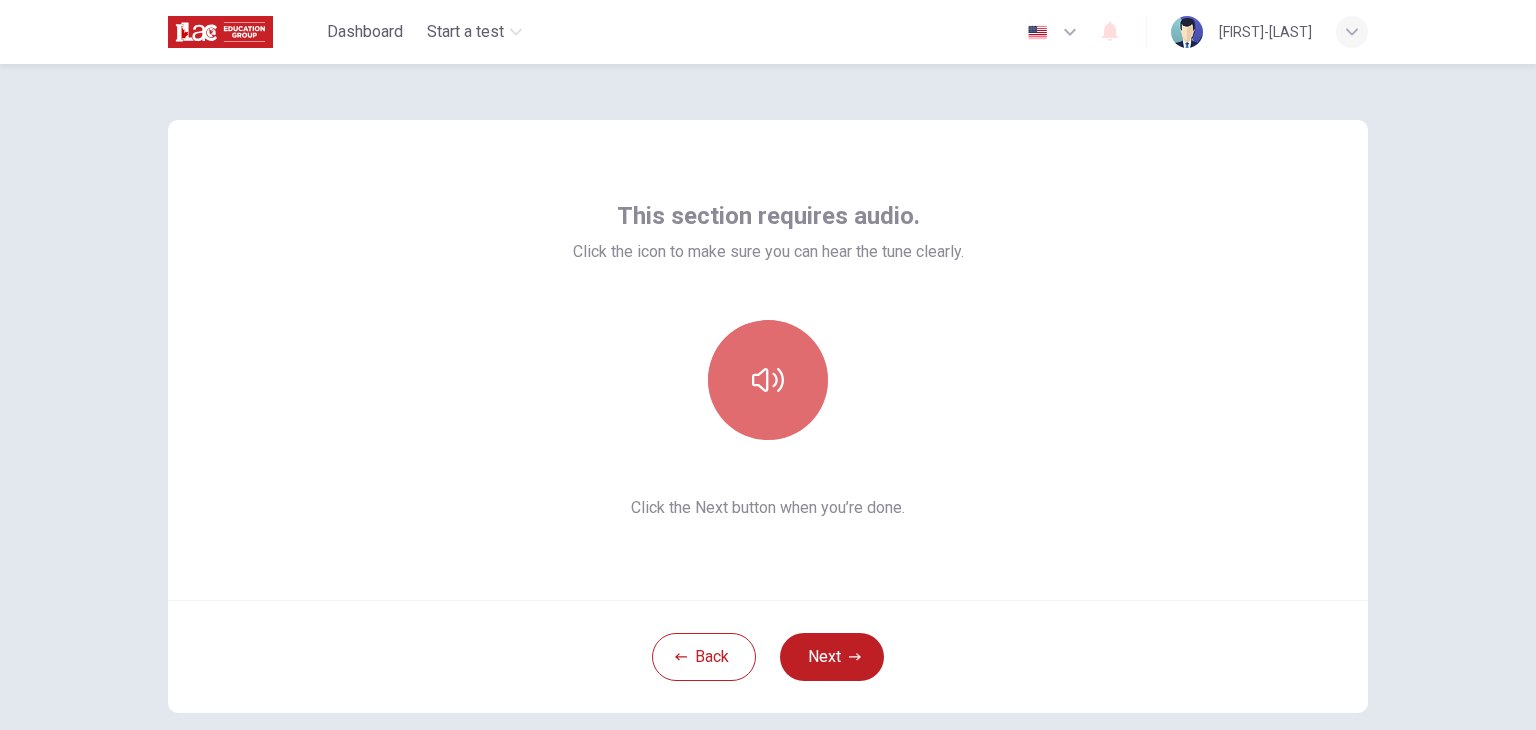 click at bounding box center [768, 380] 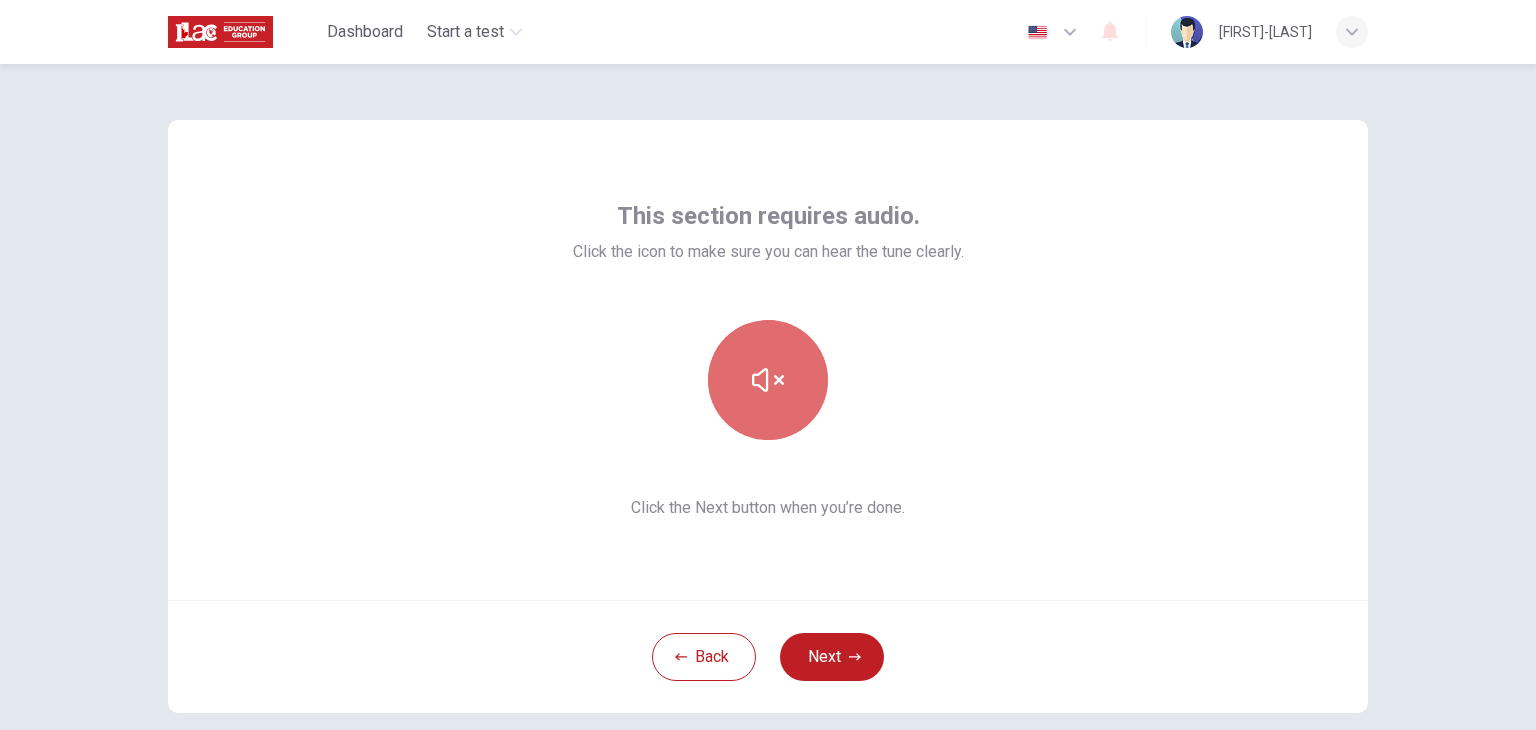 click at bounding box center (768, 380) 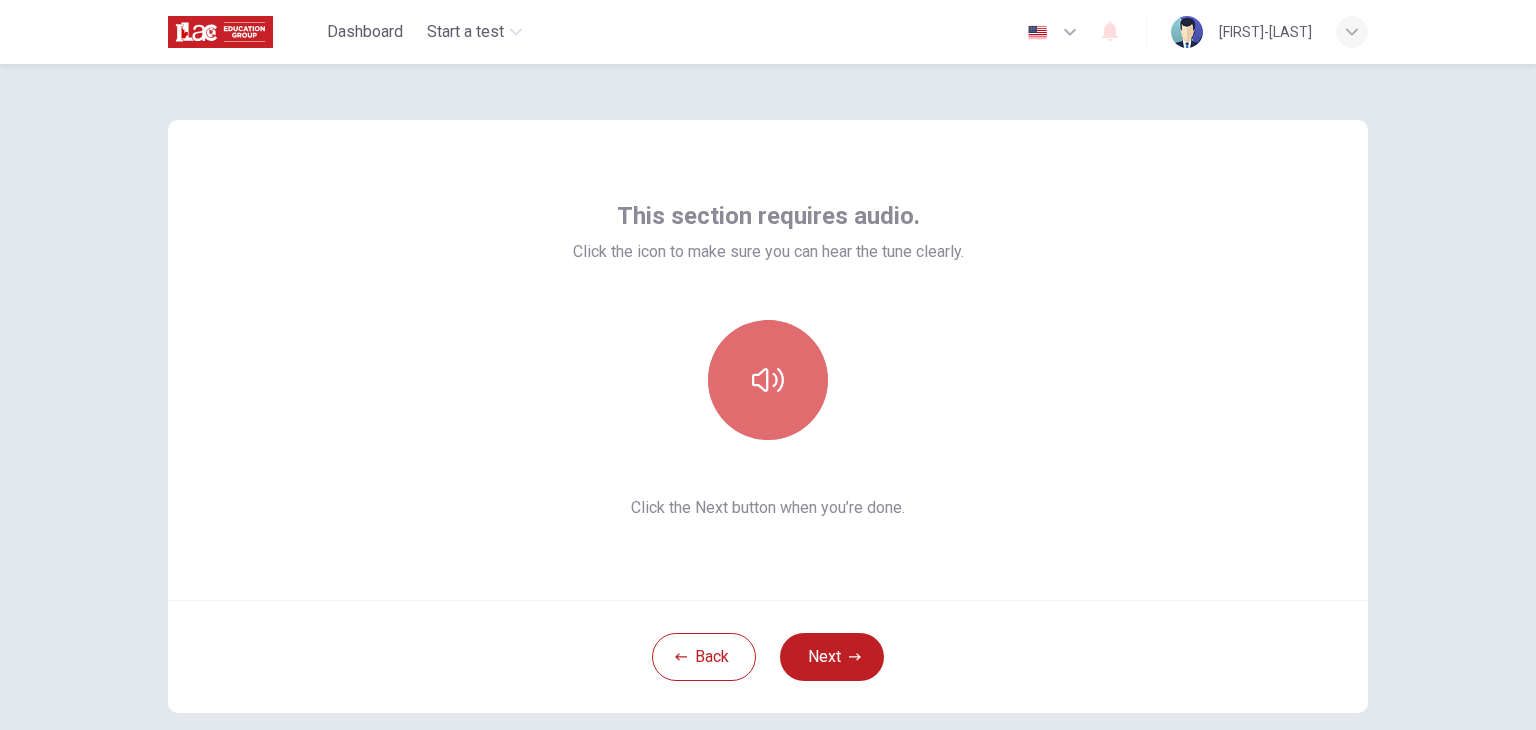 click at bounding box center [768, 380] 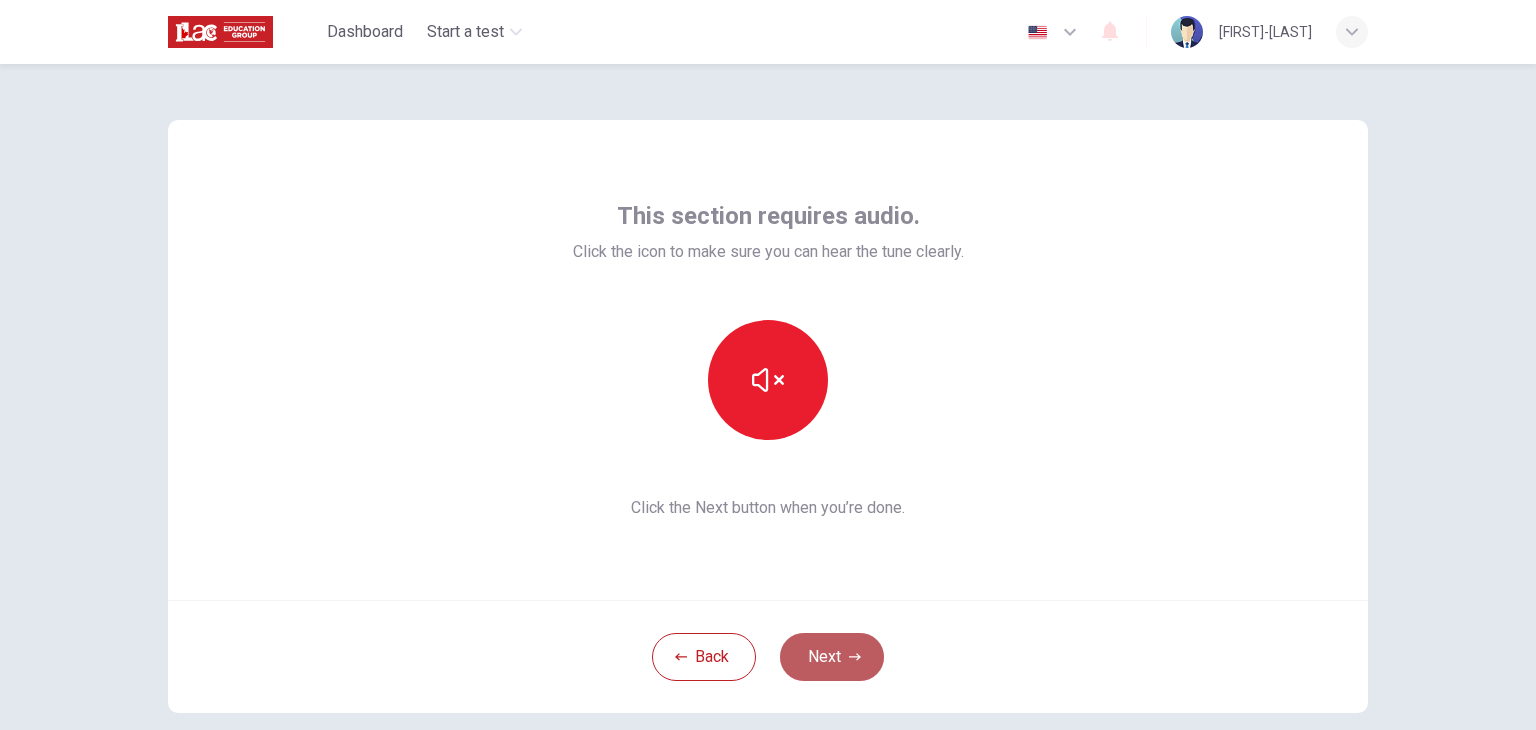 click on "Next" at bounding box center (832, 657) 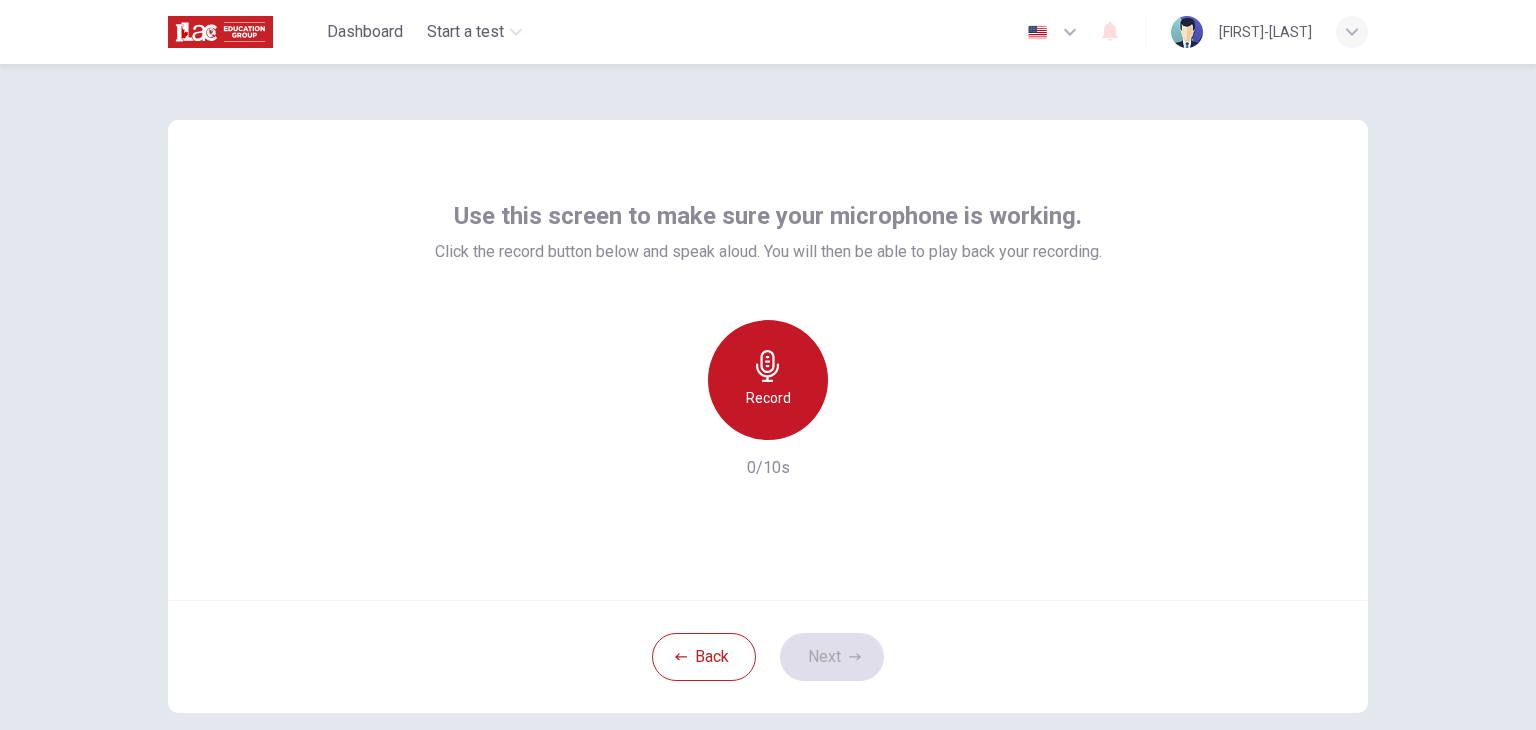 click on "Record" at bounding box center [768, 398] 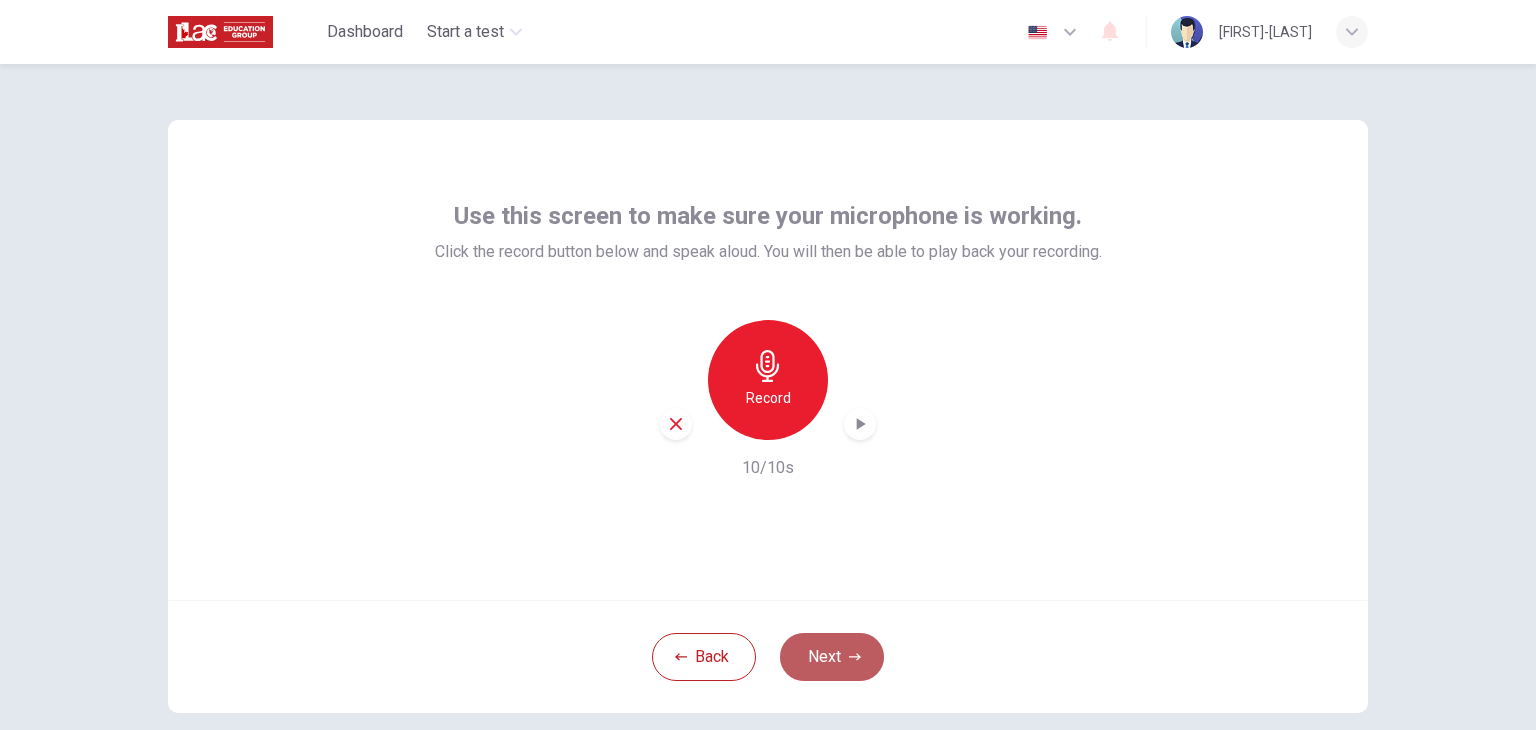 click 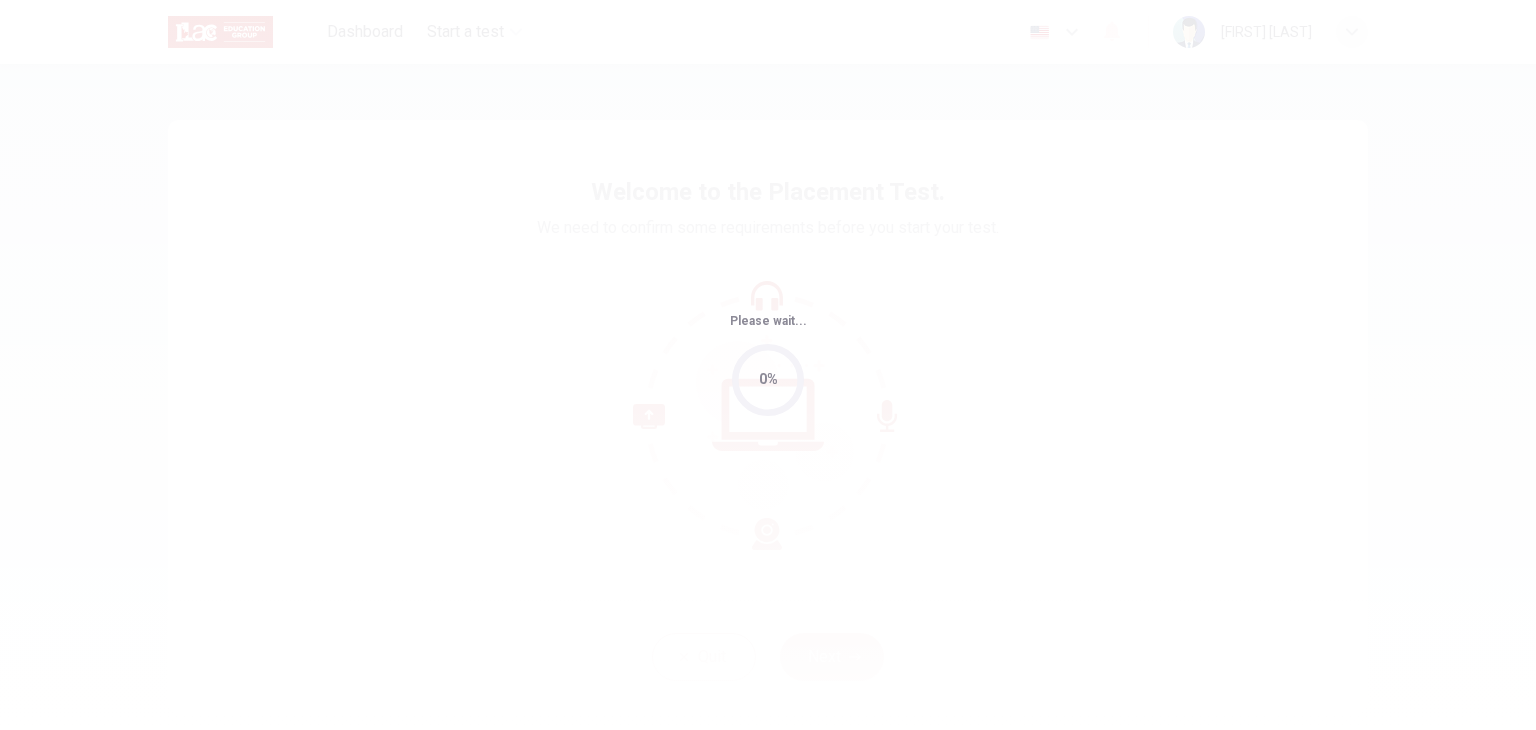 scroll, scrollTop: 0, scrollLeft: 0, axis: both 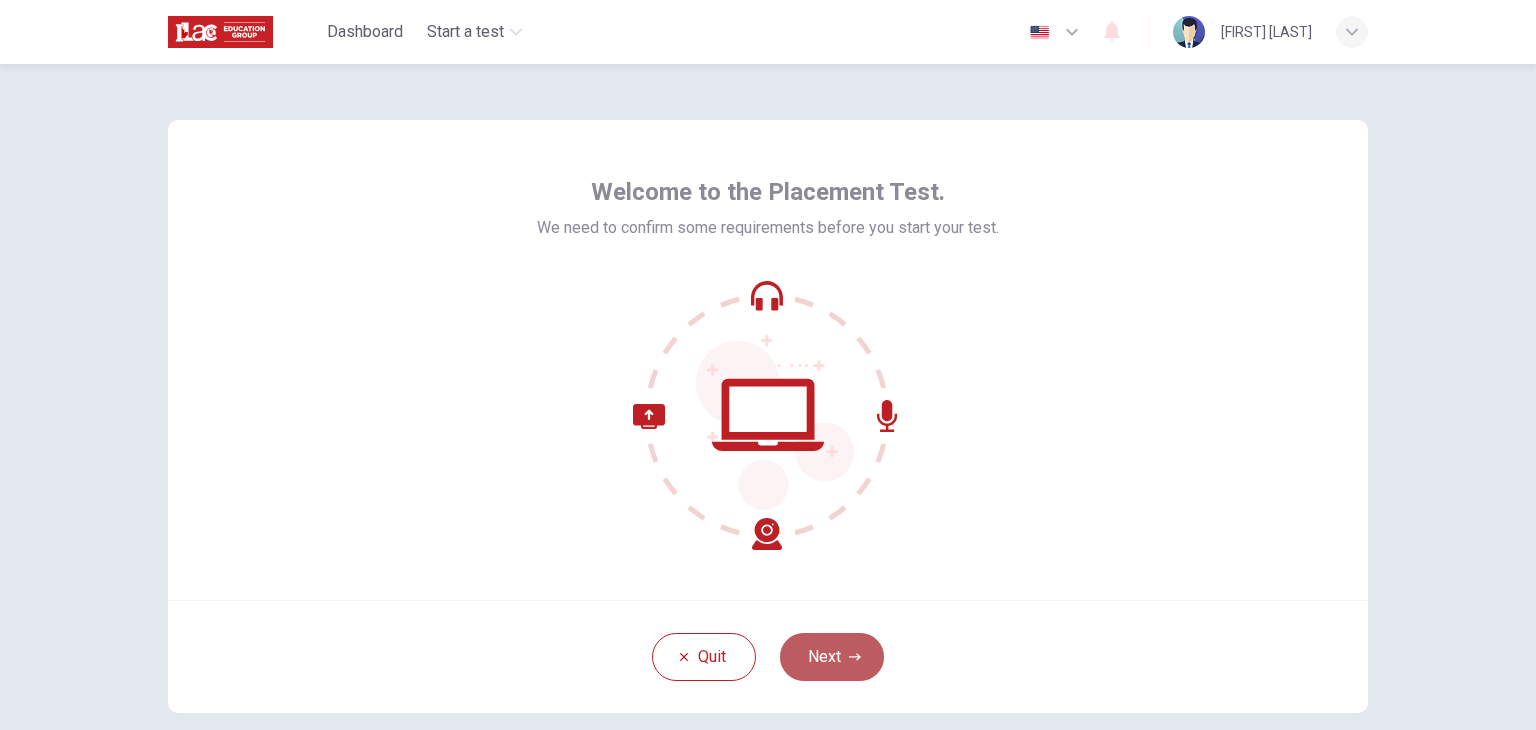 click on "Next" at bounding box center (832, 657) 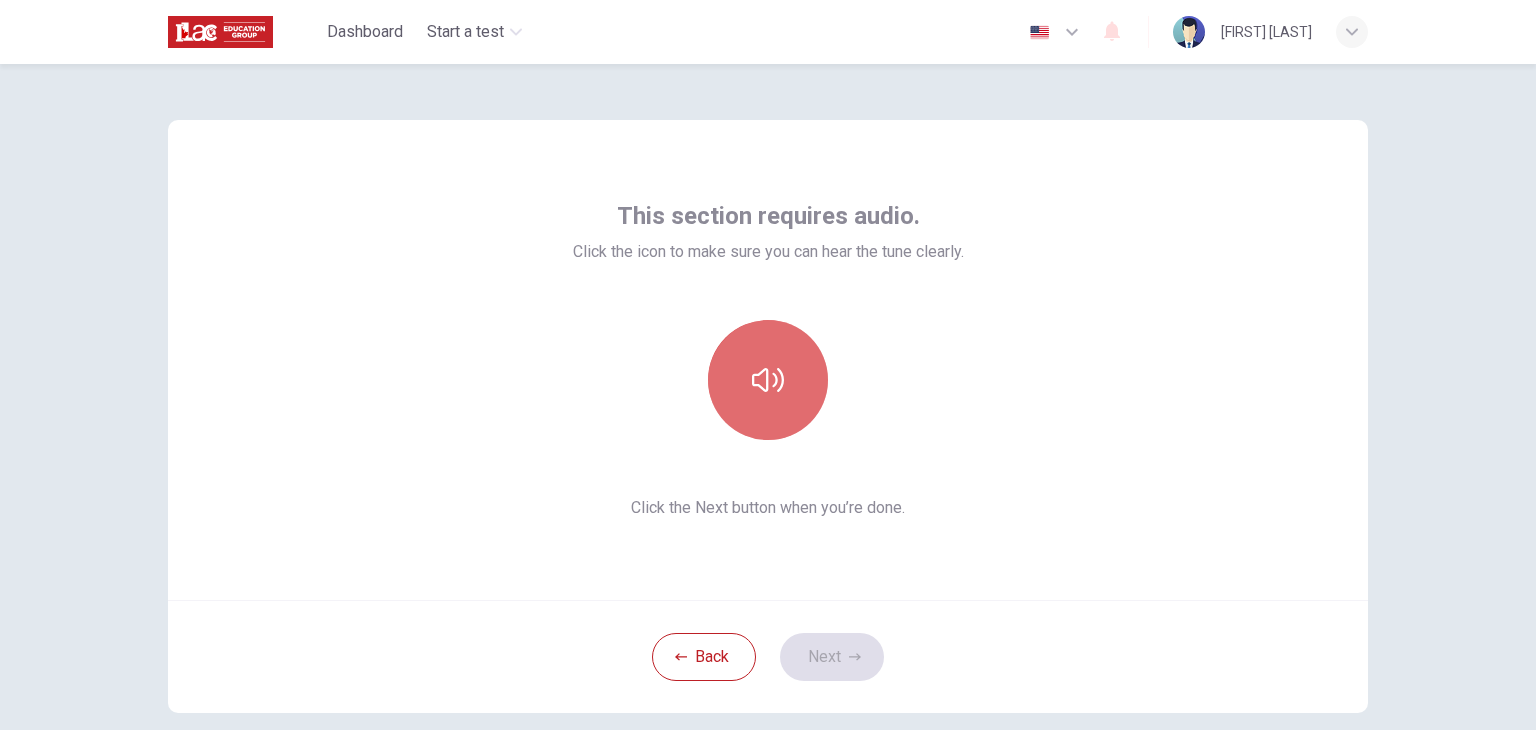 click 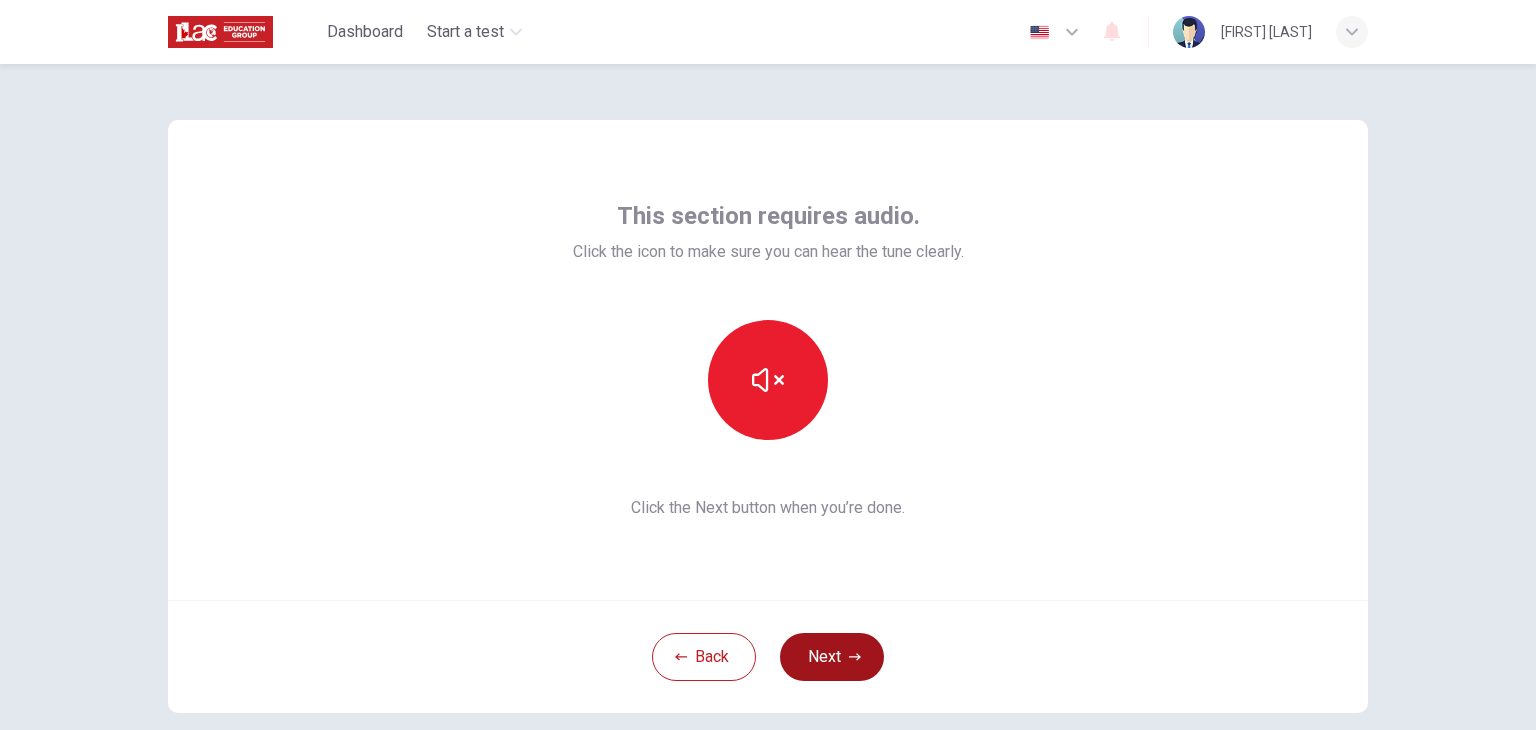 click on "Next" at bounding box center (832, 657) 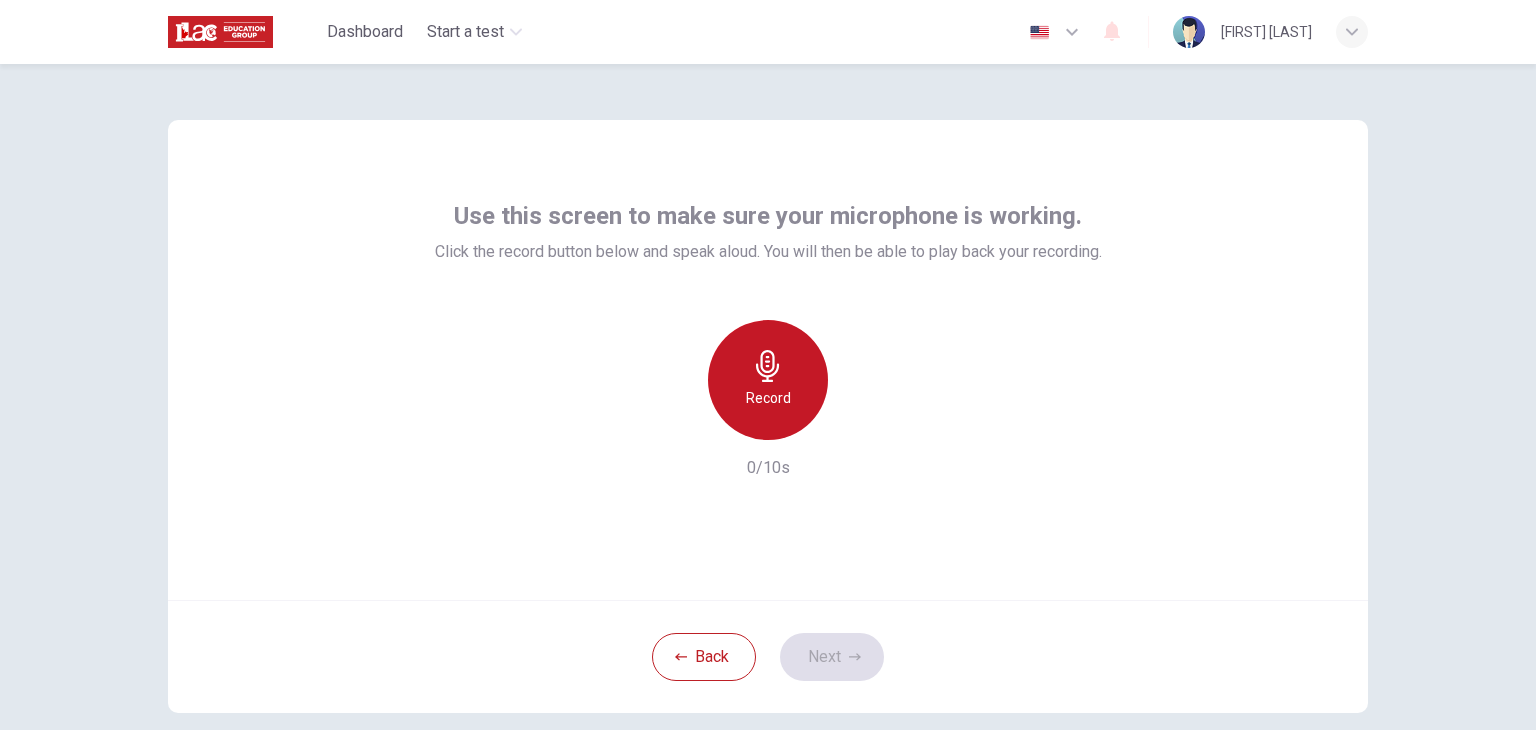 click on "Record" at bounding box center [768, 380] 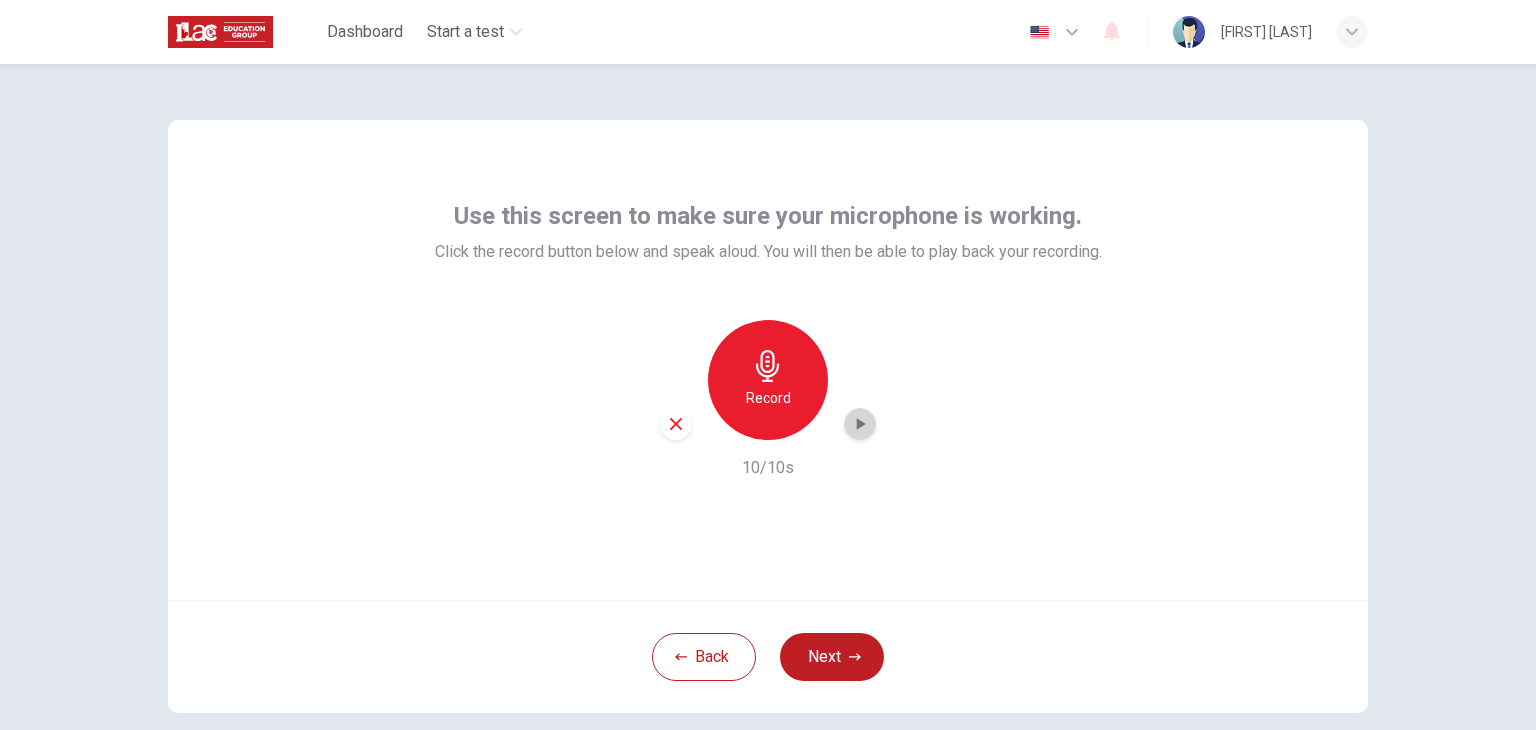 click 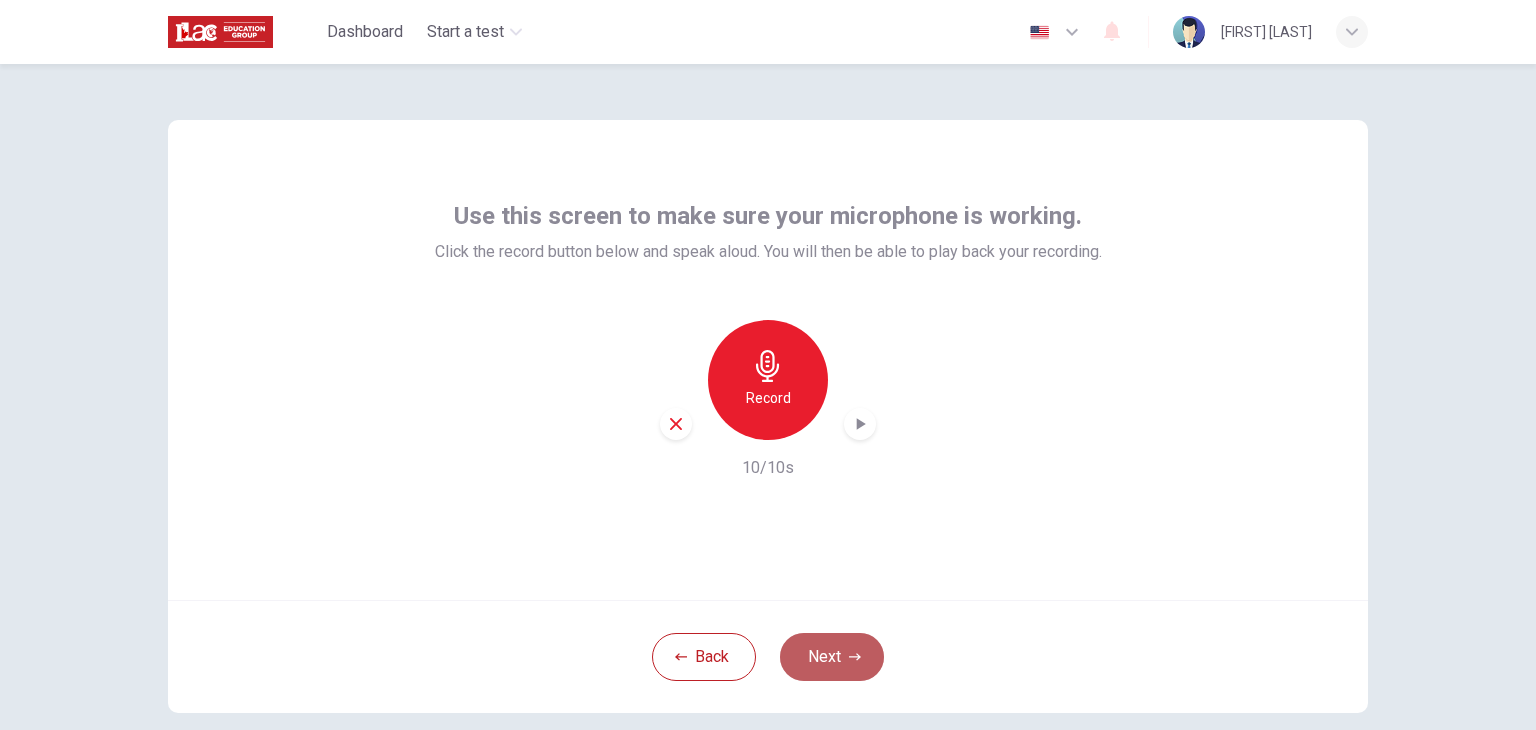 click on "Next" at bounding box center [832, 657] 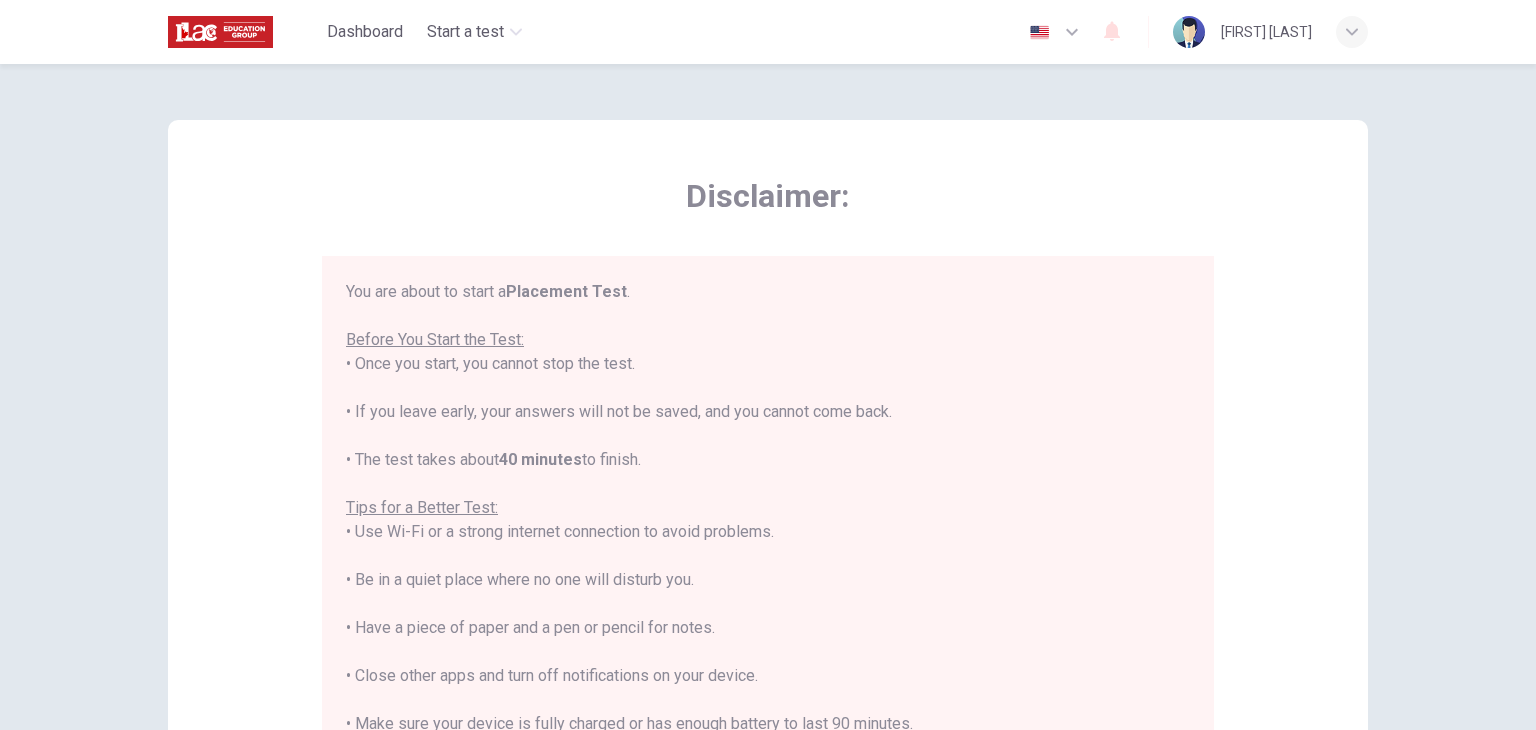 scroll, scrollTop: 23, scrollLeft: 0, axis: vertical 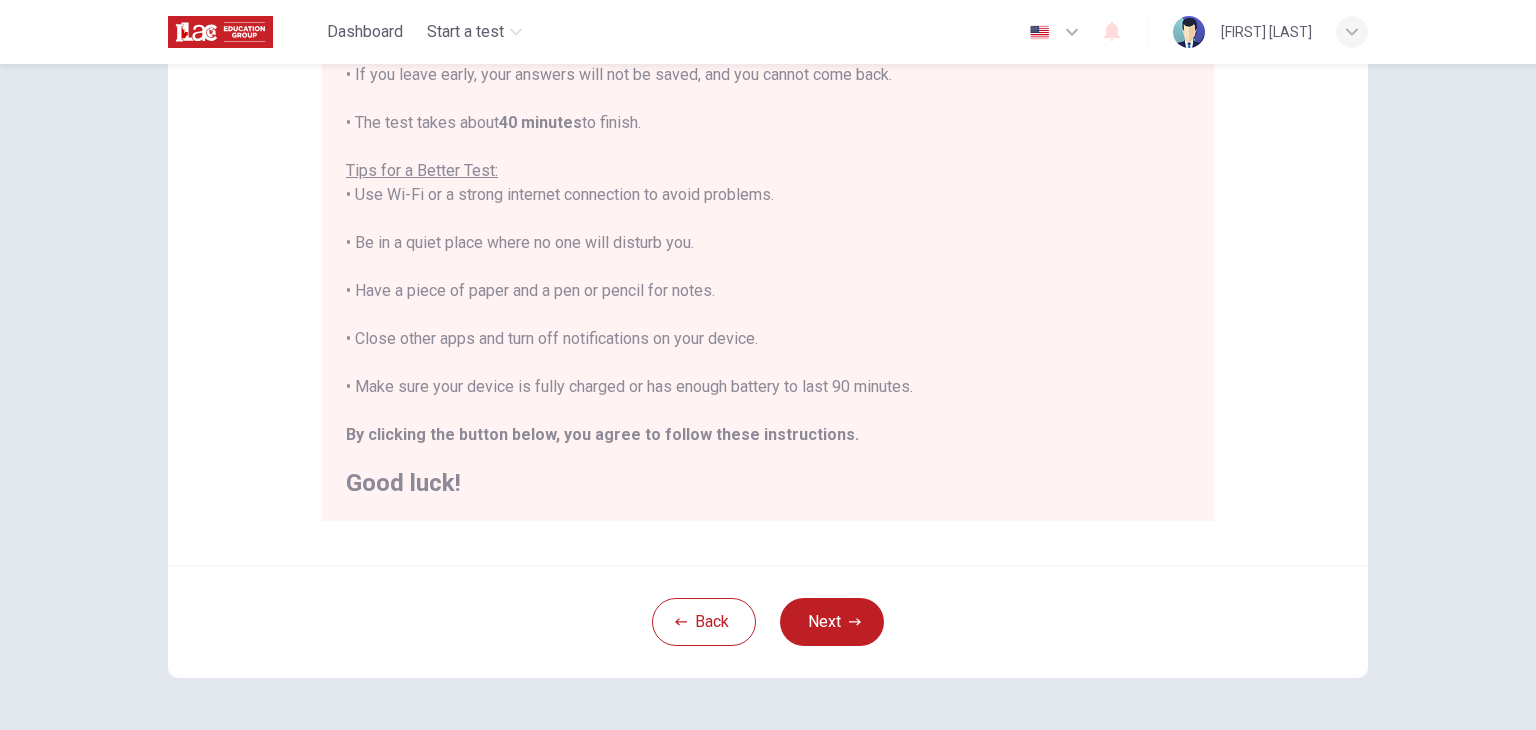 type 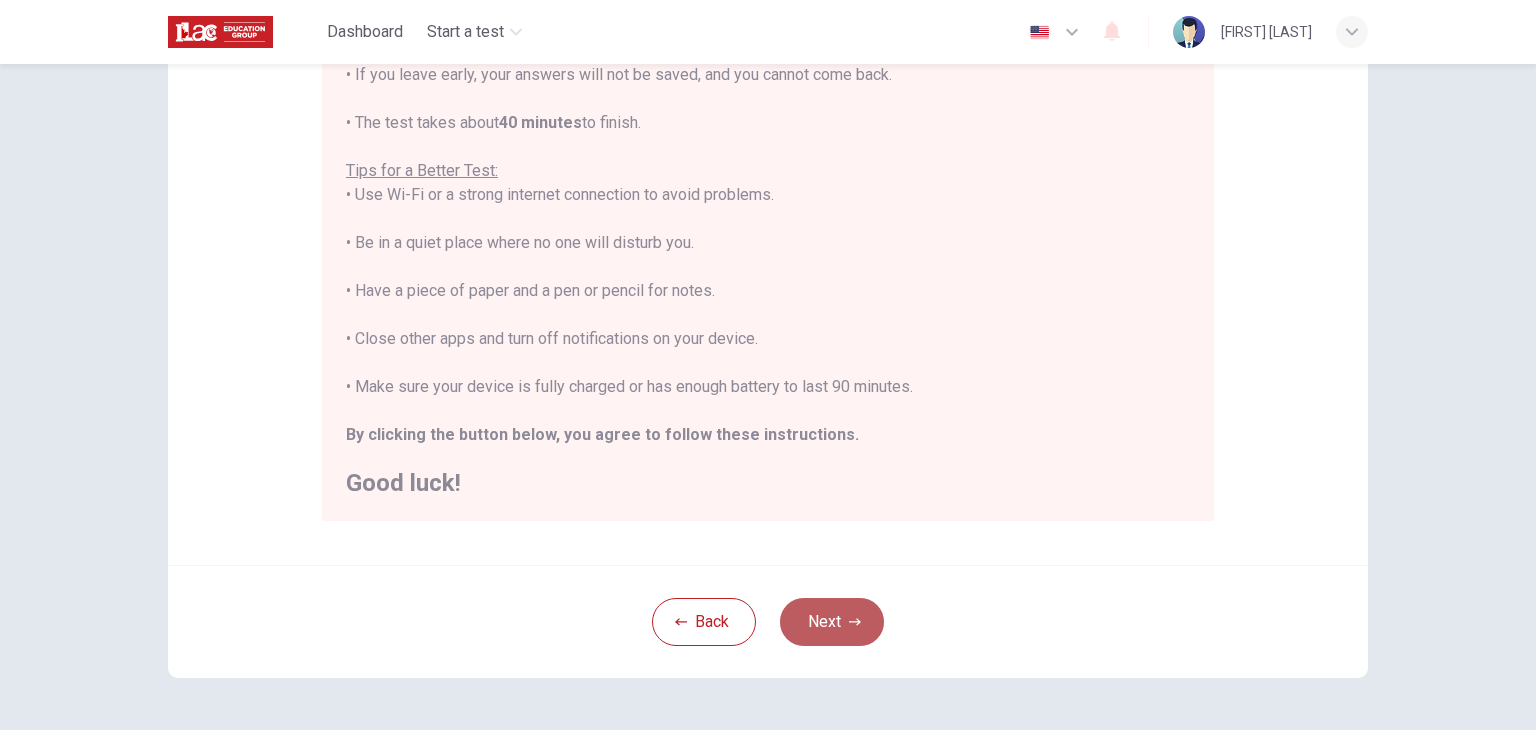 click on "Next" at bounding box center (832, 622) 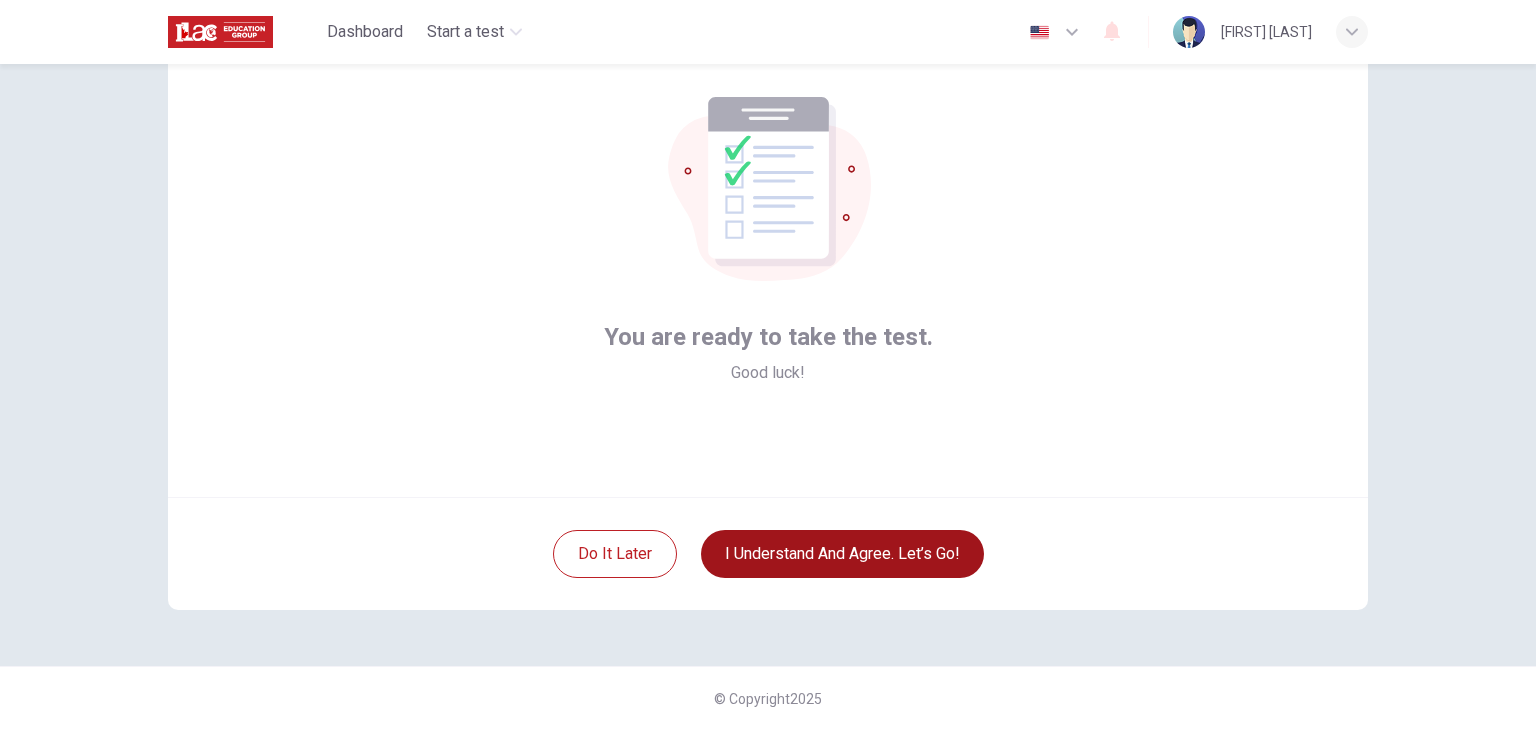click on "I understand and agree. Let’s go!" at bounding box center (842, 554) 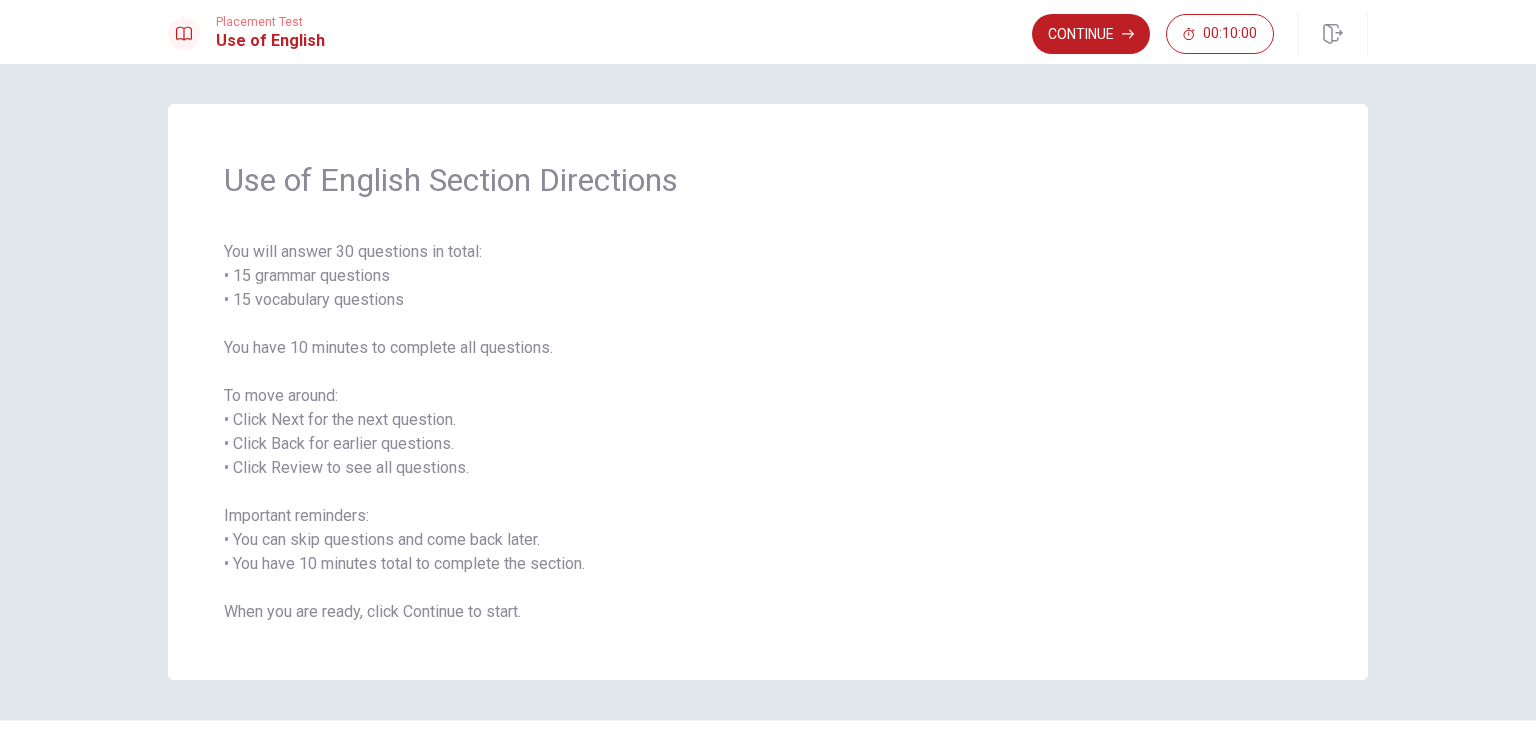 click on "Use of English Section Directions You will answer 30 questions in total:
• 15 grammar questions
• 15 vocabulary questions
You have 10 minutes to complete all questions.
To move around:
• Click Next for the next question.
• Click Back for earlier questions.
• Click Review to see all questions.
Important reminders:
• You can skip questions and come back later.
• You have 10 minutes total to complete the section.
When you are ready, click Continue to start. © Copyright  [YEAR]" at bounding box center [768, 397] 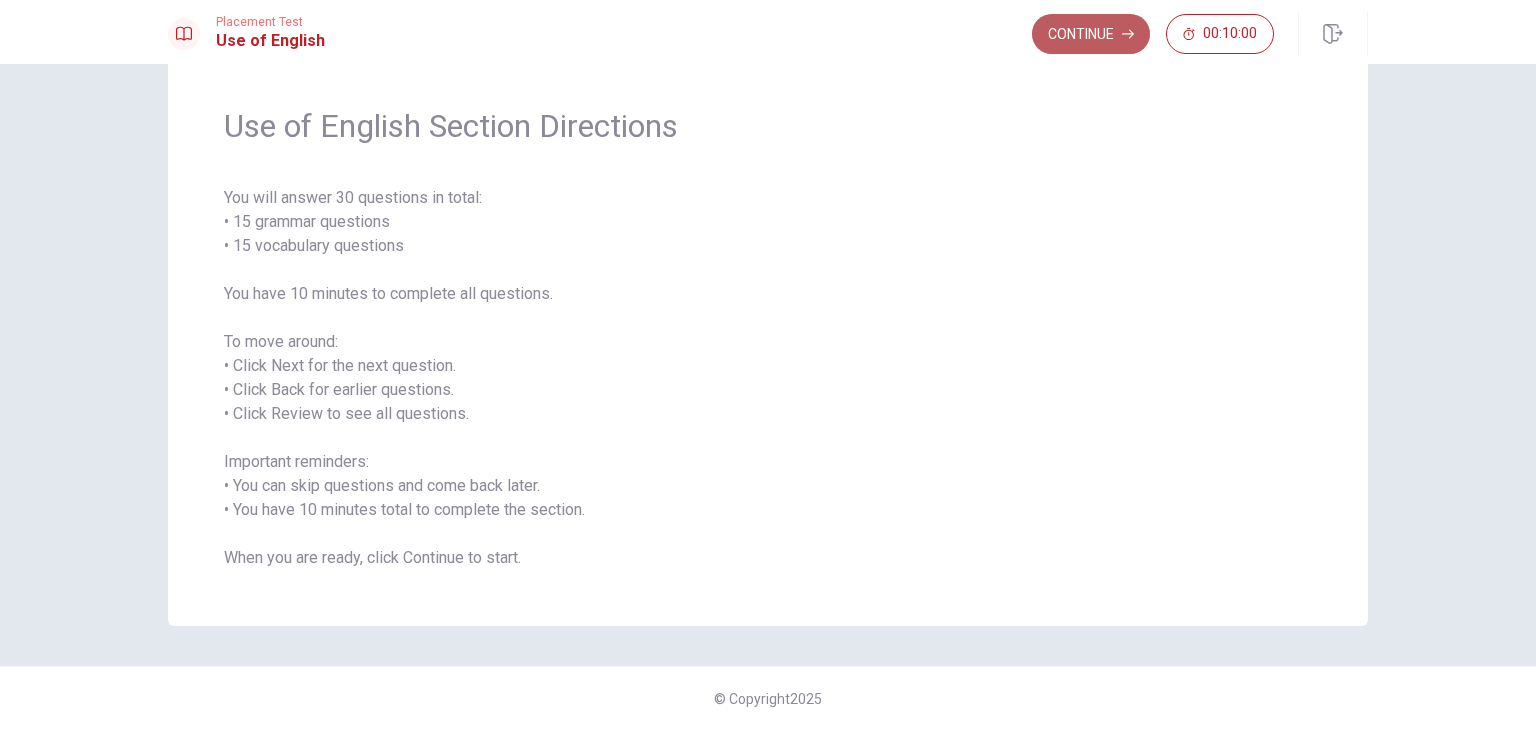 click on "Continue" at bounding box center [1091, 34] 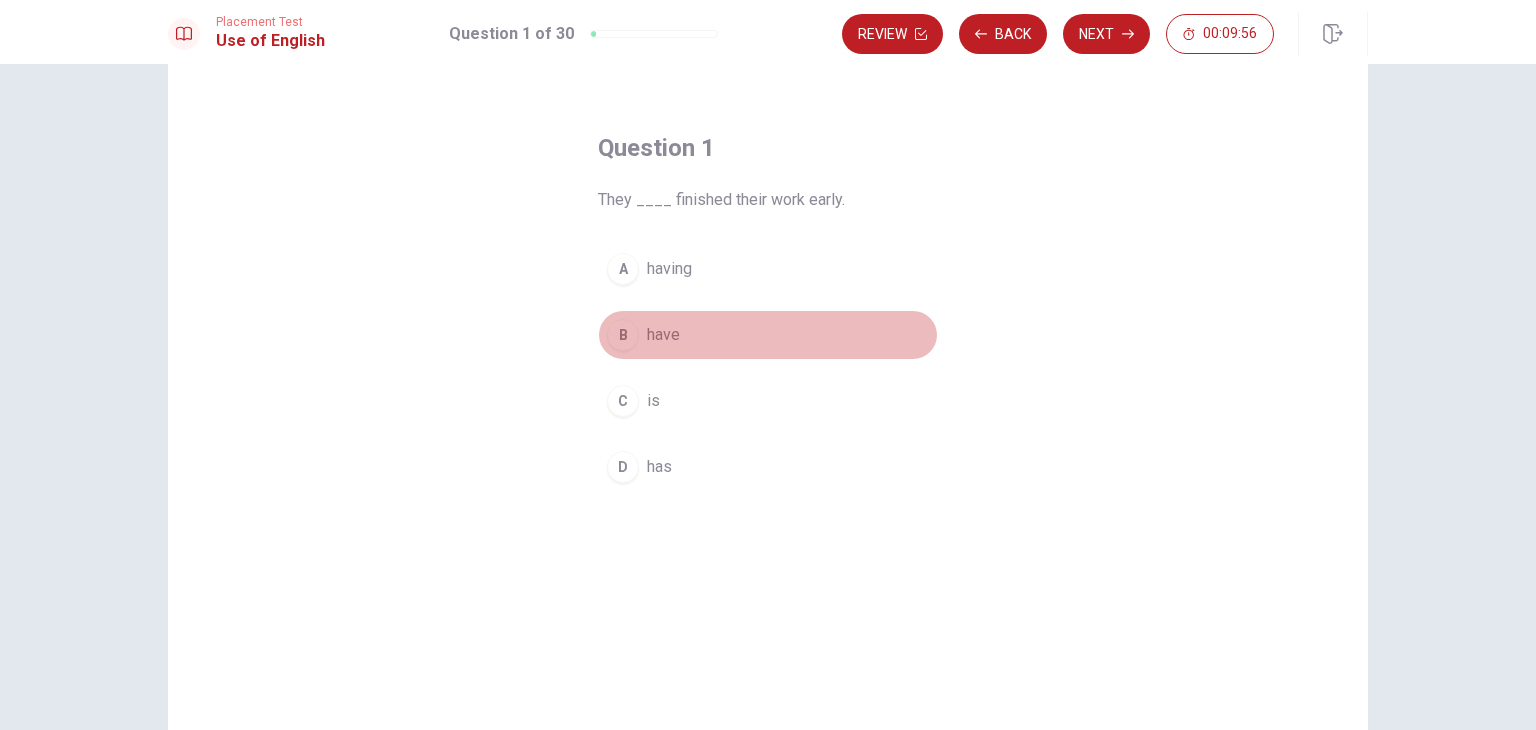 click on "B" at bounding box center (623, 335) 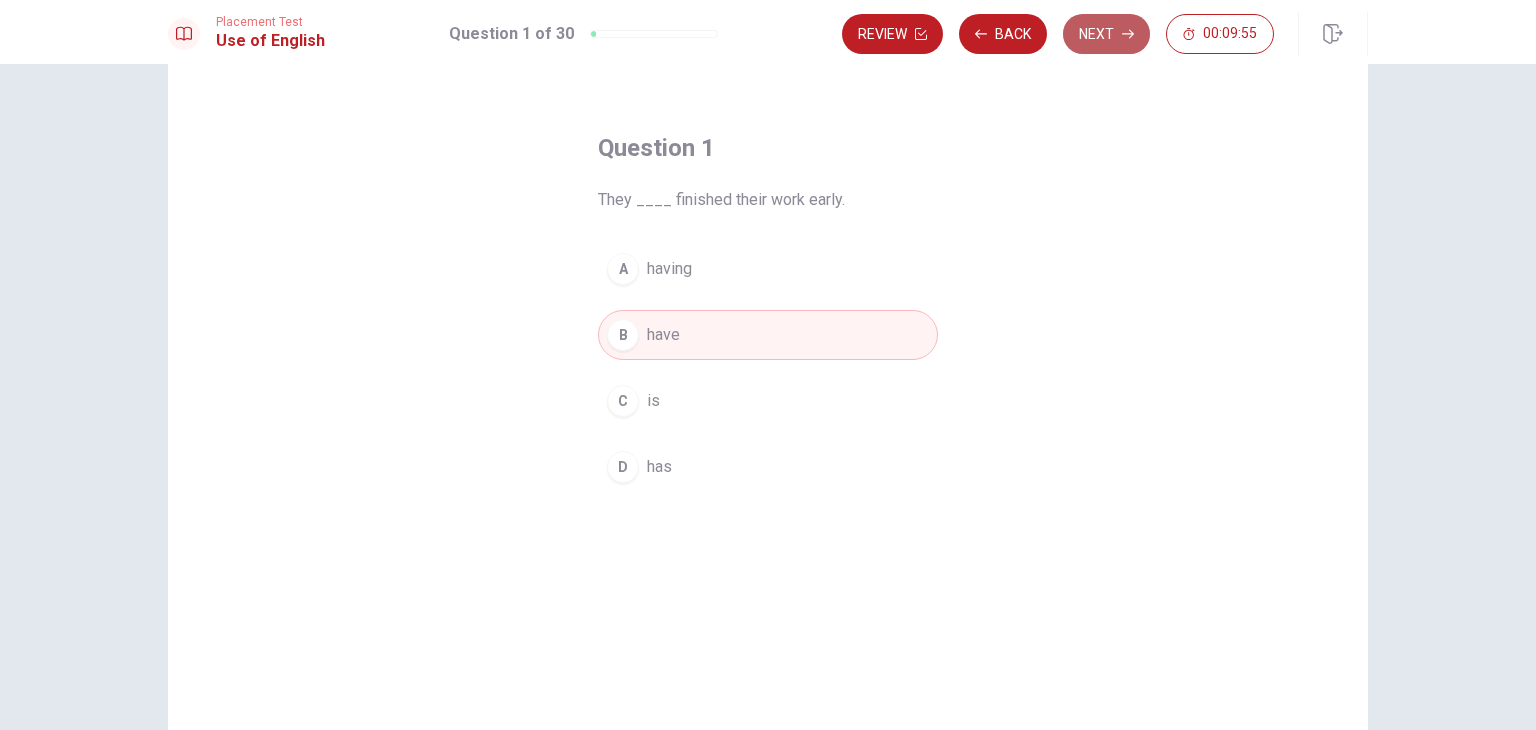 click on "Next" at bounding box center (1106, 34) 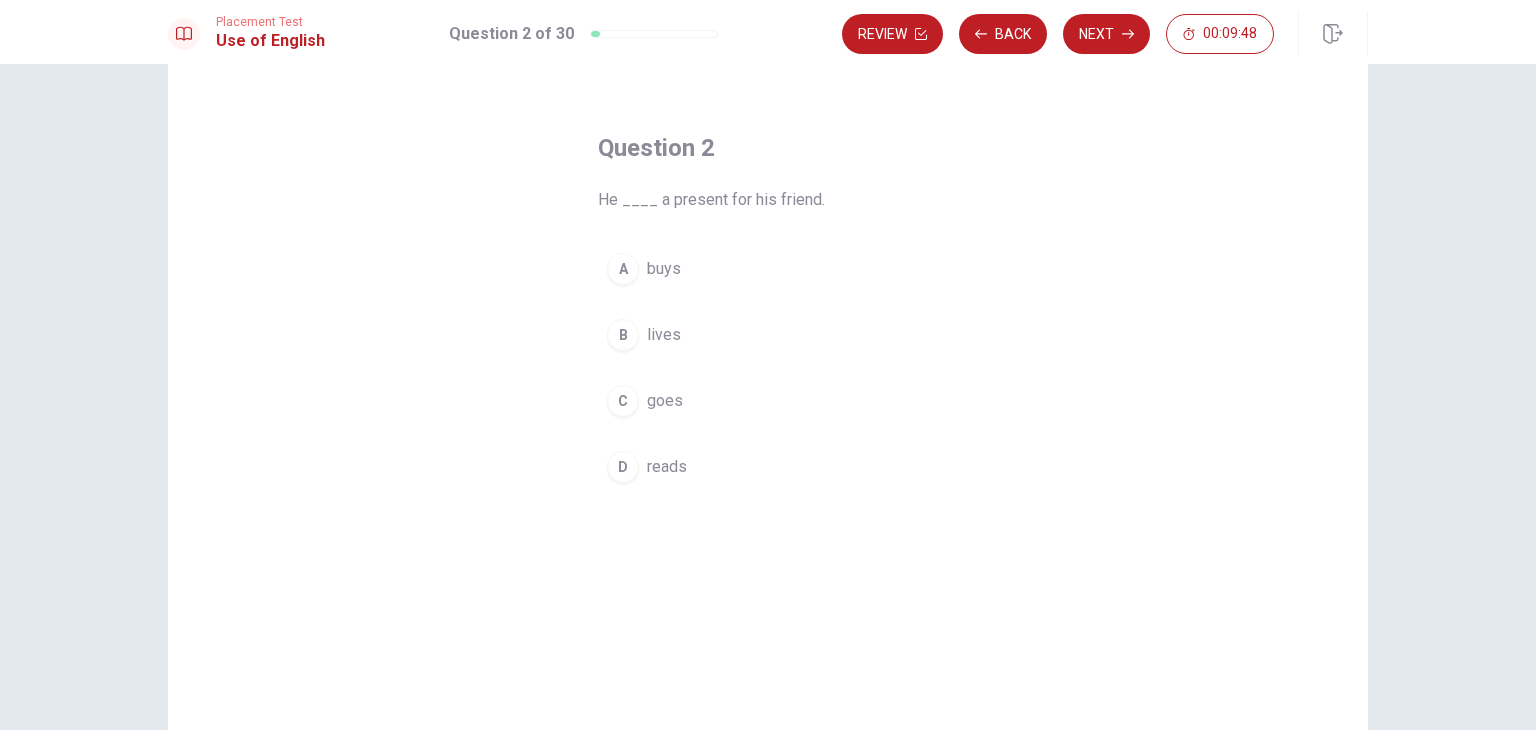 click on "A" at bounding box center (623, 269) 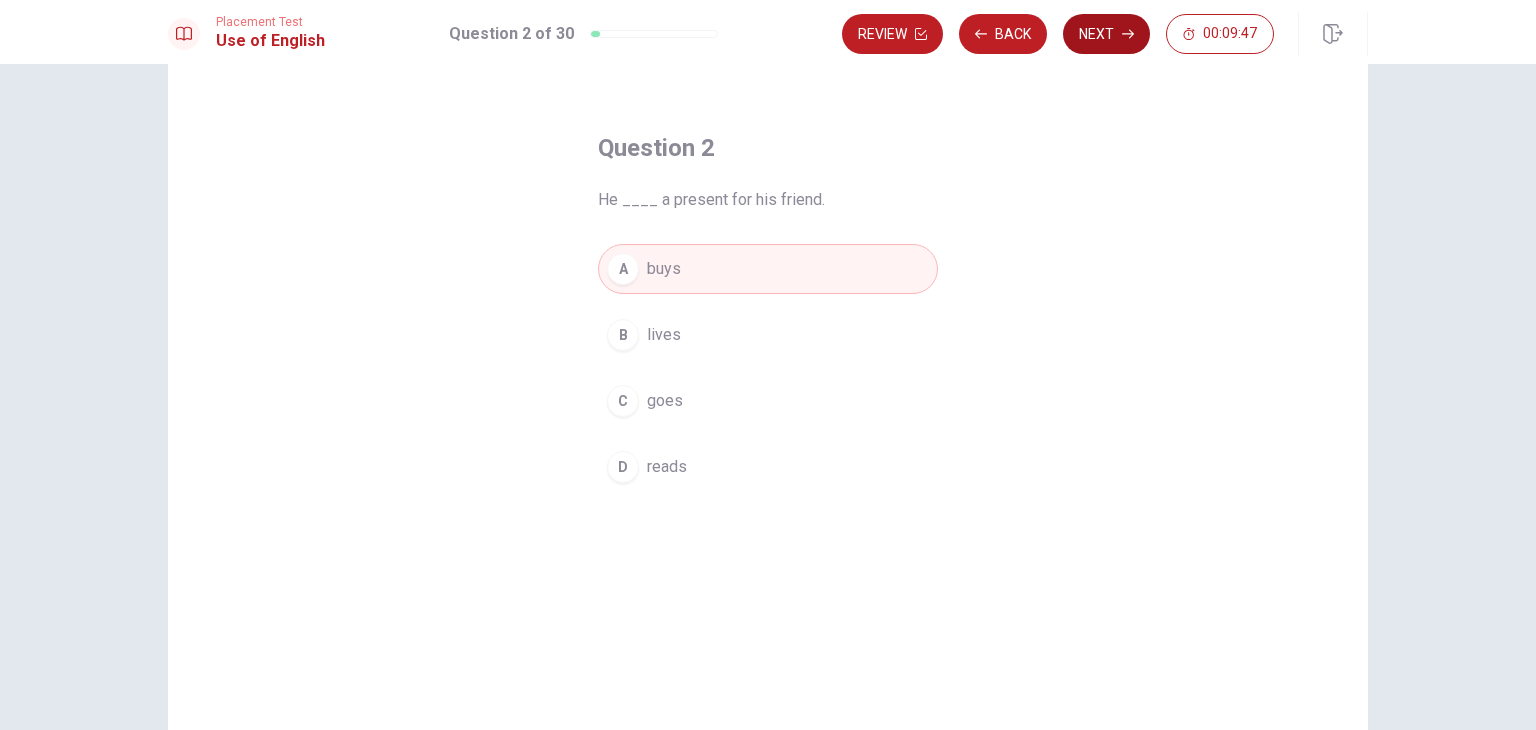 click on "Next" at bounding box center [1106, 34] 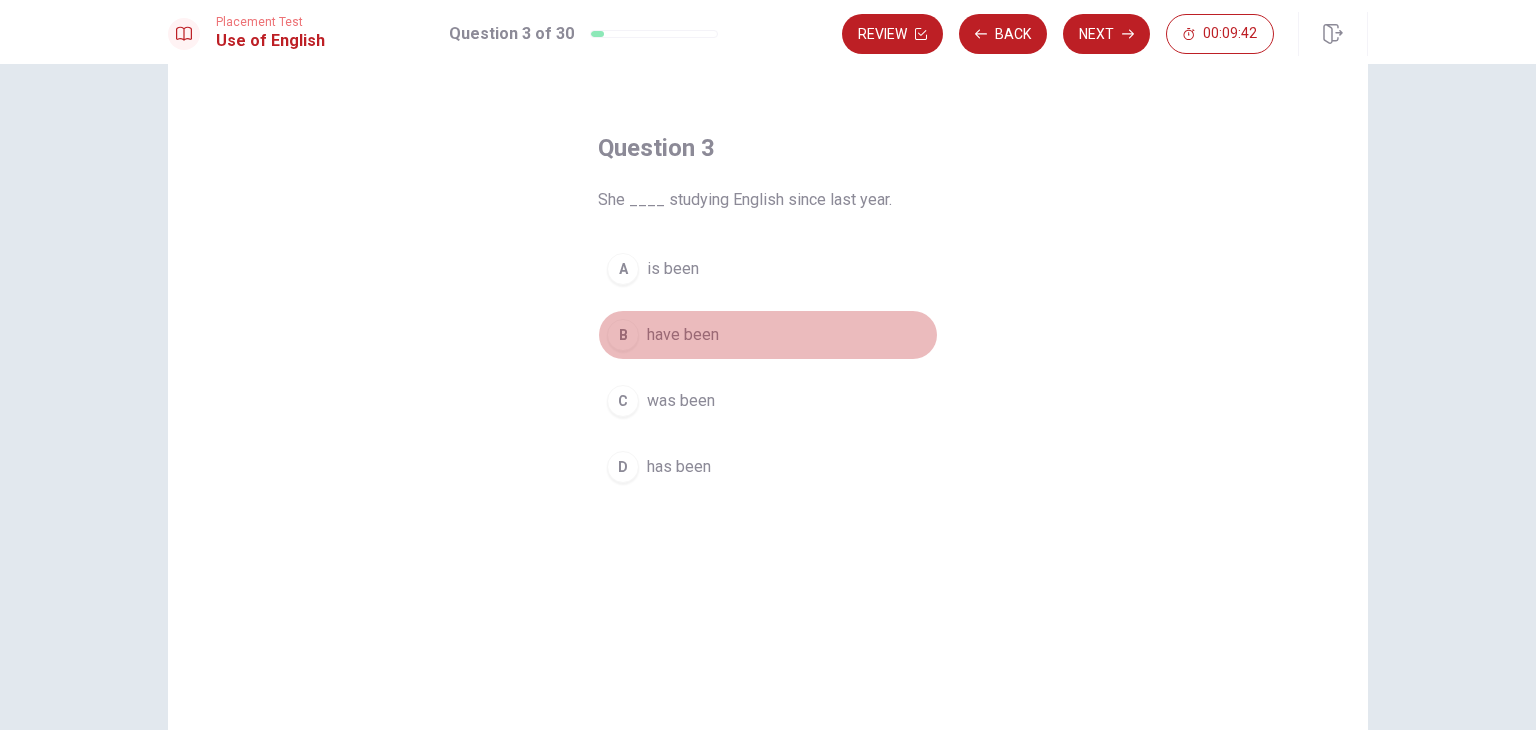 click on "have been" at bounding box center (683, 335) 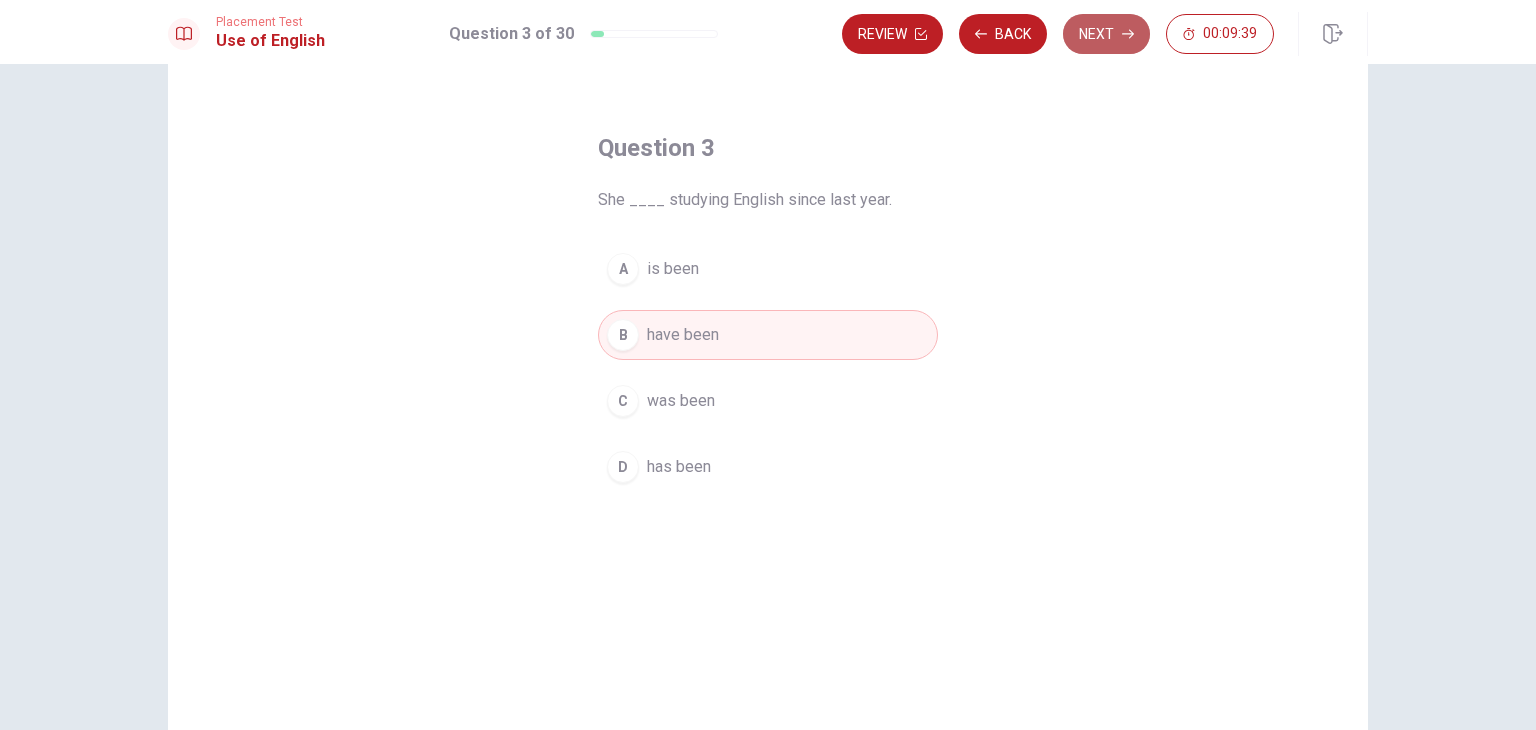 click 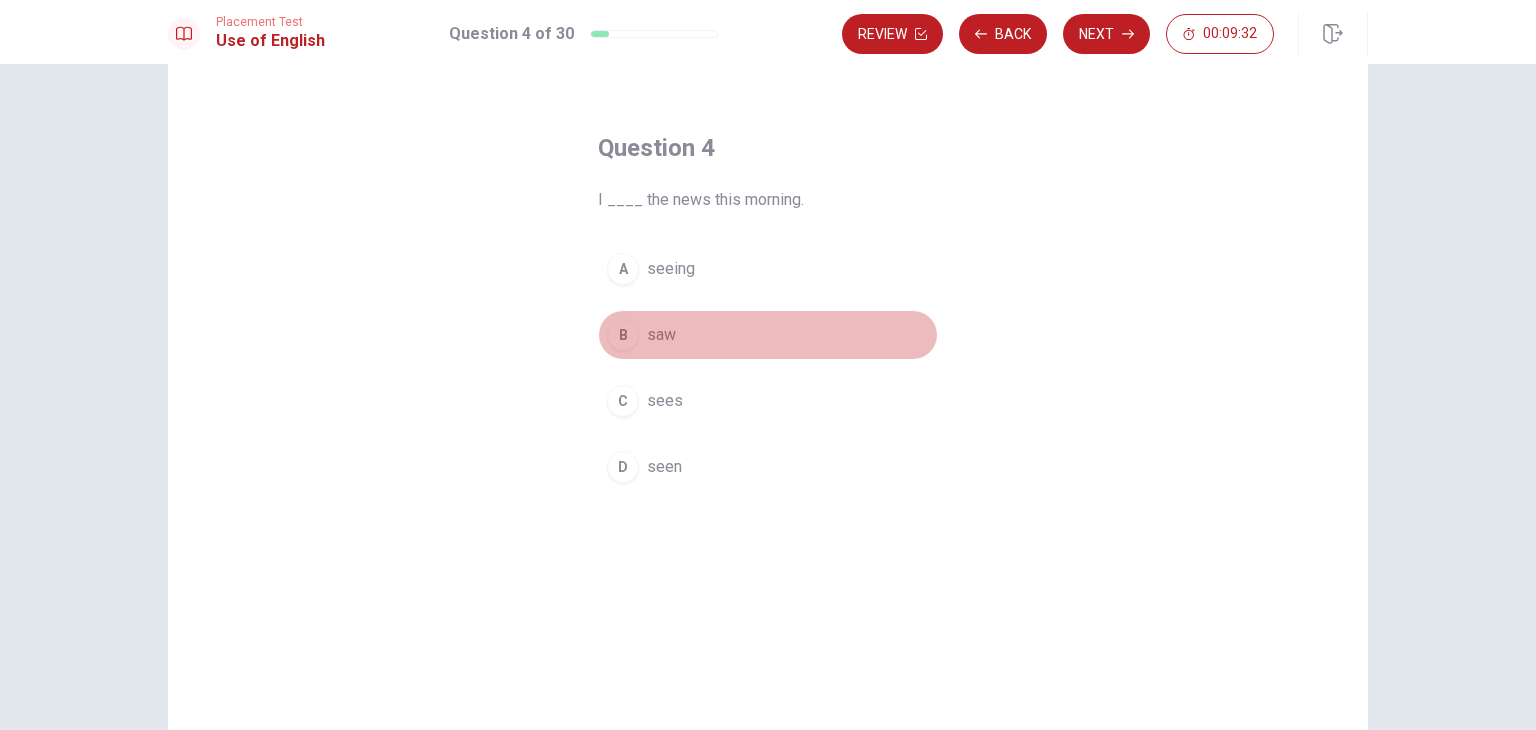 click on "B saw" at bounding box center [768, 335] 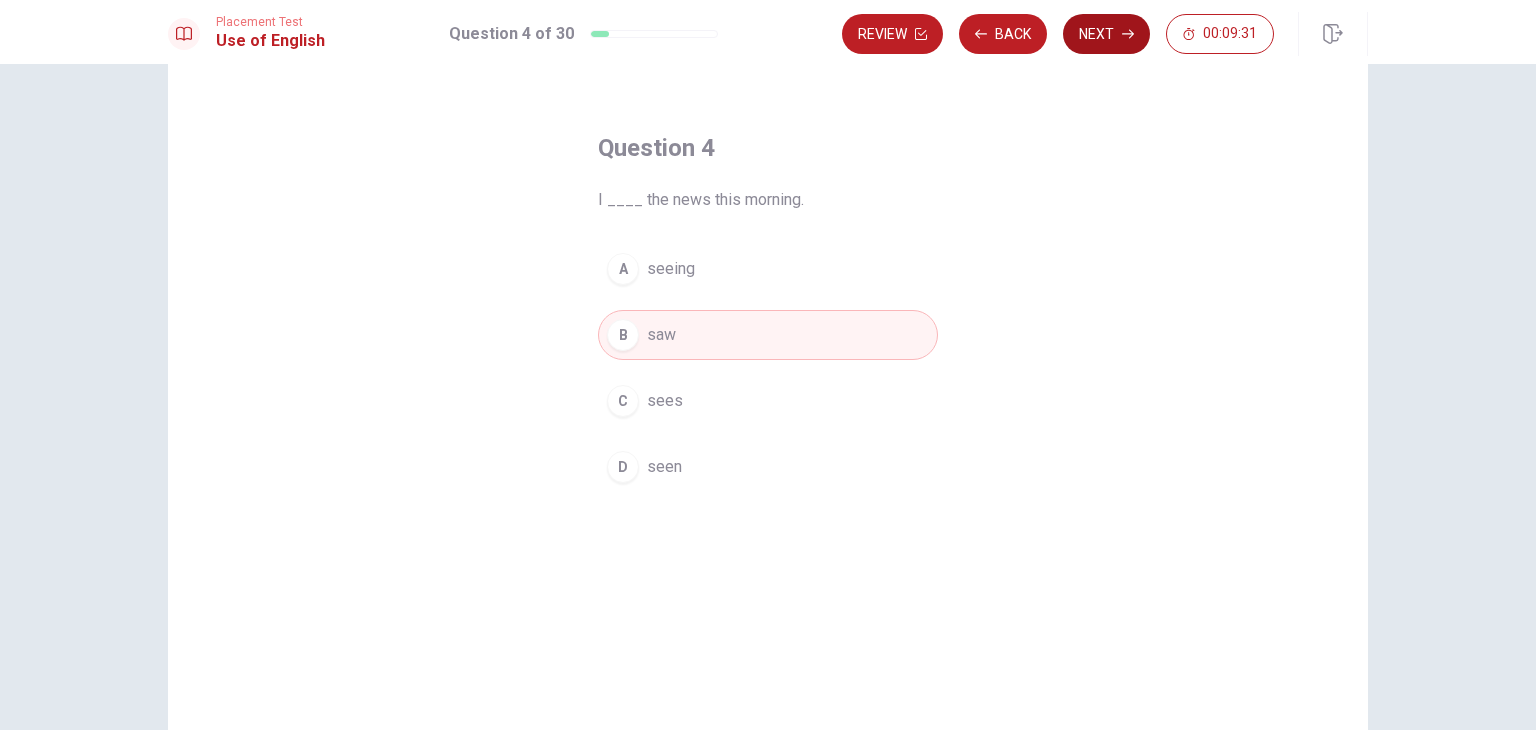 click on "Next" at bounding box center [1106, 34] 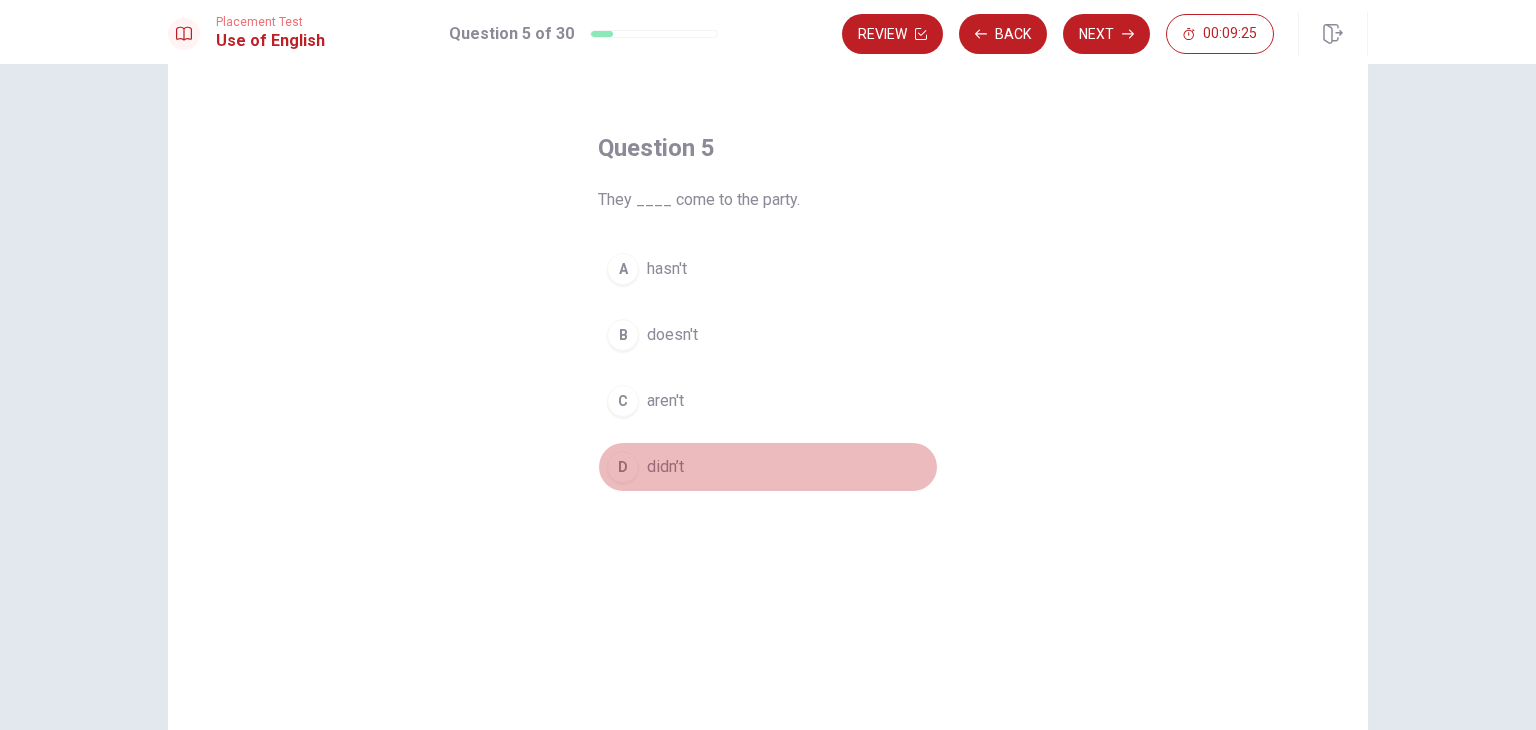 click on "D didn’t" at bounding box center [768, 467] 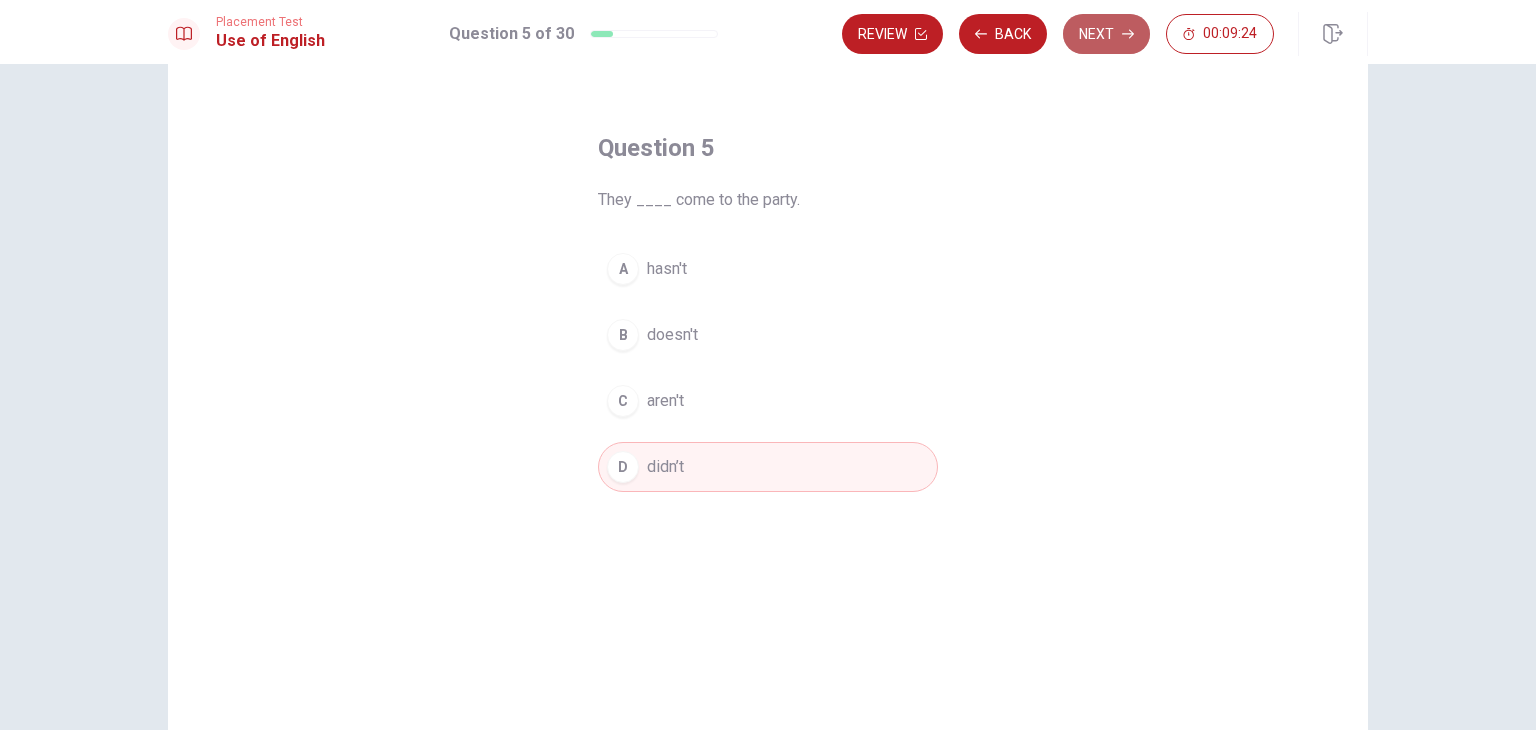 click on "Next" at bounding box center [1106, 34] 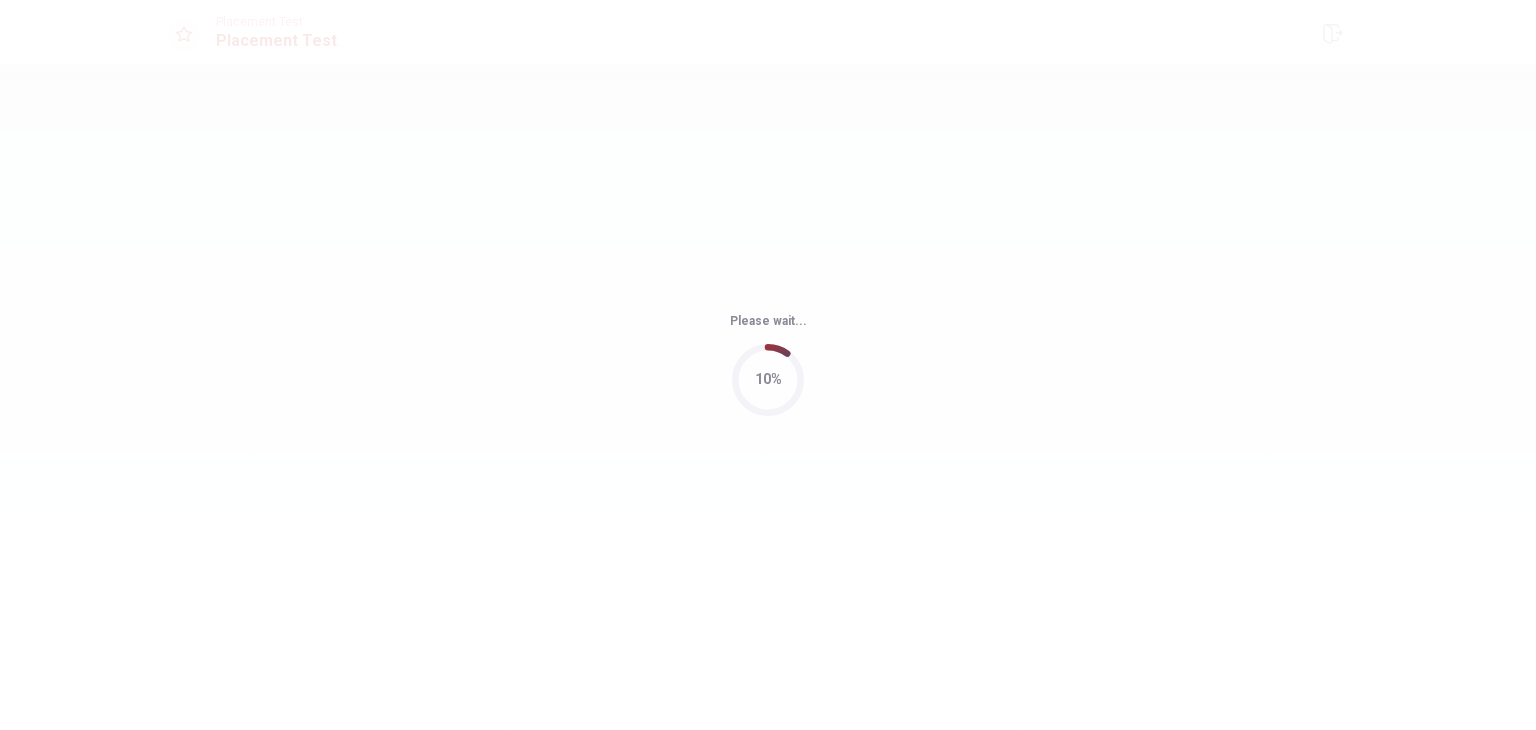 scroll, scrollTop: 0, scrollLeft: 0, axis: both 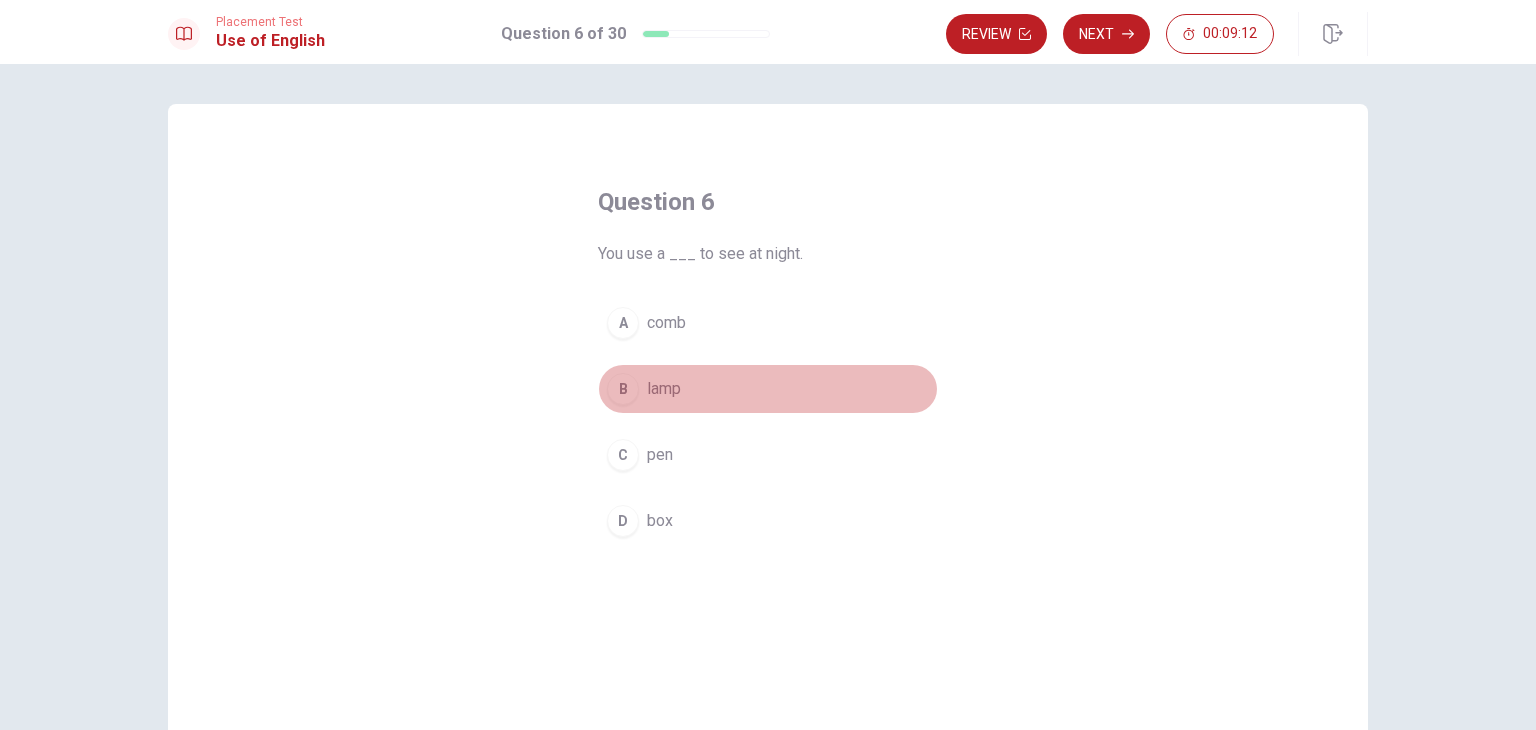 click on "lamp" at bounding box center (664, 389) 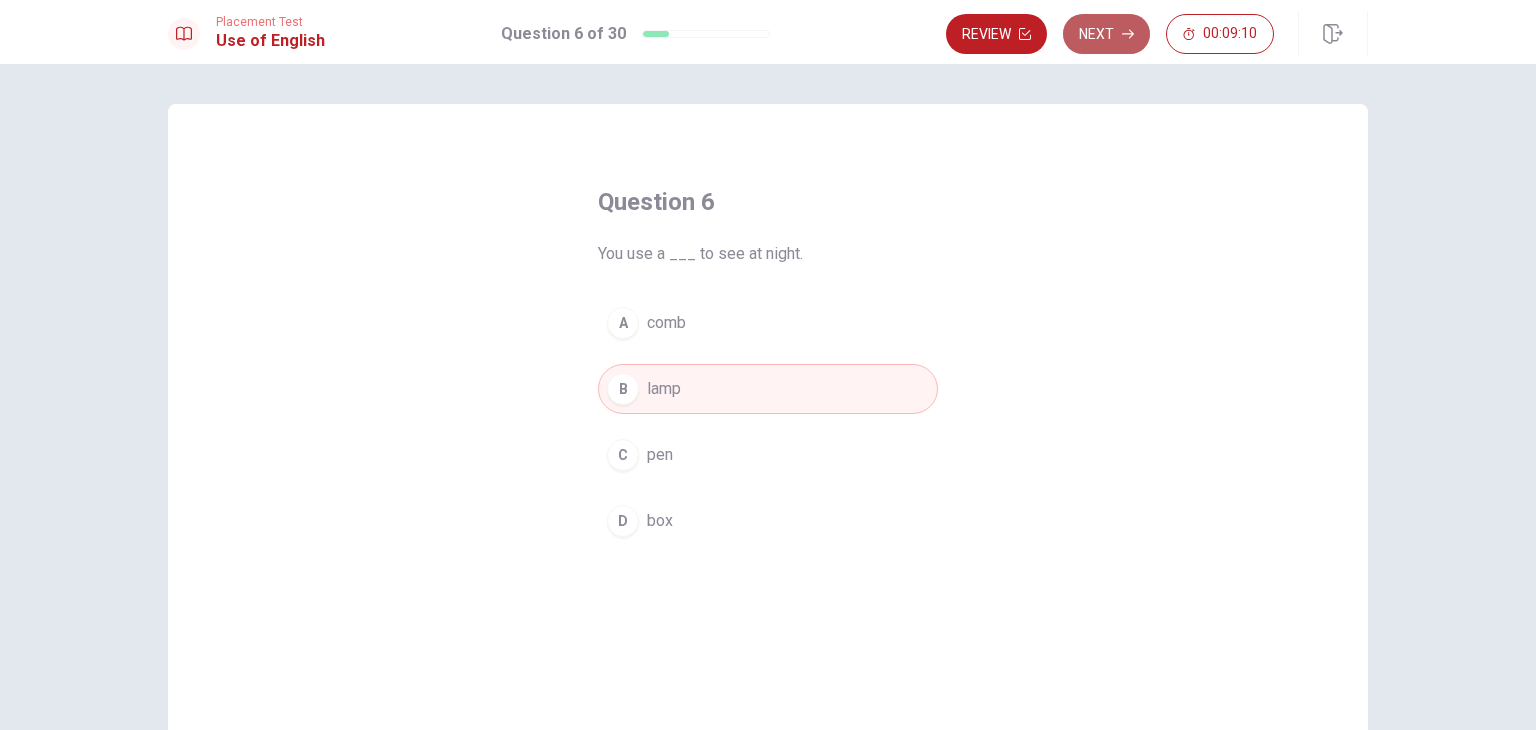 click 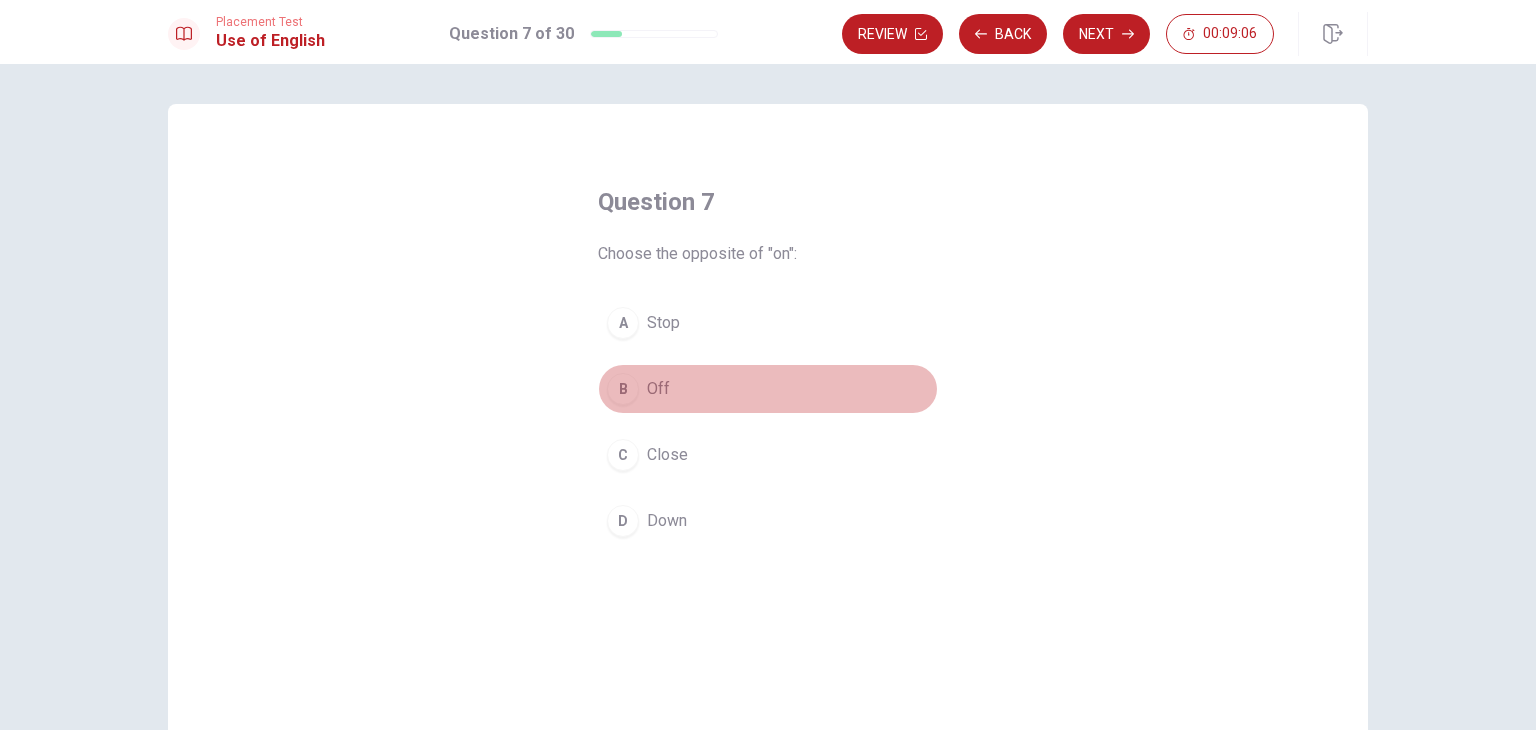 click on "B Off" at bounding box center (768, 389) 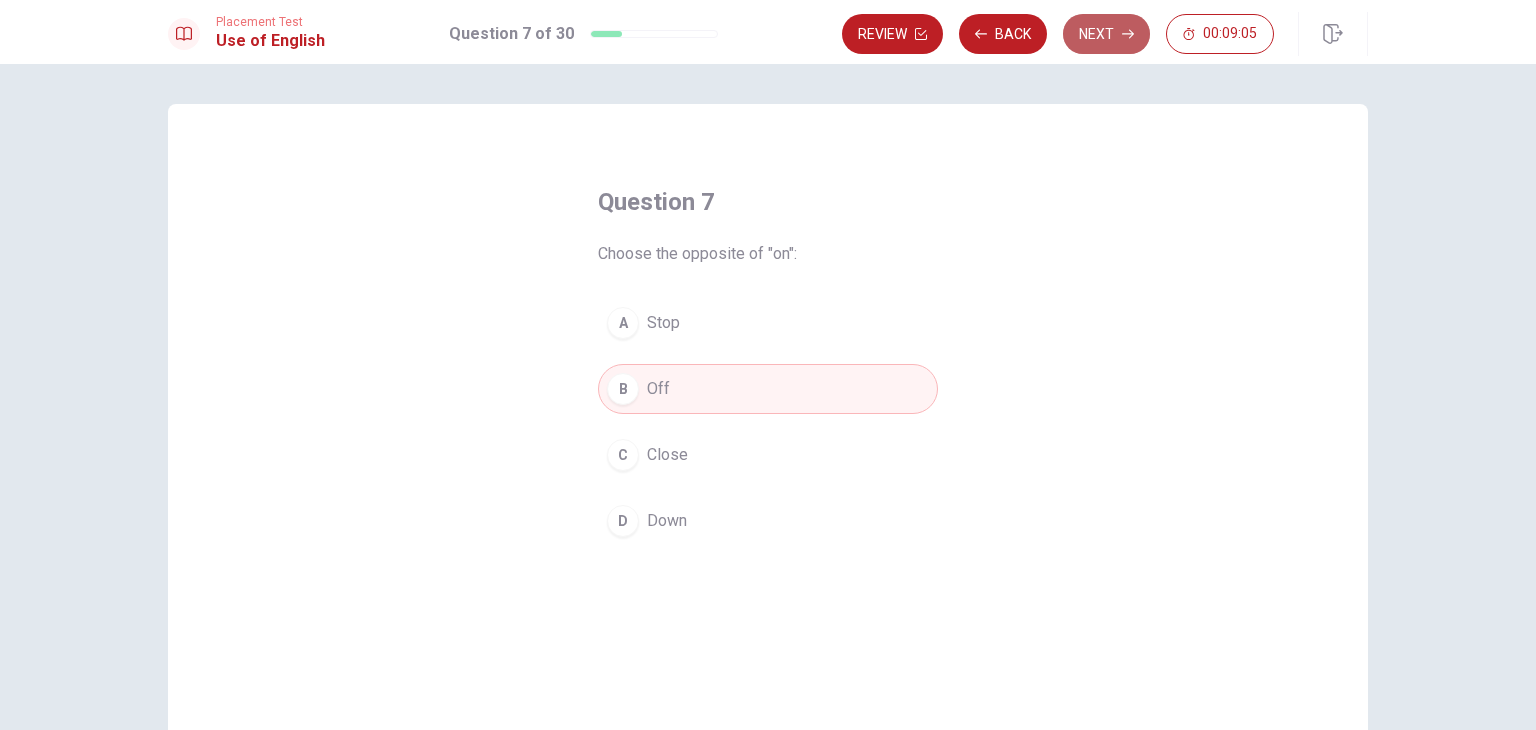 click on "Next" at bounding box center (1106, 34) 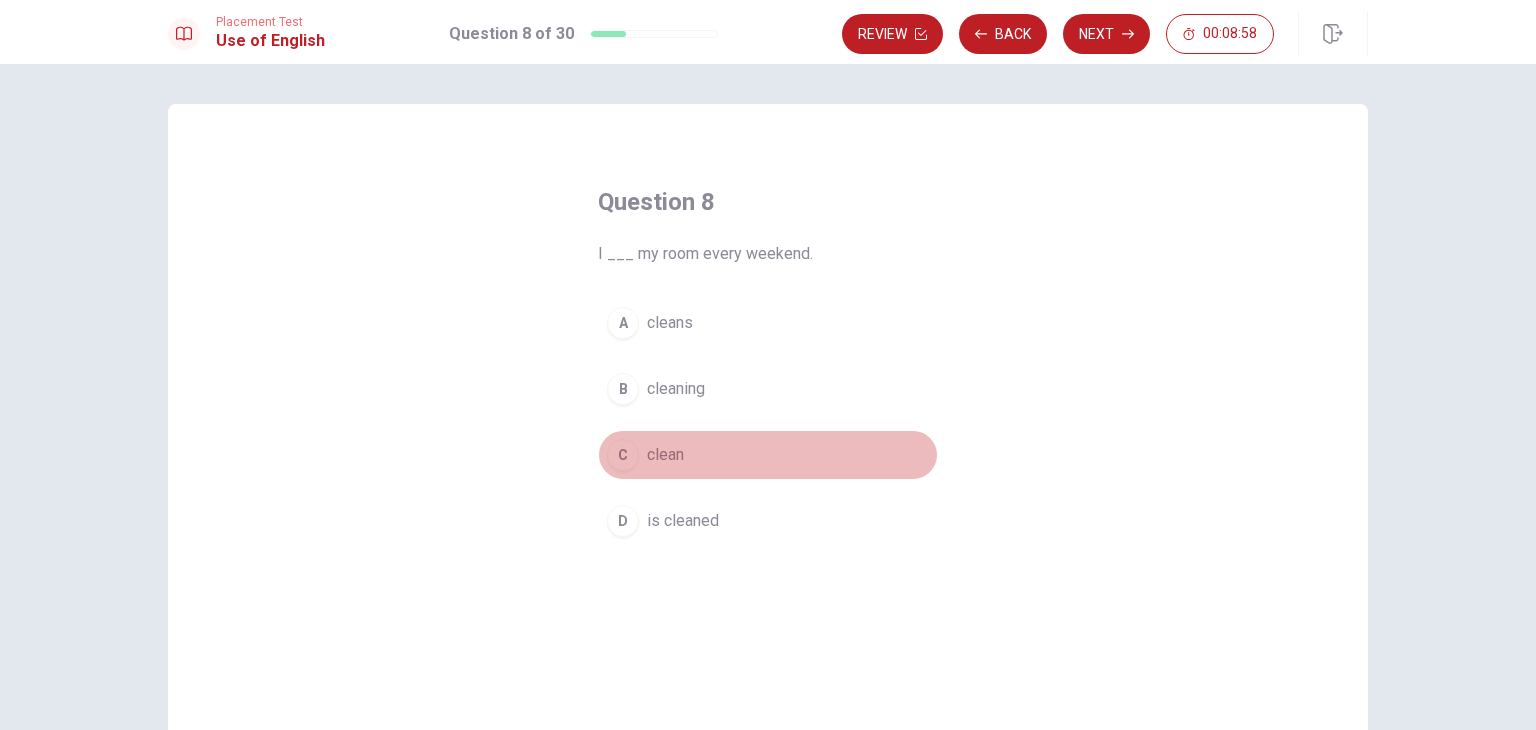 click on "clean" at bounding box center (665, 455) 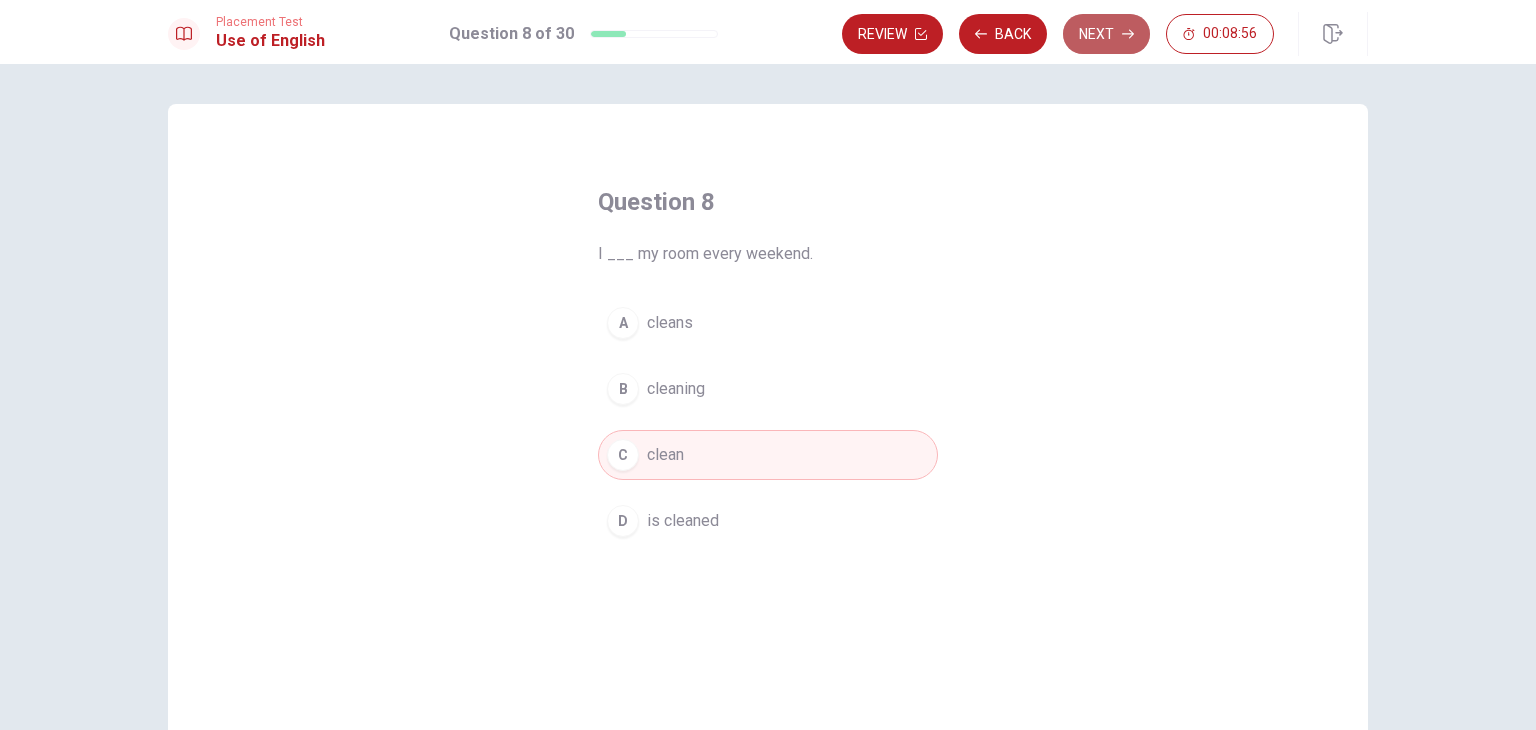 click on "Next" at bounding box center [1106, 34] 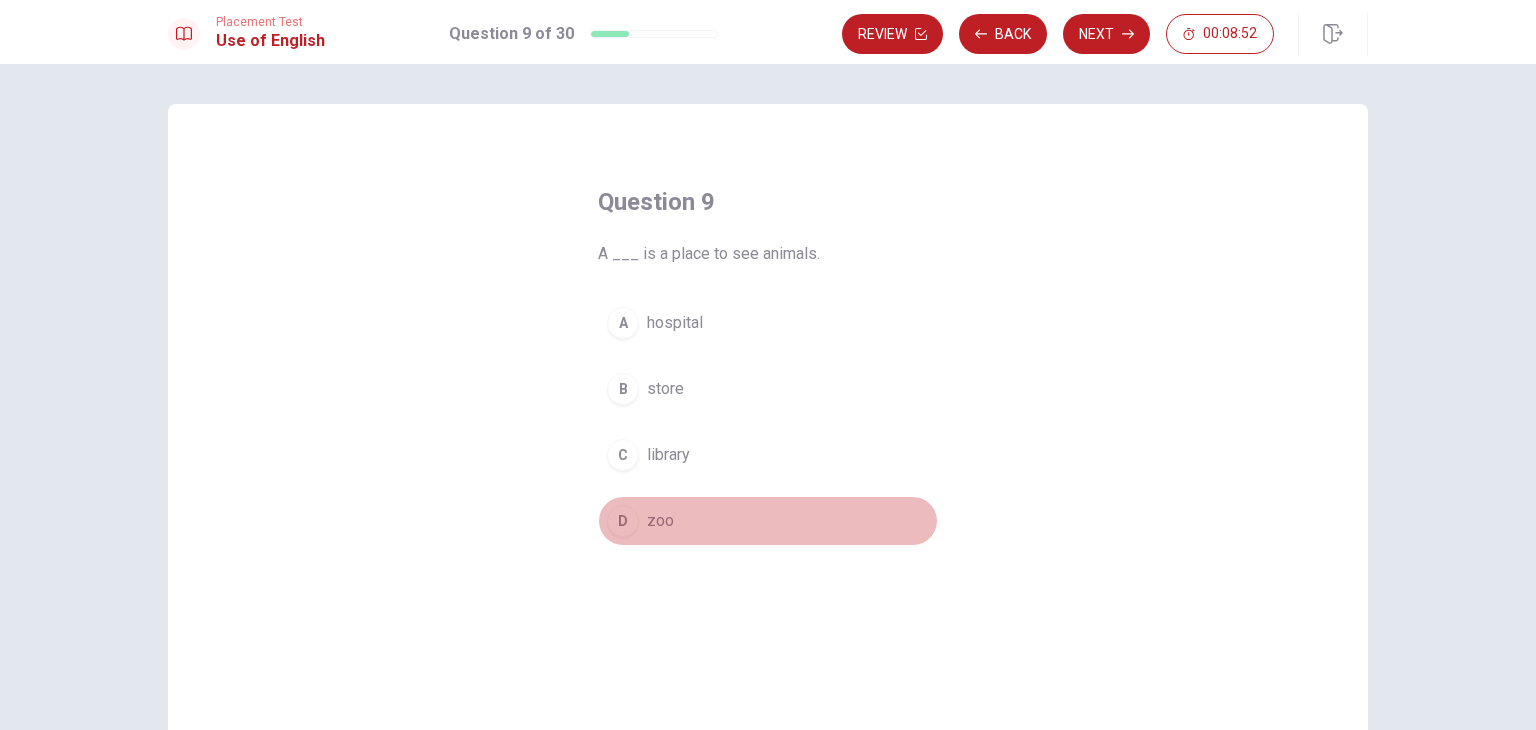 click on "D zoo" at bounding box center [768, 521] 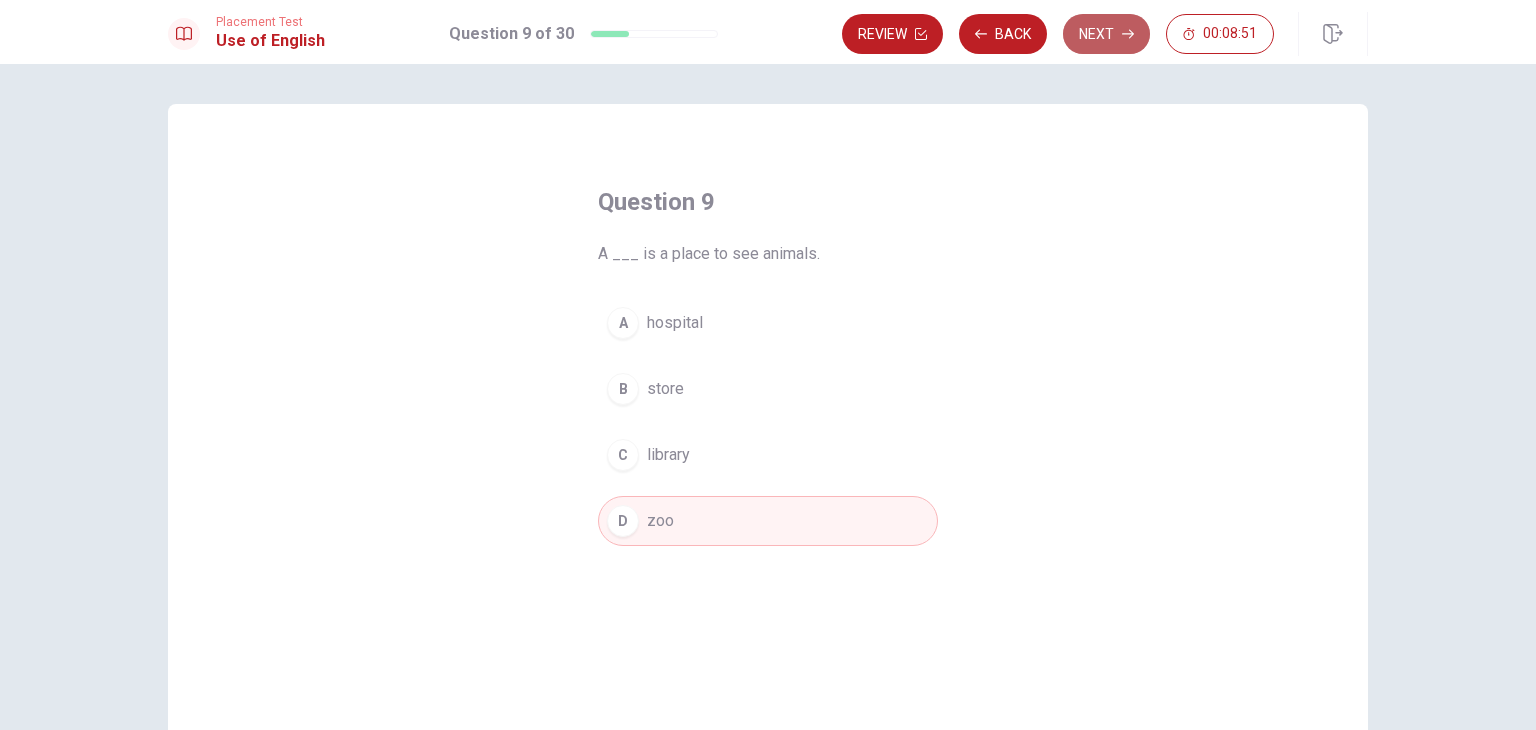 click on "Next" at bounding box center (1106, 34) 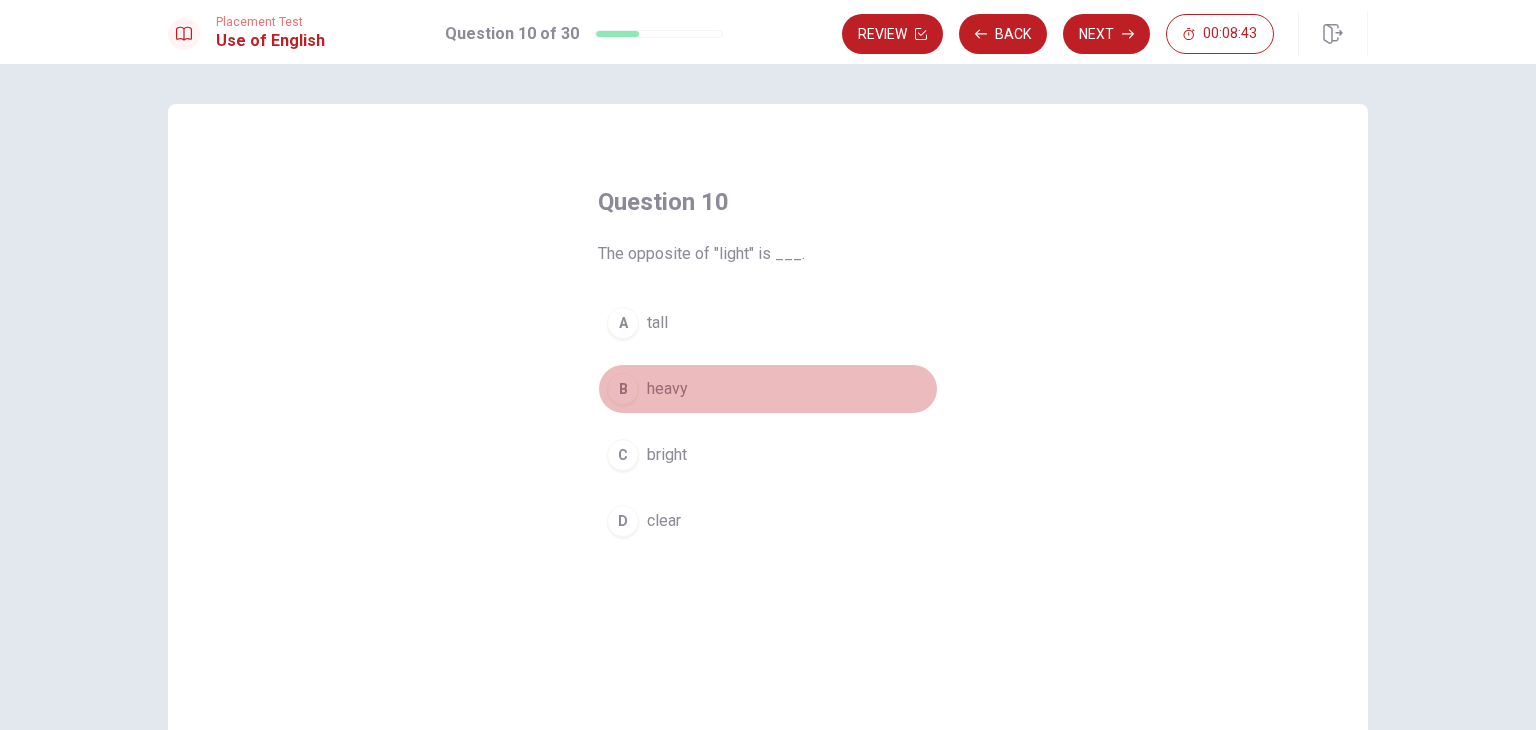 click on "heavy" at bounding box center [667, 389] 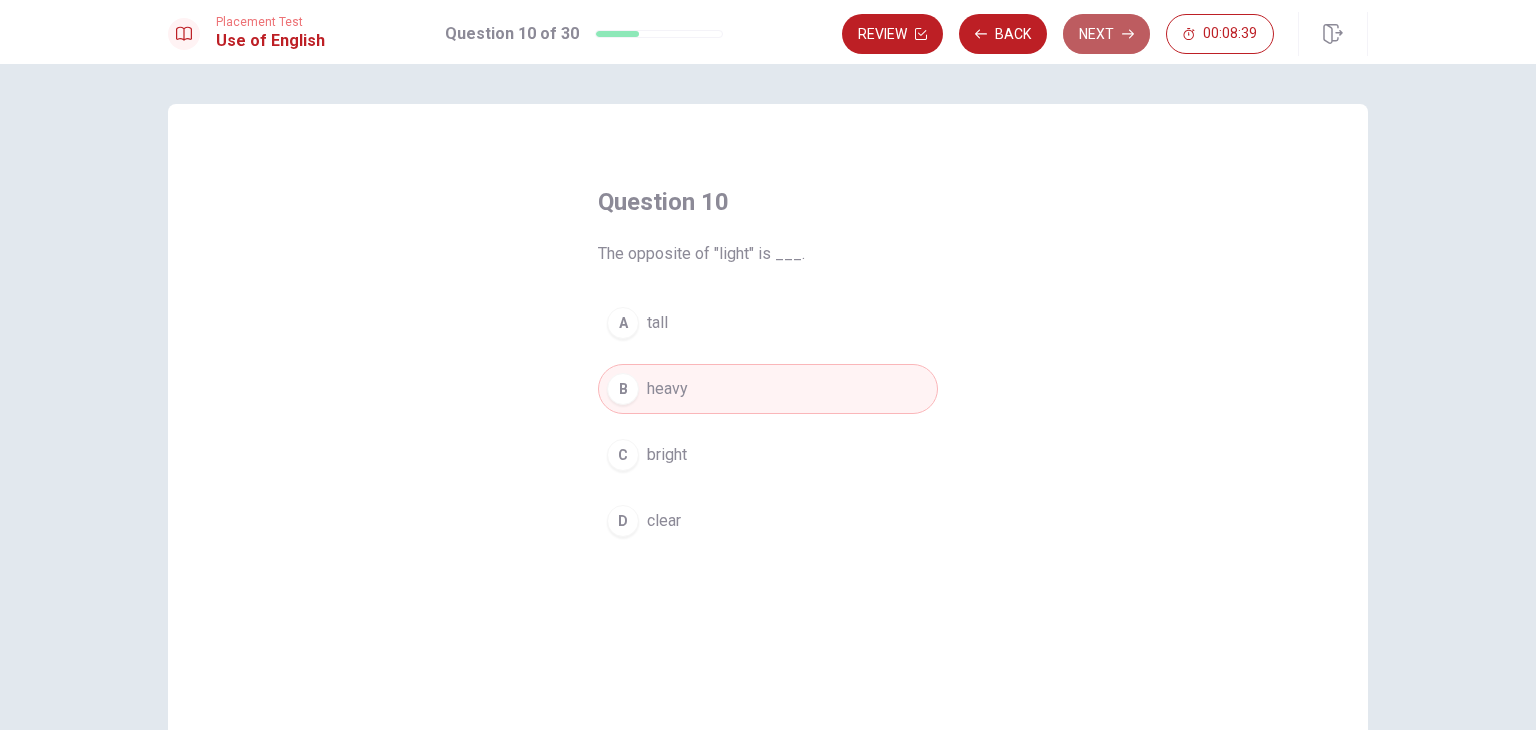 click on "Next" at bounding box center [1106, 34] 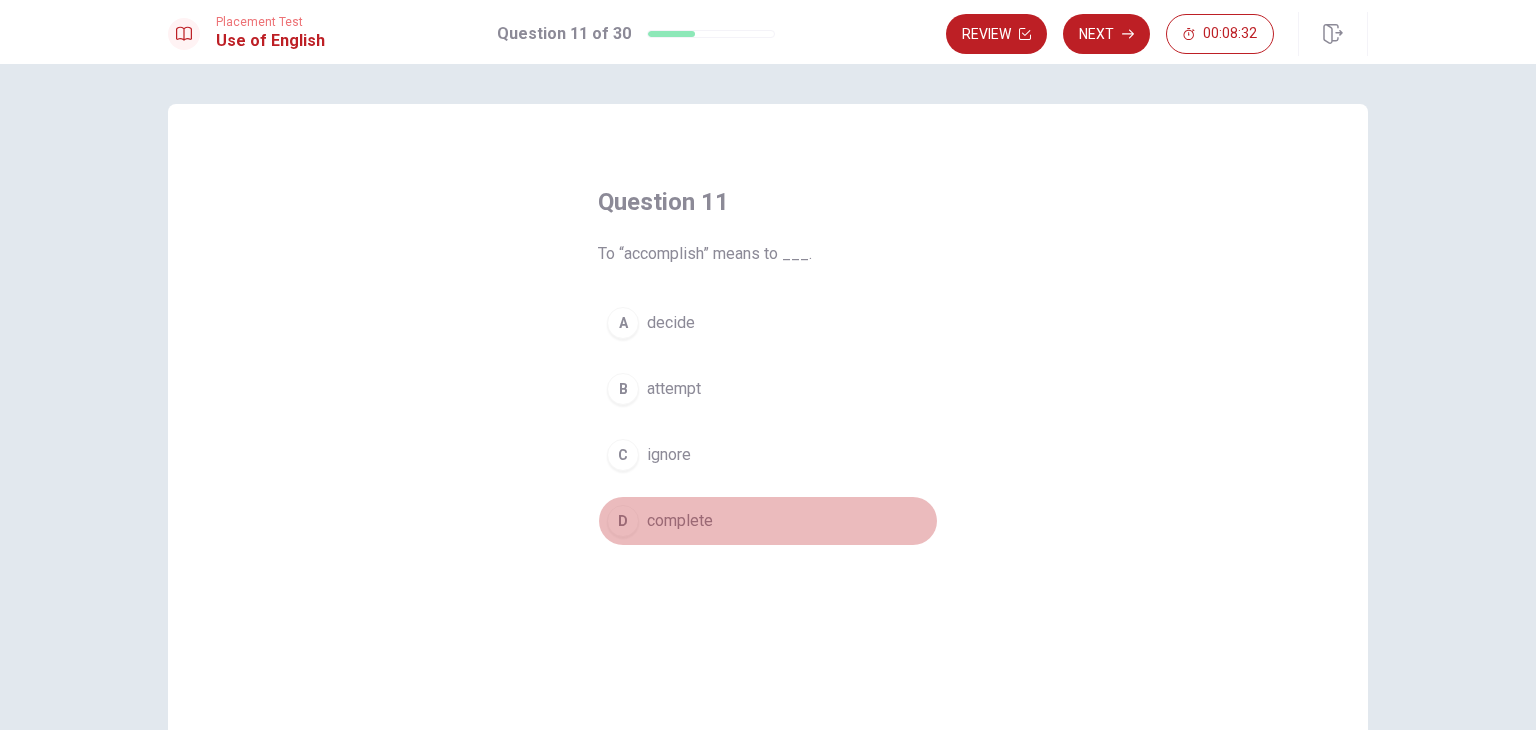 click on "complete" at bounding box center (680, 521) 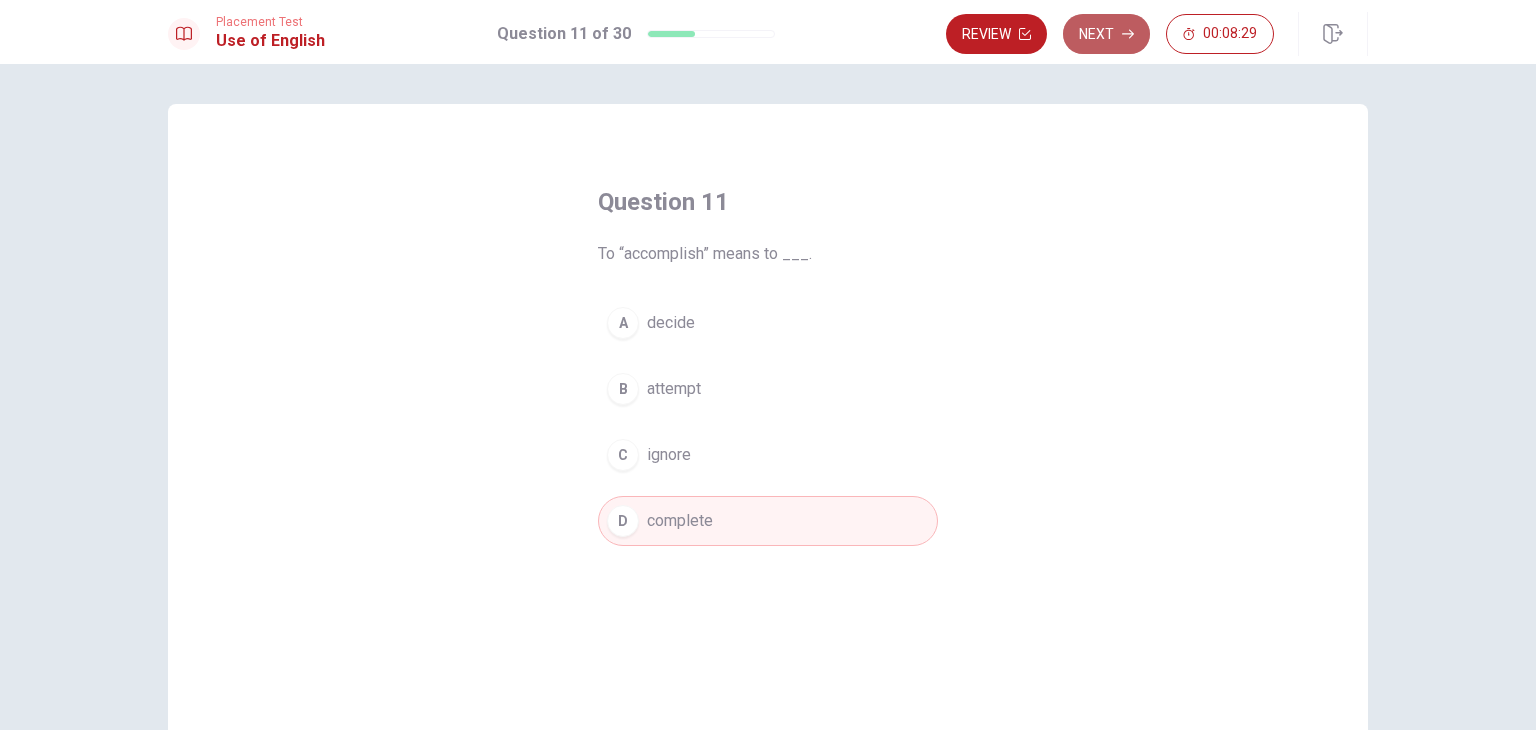 click on "Next" at bounding box center (1106, 34) 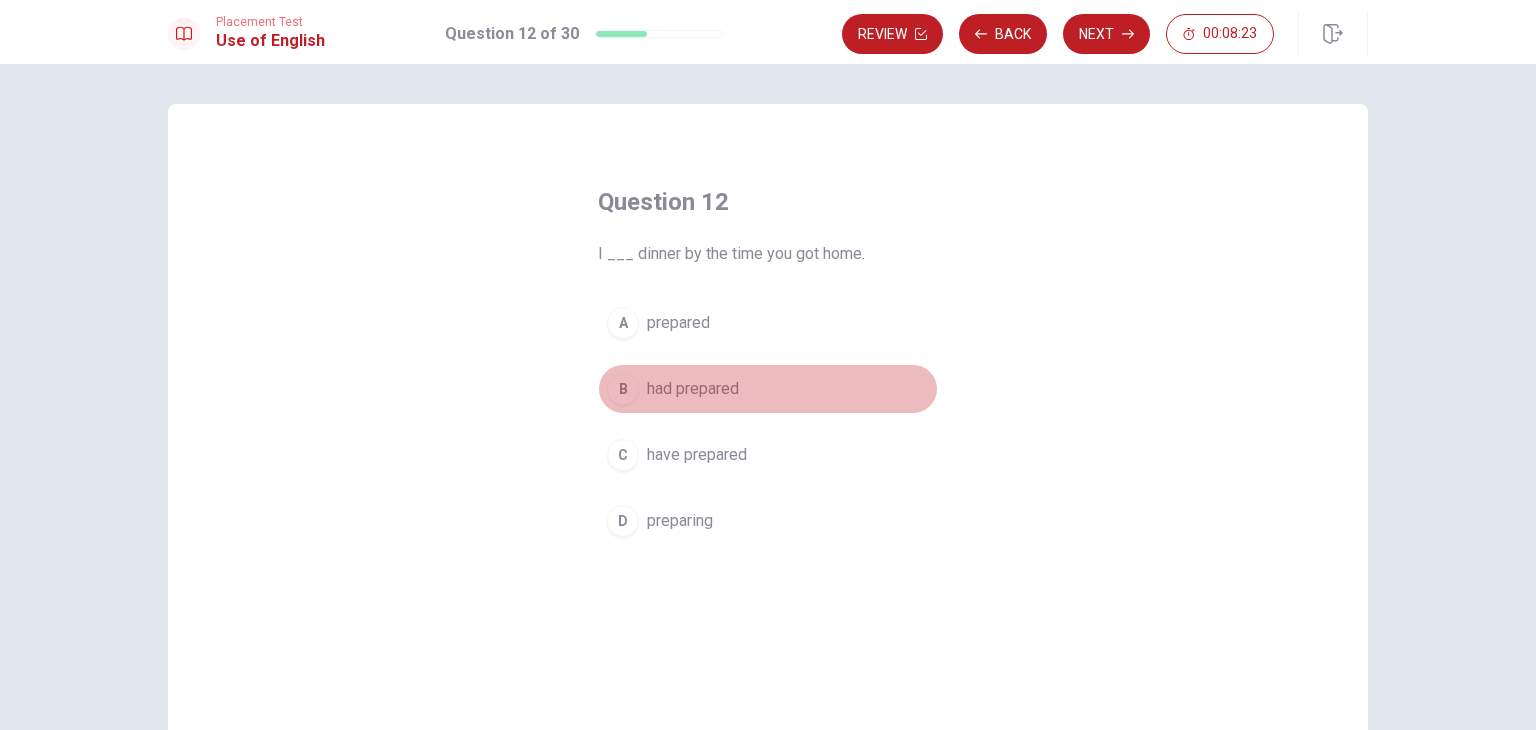 click on "had prepared" at bounding box center (693, 389) 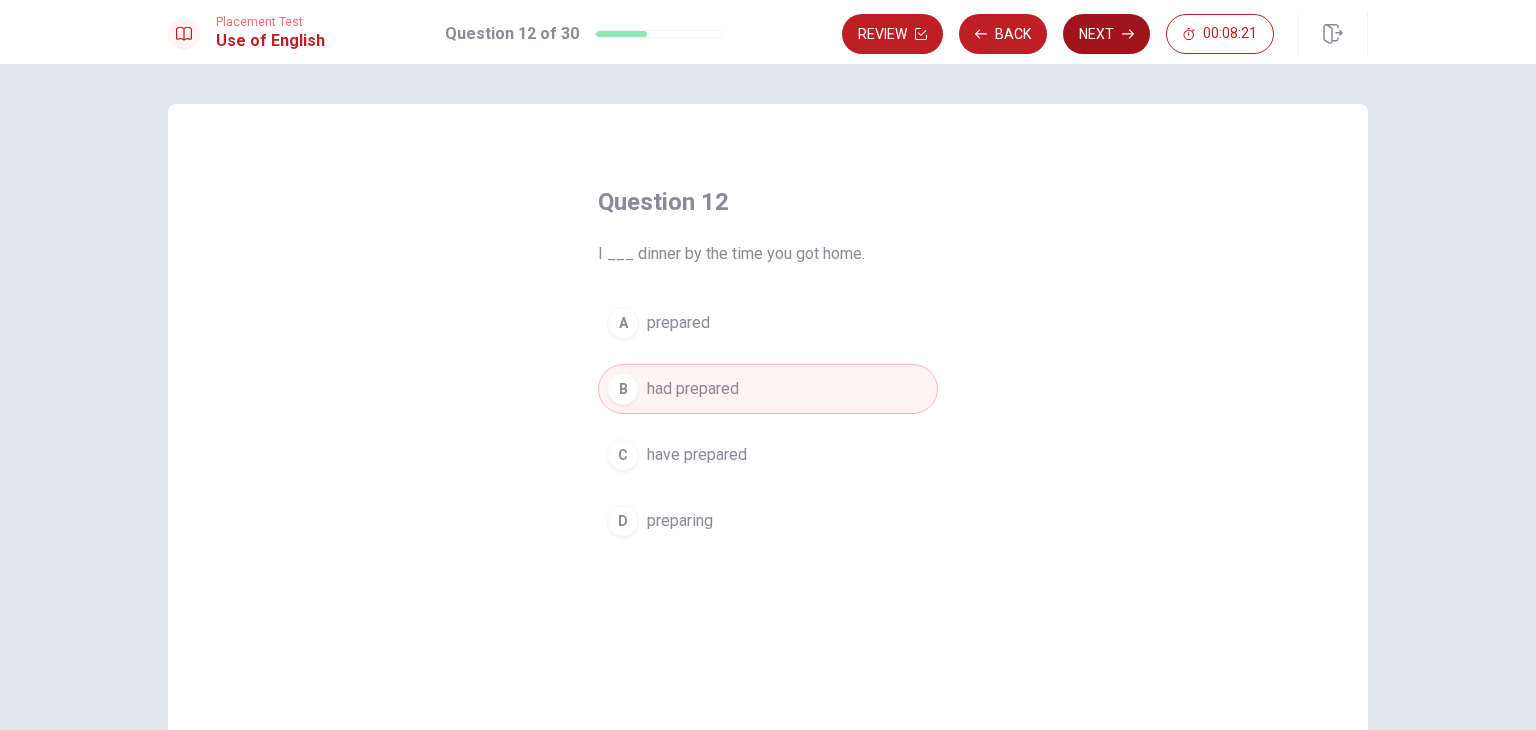 click on "Next" at bounding box center [1106, 34] 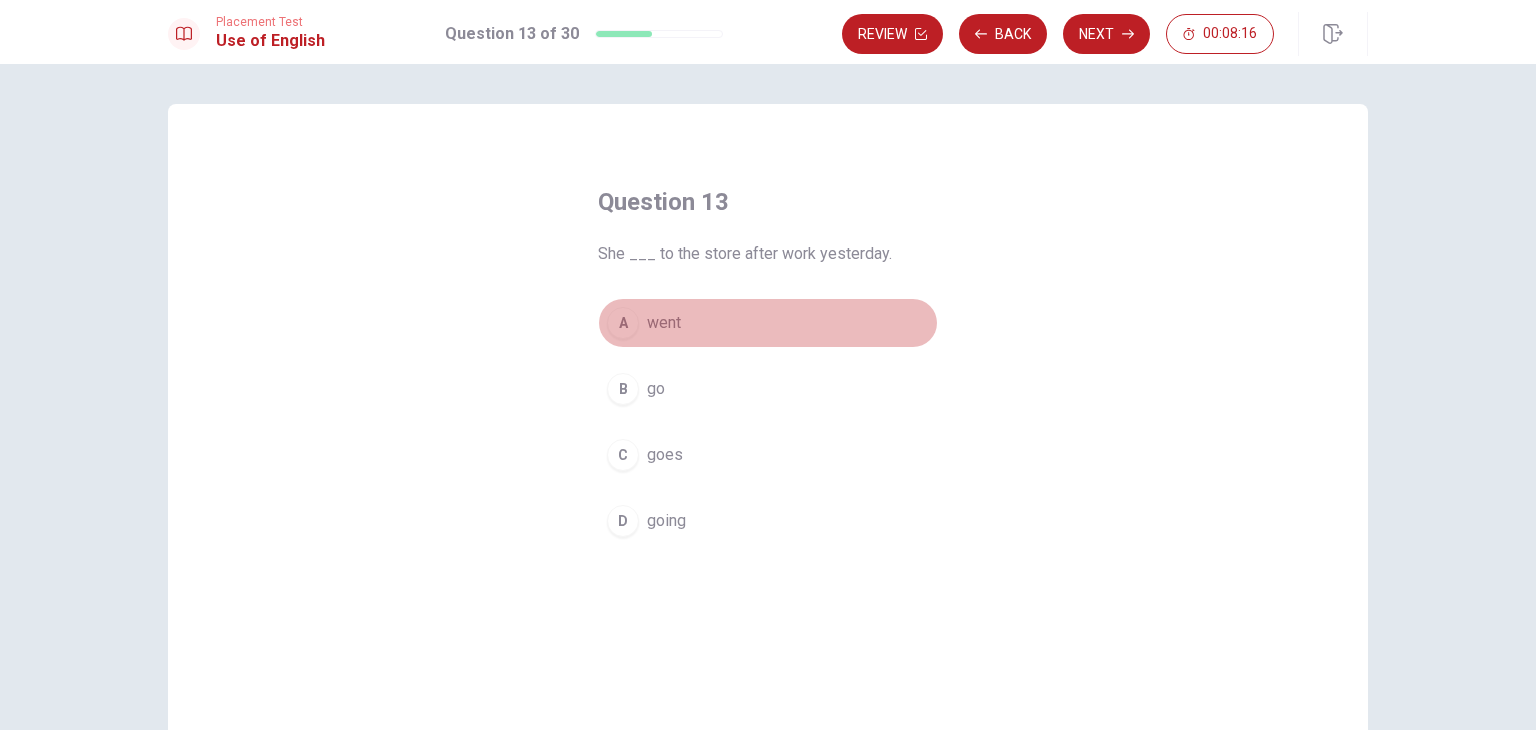 click on "went" at bounding box center (664, 323) 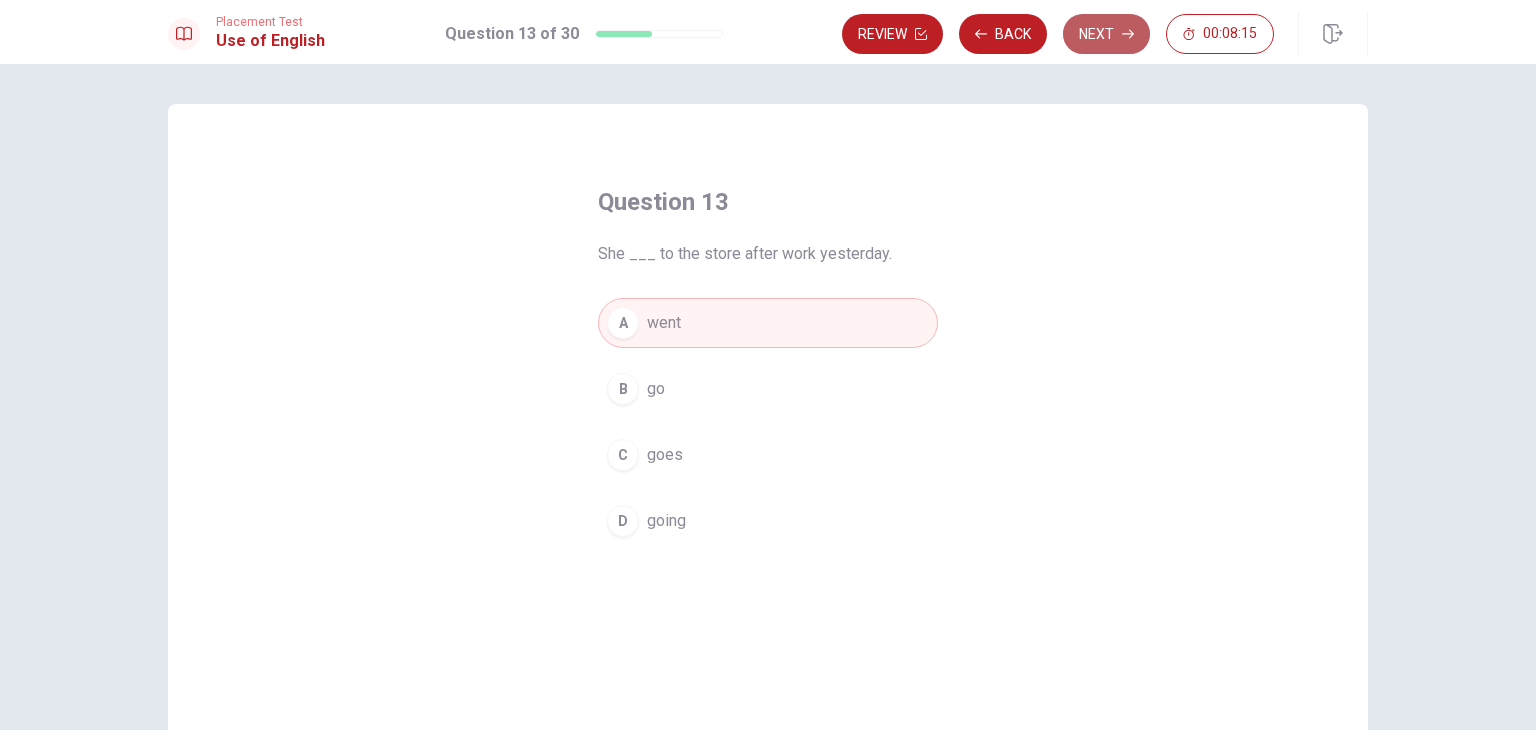 click on "Next" at bounding box center (1106, 34) 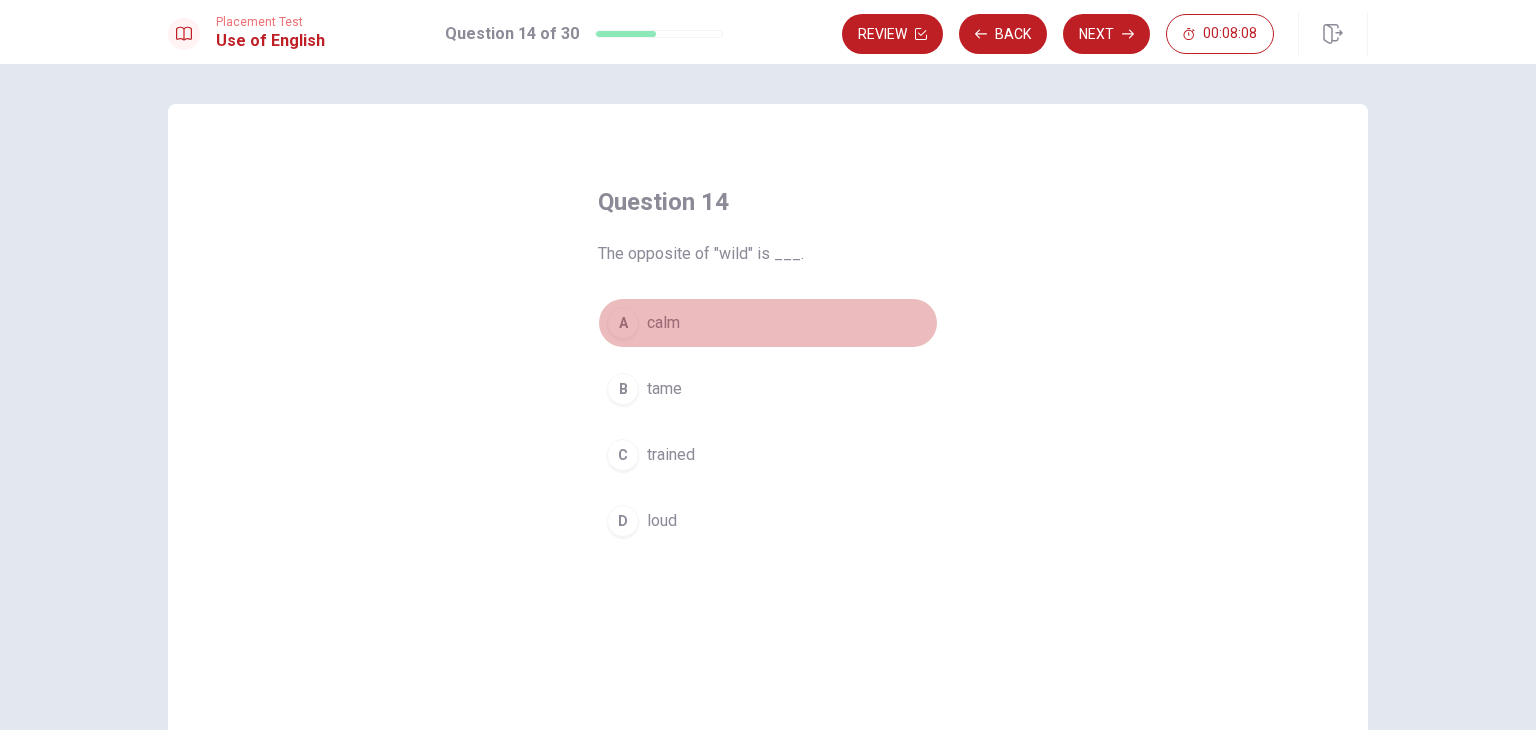 click on "A calm" at bounding box center [768, 323] 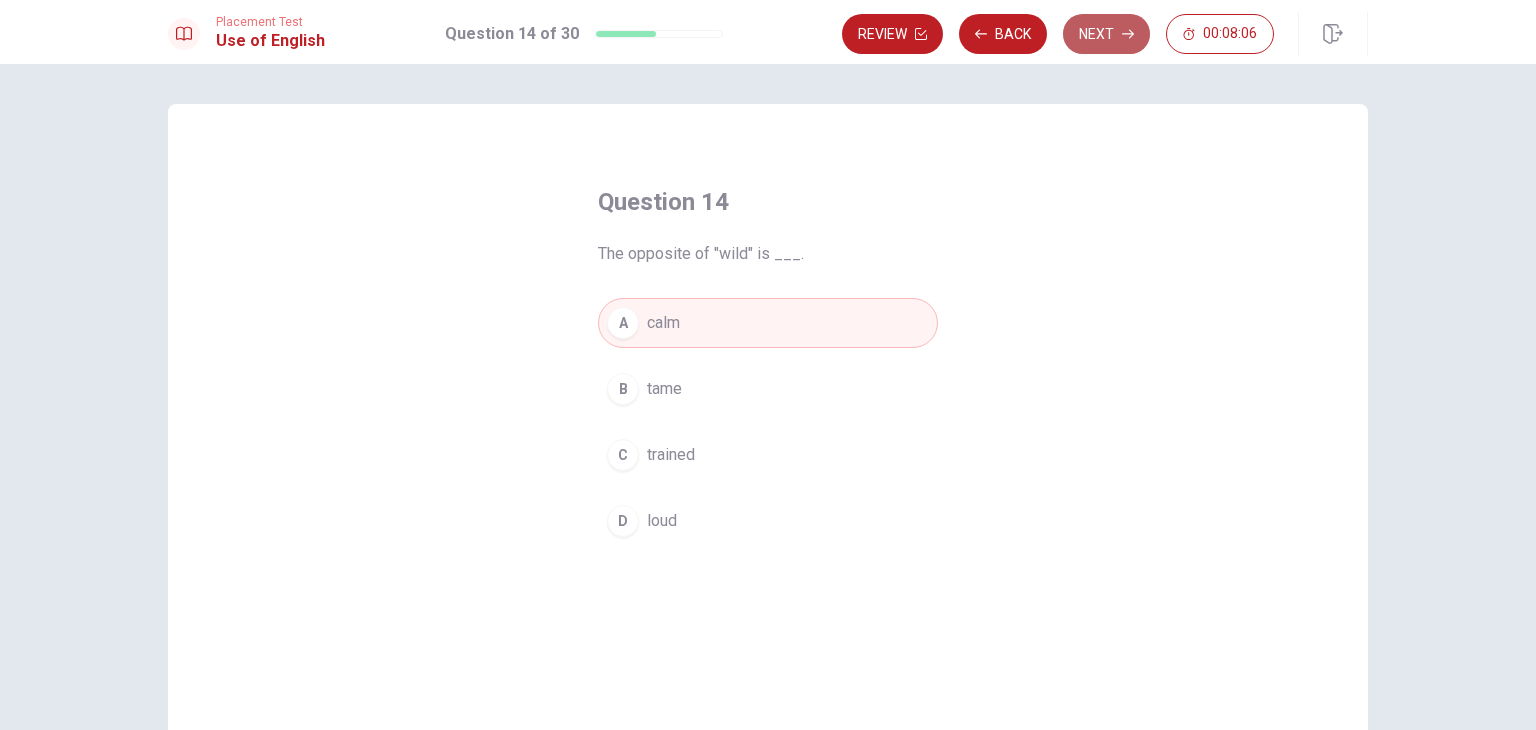 click on "Next" at bounding box center [1106, 34] 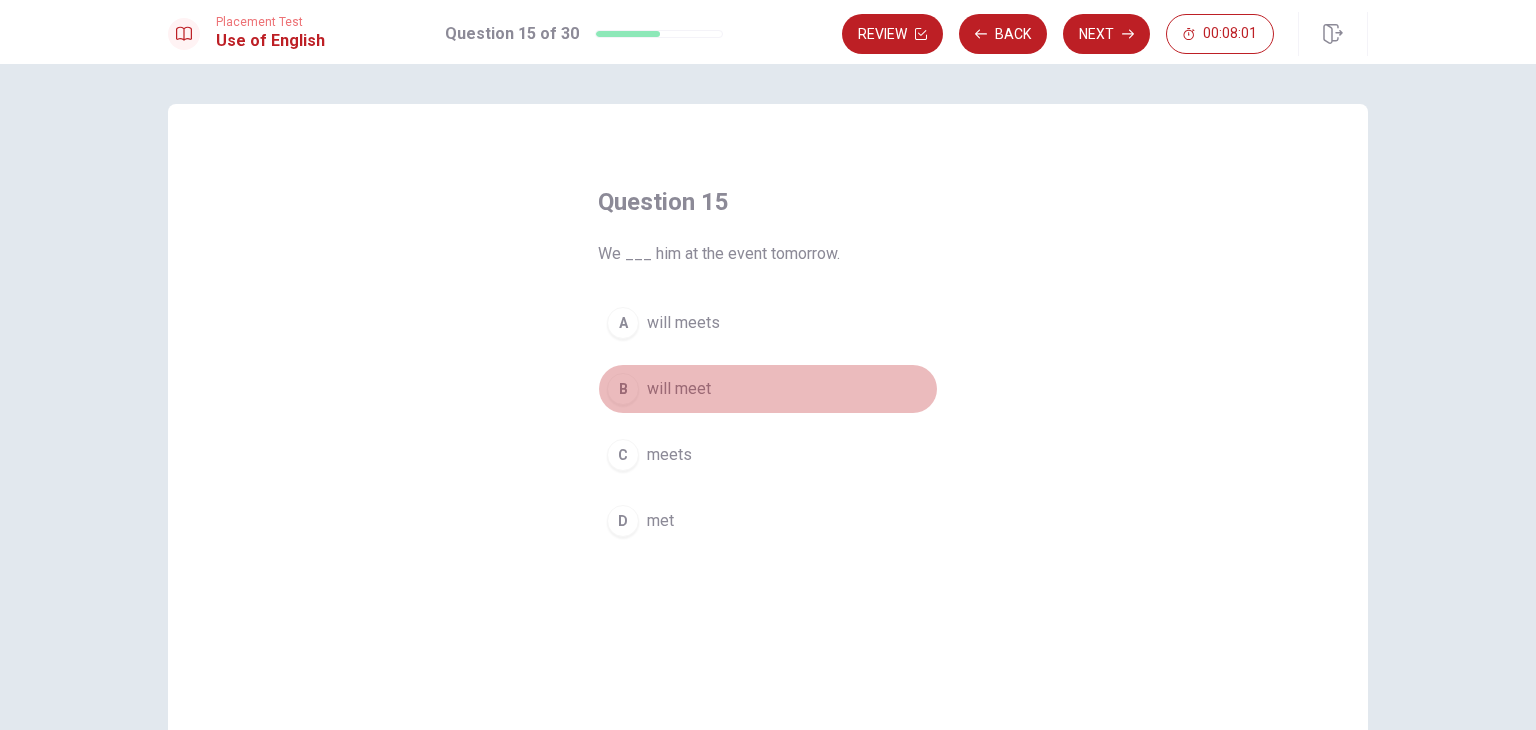 click on "B will meet" at bounding box center [768, 389] 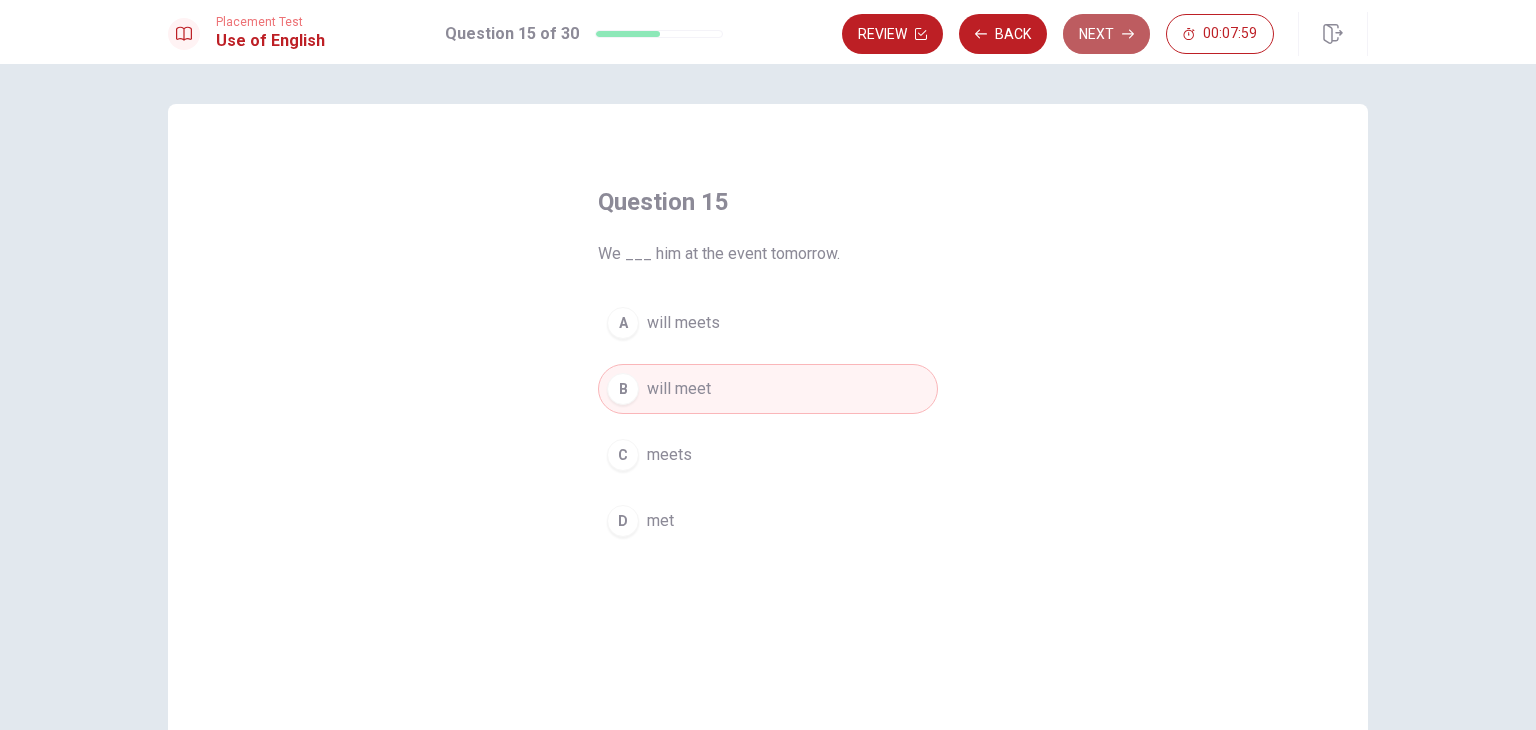 click on "Next" at bounding box center (1106, 34) 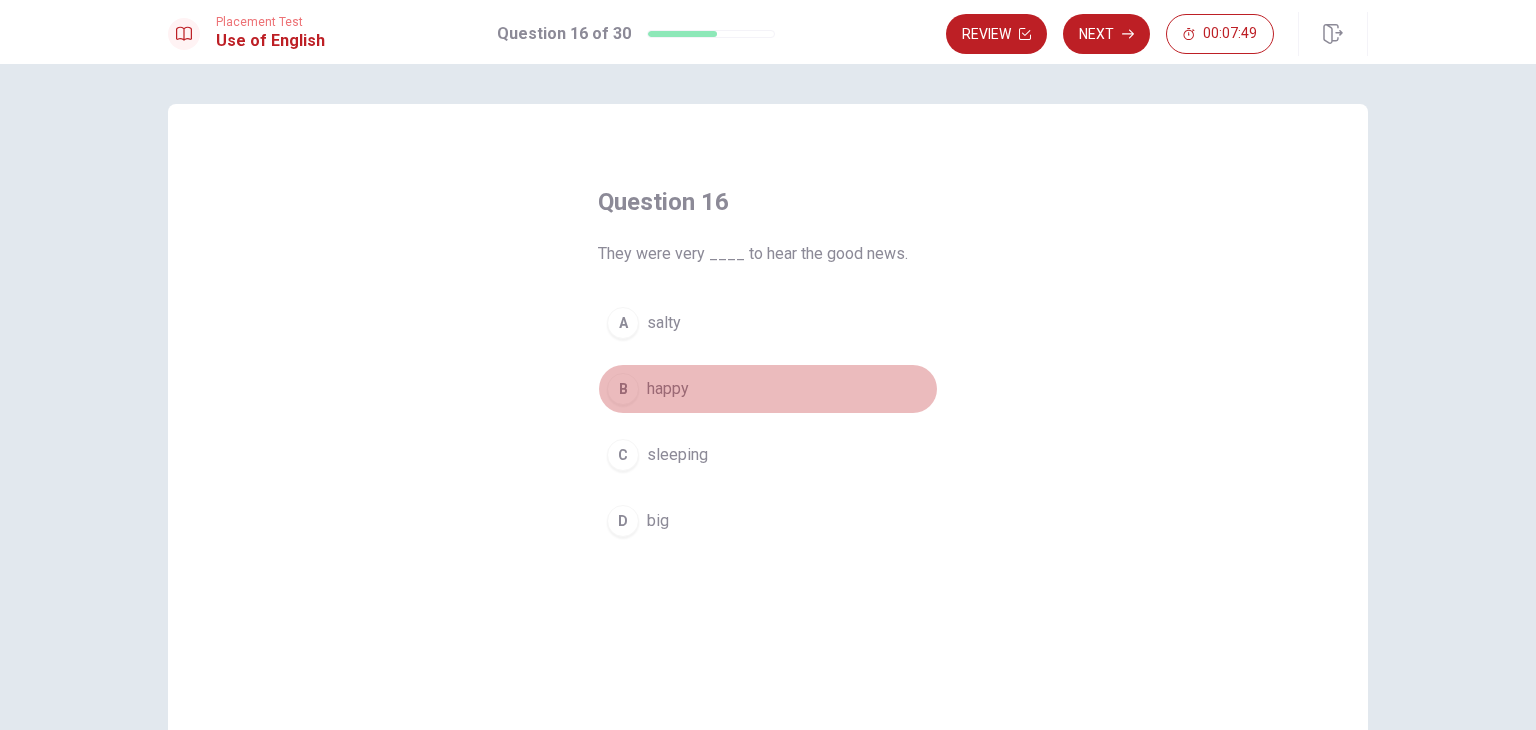 click on "happy" at bounding box center (668, 389) 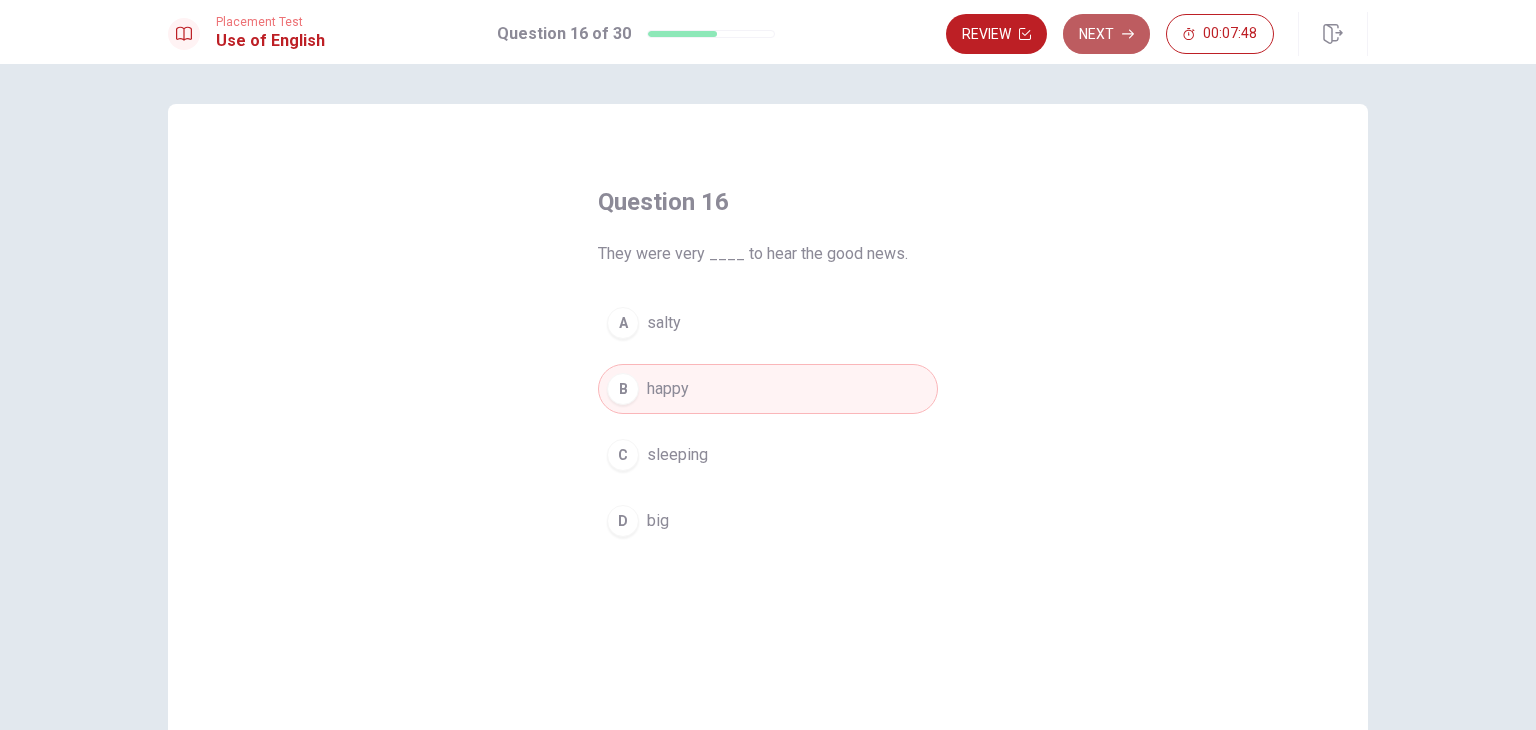 click on "Next" at bounding box center (1106, 34) 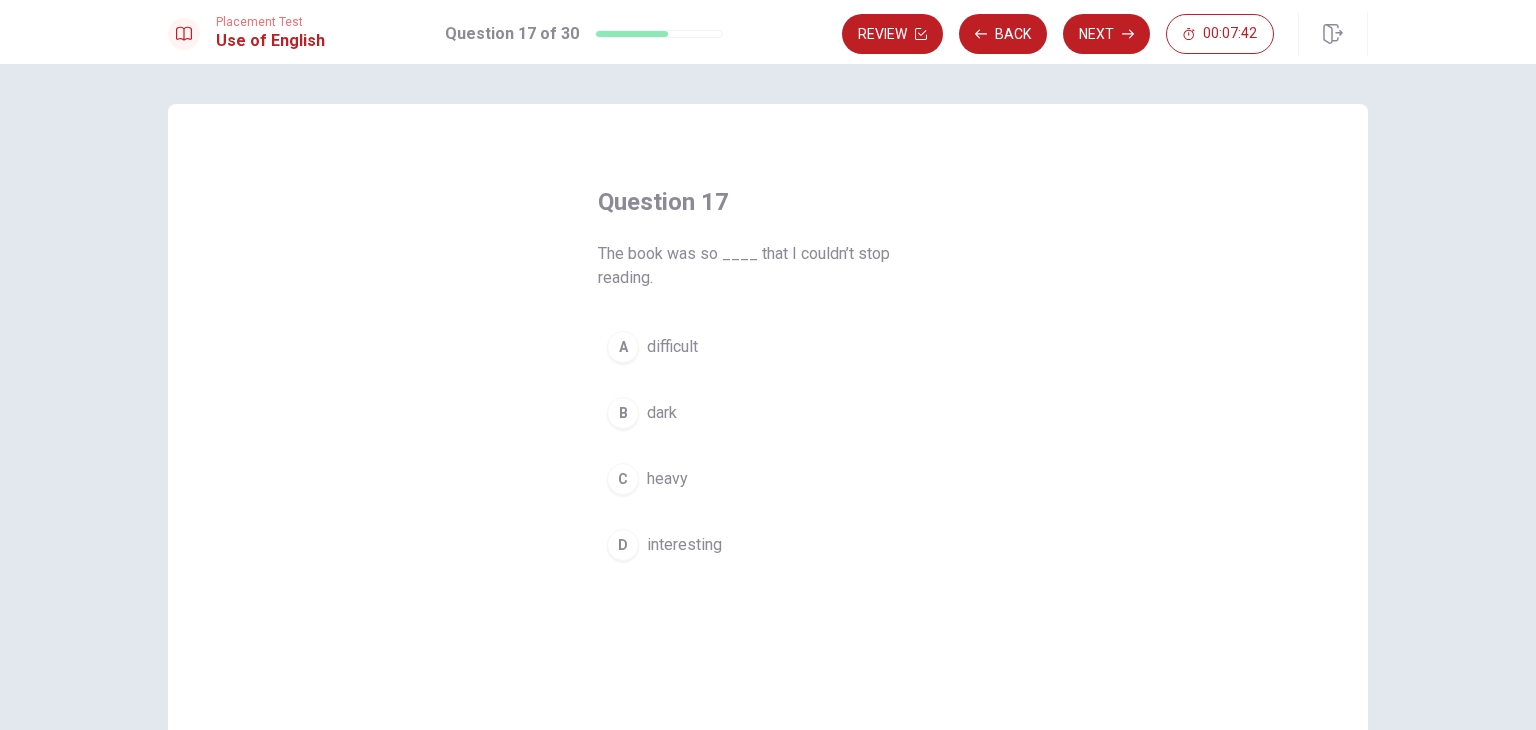 click on "interesting" at bounding box center [684, 545] 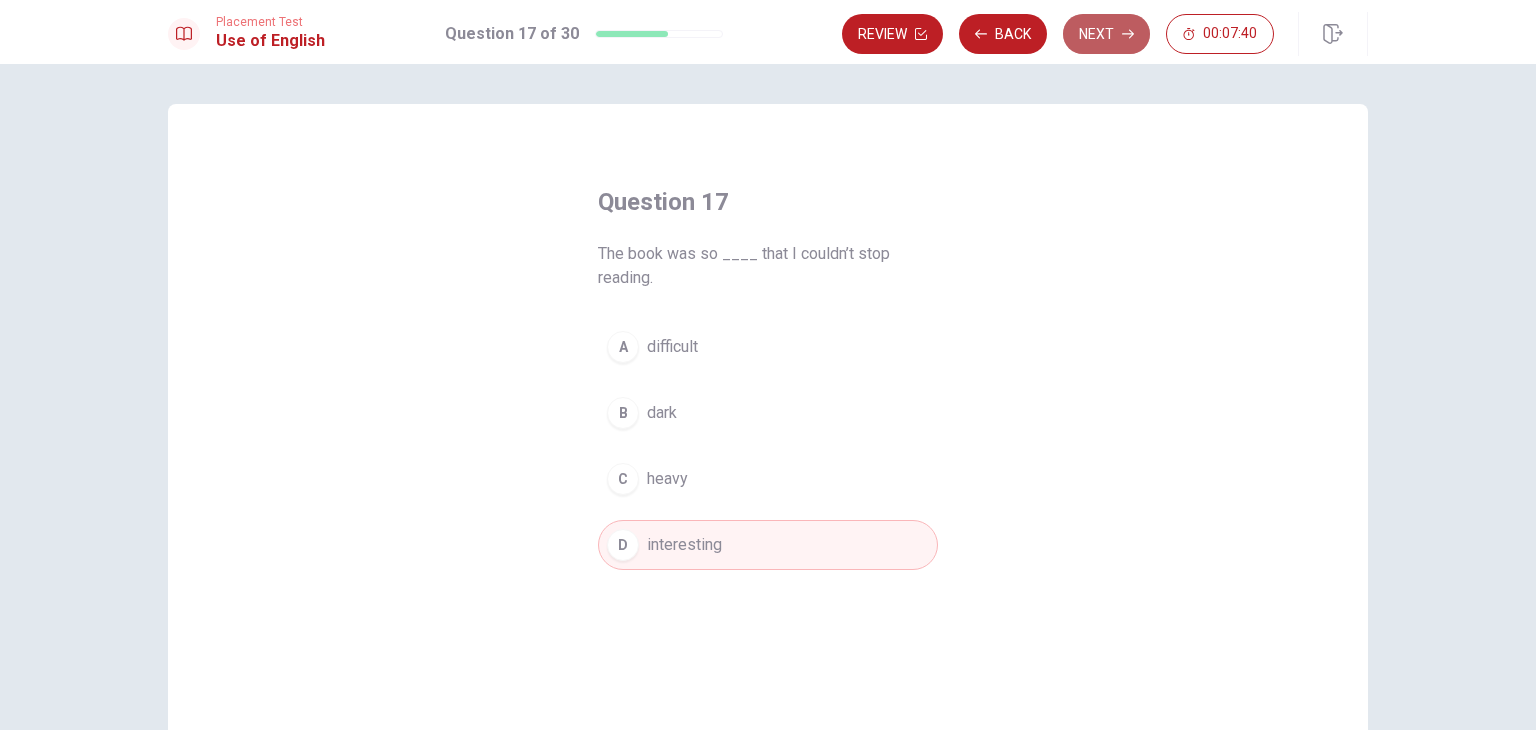 click on "Next" at bounding box center [1106, 34] 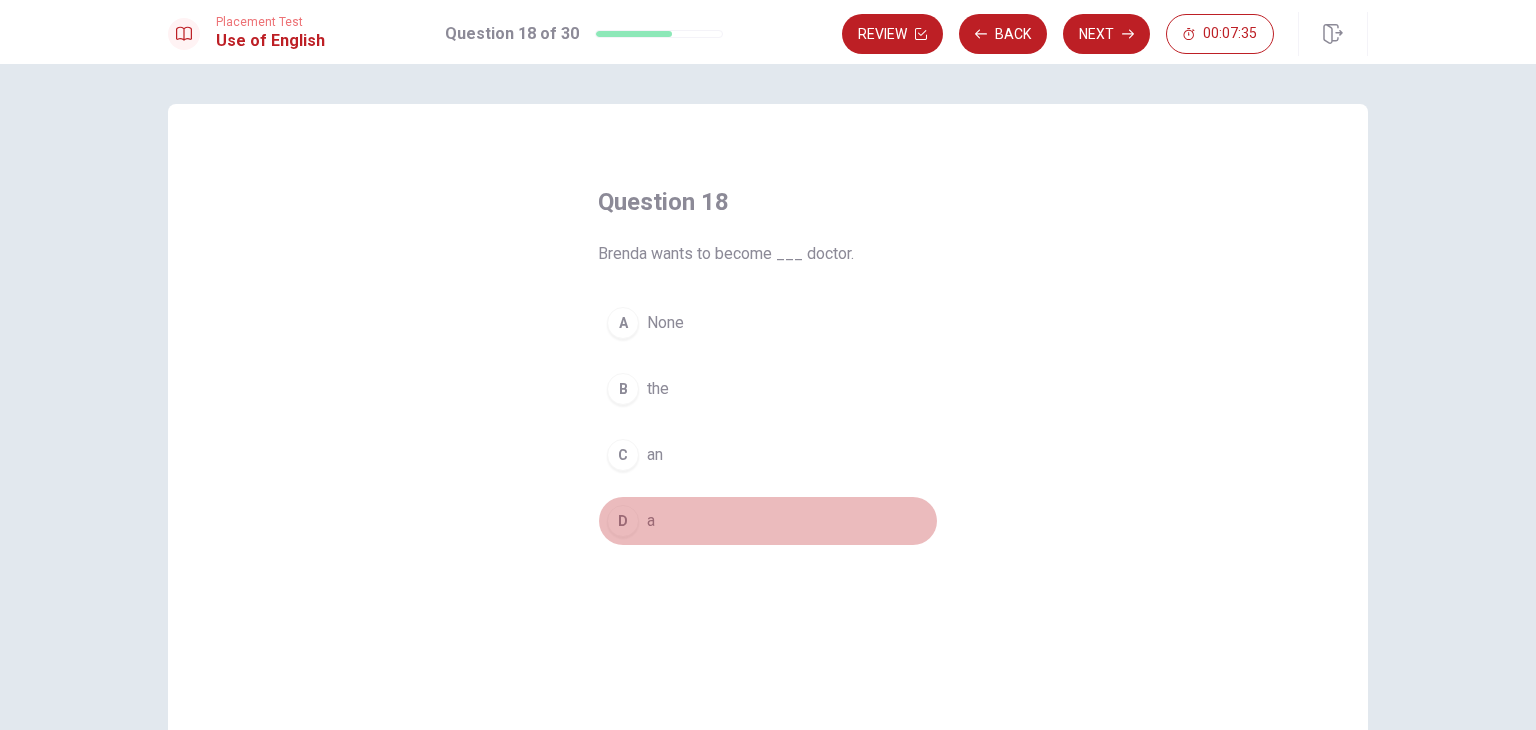 click on "D" at bounding box center [623, 521] 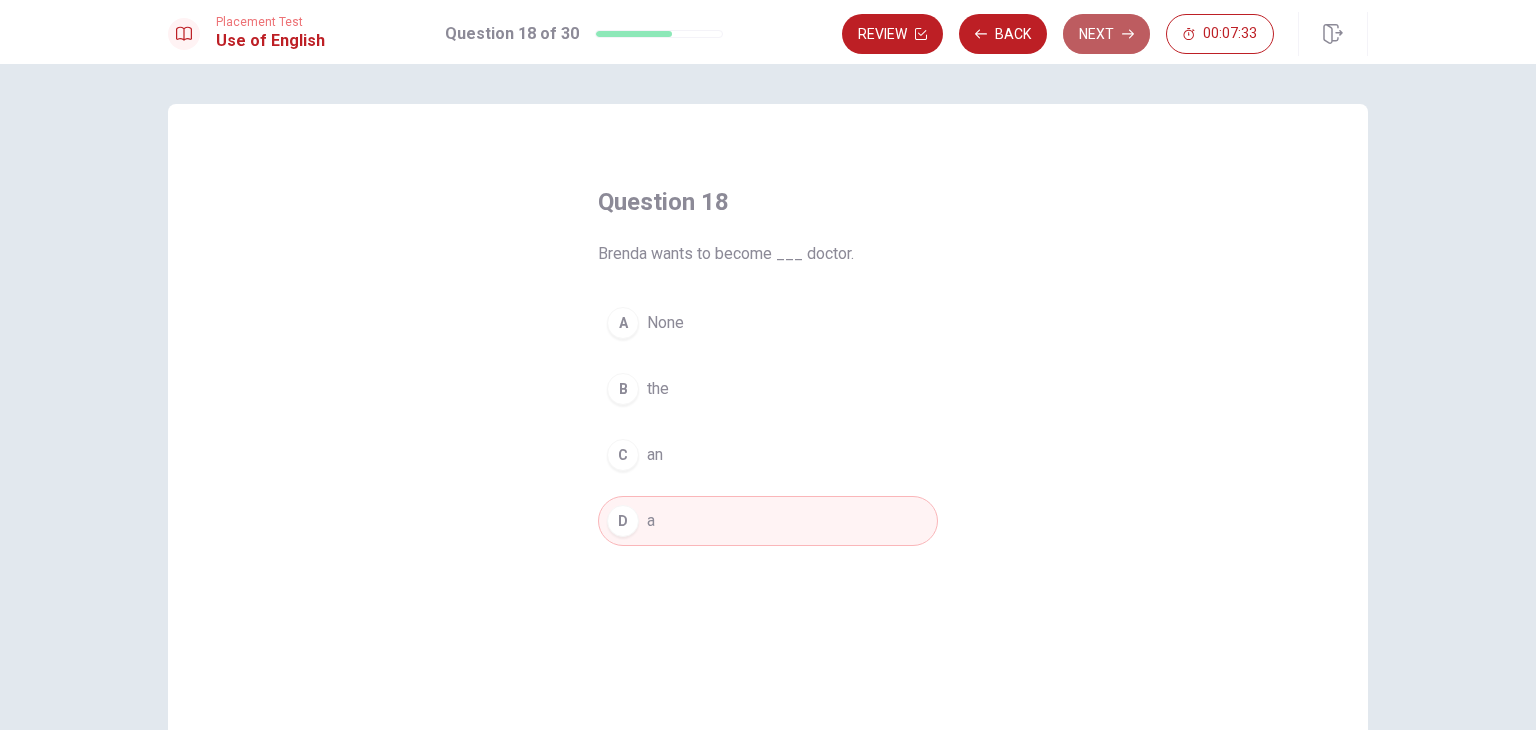 click on "Next" at bounding box center (1106, 34) 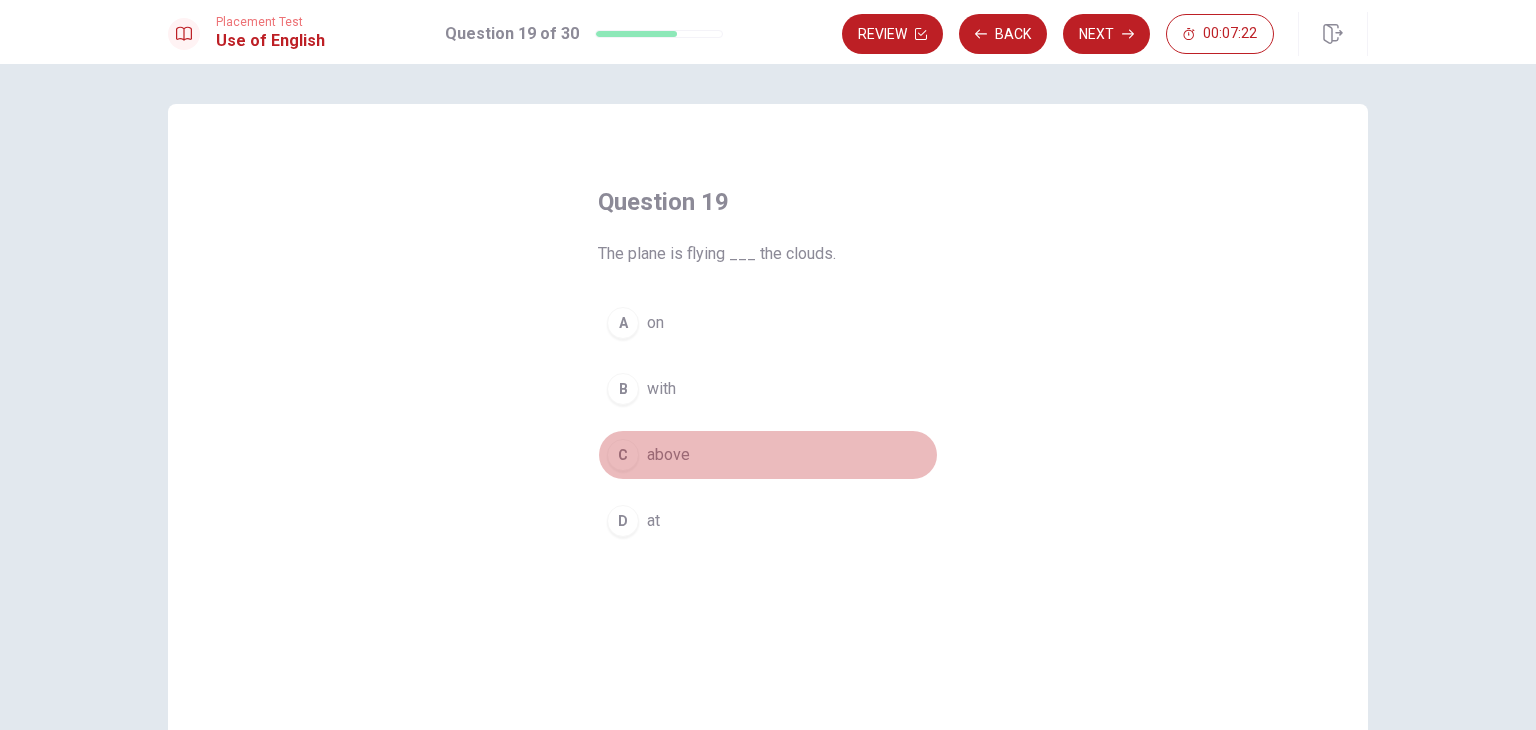 click on "C above" at bounding box center (768, 455) 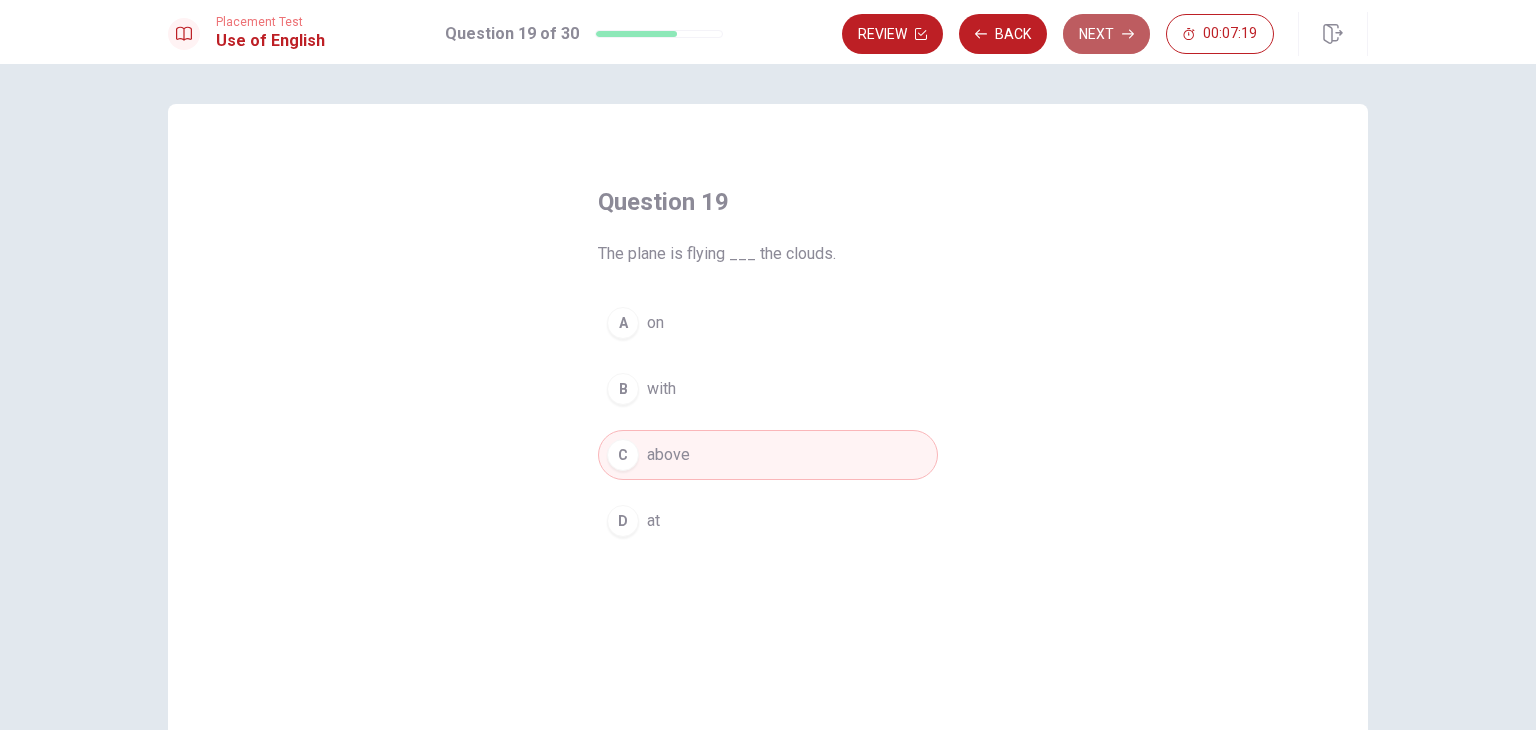 click on "Next" at bounding box center [1106, 34] 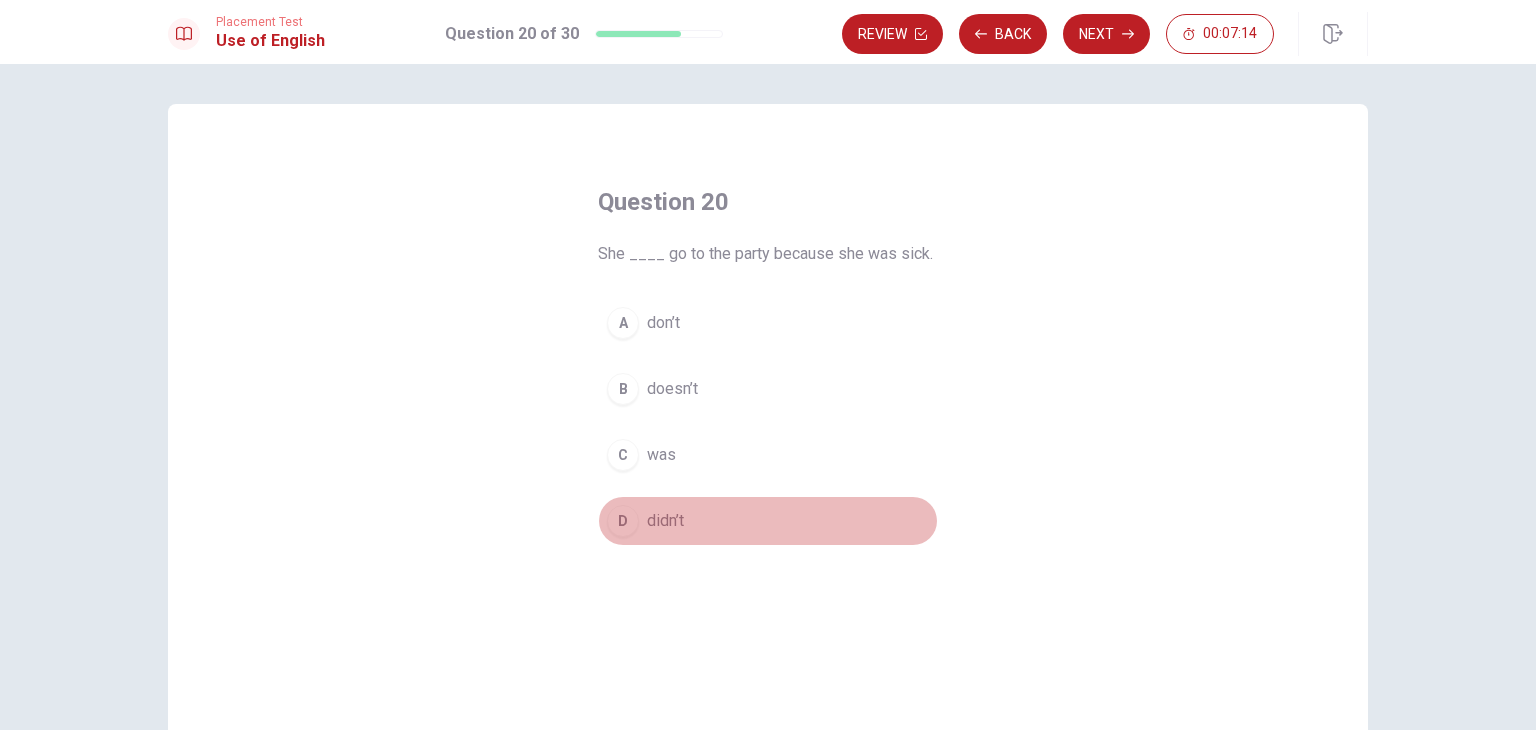 click on "didn’t" at bounding box center [665, 521] 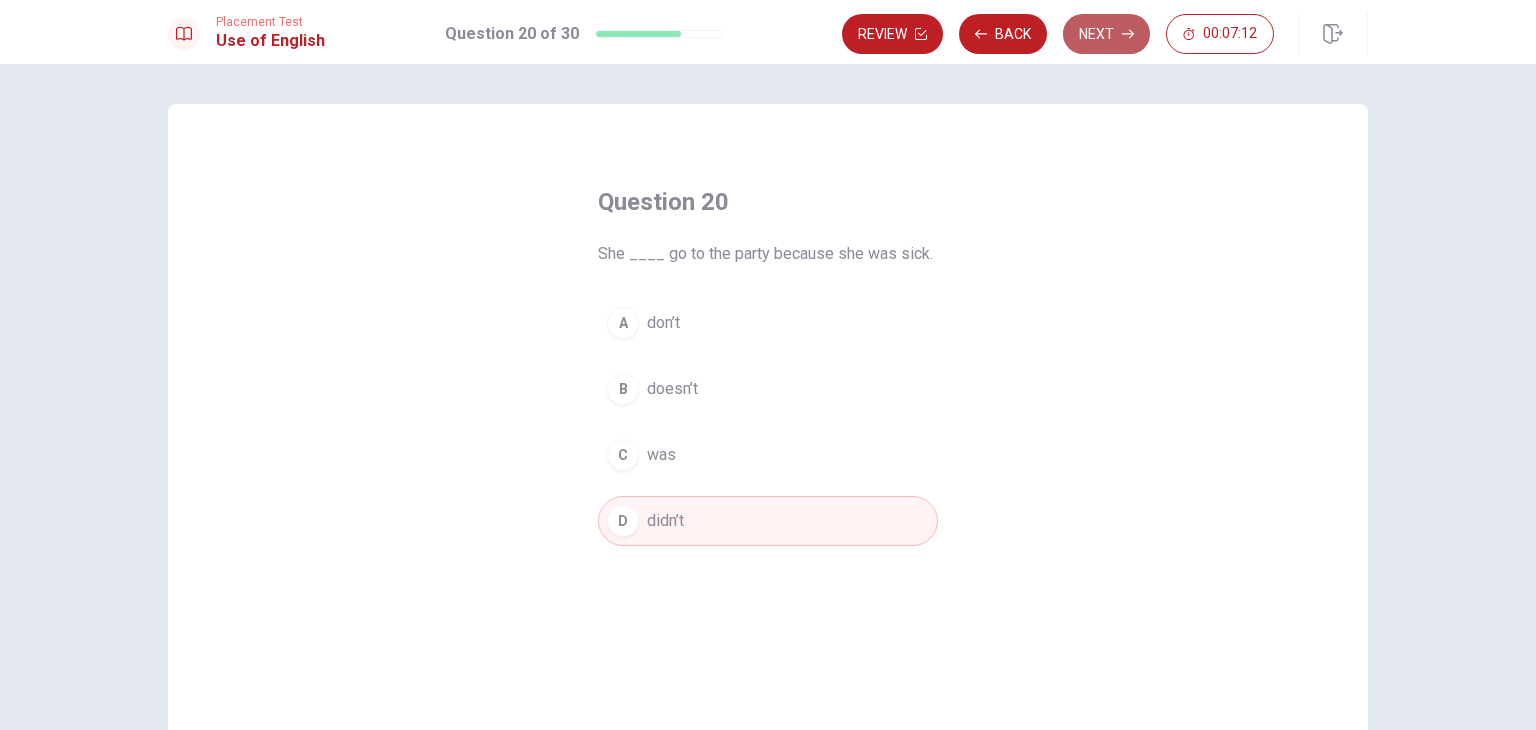 click on "Next" at bounding box center [1106, 34] 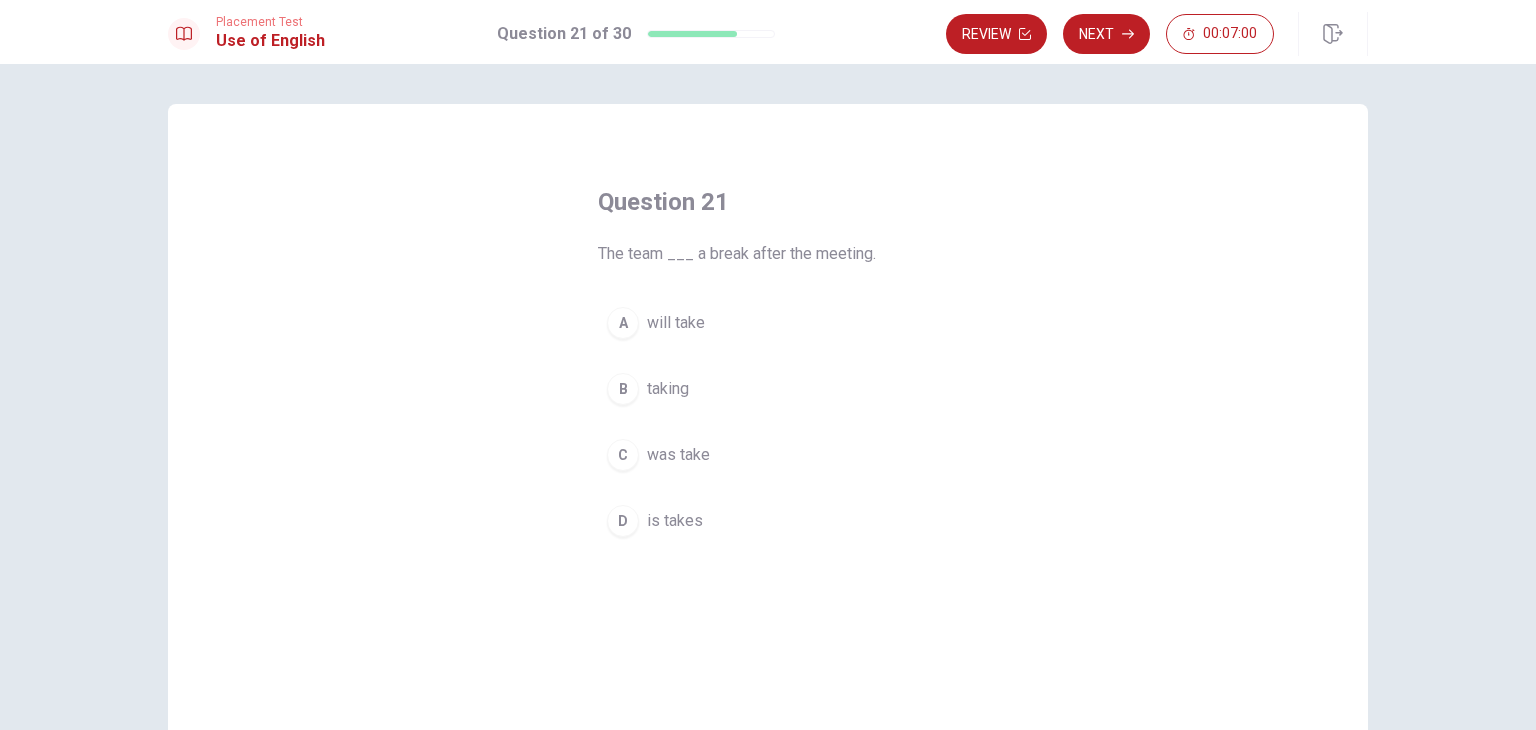 click on "will take" at bounding box center [676, 323] 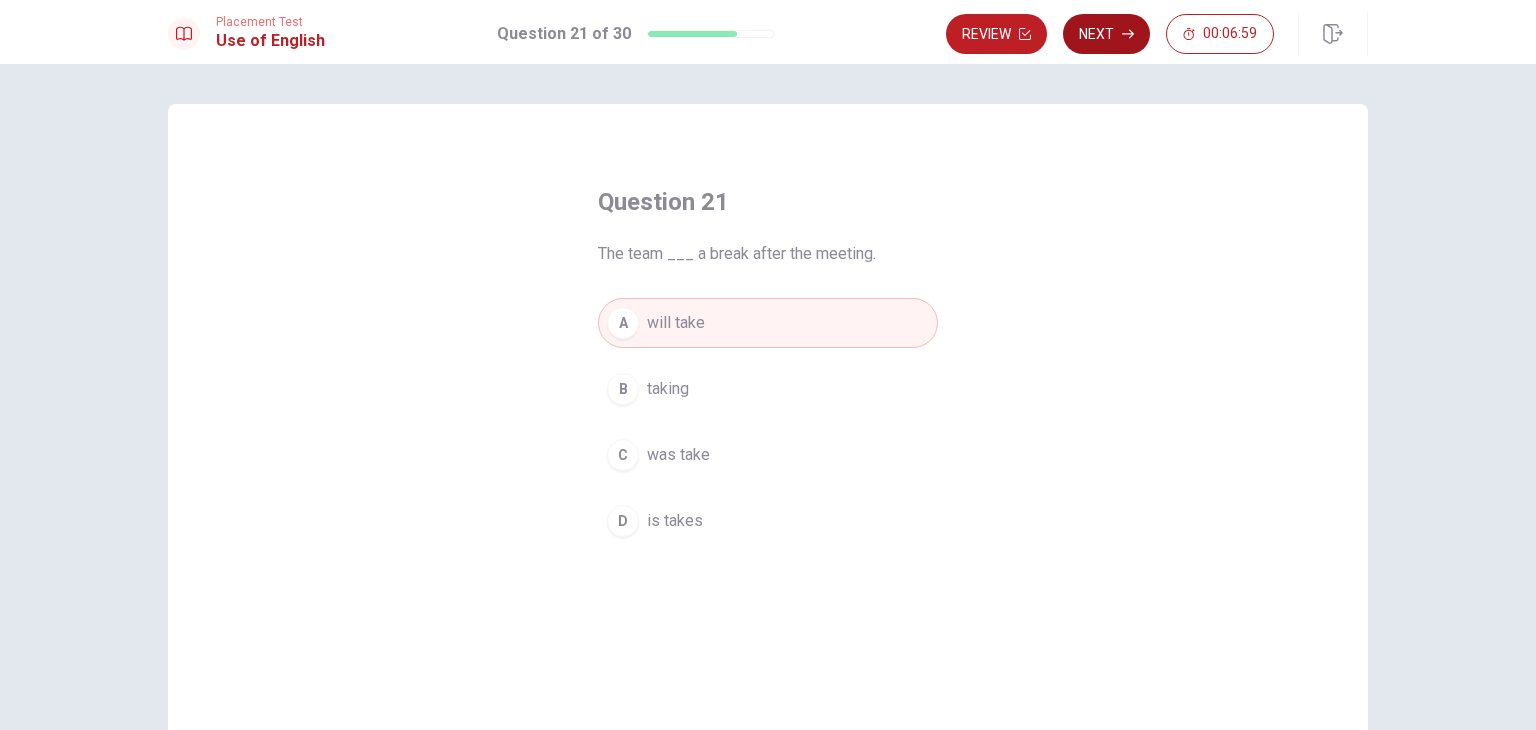click on "Next" at bounding box center (1106, 34) 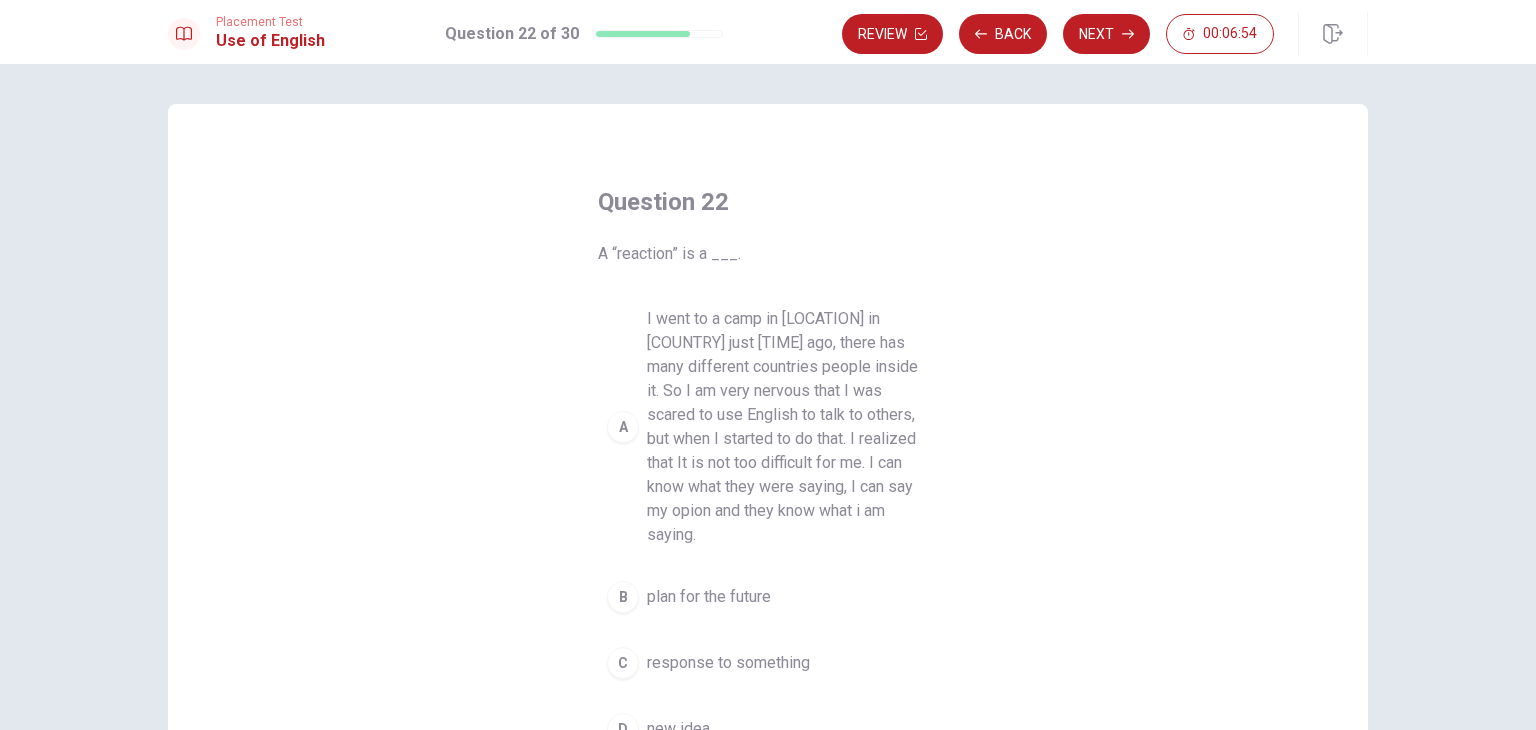 click on "response to something" at bounding box center (728, 663) 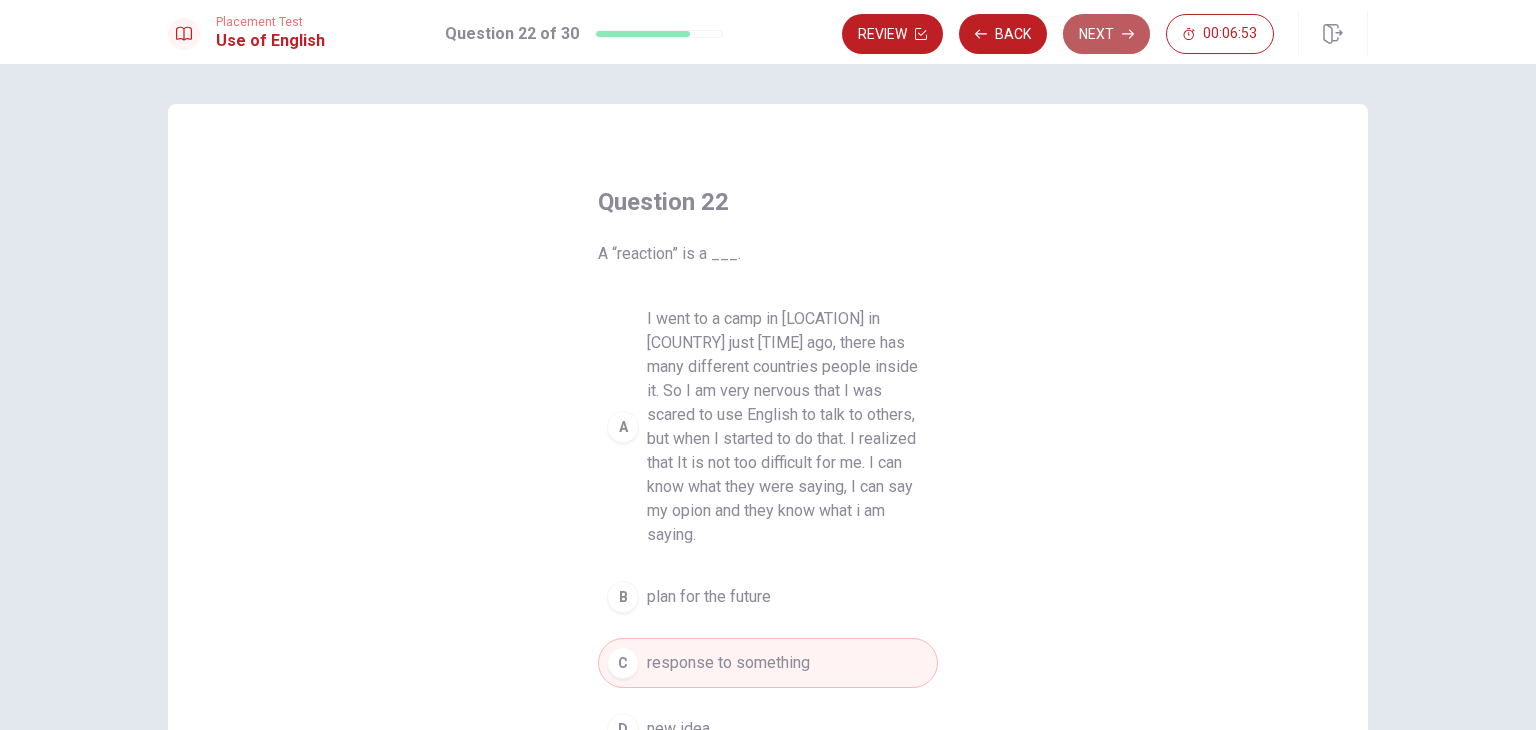 click on "Next" at bounding box center [1106, 34] 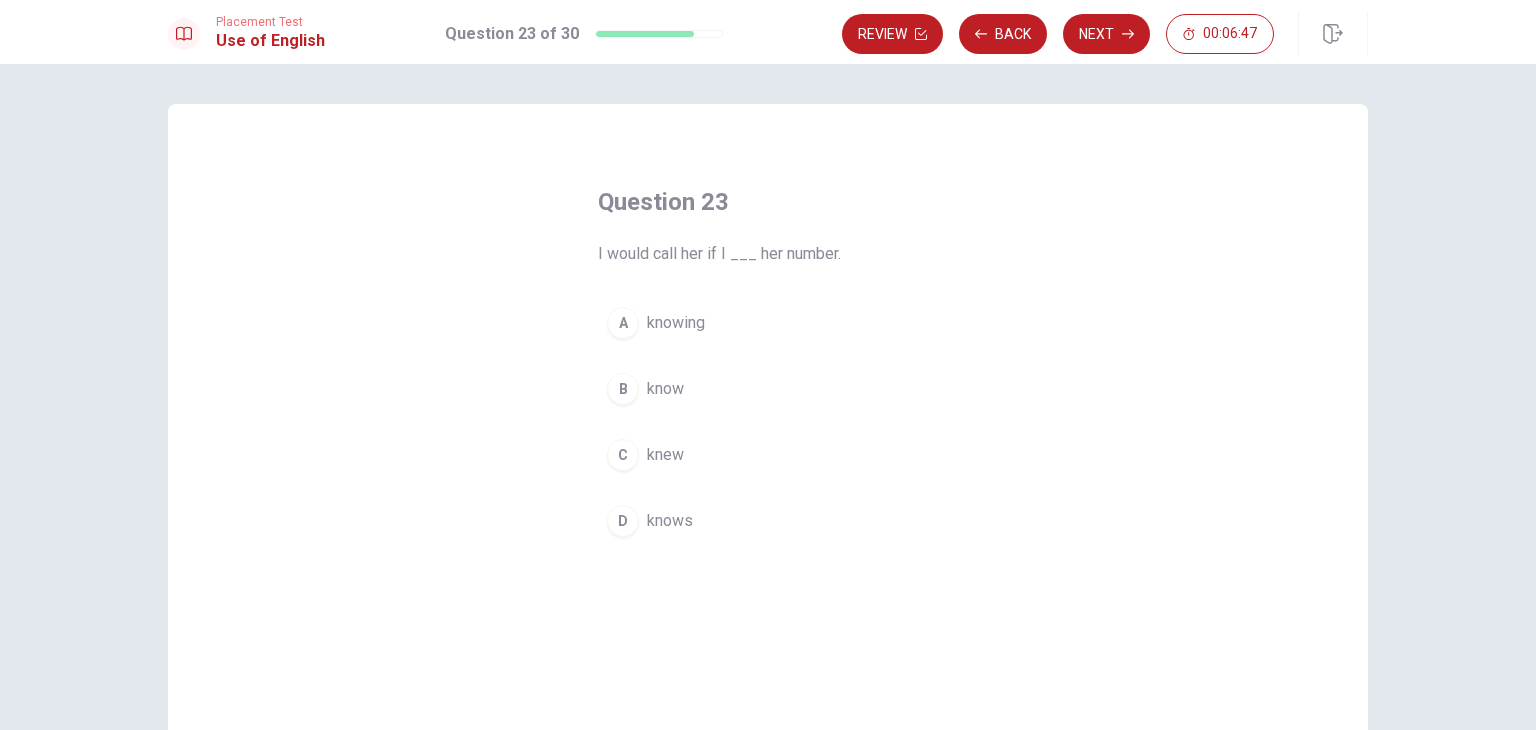 click on "know" at bounding box center (665, 389) 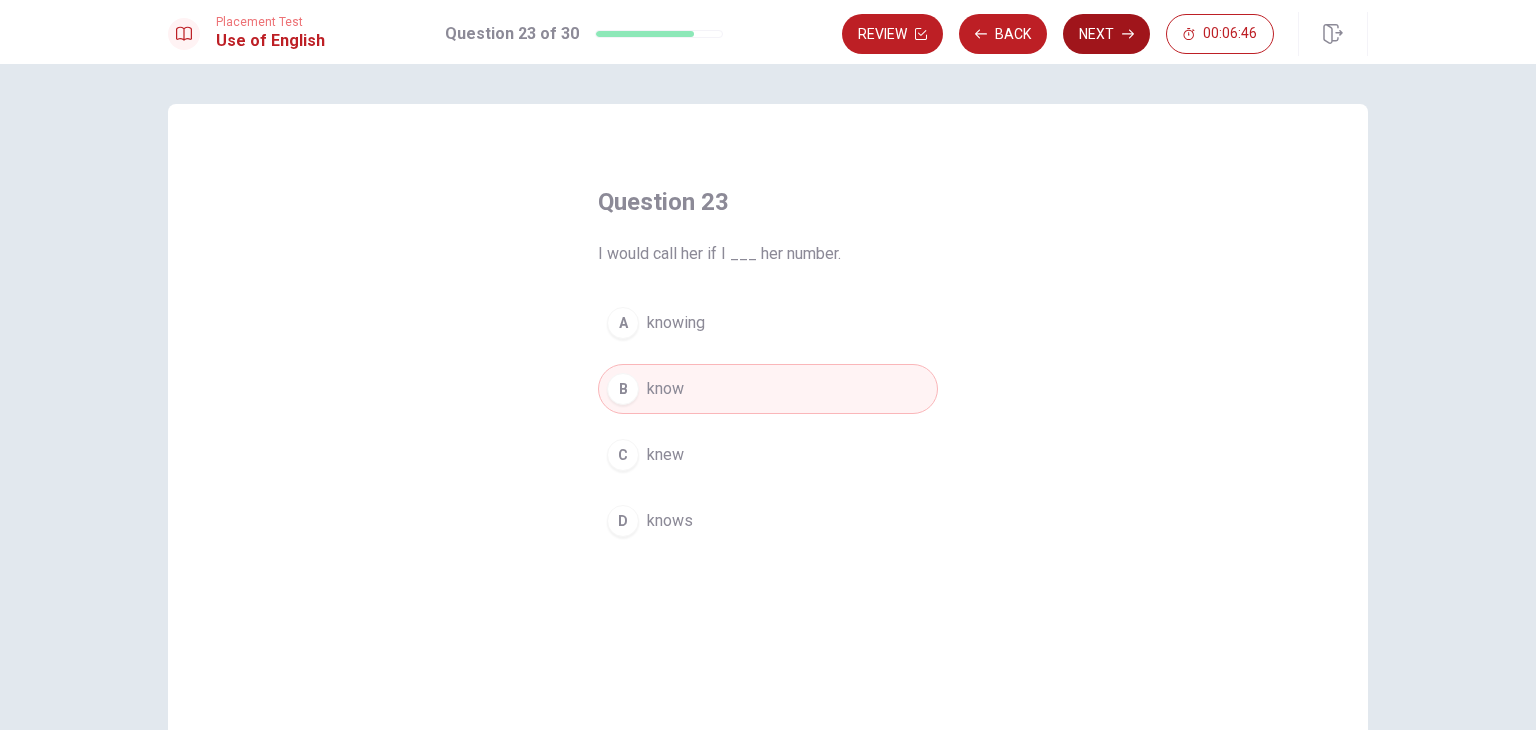 click on "Next" at bounding box center [1106, 34] 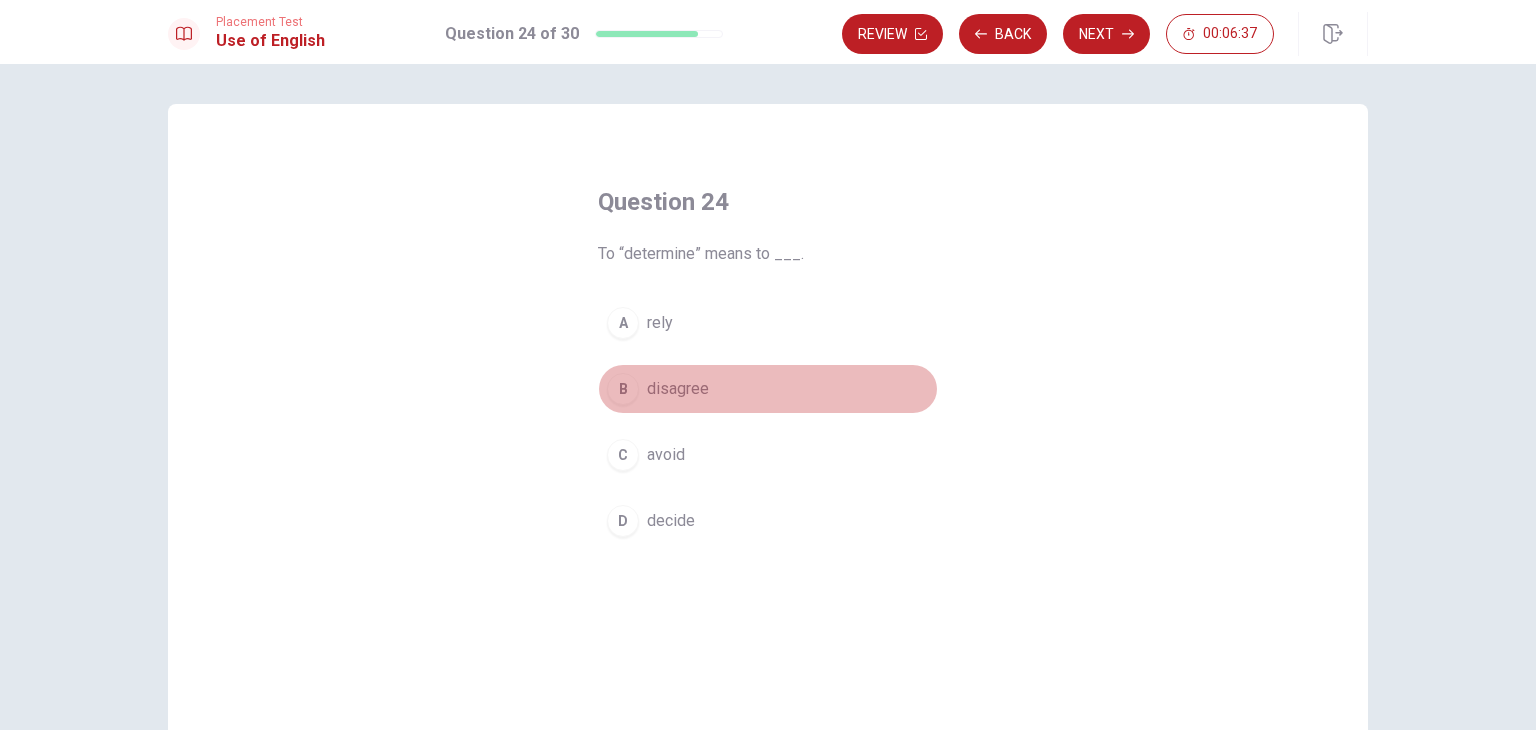 click on "B disagree" at bounding box center (768, 389) 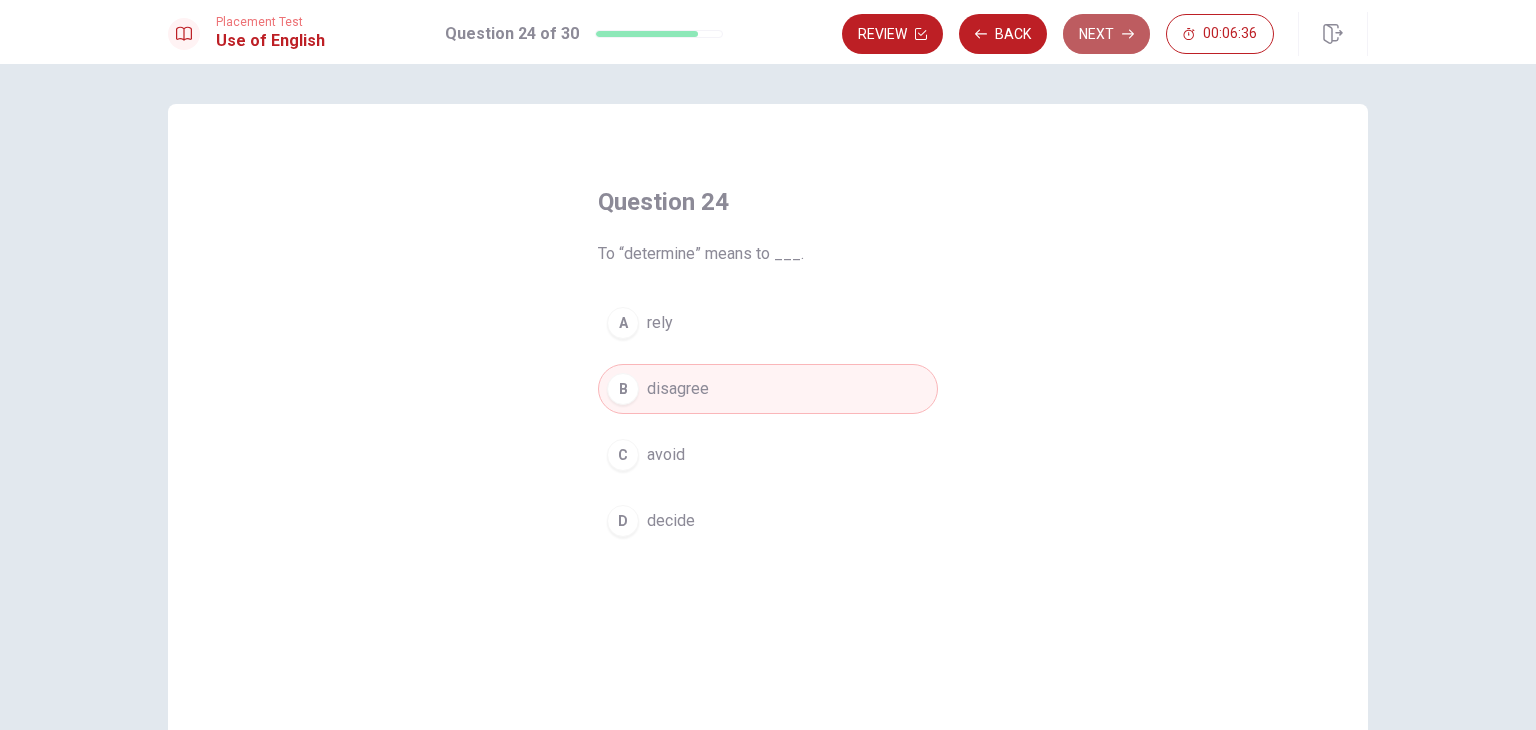 click on "Next" at bounding box center (1106, 34) 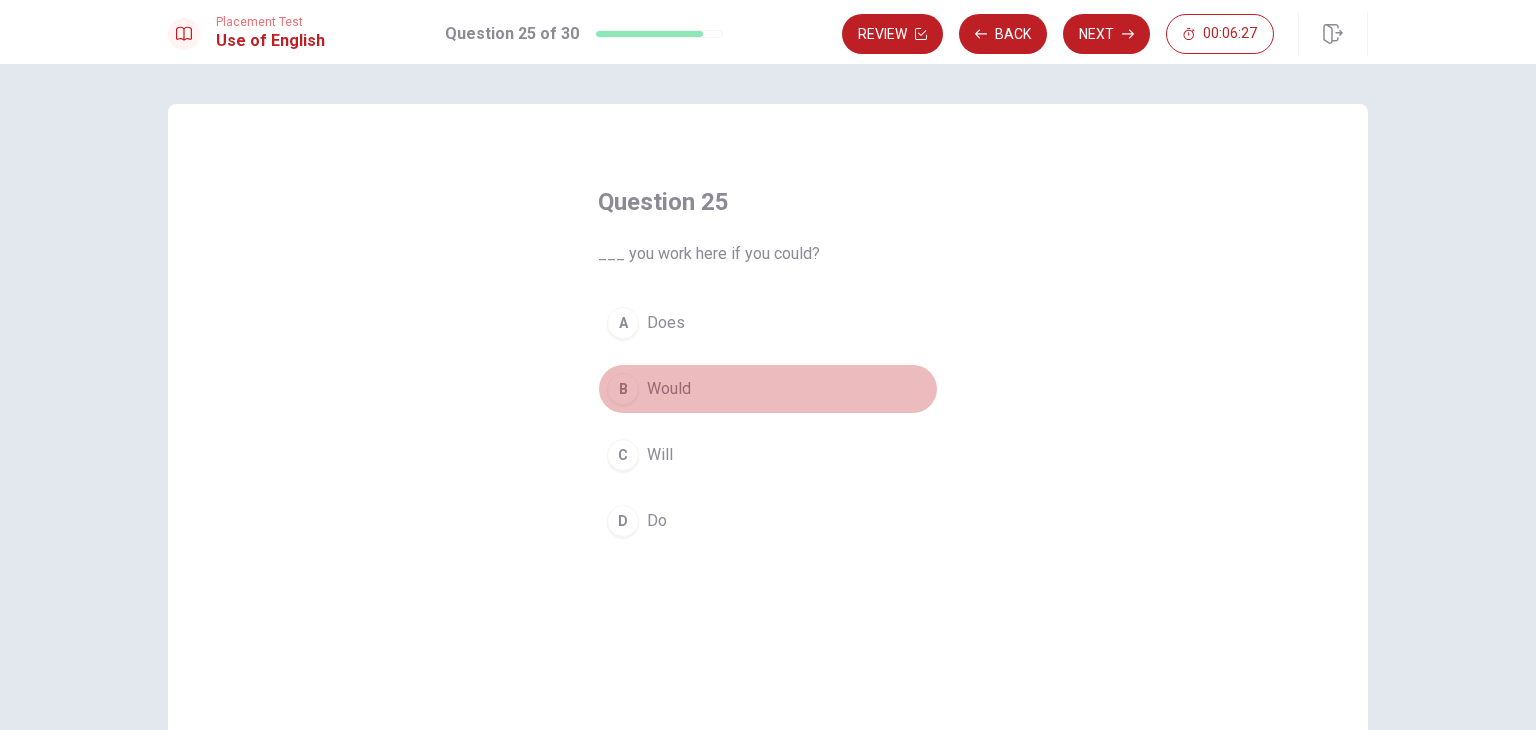 click on "Would" at bounding box center (669, 389) 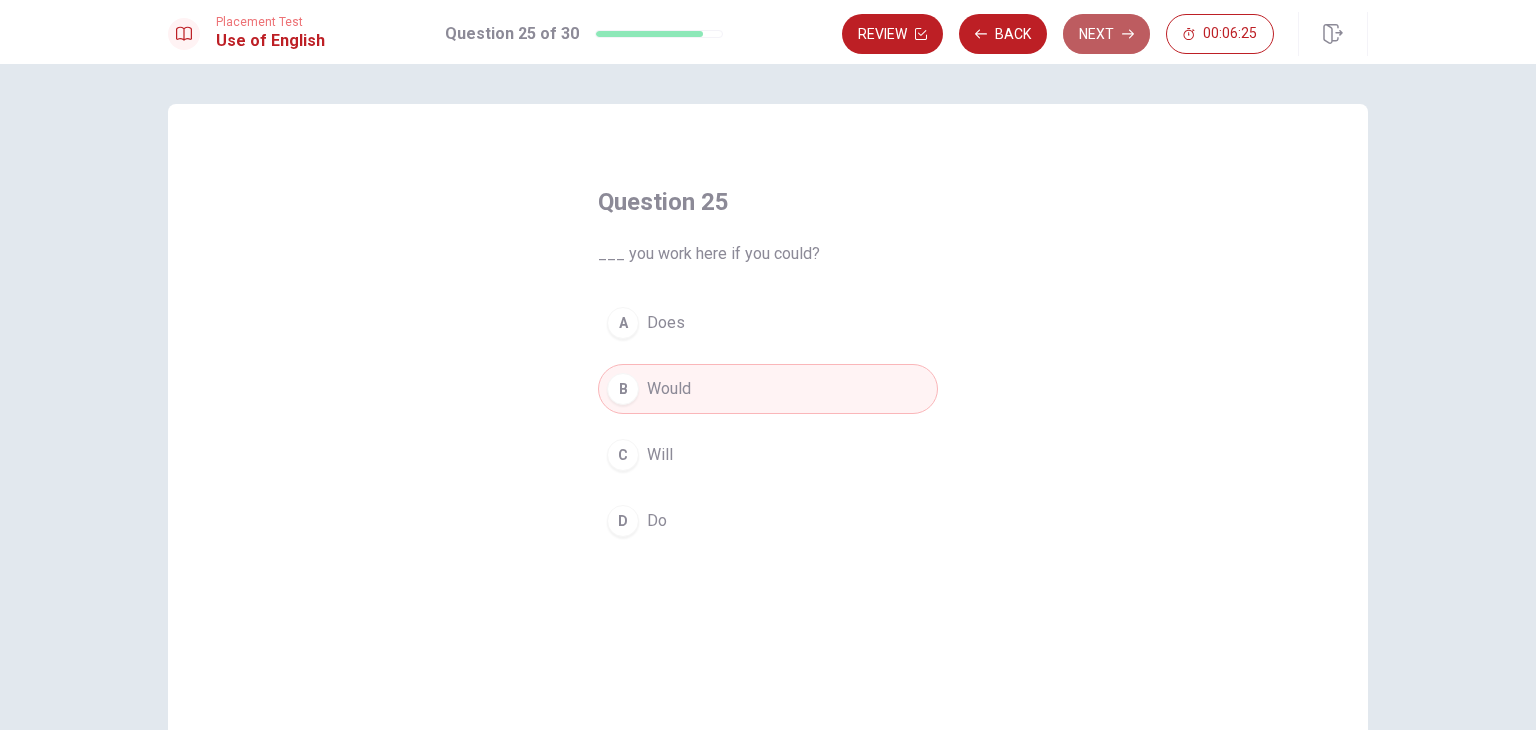 click on "Next" at bounding box center [1106, 34] 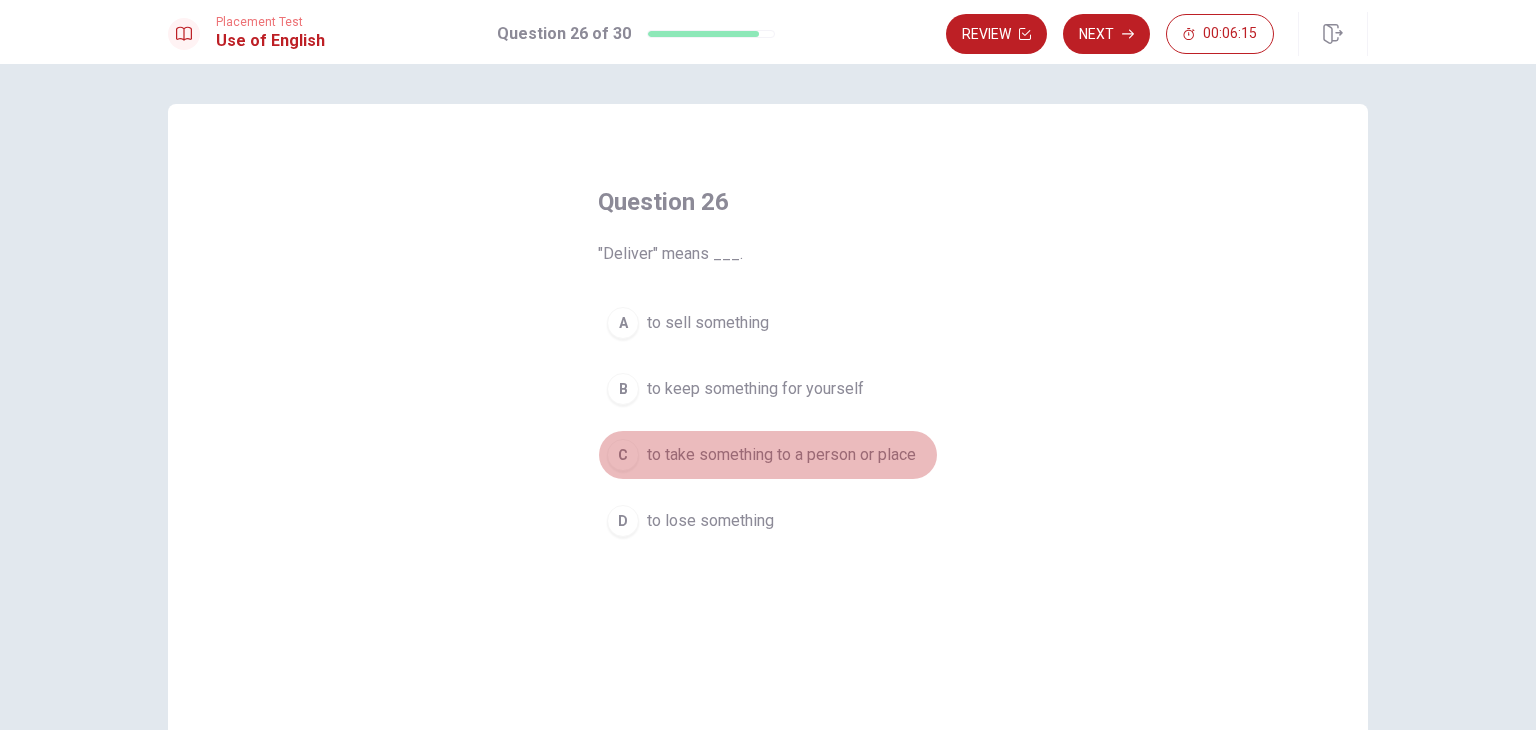 click on "C to take something to a person or place" at bounding box center (768, 455) 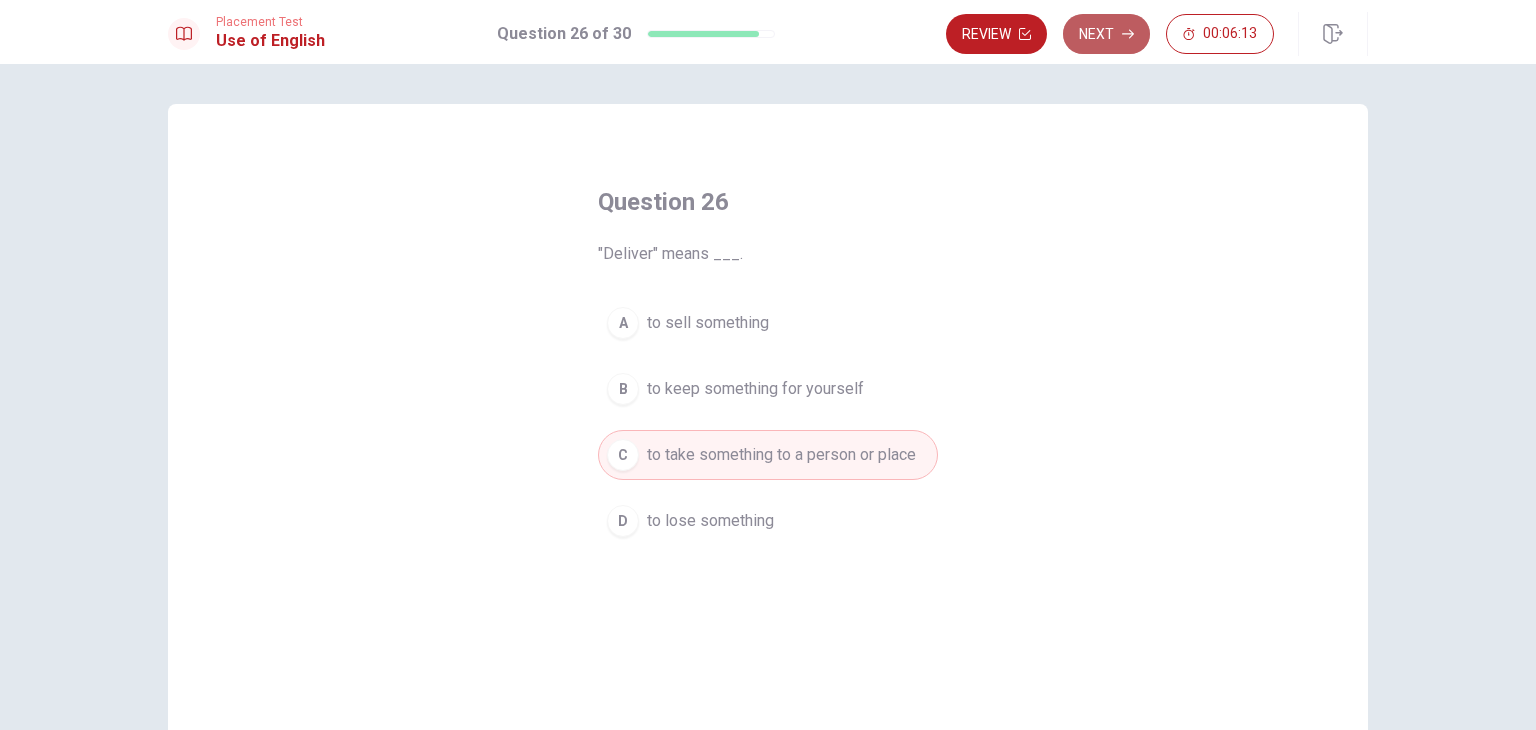 click on "Next" at bounding box center (1106, 34) 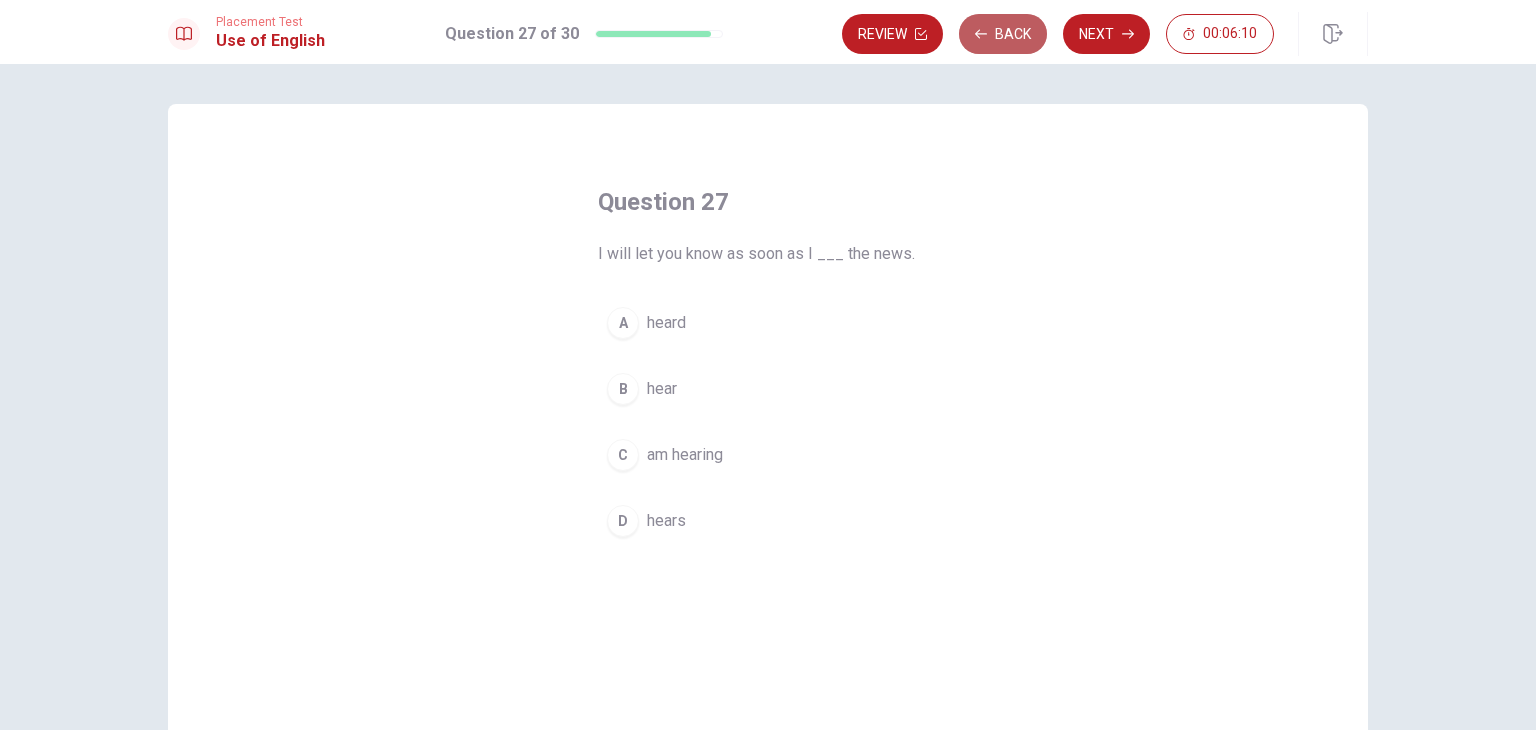 click on "Back" at bounding box center (1003, 34) 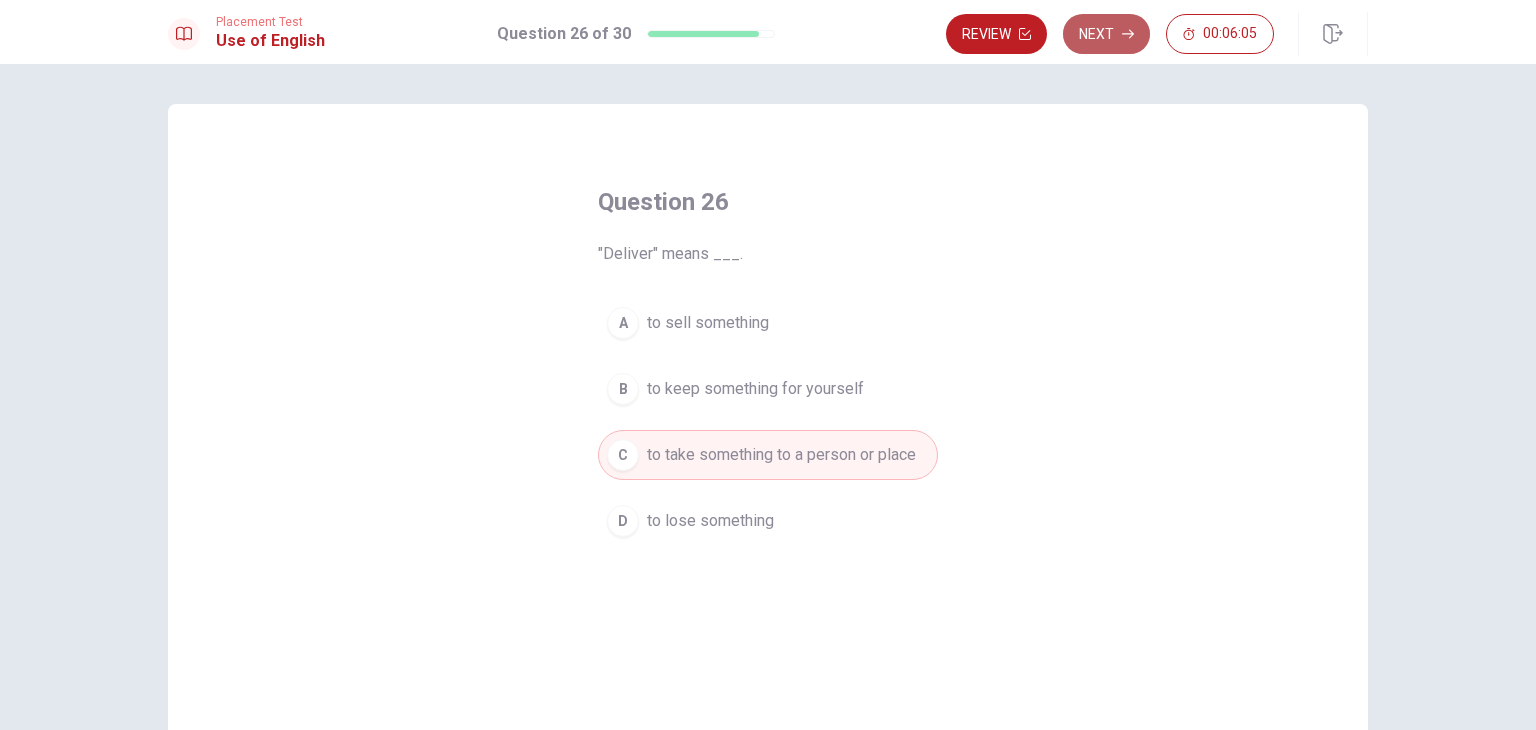 click on "Next" at bounding box center [1106, 34] 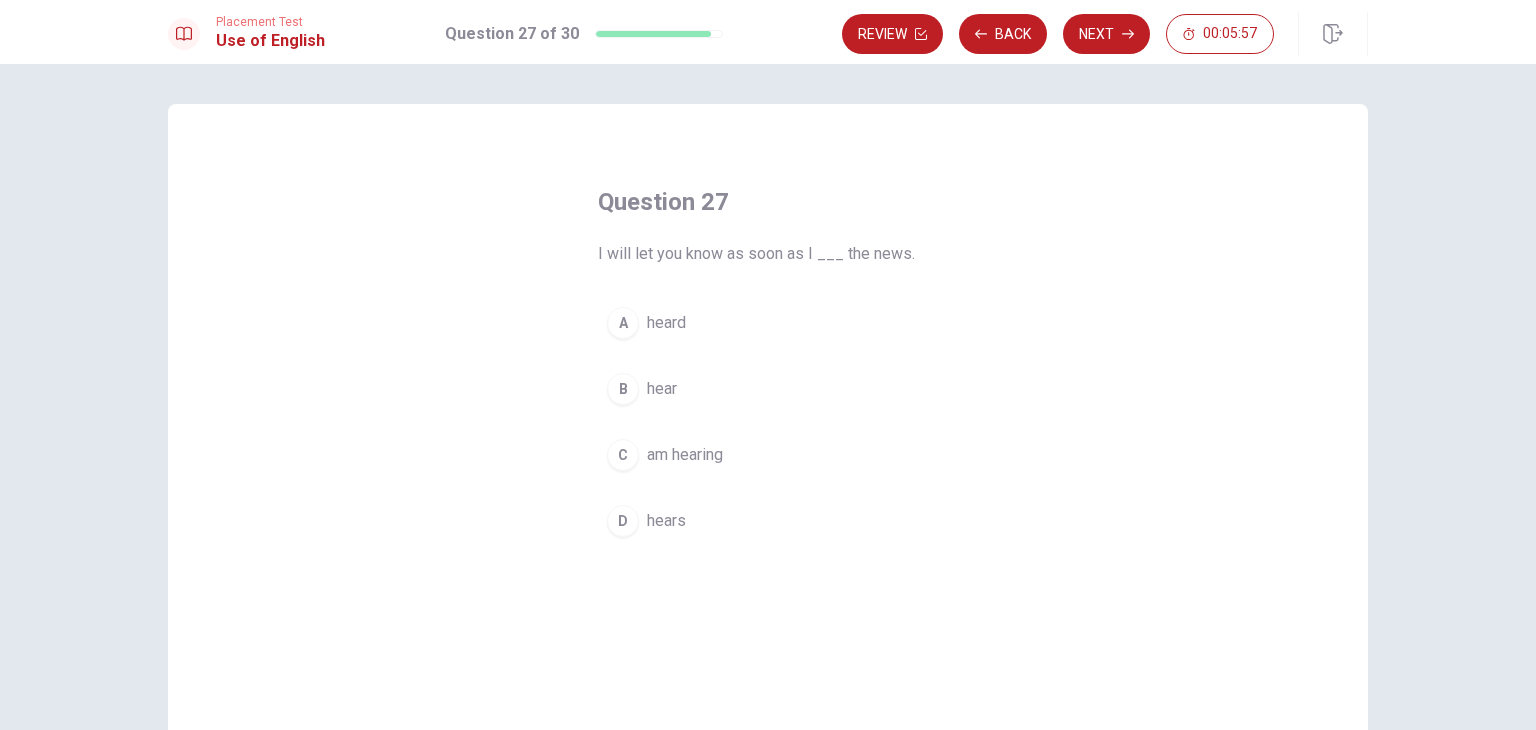 click on "B hear" at bounding box center (768, 389) 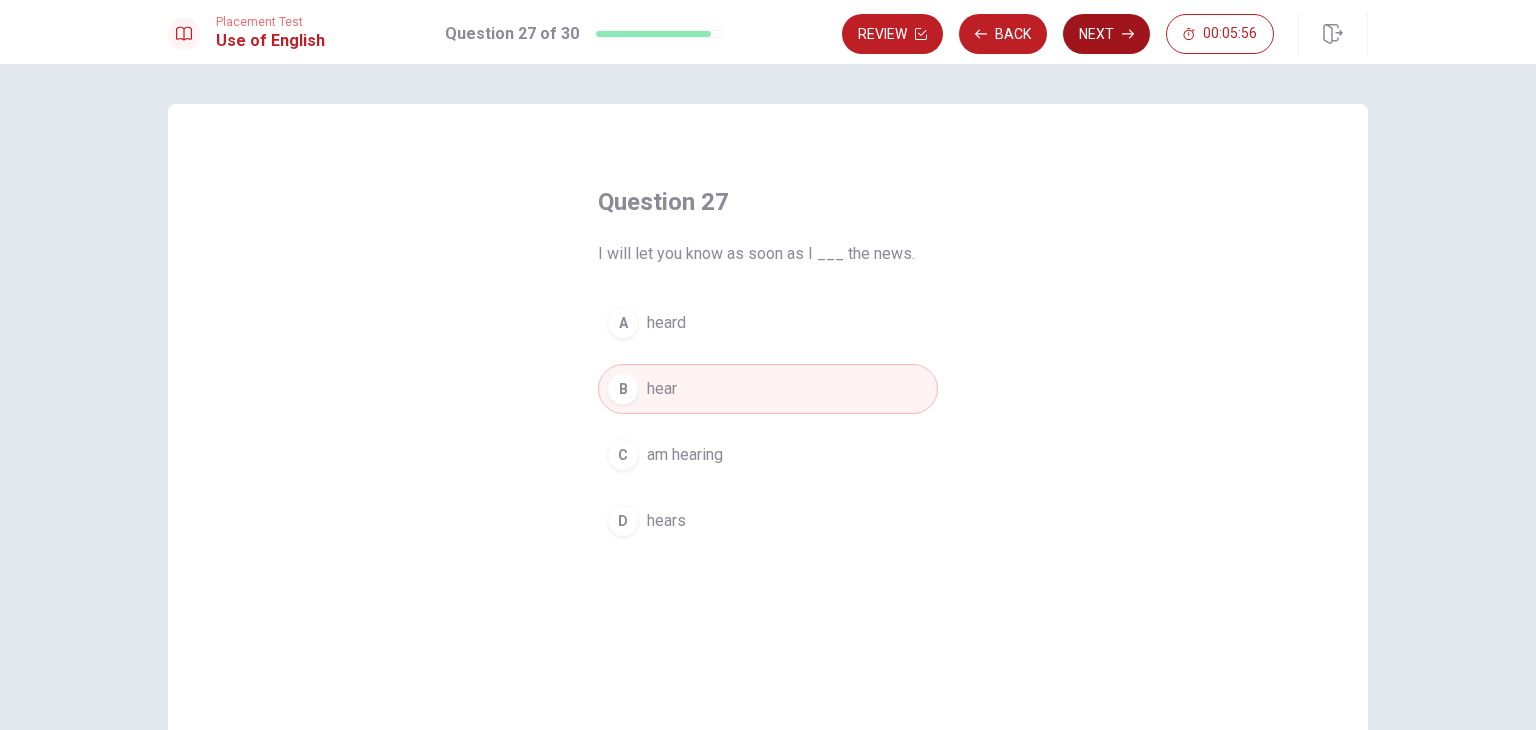 click 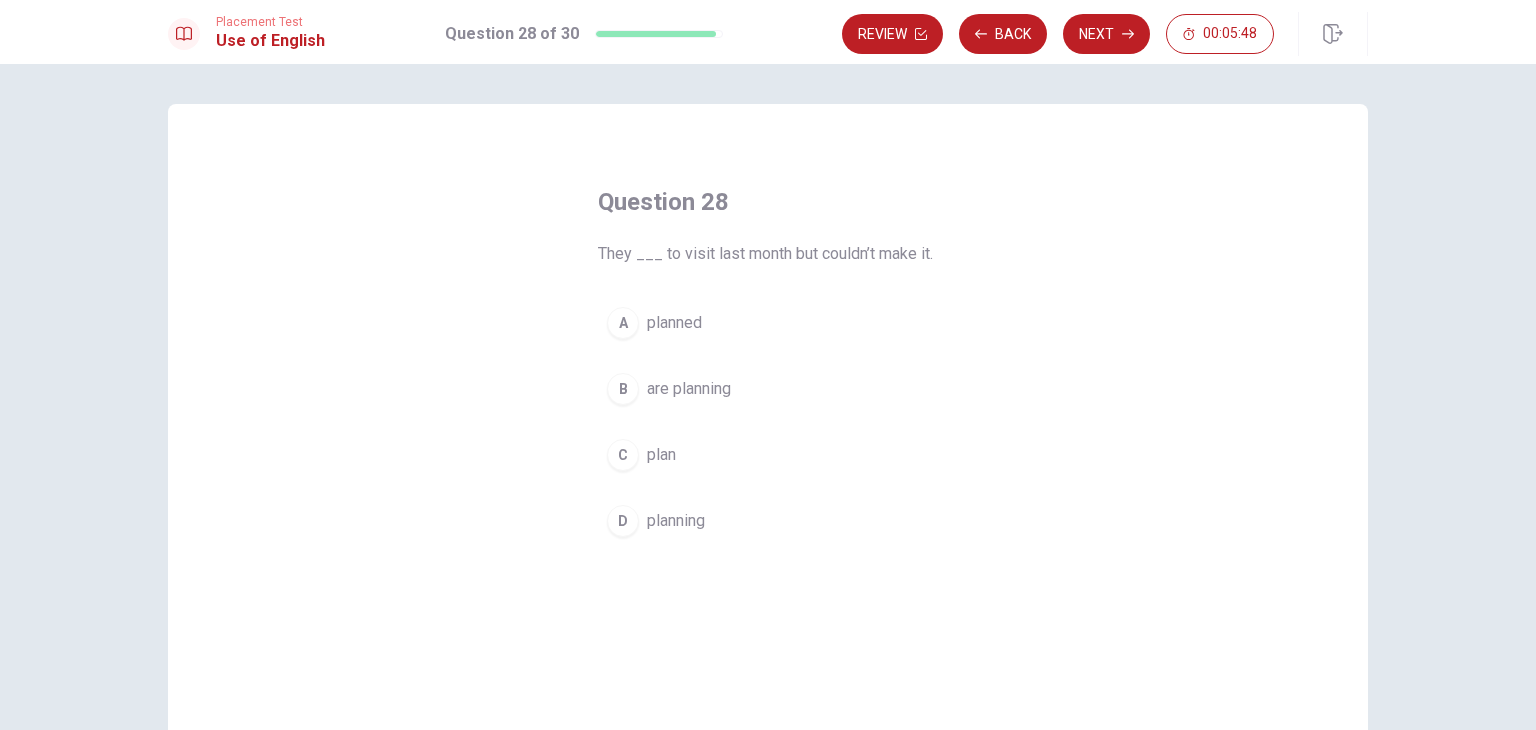 click on "planned" at bounding box center (674, 323) 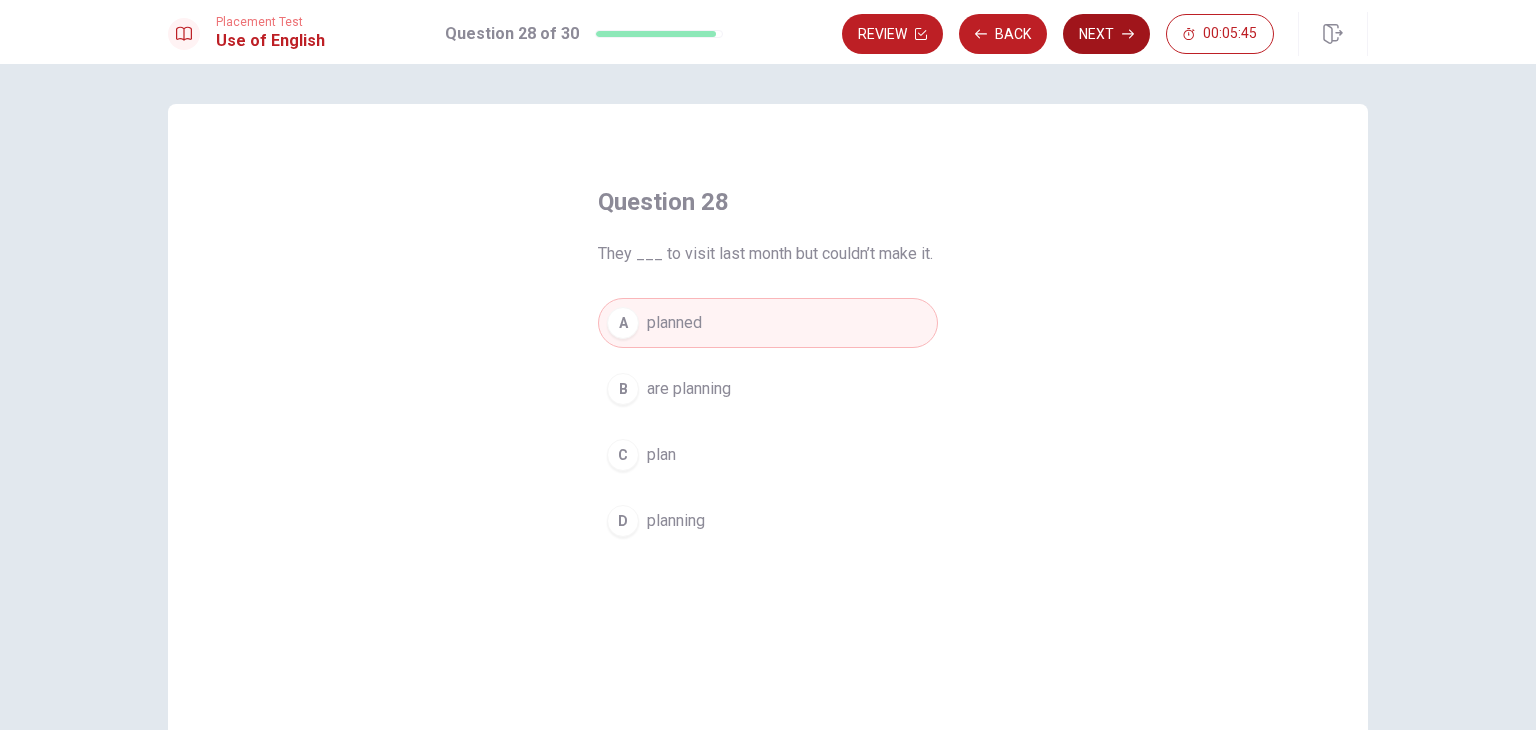 click 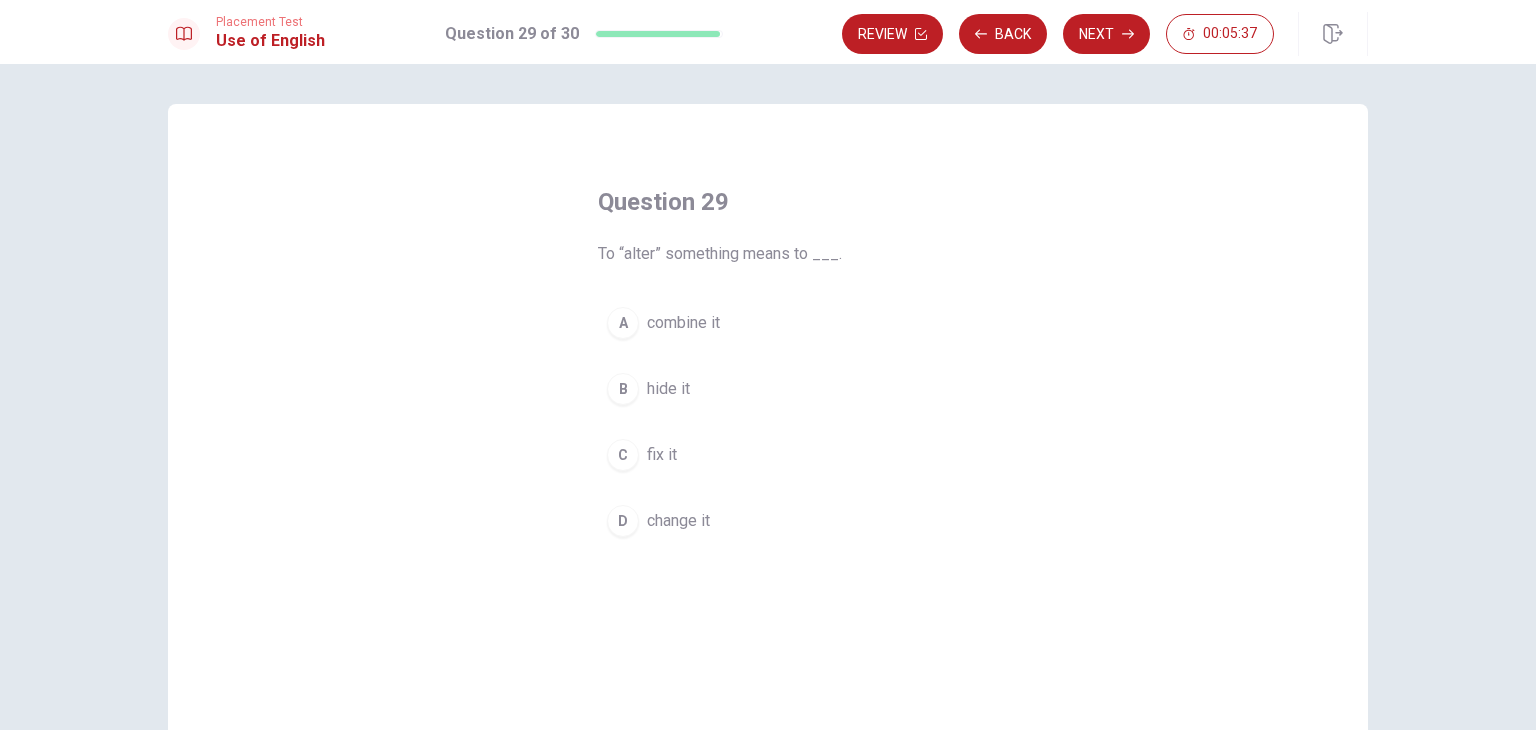 click on "fix it" at bounding box center (662, 455) 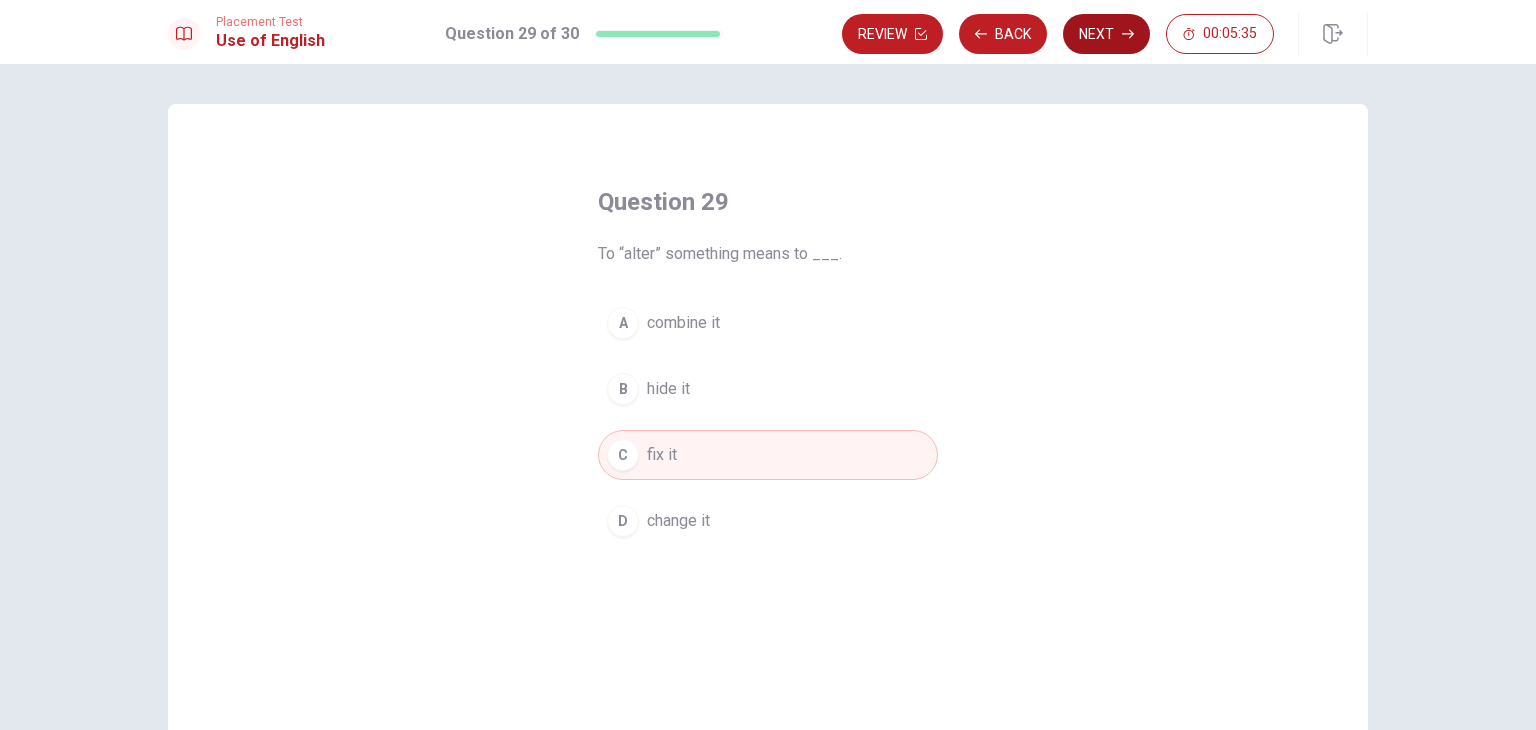 click on "Next" at bounding box center [1106, 34] 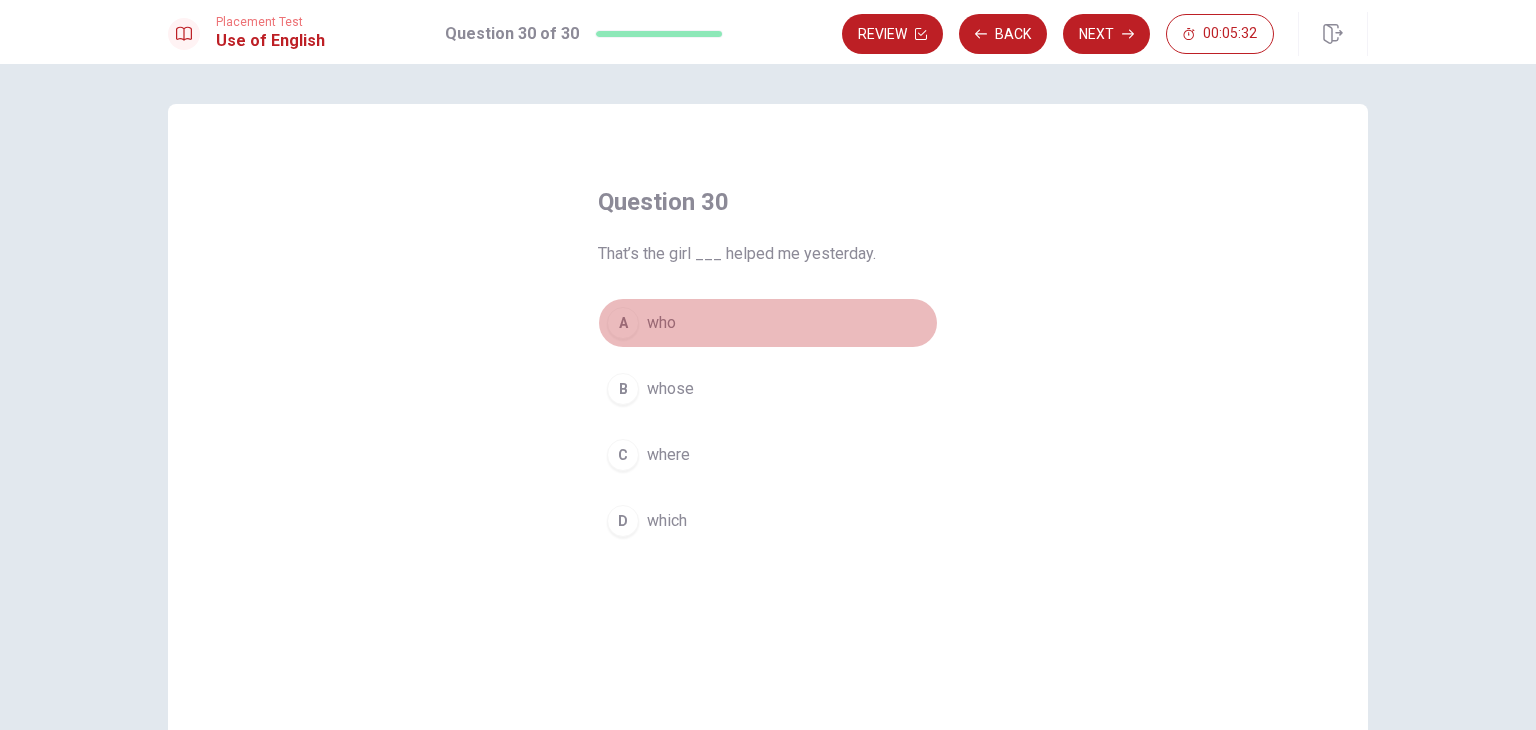 click on "who" at bounding box center [661, 323] 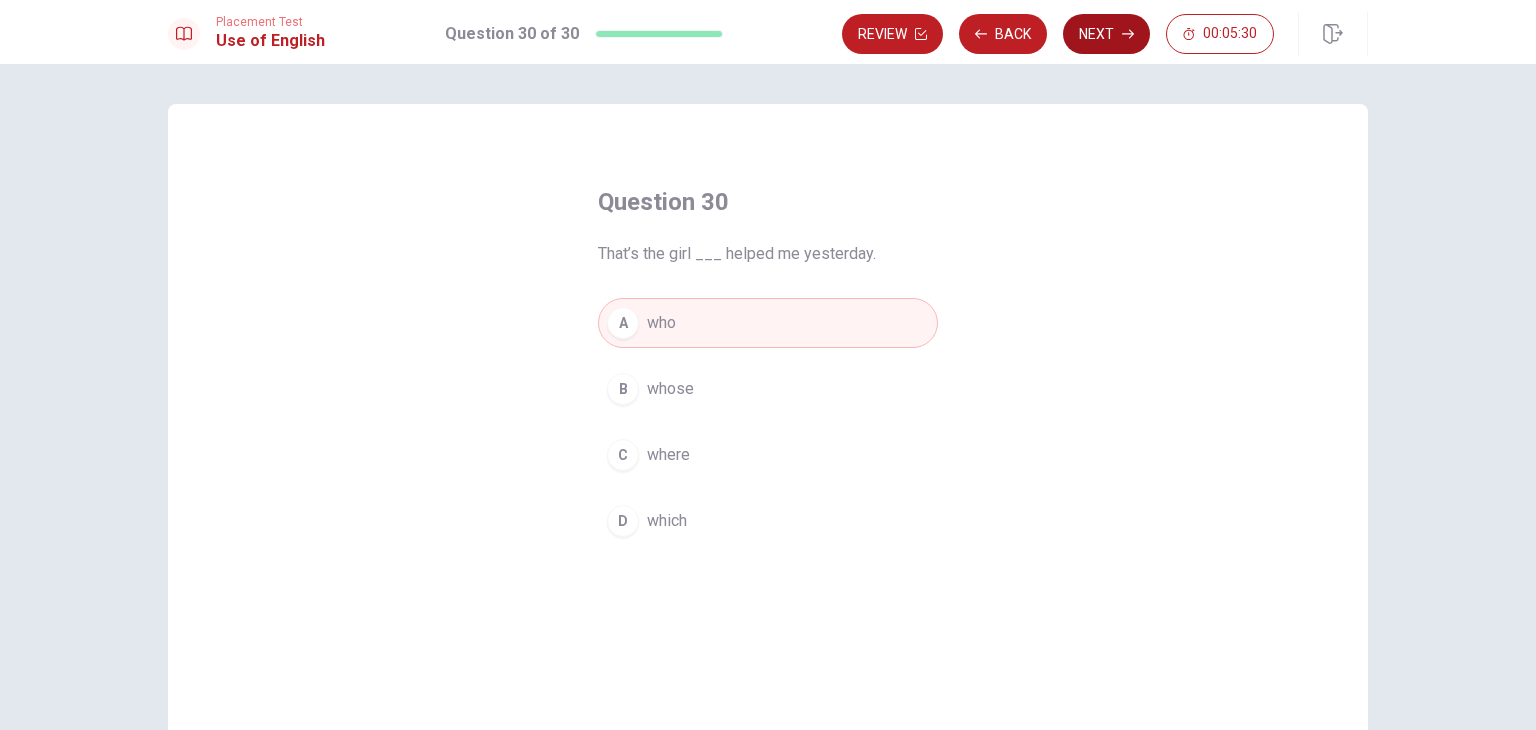 click on "Next" at bounding box center [1106, 34] 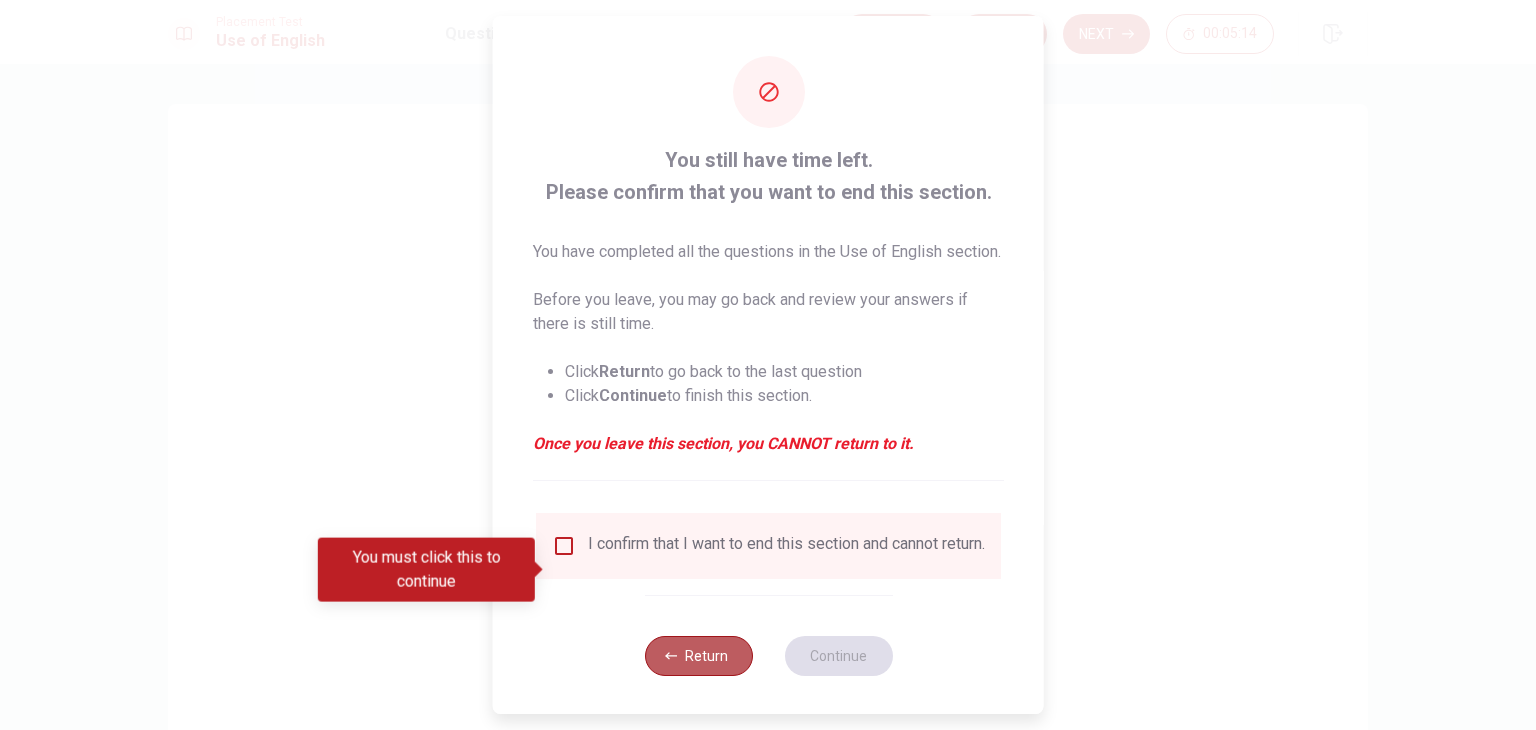 click on "Return" at bounding box center (698, 656) 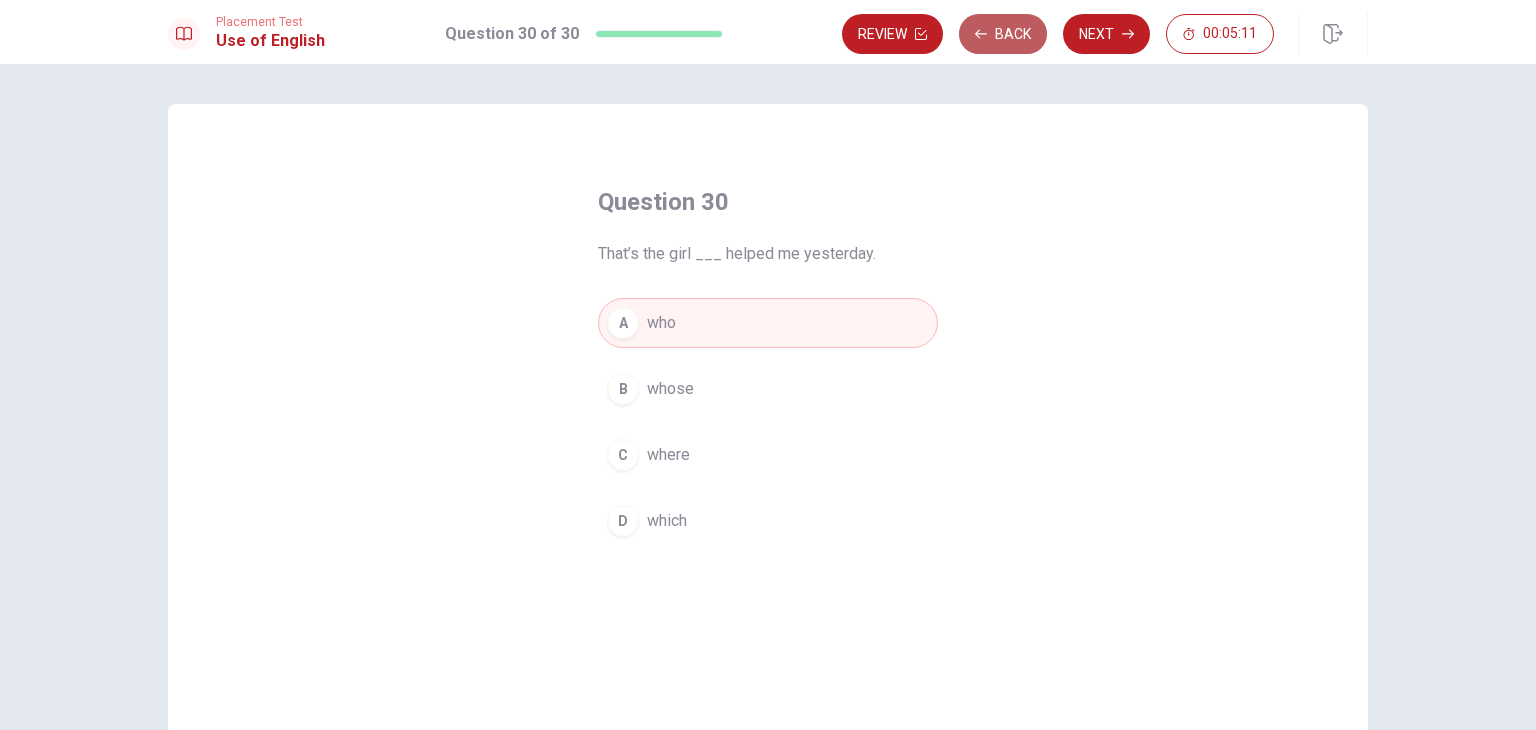 click on "Back" at bounding box center (1003, 34) 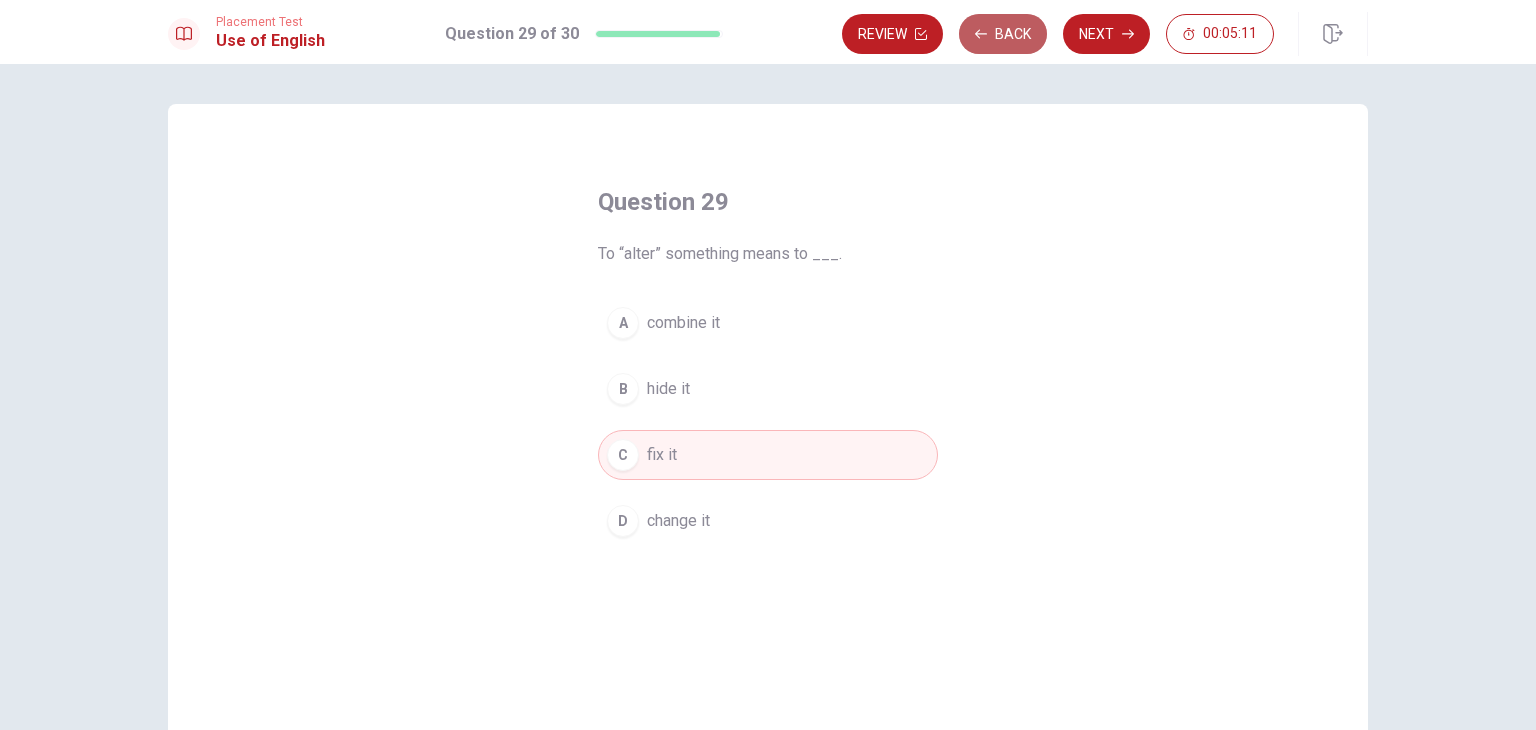 click on "Back" at bounding box center [1003, 34] 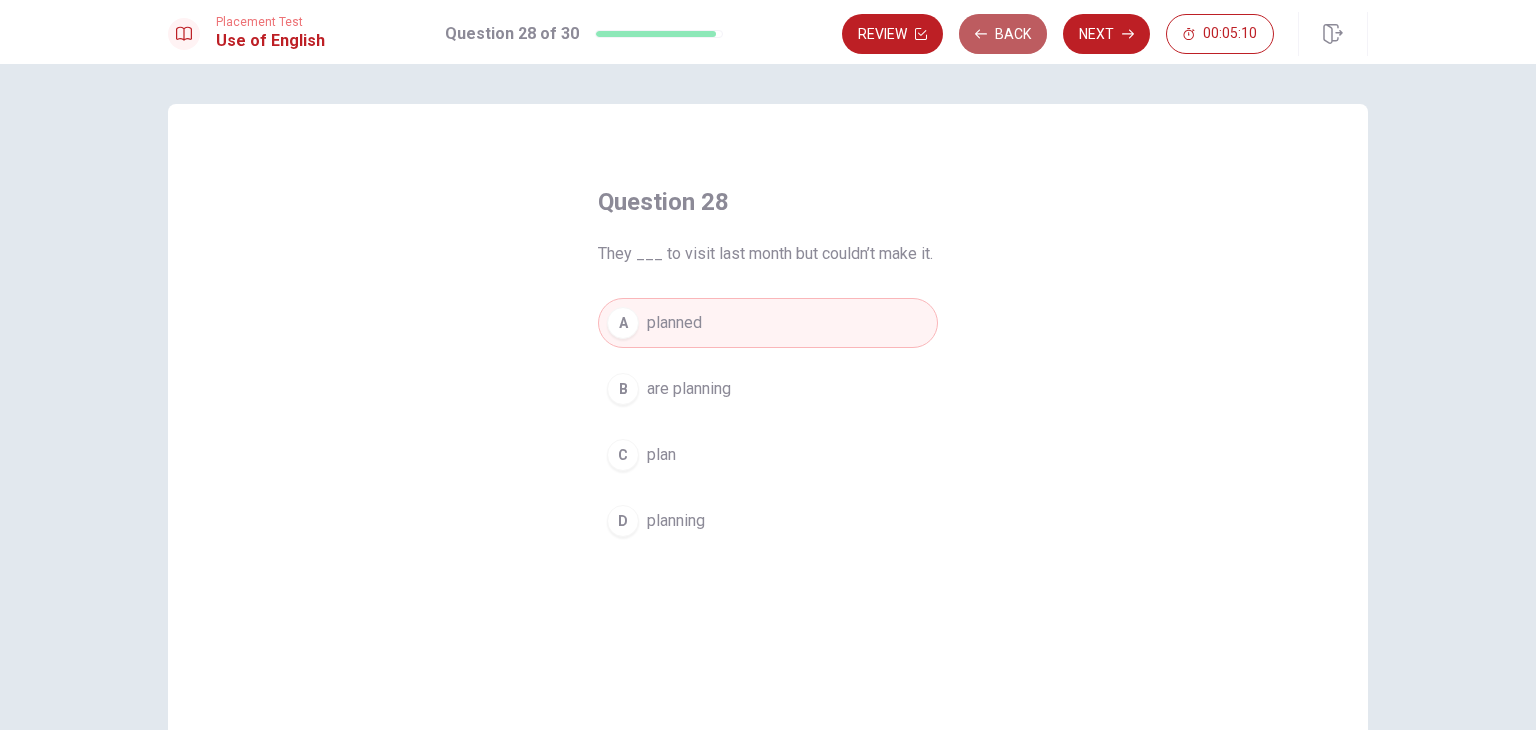 click on "Back" at bounding box center [1003, 34] 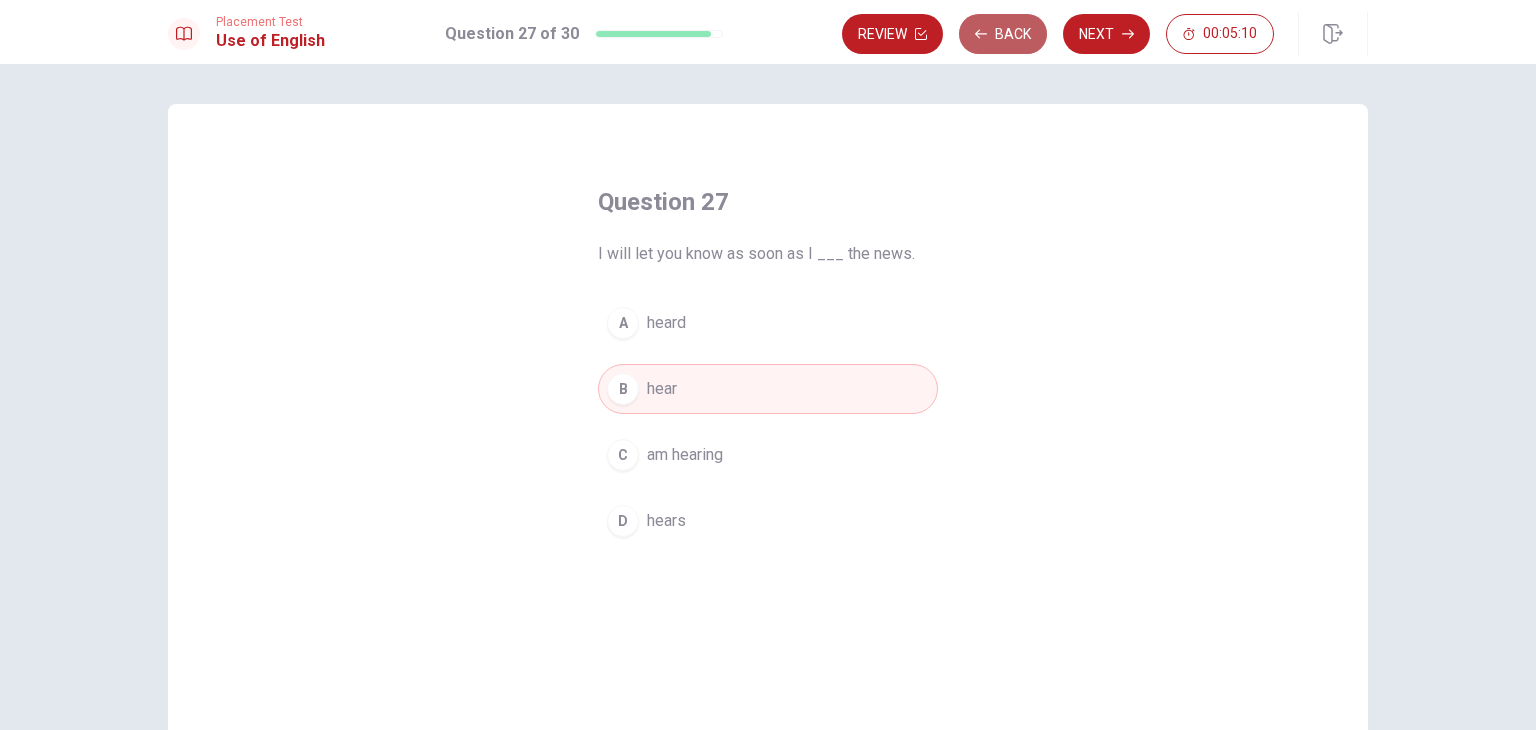 click on "Back" at bounding box center (1003, 34) 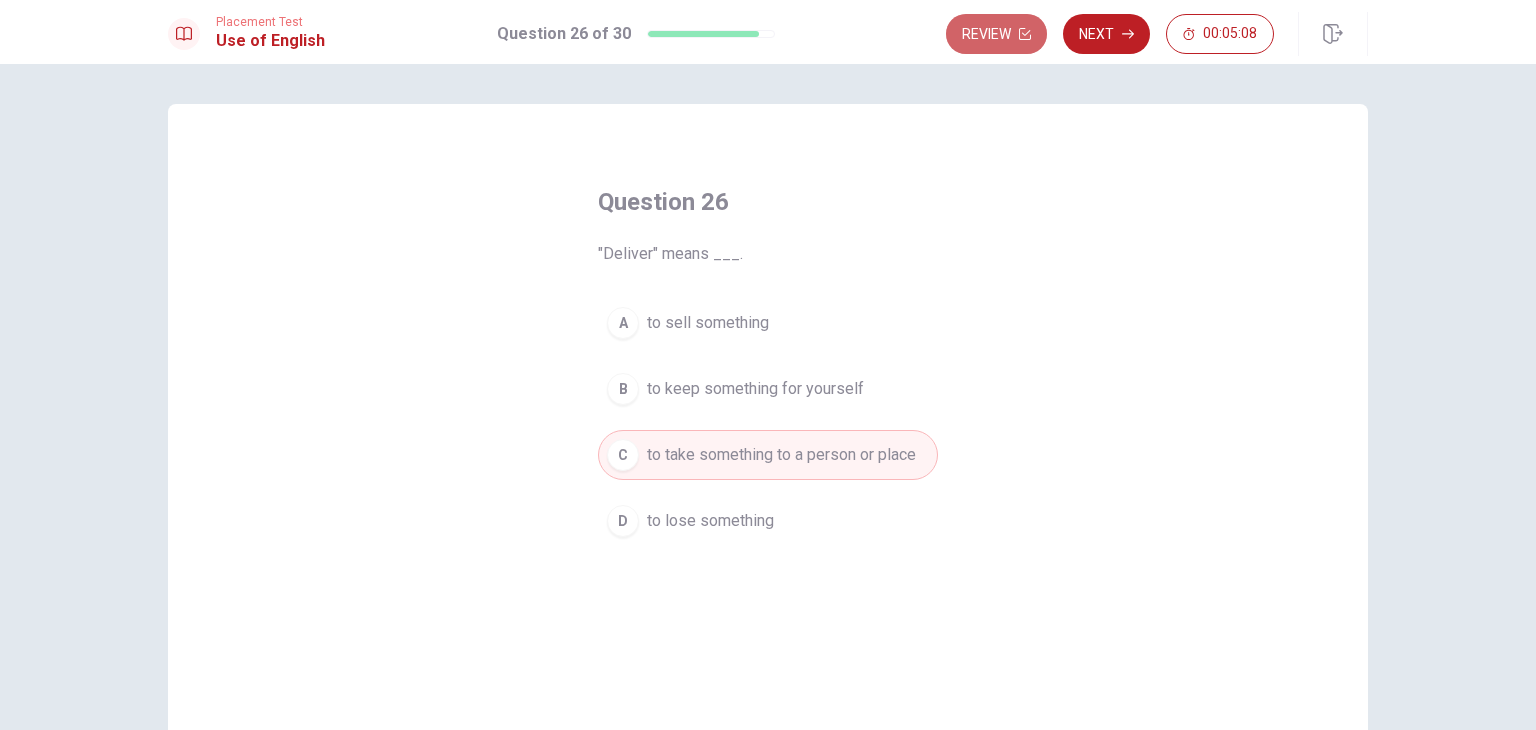click on "Review" at bounding box center (996, 34) 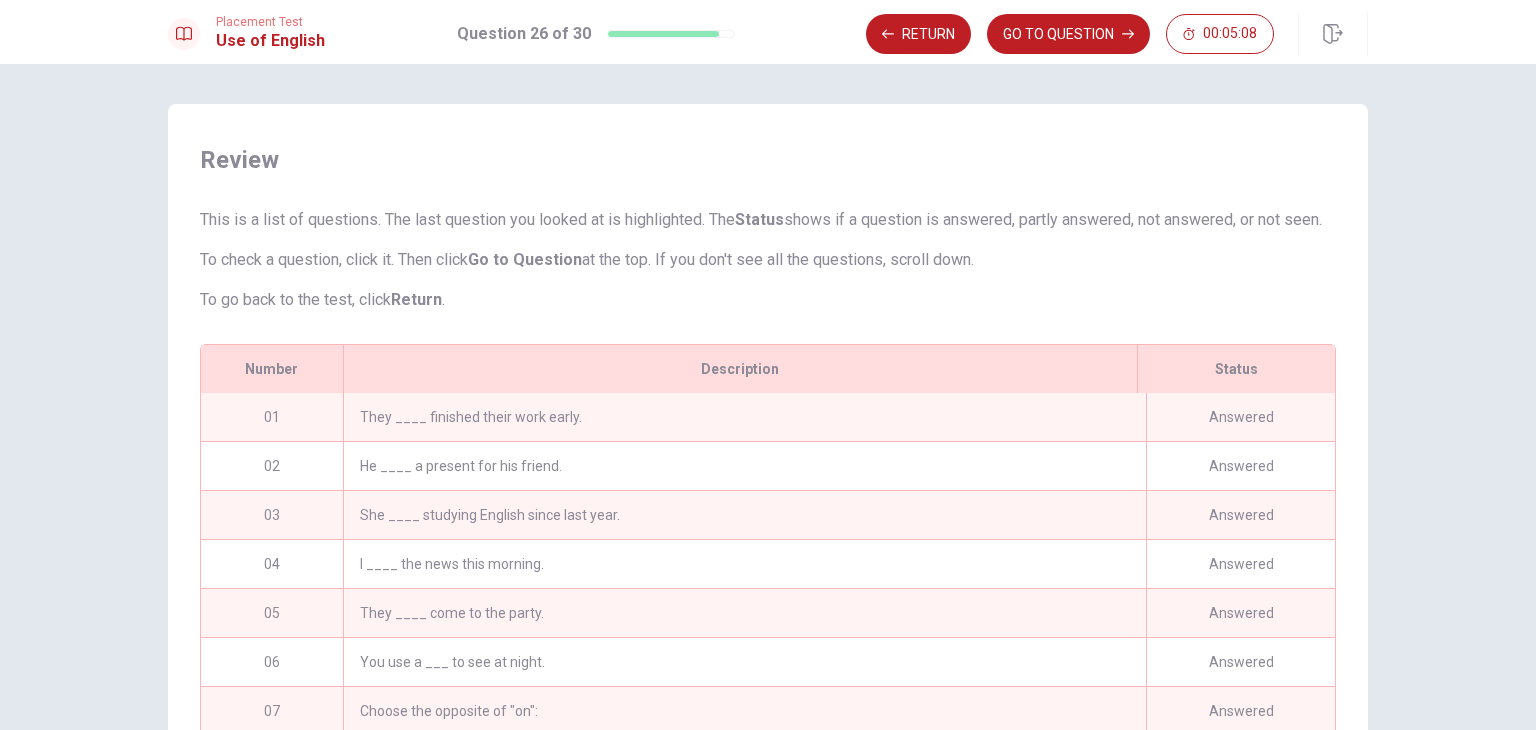 scroll, scrollTop: 156, scrollLeft: 0, axis: vertical 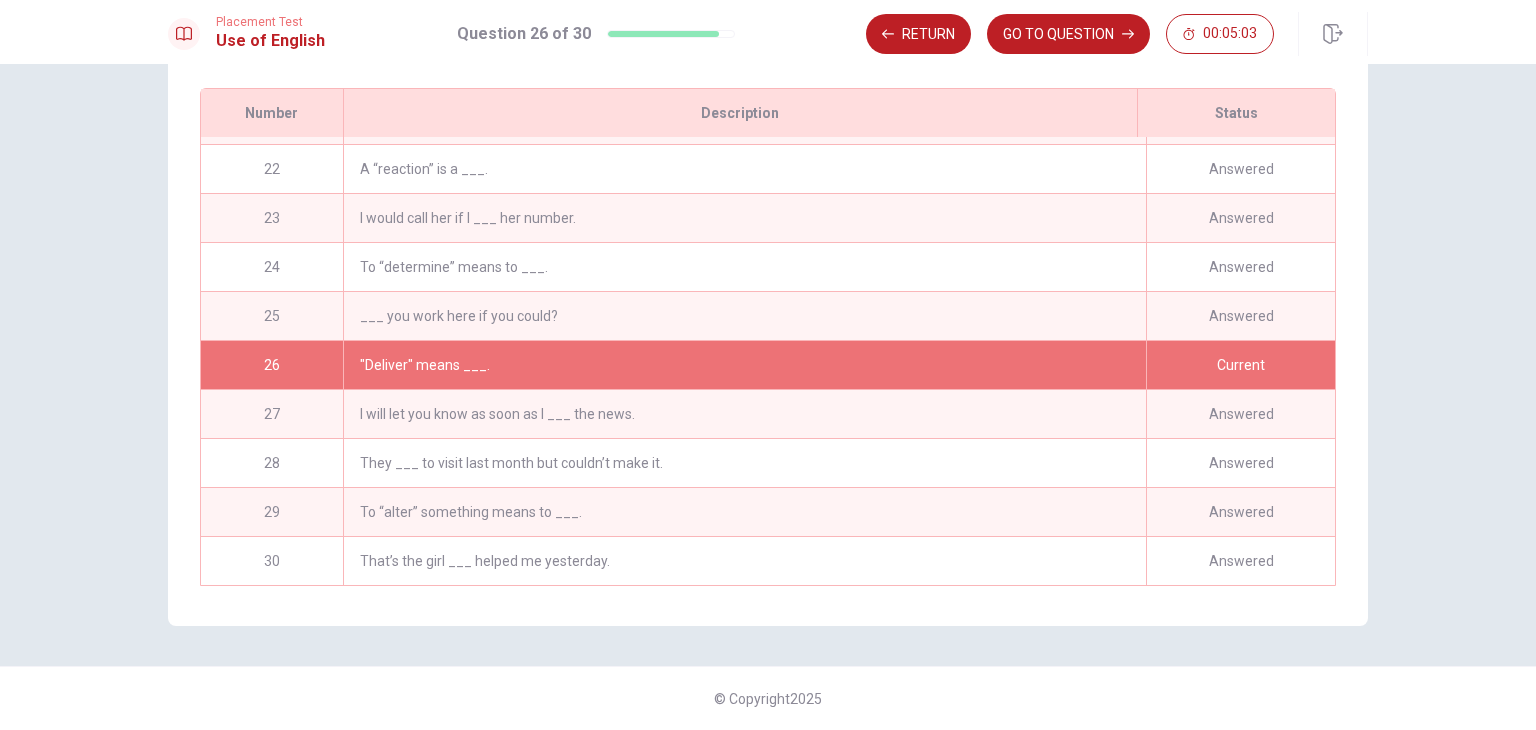 click on ""Deliver" means ___." at bounding box center [744, 365] 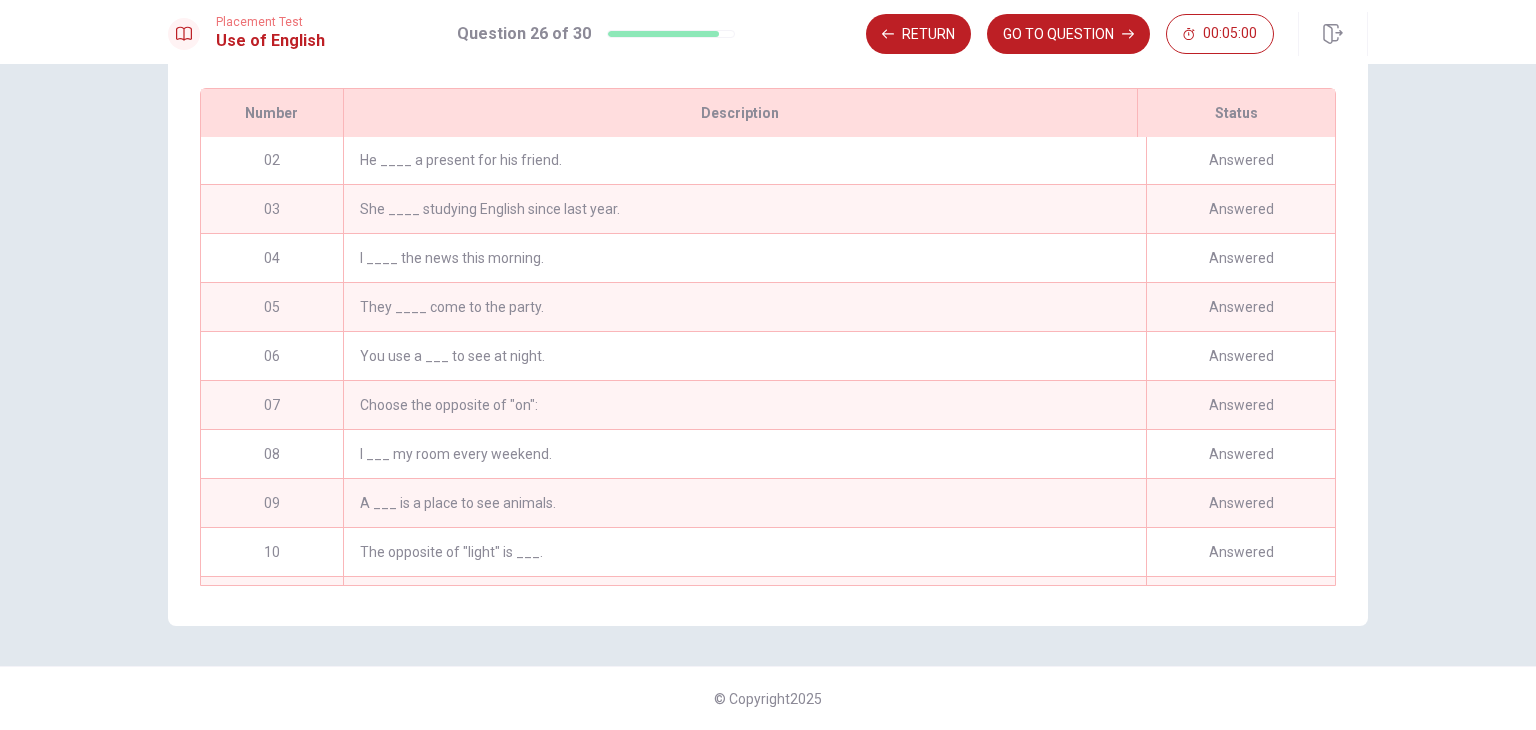 scroll, scrollTop: 0, scrollLeft: 0, axis: both 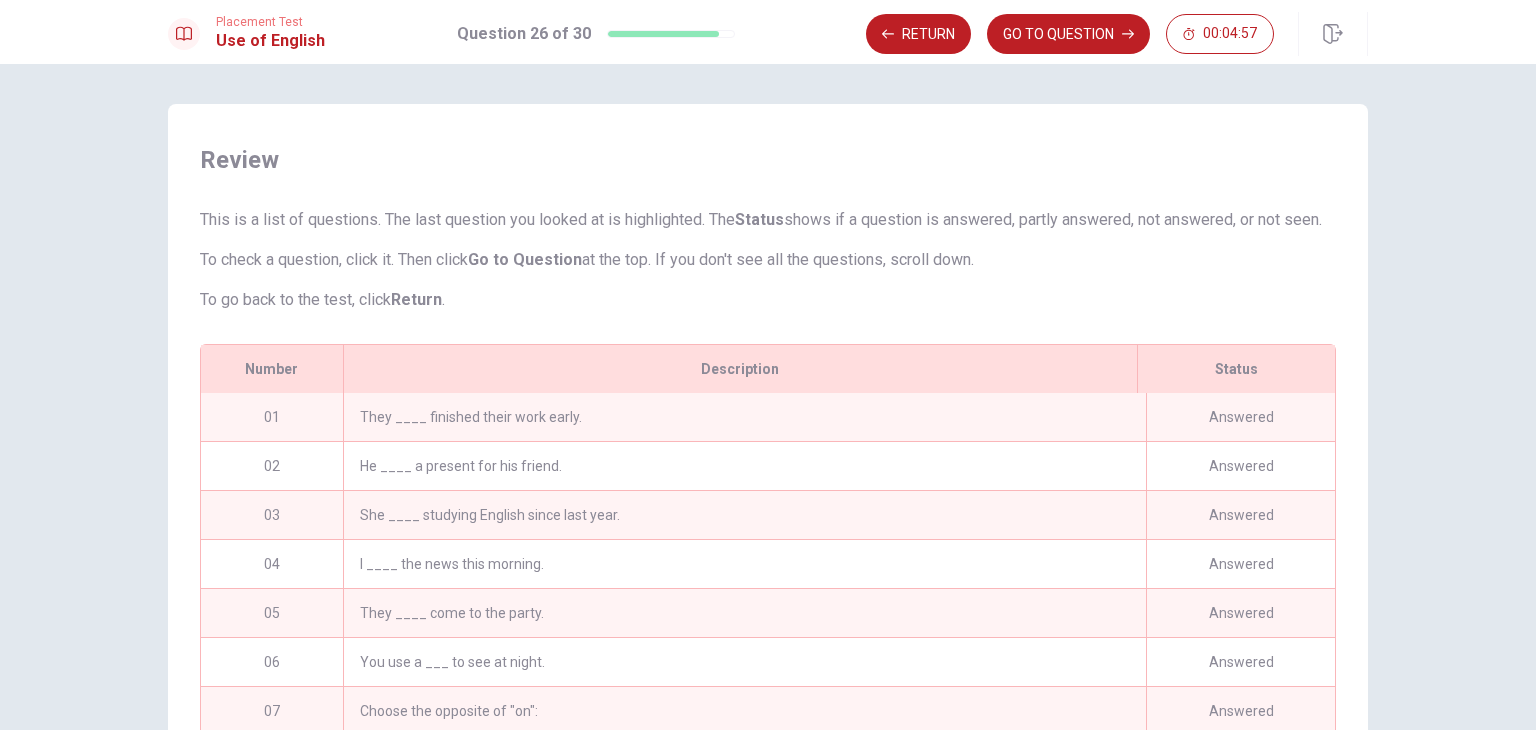 click on "Review This is a list of questions. The last question you looked at is highlighted. The Status shows if a question is answered, partly answered, not answered, or not seen. To check a question, click it. Then click Go to Question at the top. If you don't see all the questions, scroll down. To go back to the test, click Return . # 01 Status Answered Description They ____ finished their work early. # 02 Status Answered Description He ____ a present for his friend. # 03 Status Answered Description She ____ studying English since last year. # 04 Status Answered Description I ____ the news this morning. # 05 Status Answered Description They ____ come to the party. # 06 Status Answered Description You use a ___ to see at night. # 07 Status Answered Description Choose the opposite of "on": # 08 Status Answered Description I ___ my room every weekend. # 09 Status Answered Description A ___ is a place to see animals. # 10 Status Answered Description The opposite of "light" is ___. # 11 Status Answered Description" at bounding box center [768, 397] 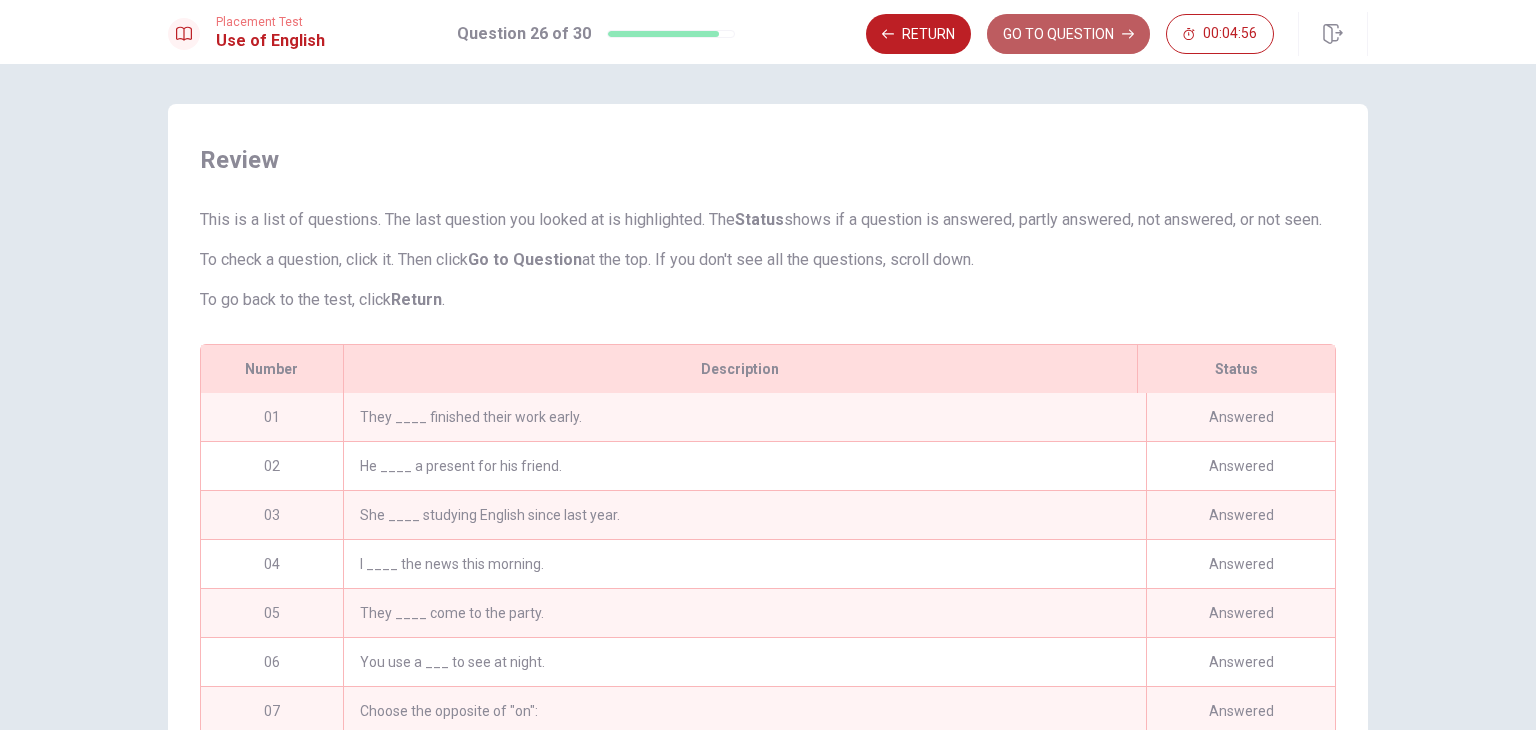 click on "GO TO QUESTION" at bounding box center (1068, 34) 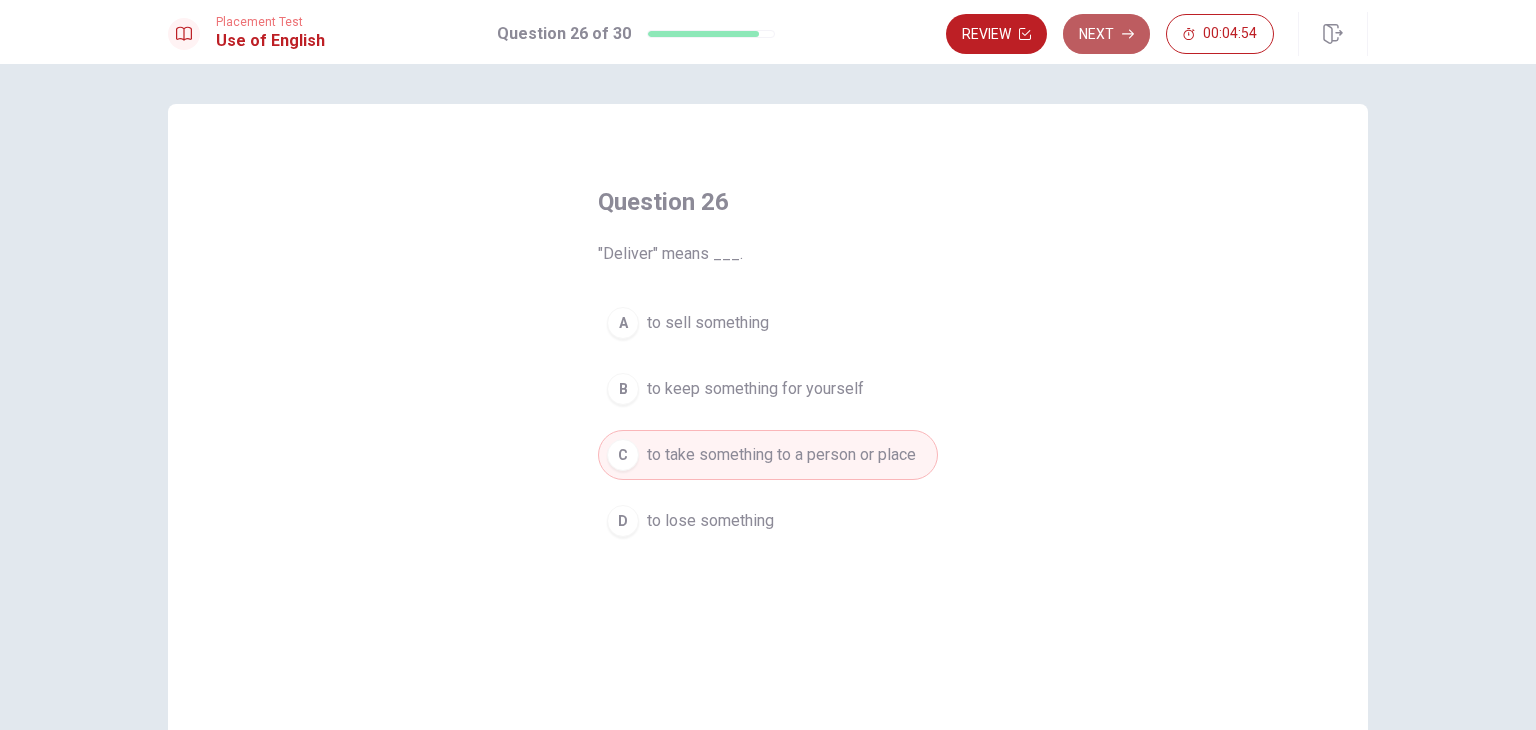 click on "Next" at bounding box center [1106, 34] 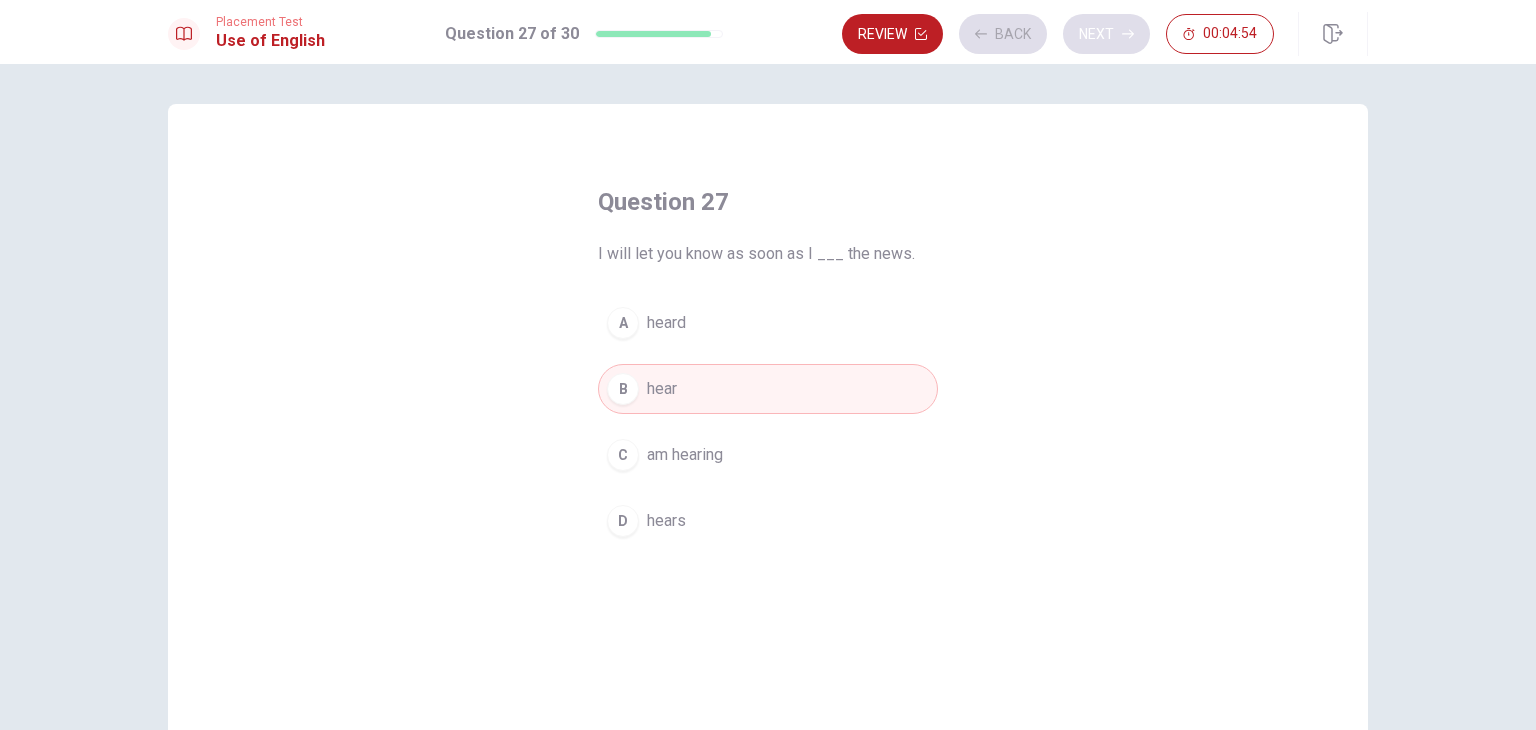 click on "Review Back Next [TIME]" at bounding box center [1058, 34] 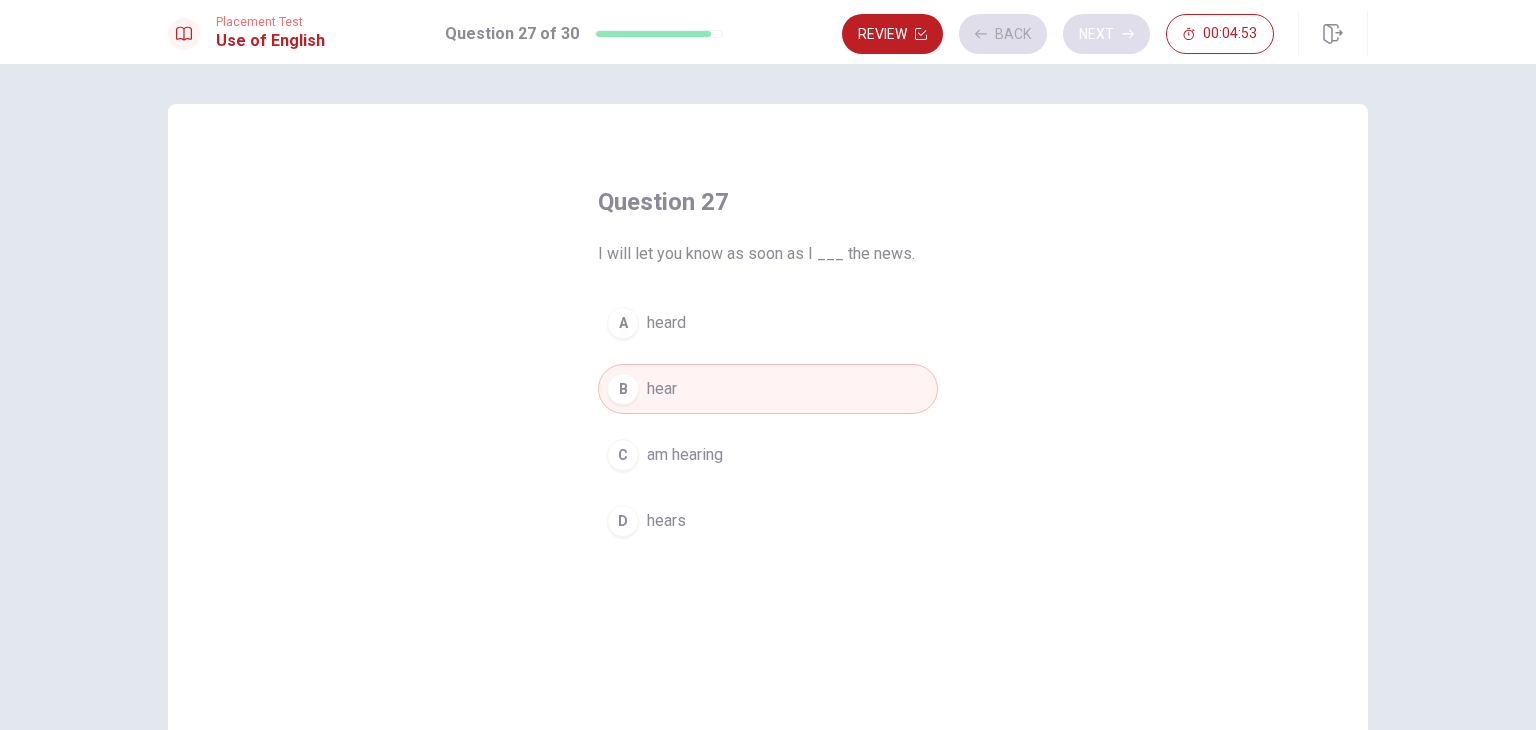 click on "Review Back Next 00:04:53" at bounding box center [1058, 34] 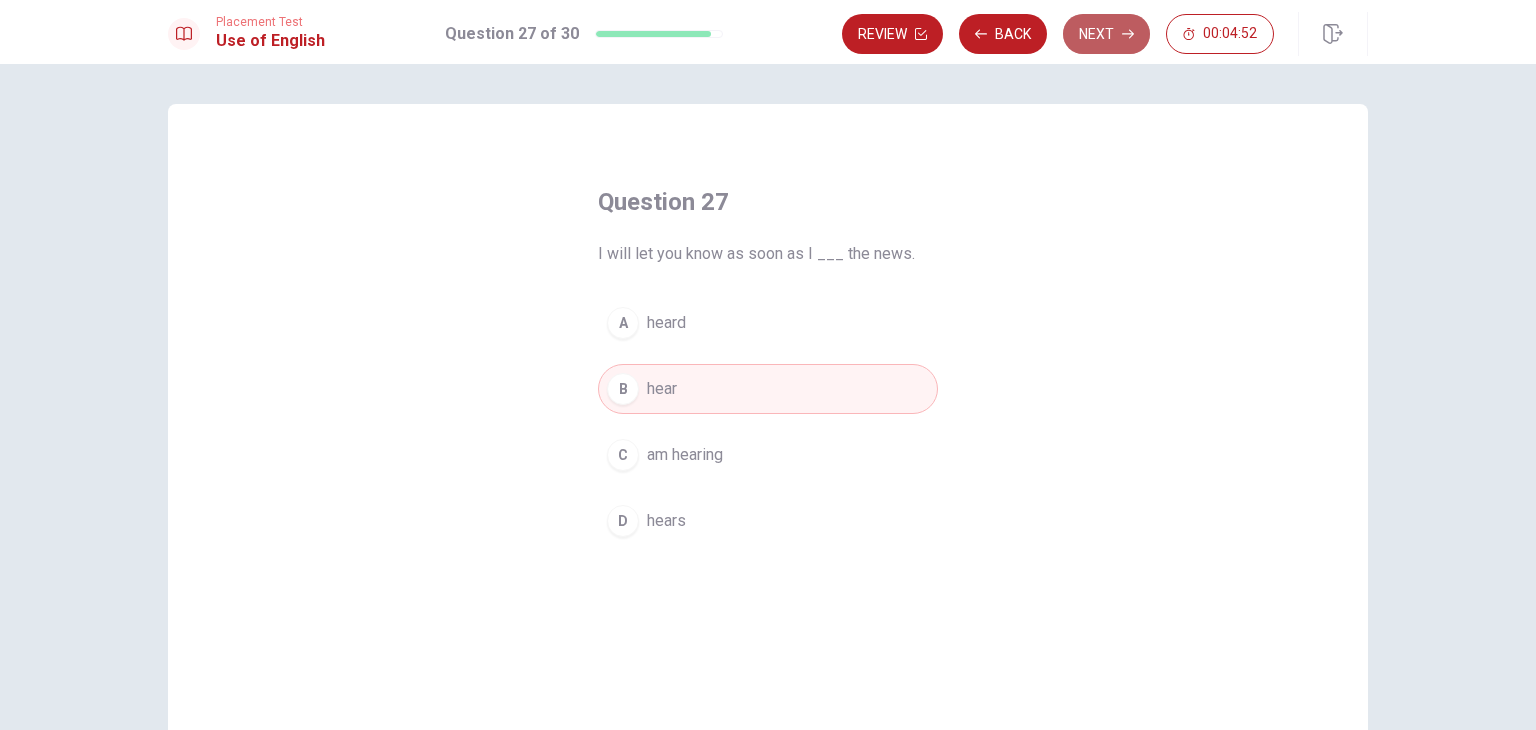 click on "Next" at bounding box center (1106, 34) 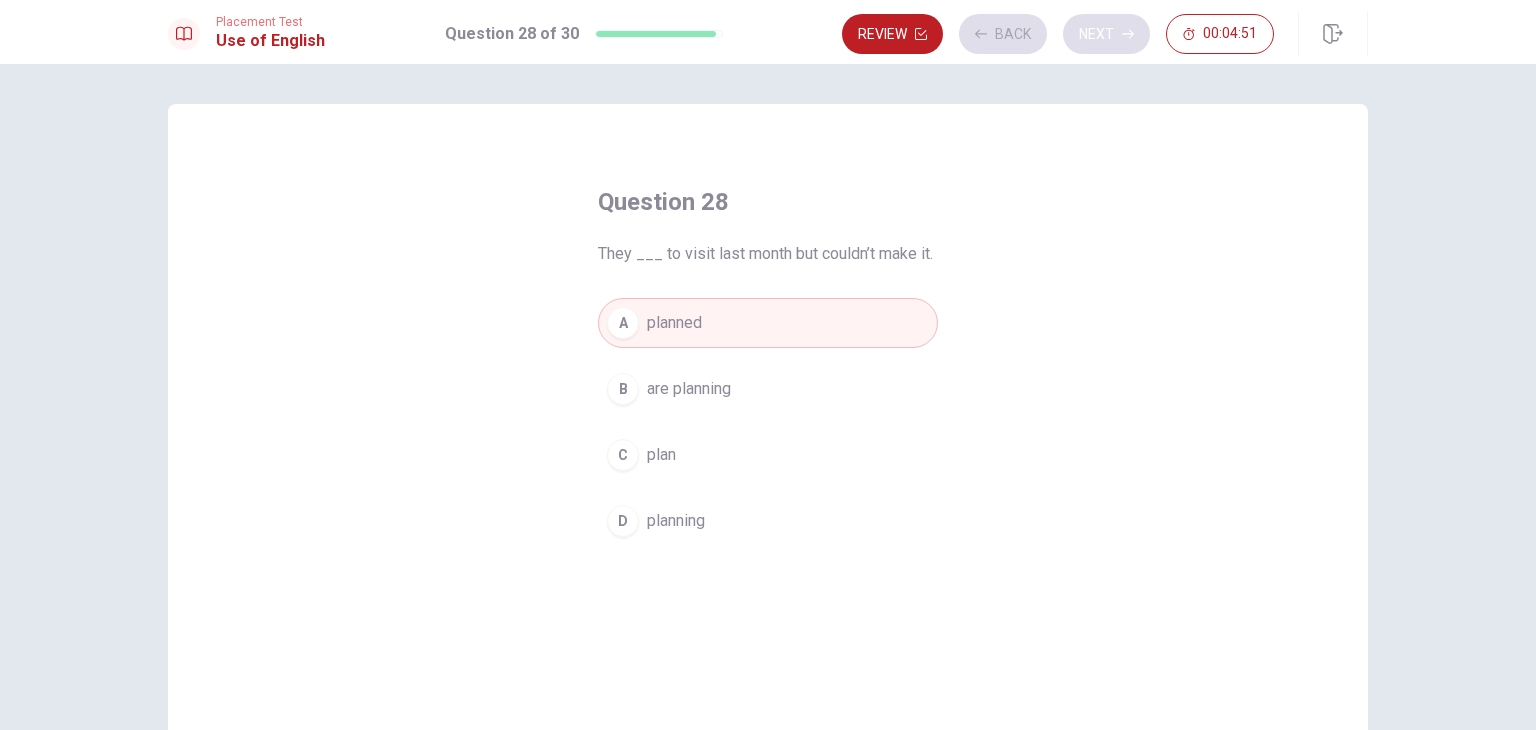 click on "Review Back Next 00:04:51" at bounding box center [1058, 34] 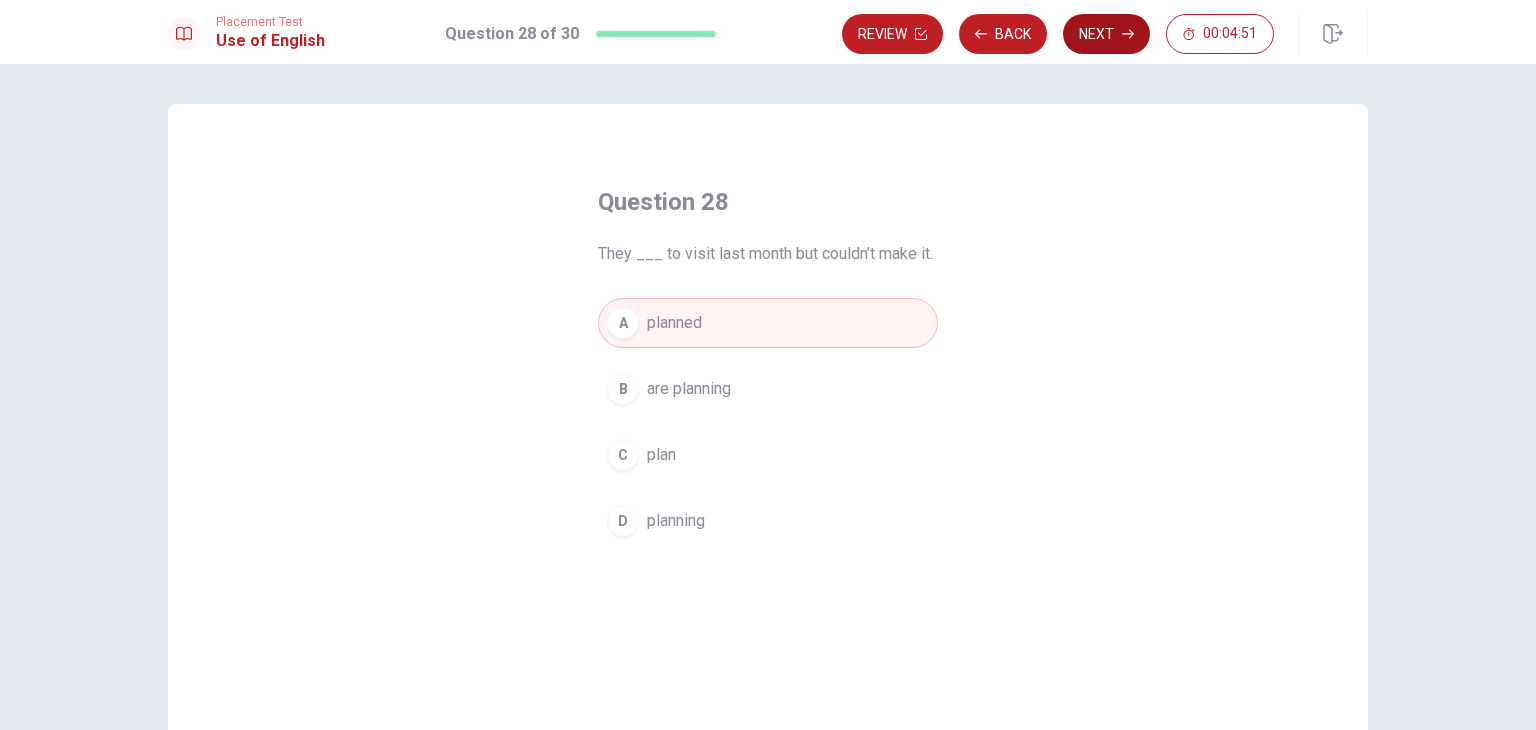 click on "Review Back Next 00:04:51" at bounding box center [1058, 34] 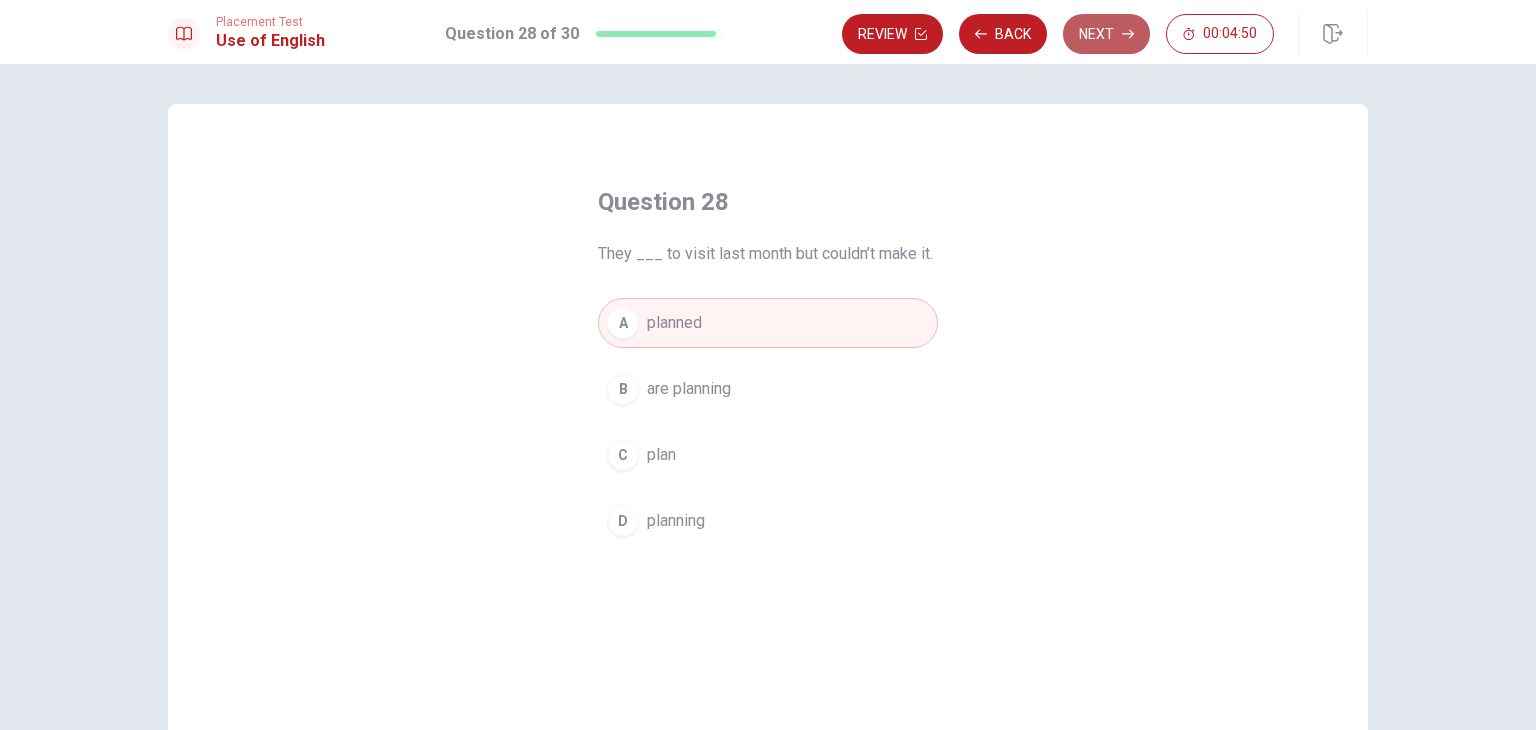 click on "Next" at bounding box center [1106, 34] 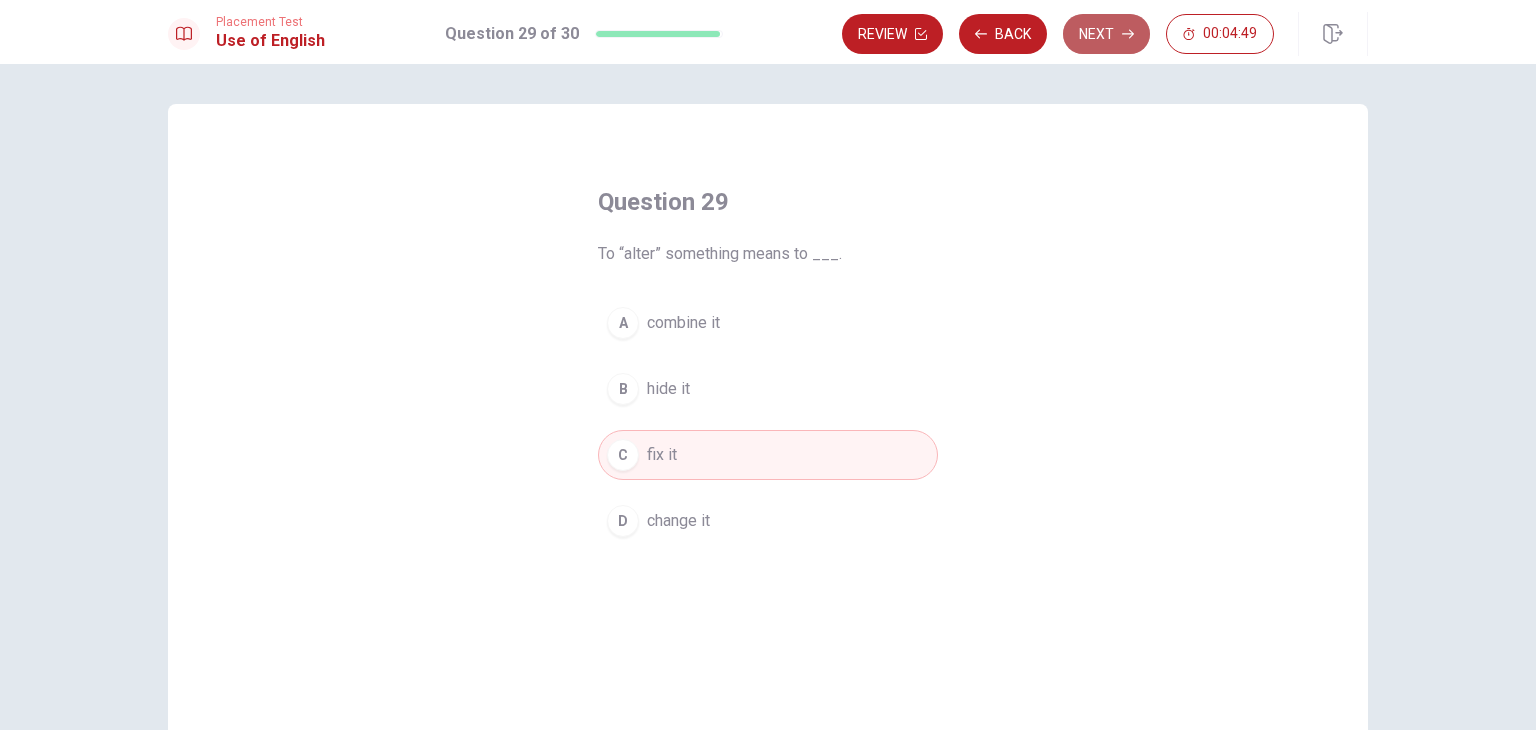 click on "Next" at bounding box center [1106, 34] 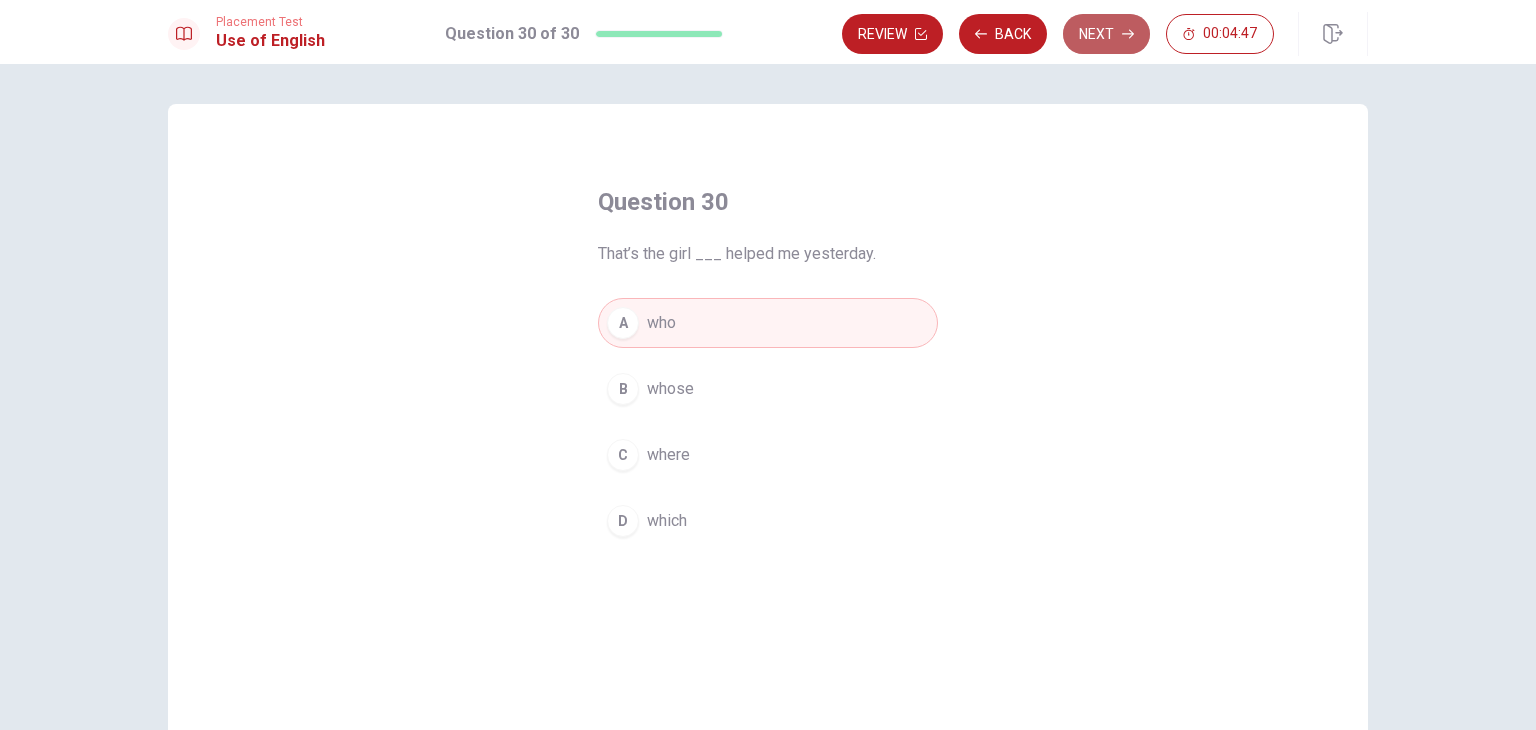 click on "Next" at bounding box center [1106, 34] 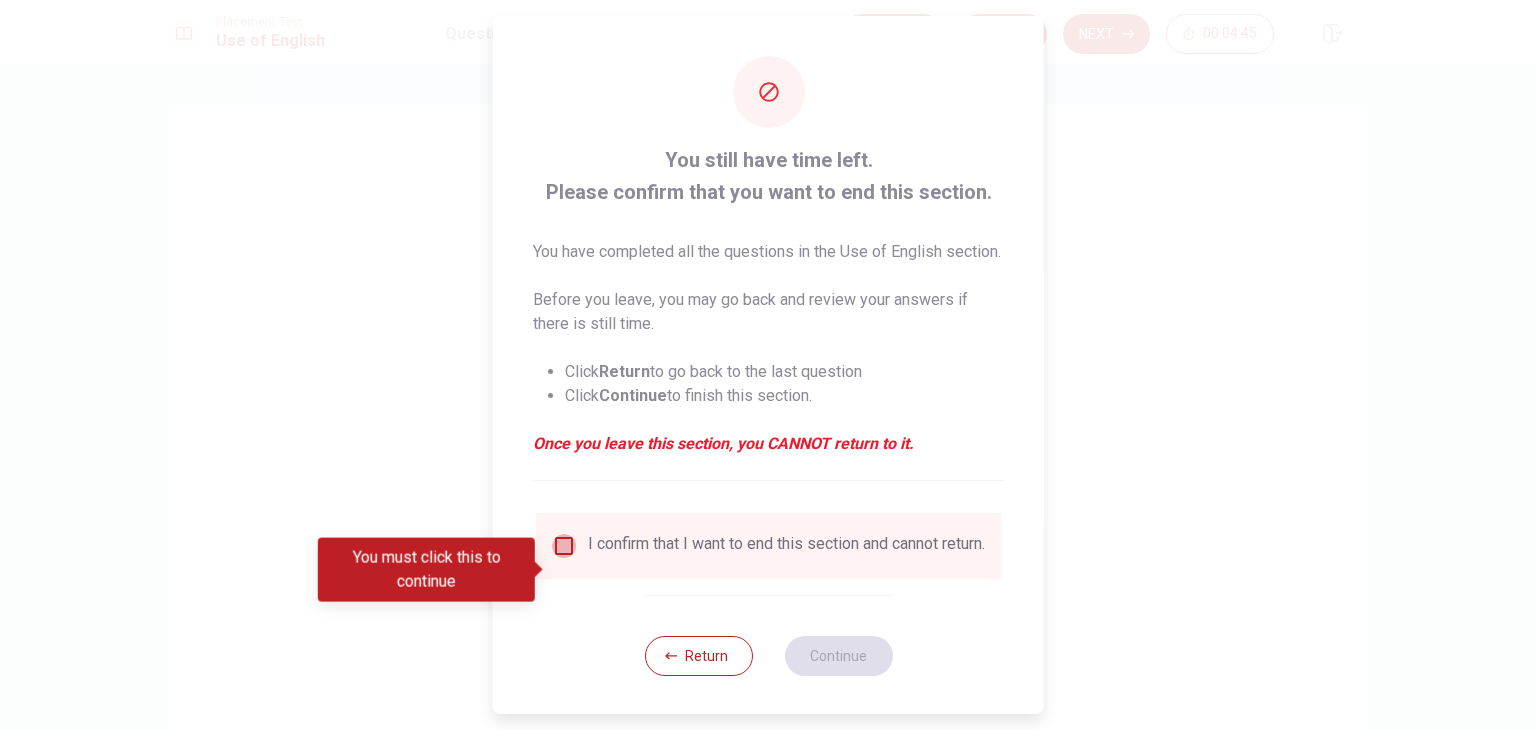 click at bounding box center (564, 546) 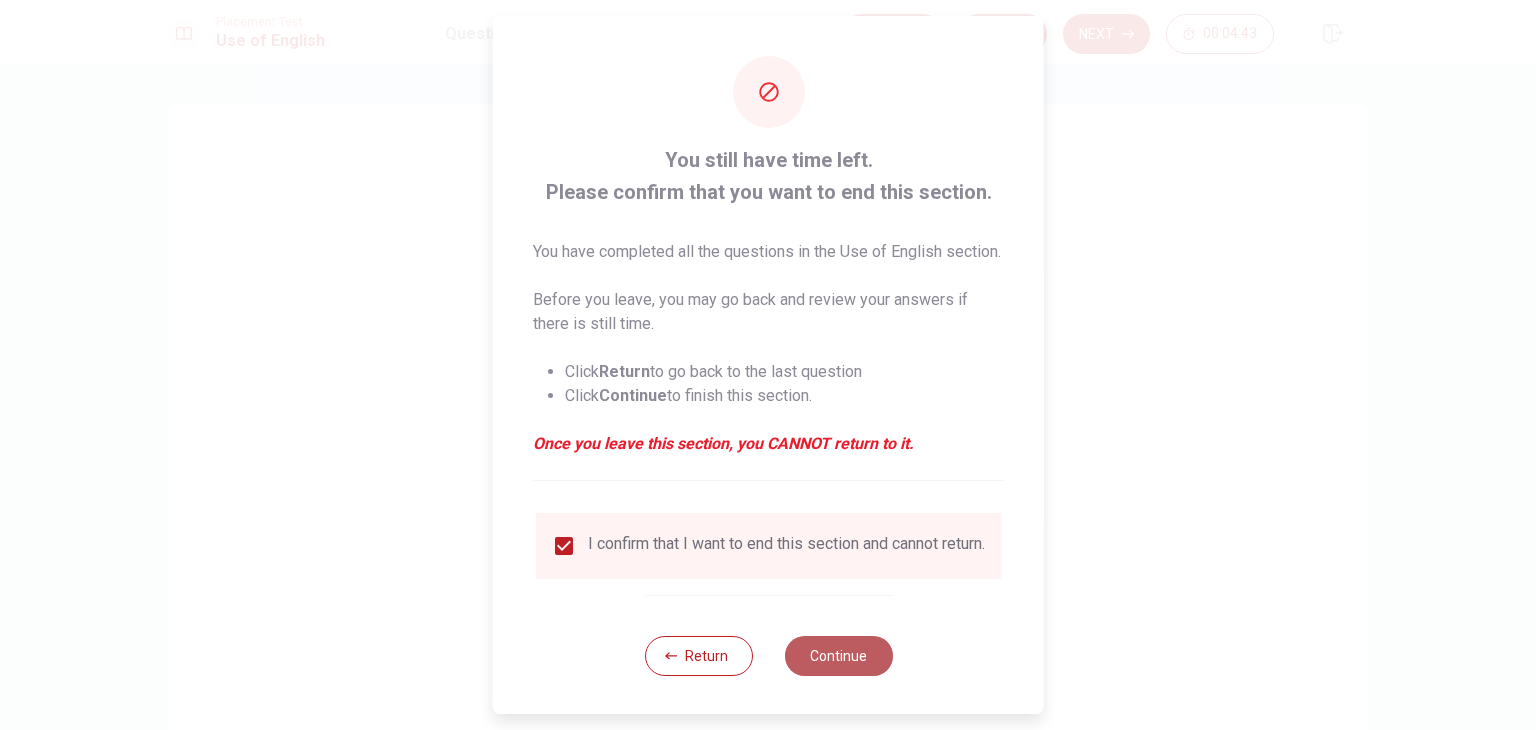 click on "Continue" at bounding box center [838, 656] 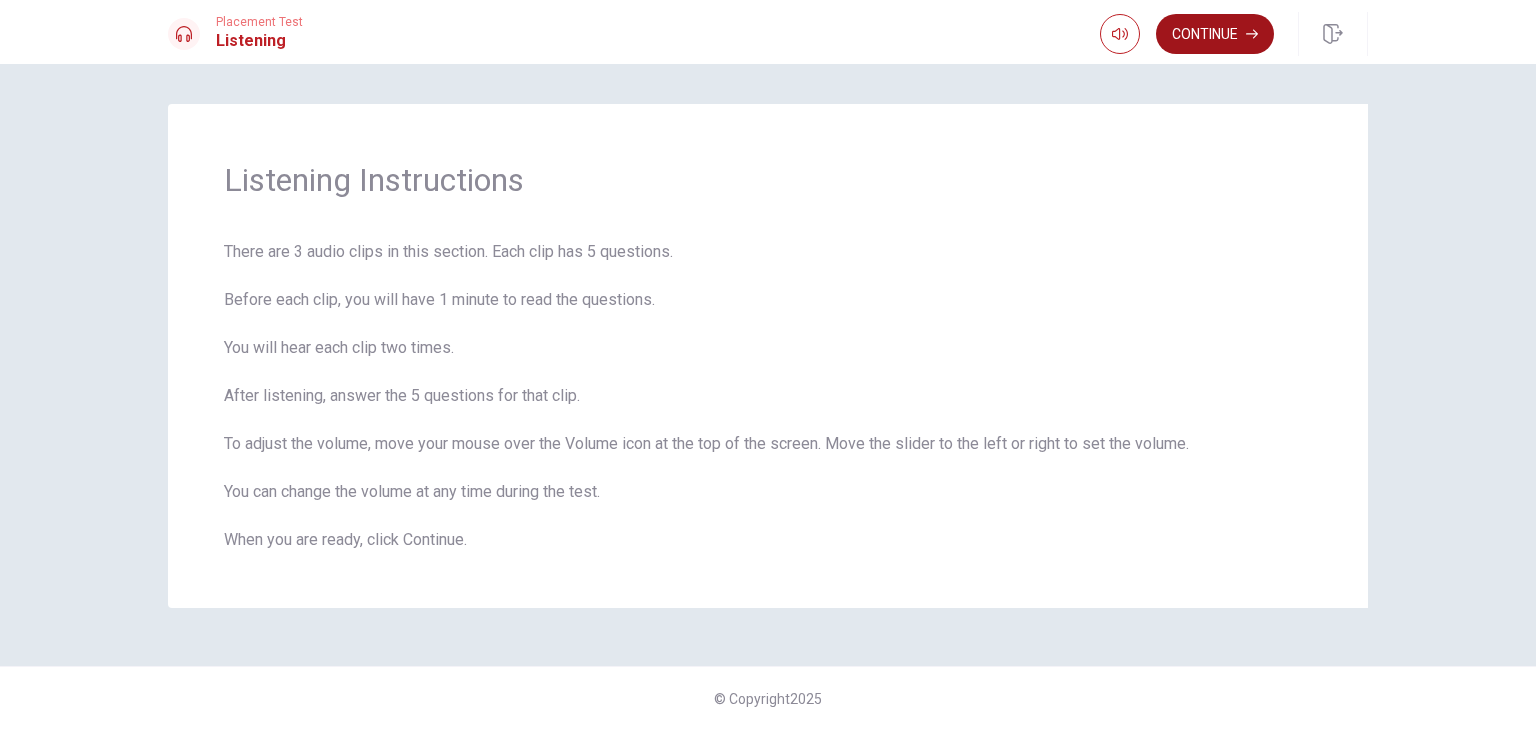 click on "Continue" at bounding box center [1215, 34] 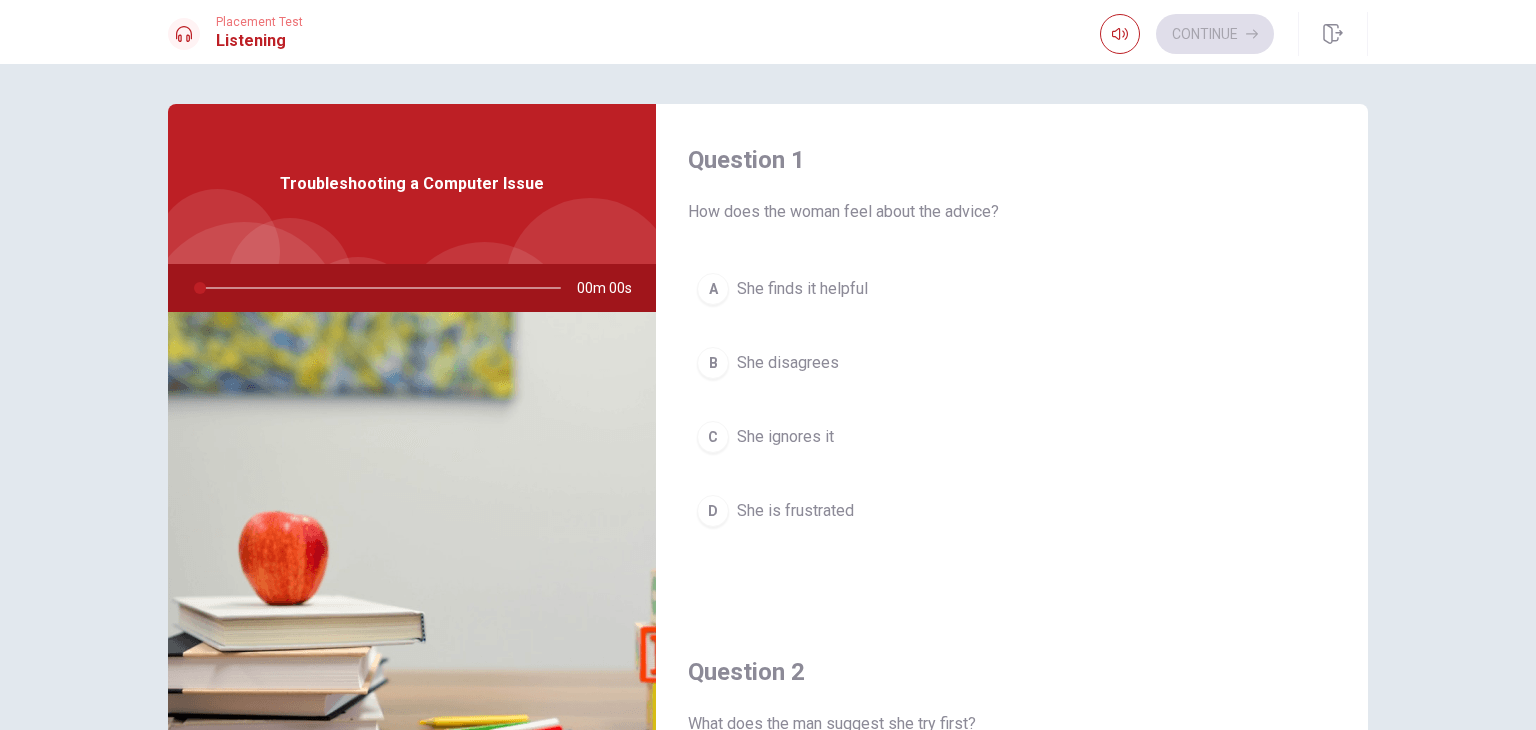 click on "Continue" at bounding box center [1187, 34] 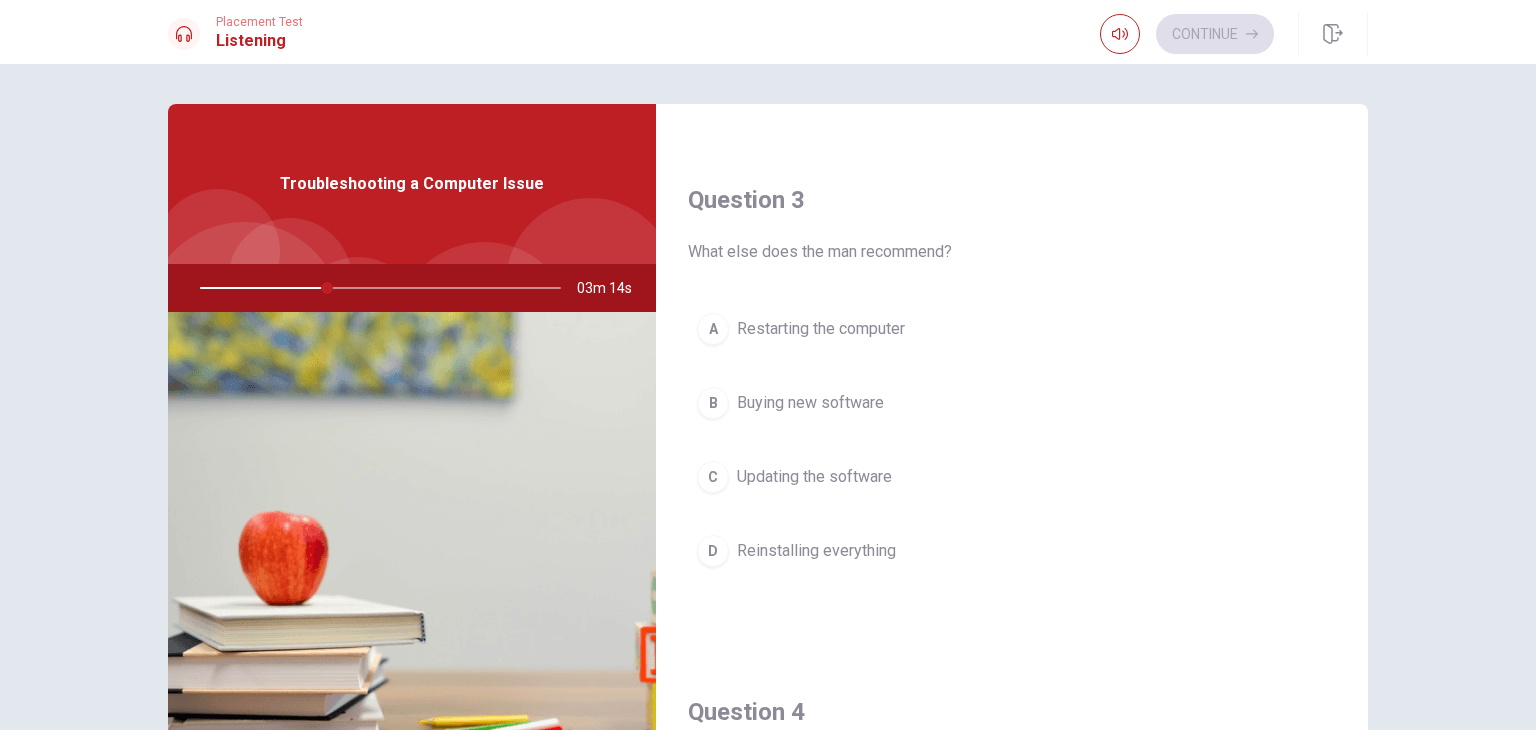 scroll, scrollTop: 986, scrollLeft: 0, axis: vertical 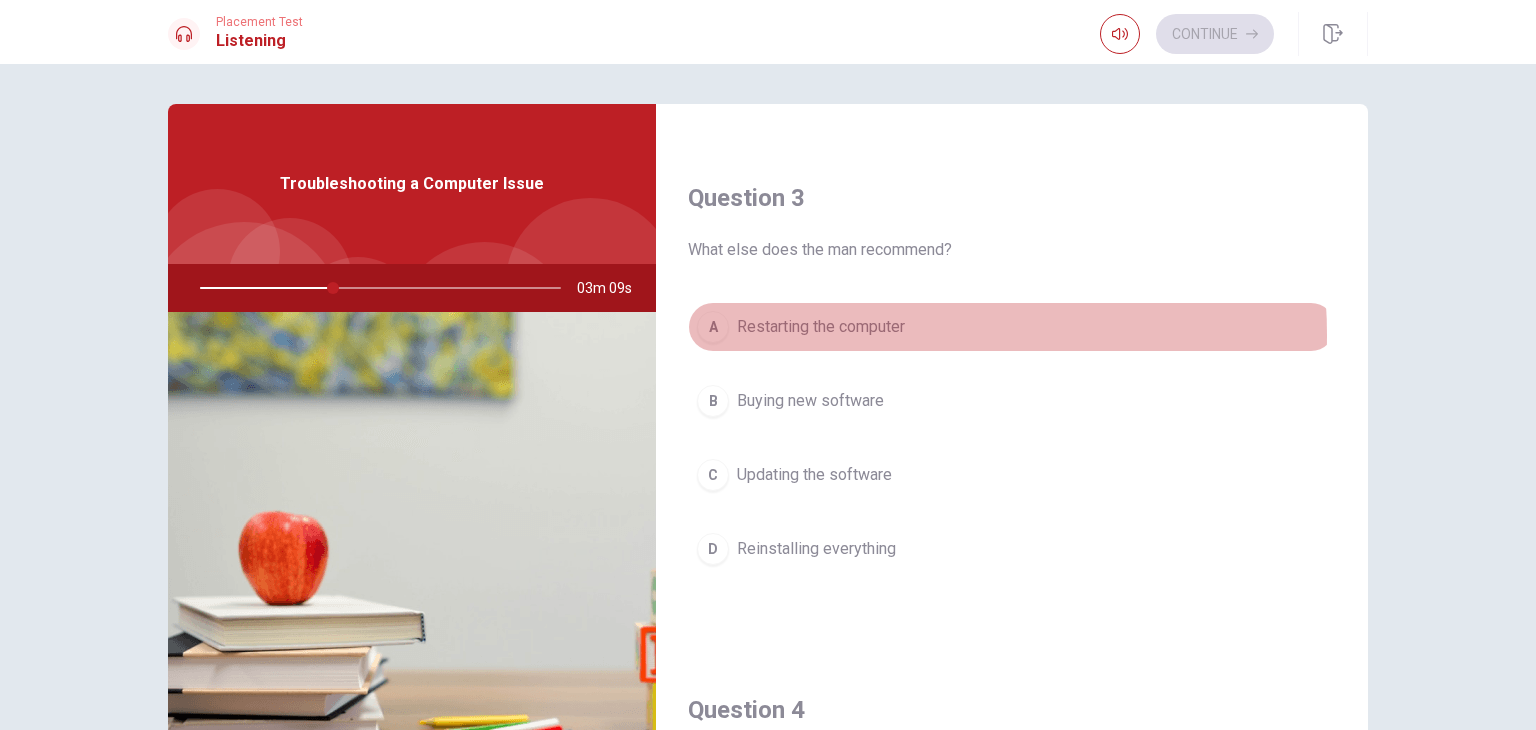 click on "Restarting the computer" at bounding box center (821, 327) 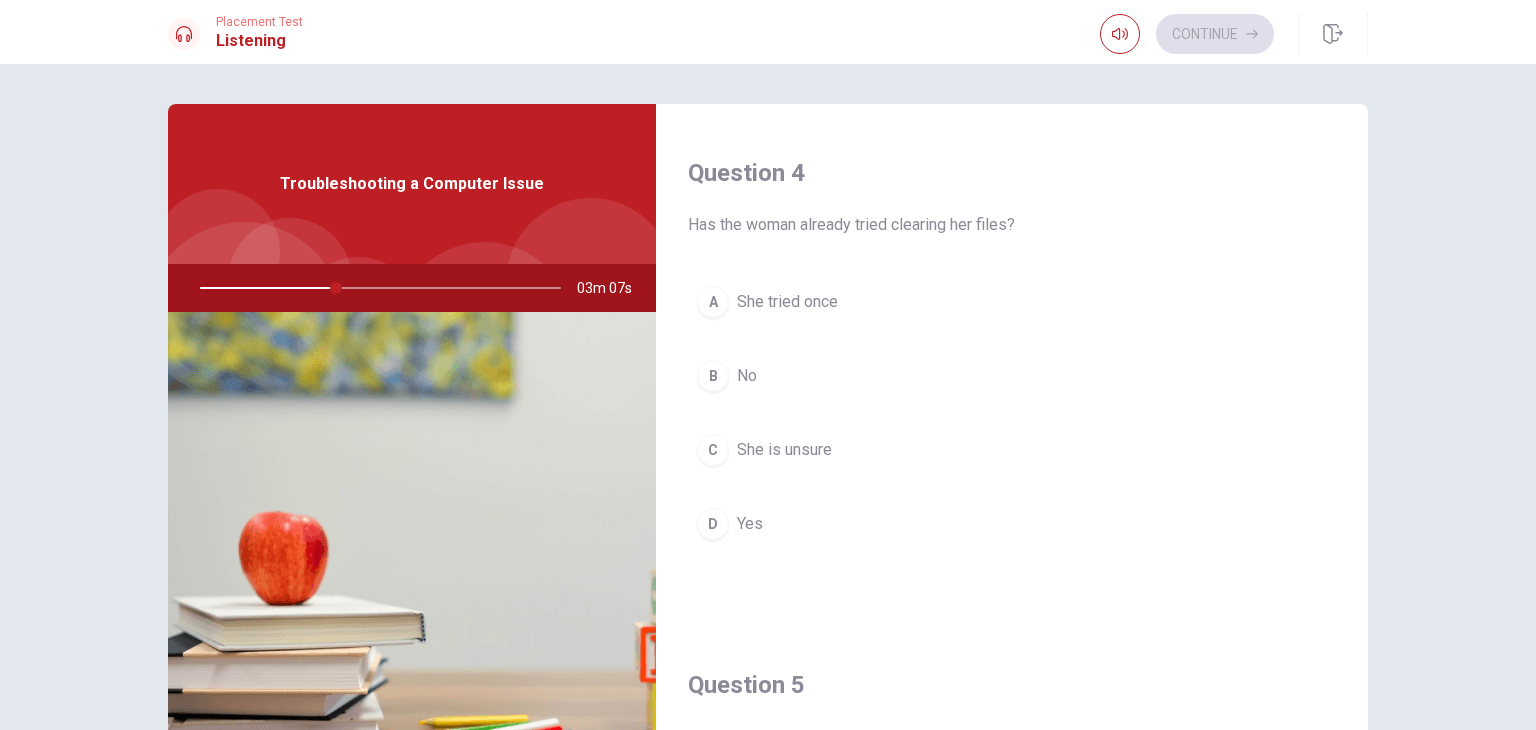 scroll, scrollTop: 1523, scrollLeft: 0, axis: vertical 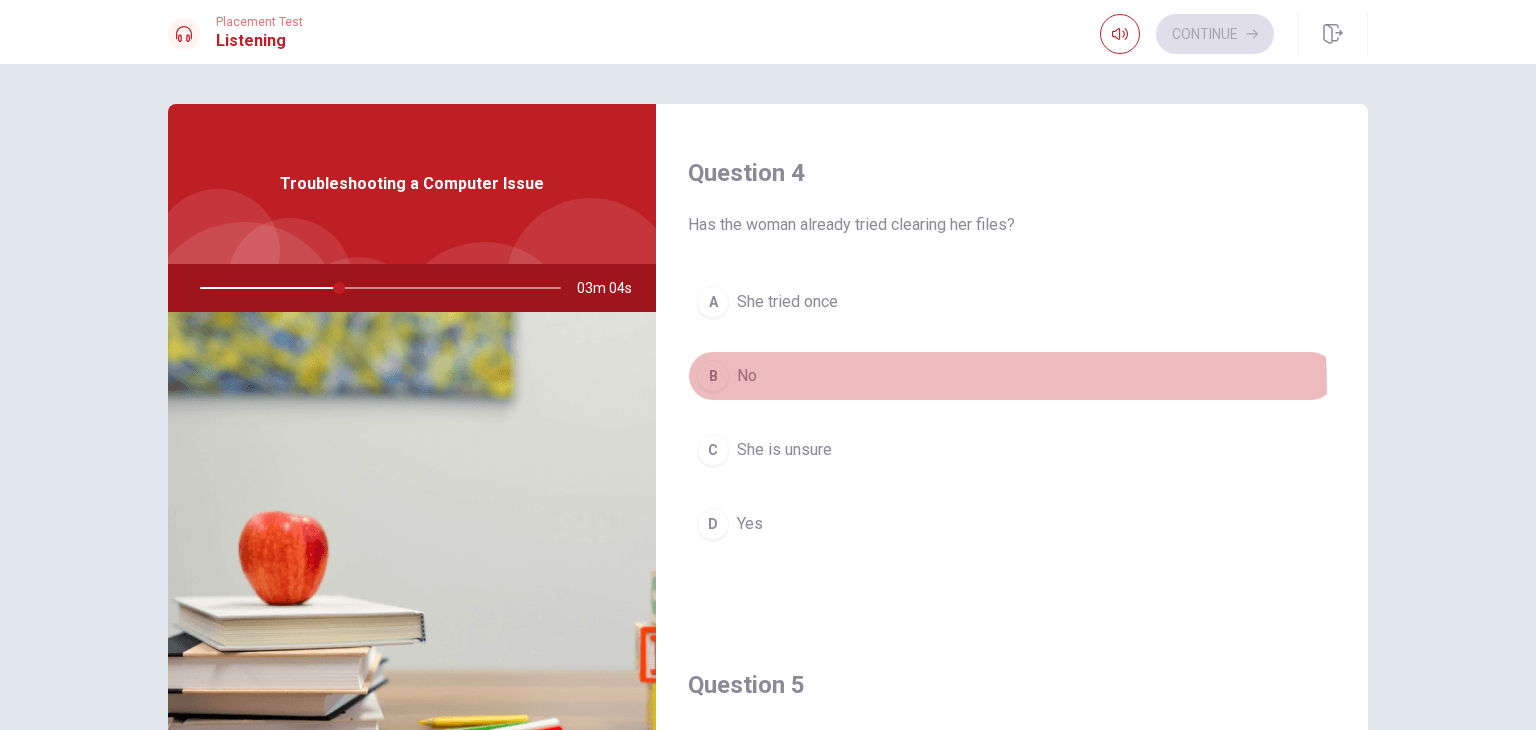 click on "B No" at bounding box center [1012, 376] 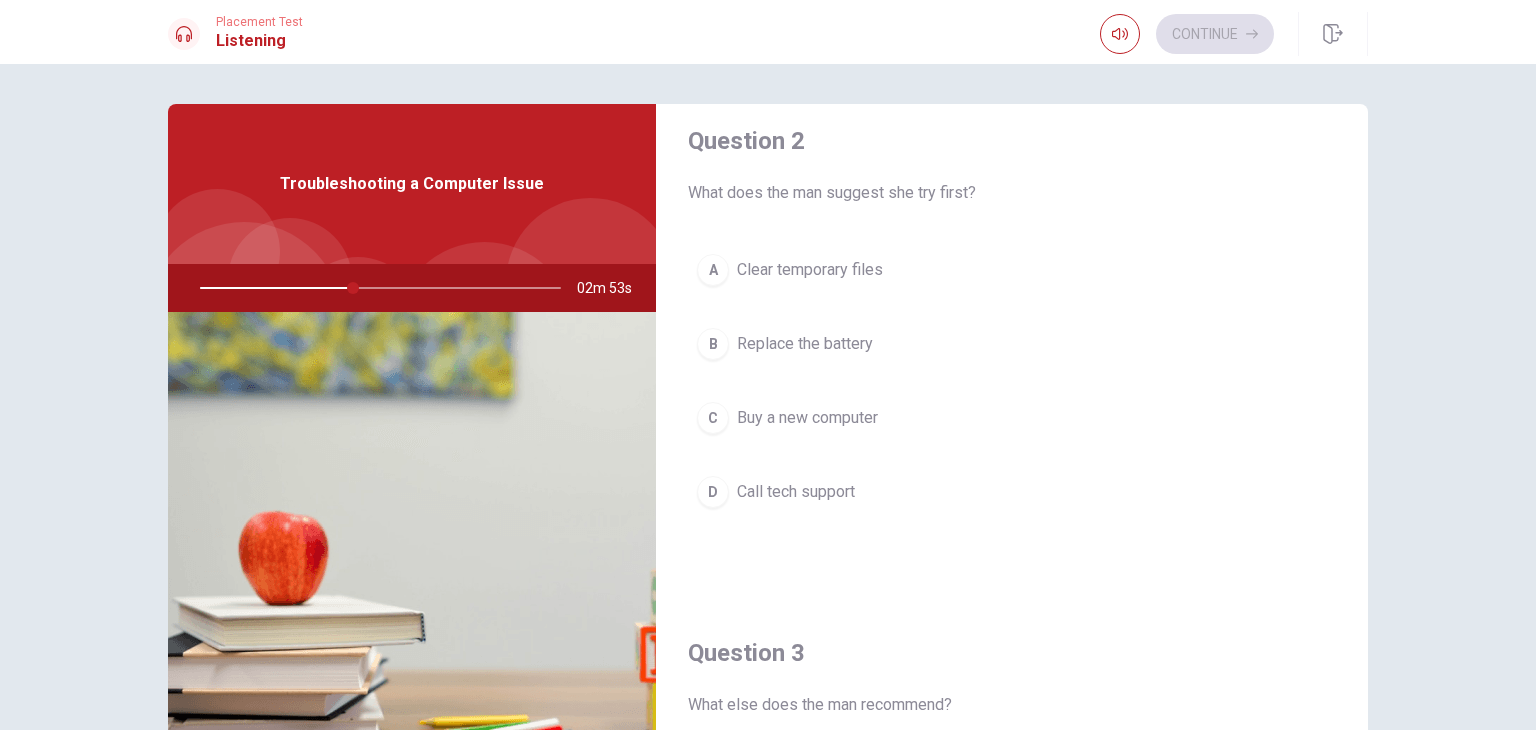 scroll, scrollTop: 532, scrollLeft: 0, axis: vertical 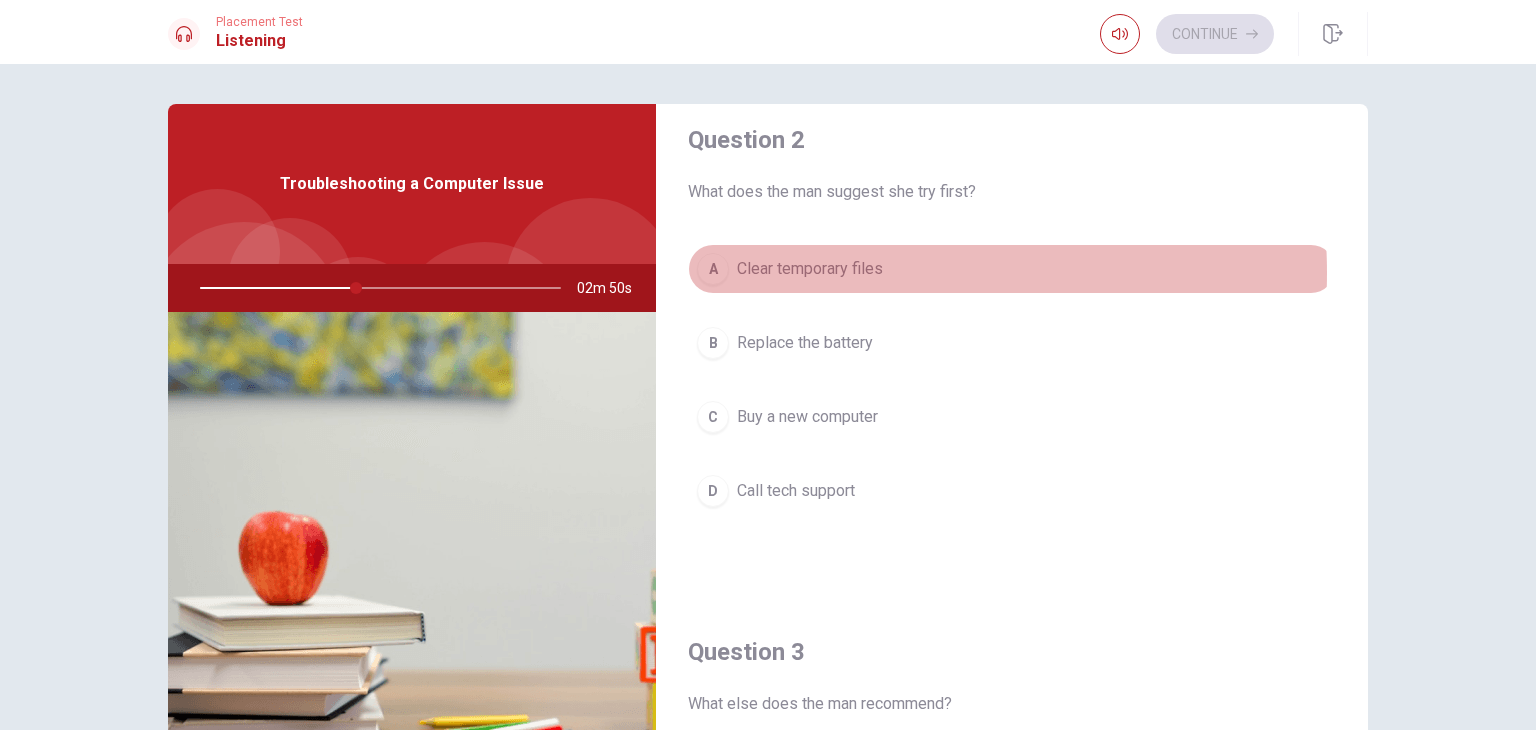 click on "Clear temporary files" at bounding box center [810, 269] 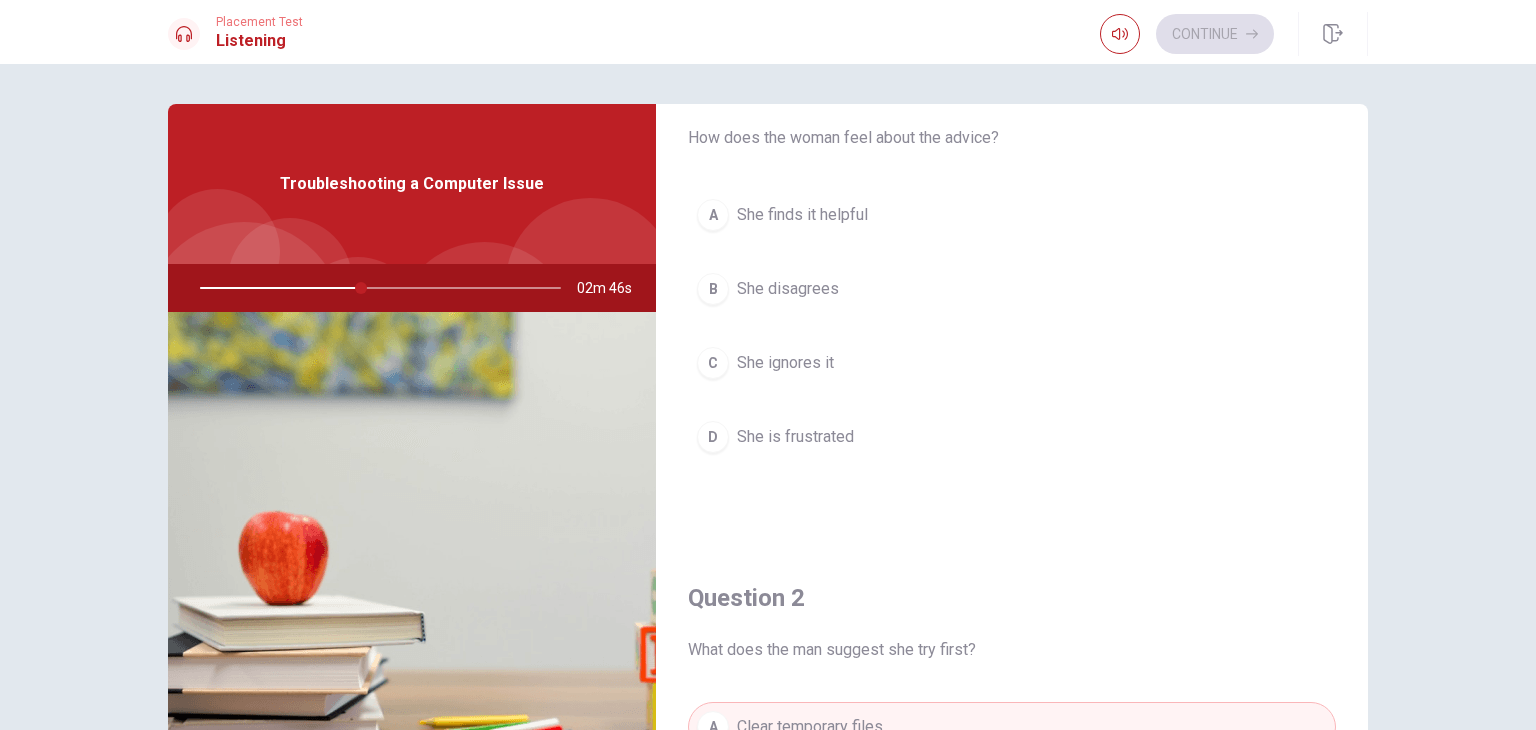 scroll, scrollTop: 0, scrollLeft: 0, axis: both 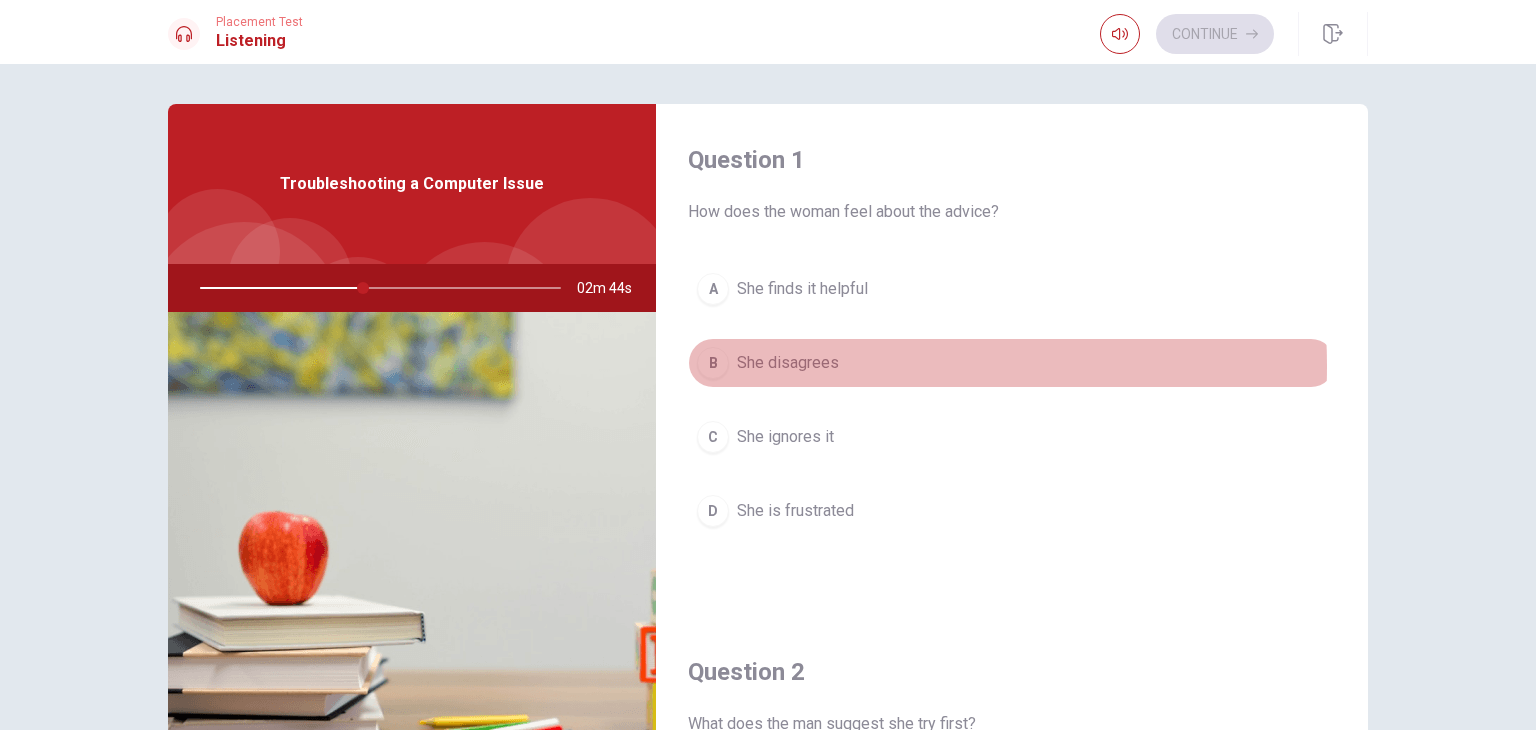 click on "She disagrees" at bounding box center (788, 363) 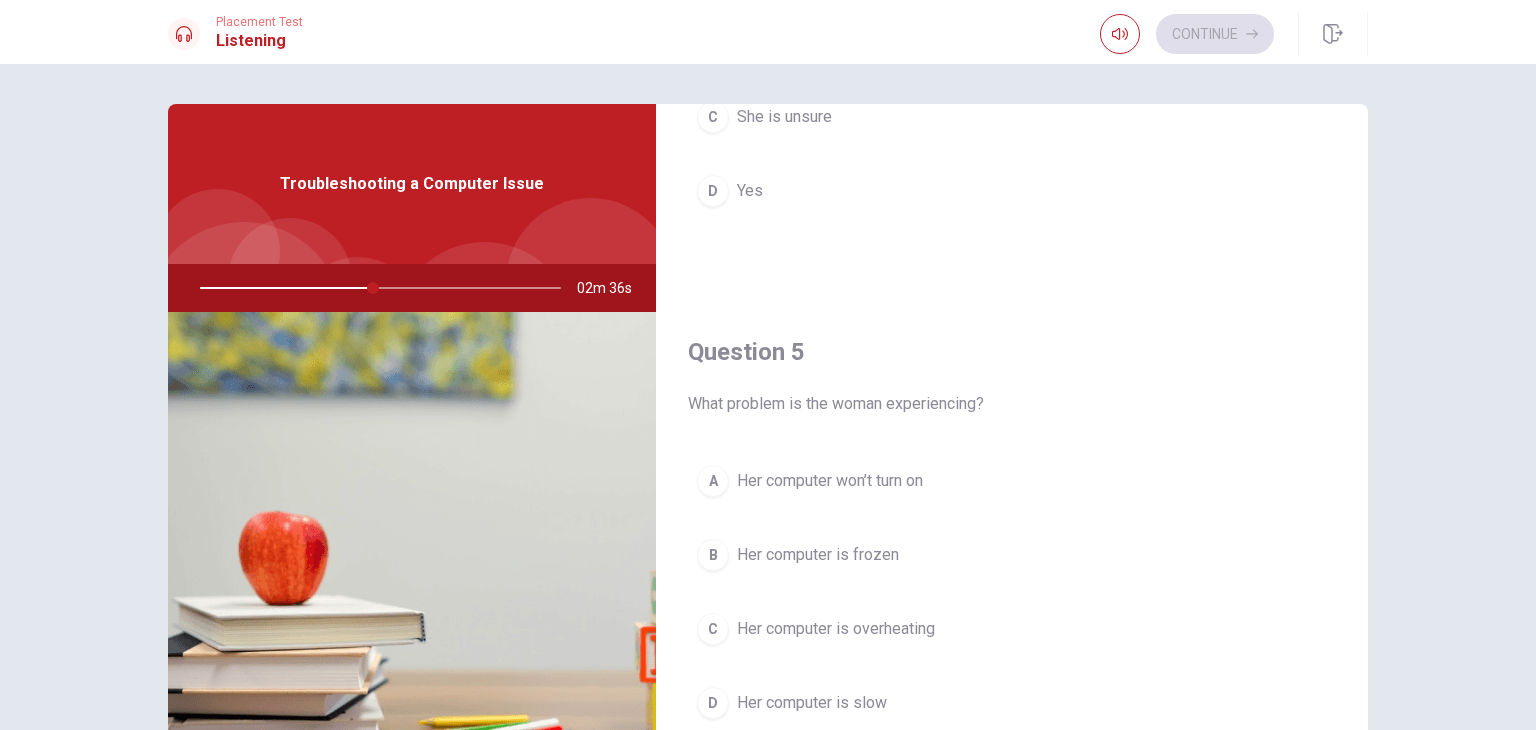 scroll, scrollTop: 1856, scrollLeft: 0, axis: vertical 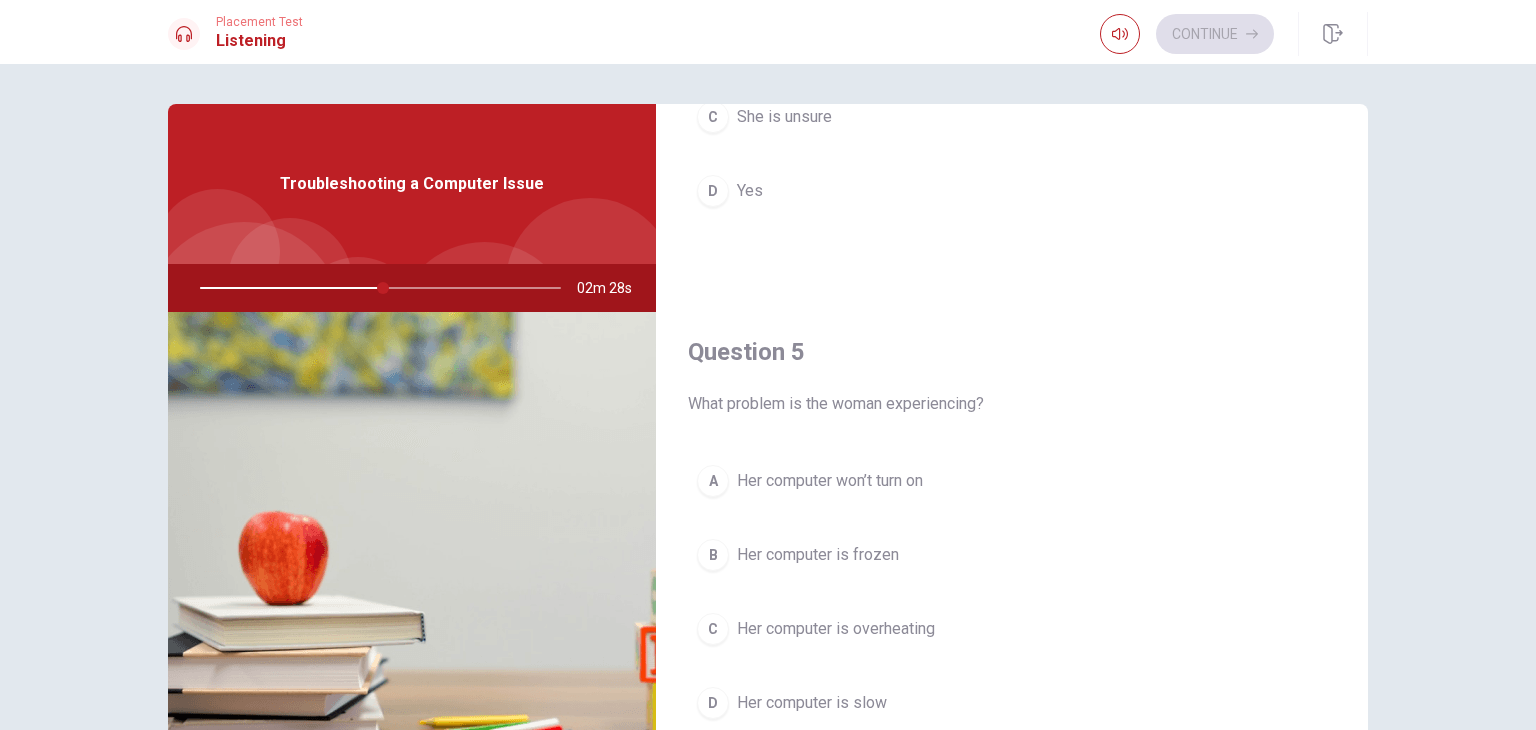 click on "D Her computer is slow" at bounding box center [1012, 703] 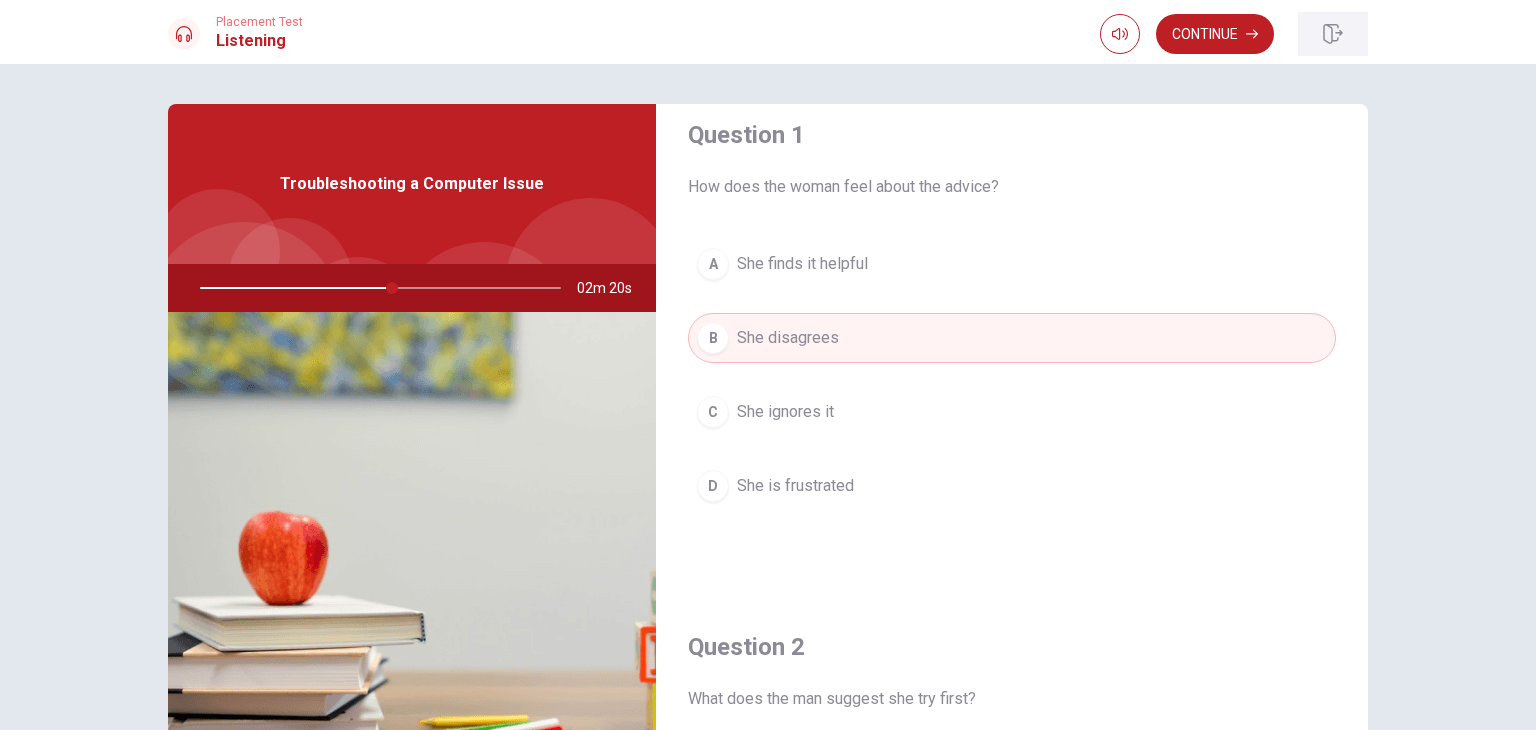 scroll, scrollTop: 24, scrollLeft: 0, axis: vertical 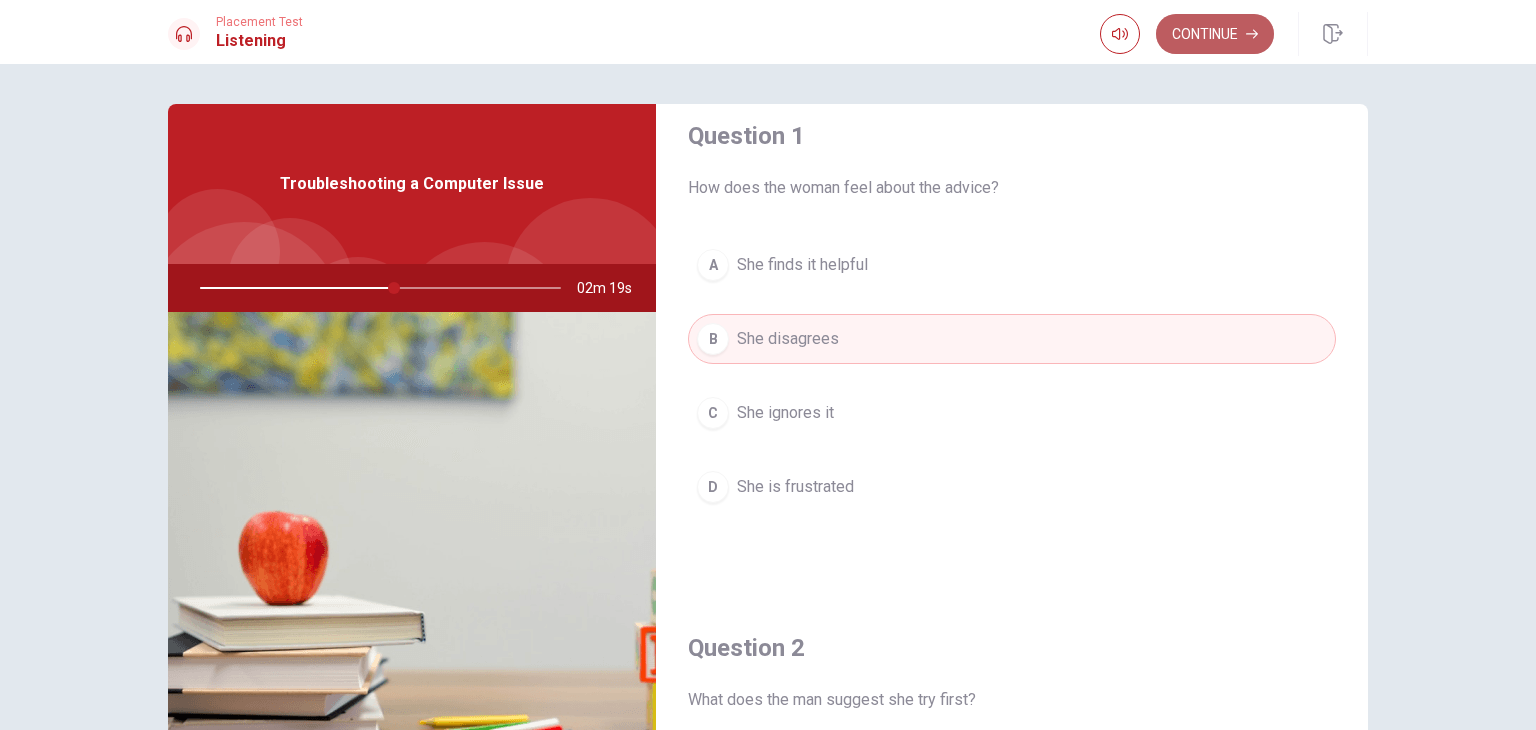 click on "Continue" at bounding box center [1215, 34] 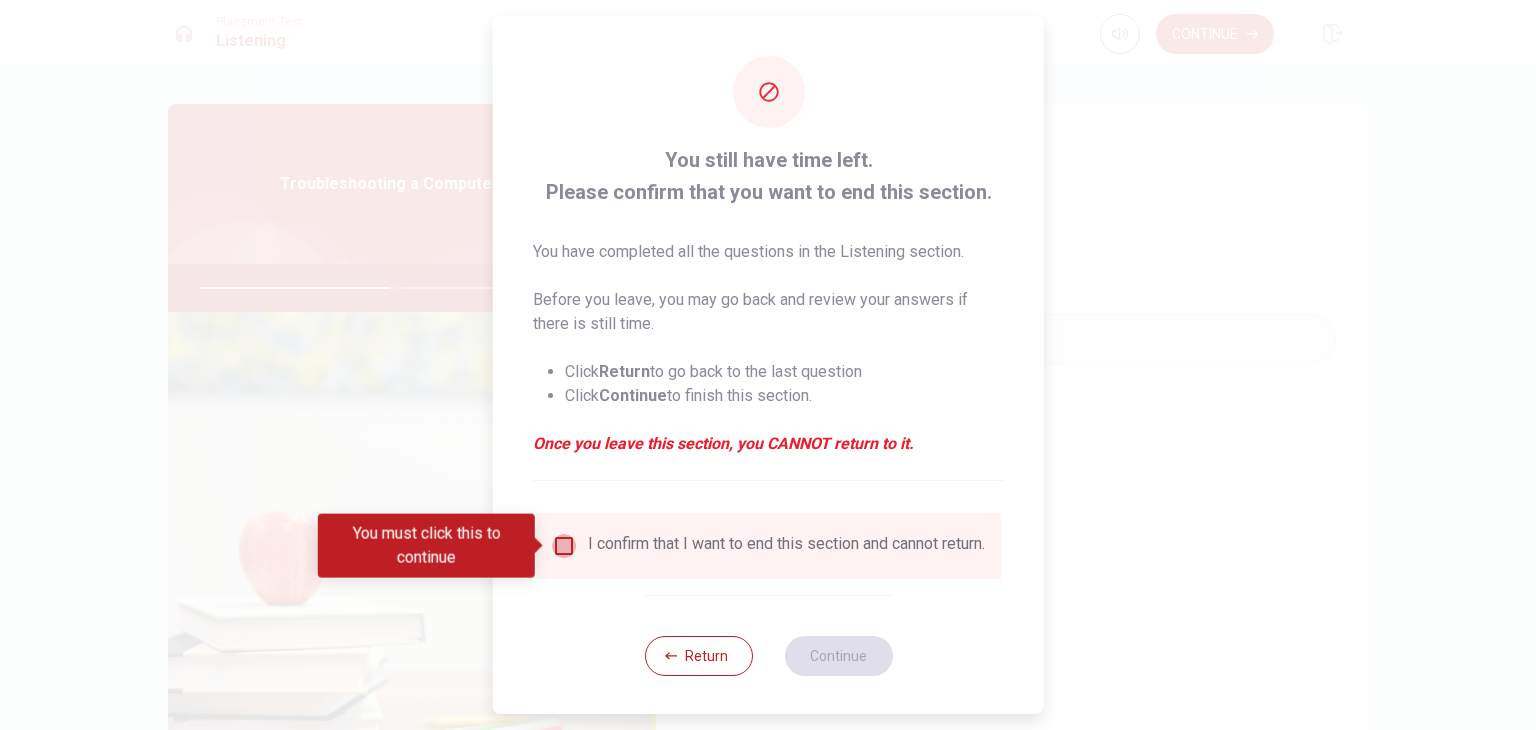 click at bounding box center (564, 546) 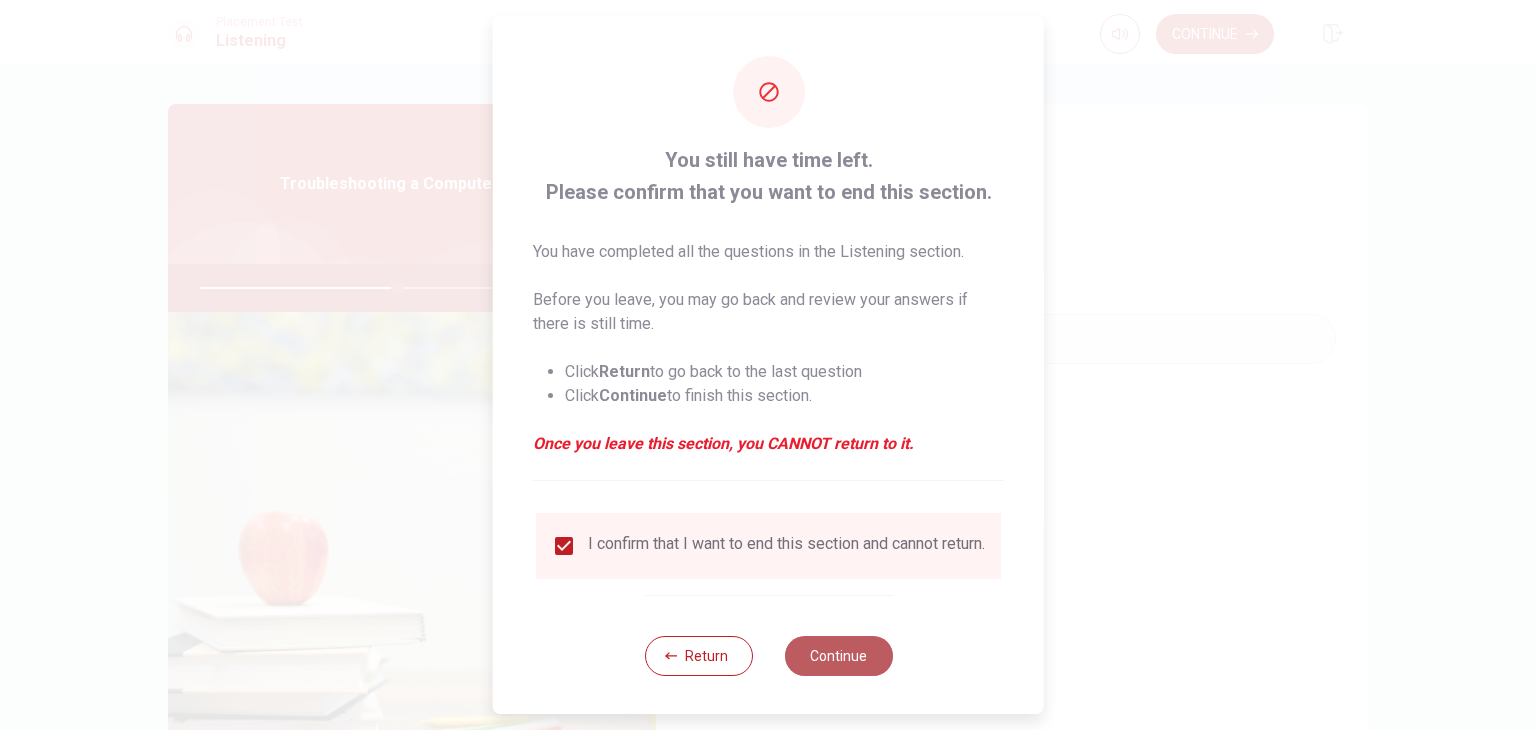 click on "Continue" at bounding box center (838, 656) 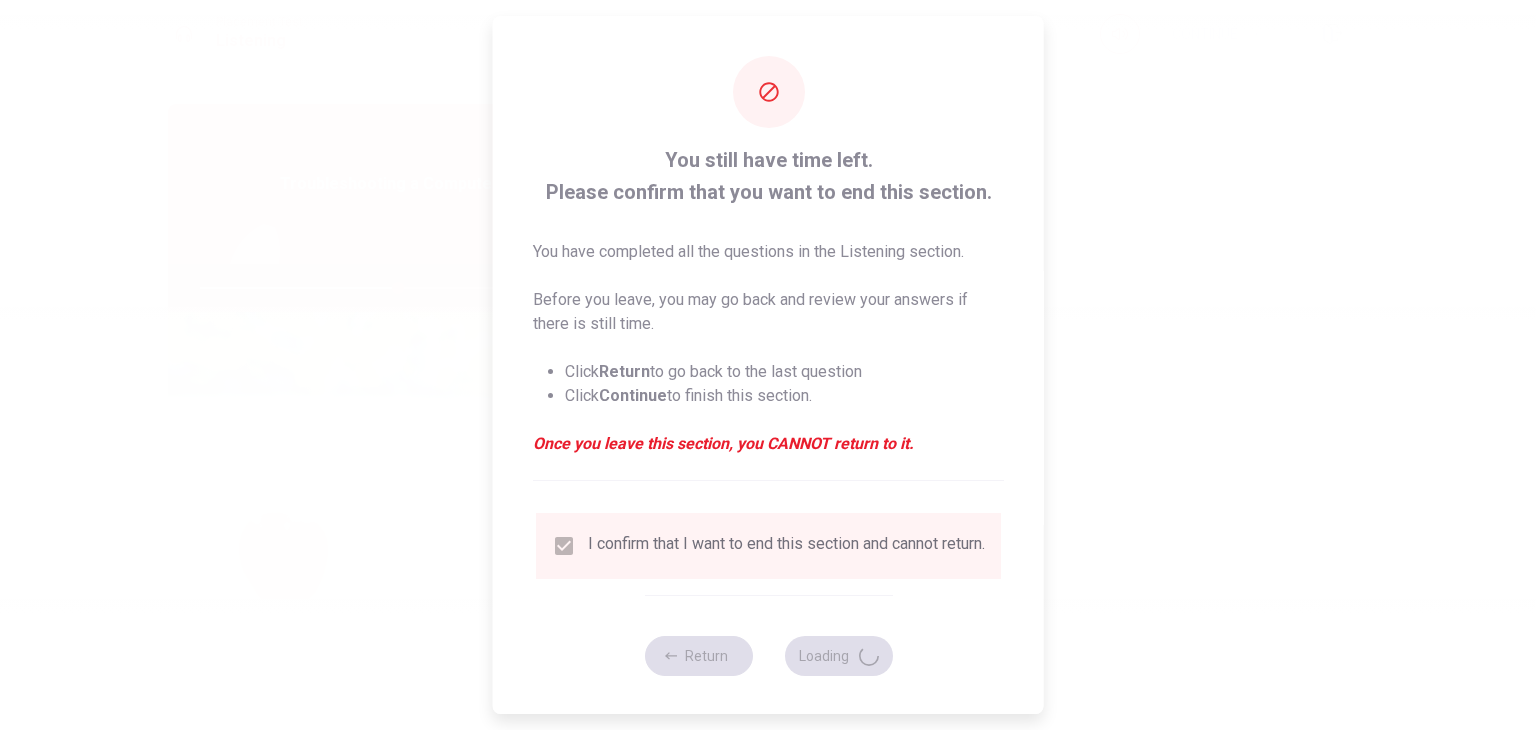 type on "55" 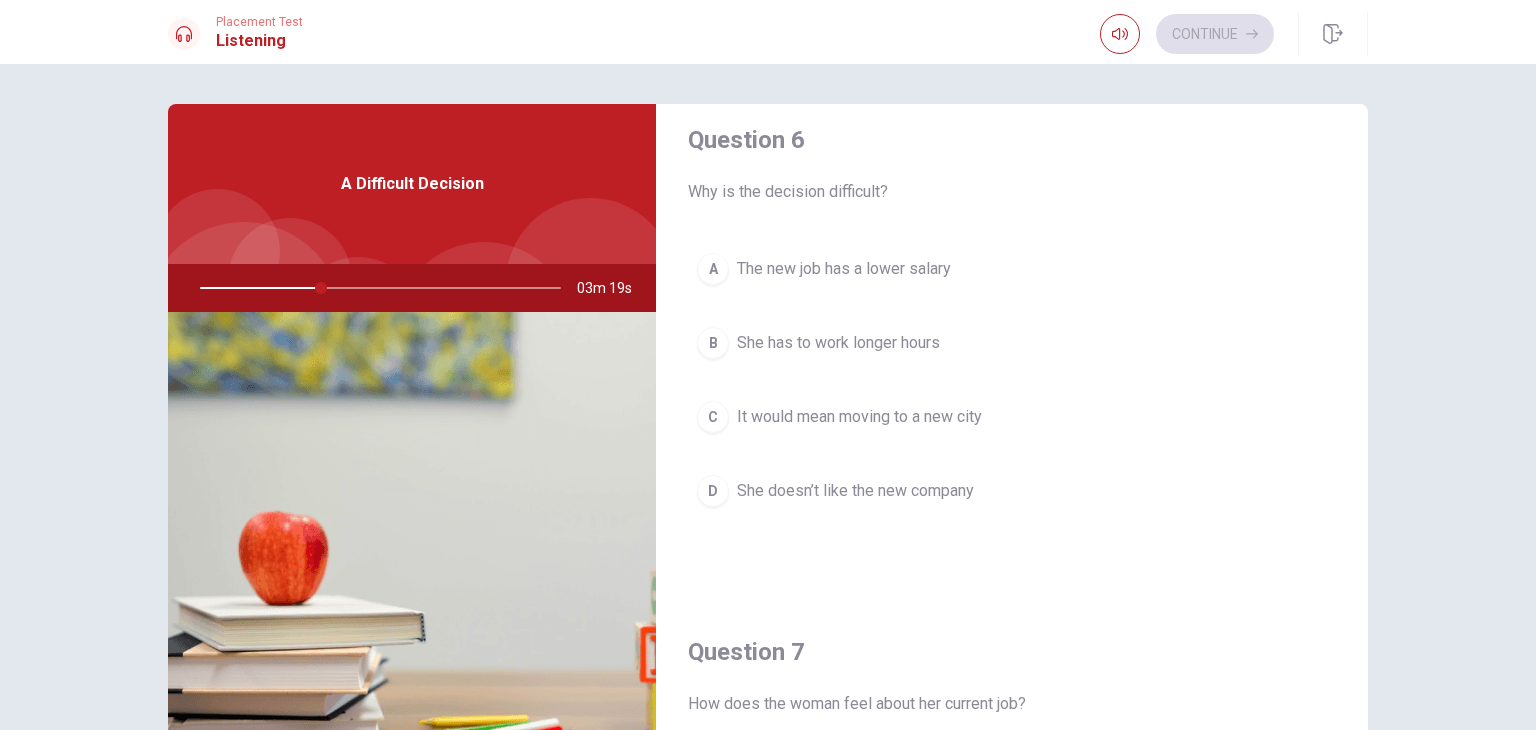 scroll, scrollTop: 12, scrollLeft: 0, axis: vertical 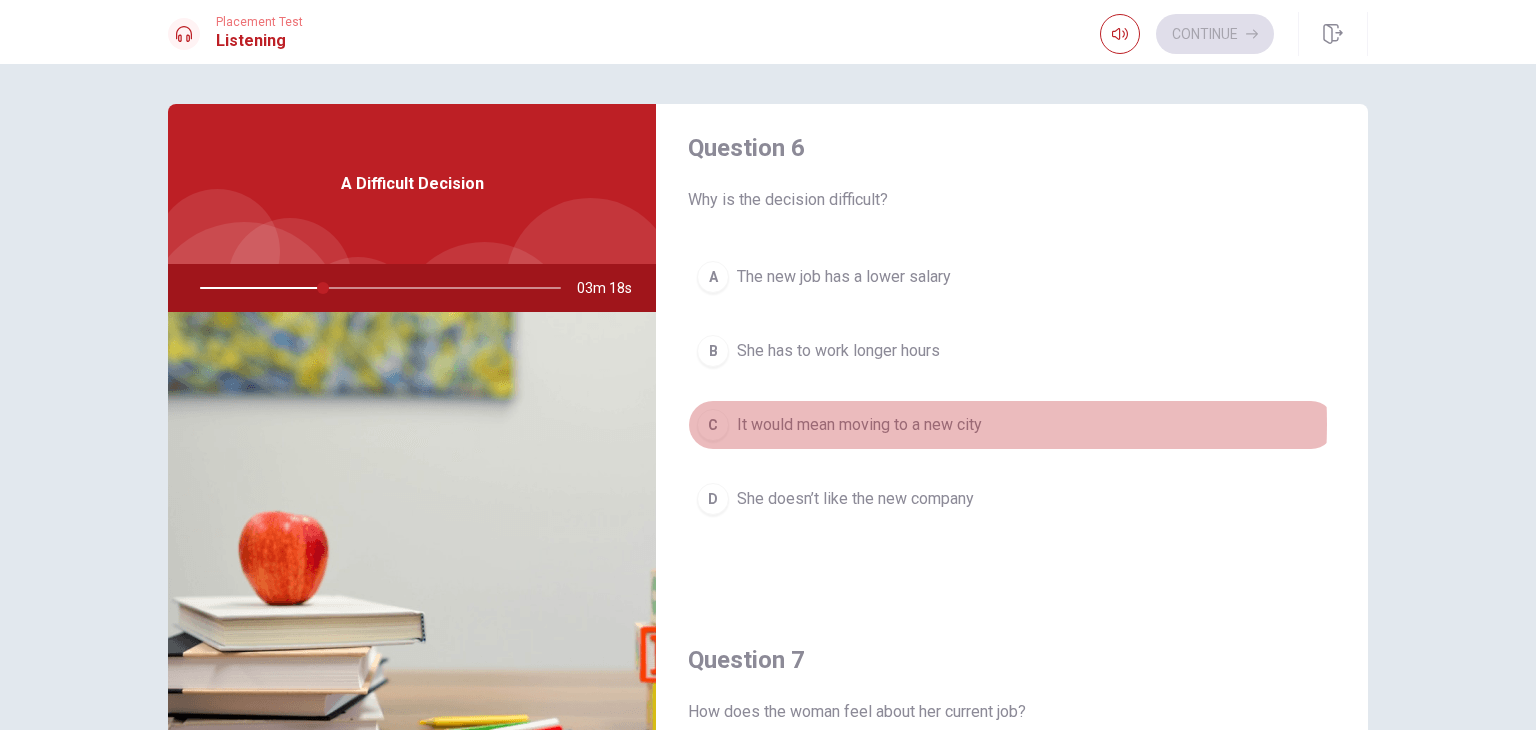 click on "It would mean moving to a new city" at bounding box center (859, 425) 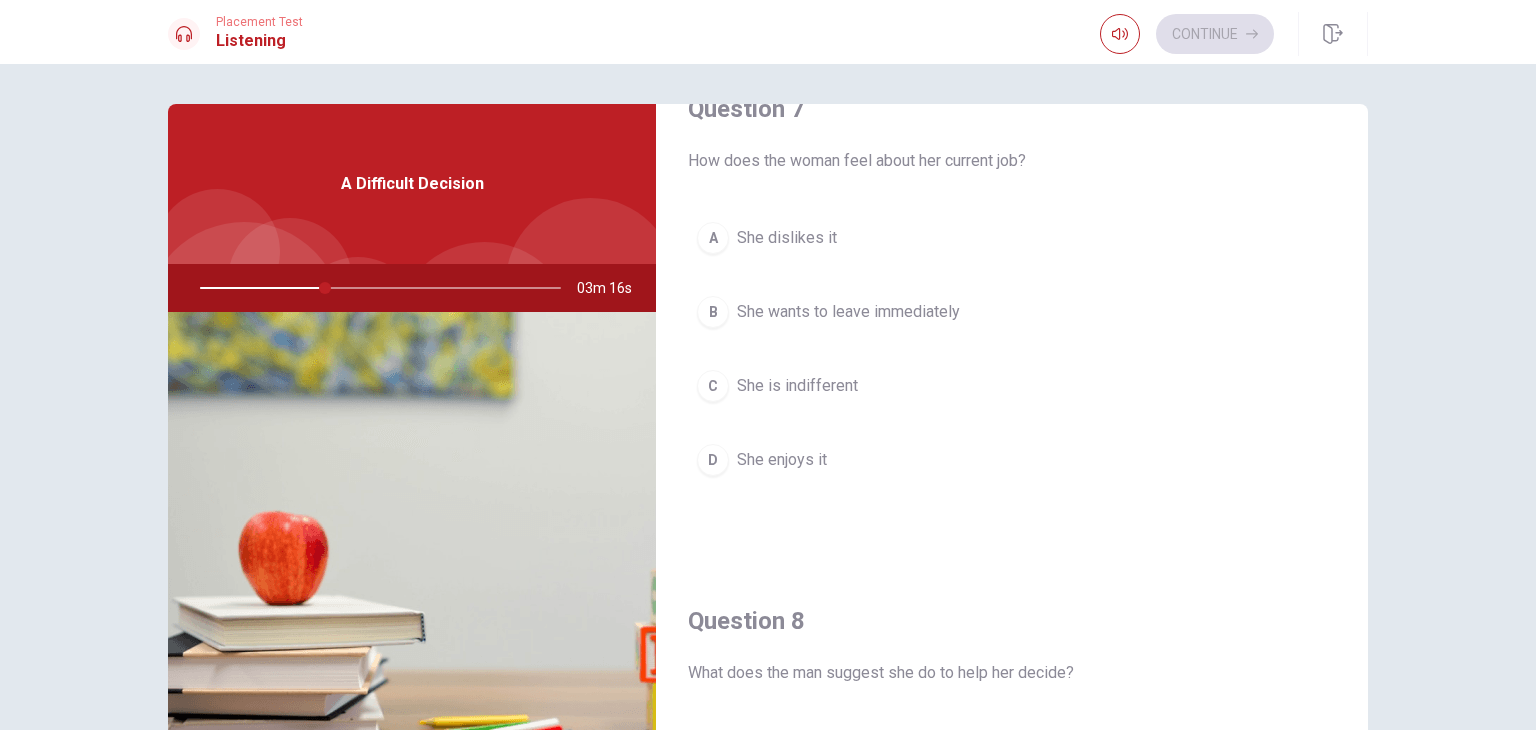 scroll, scrollTop: 564, scrollLeft: 0, axis: vertical 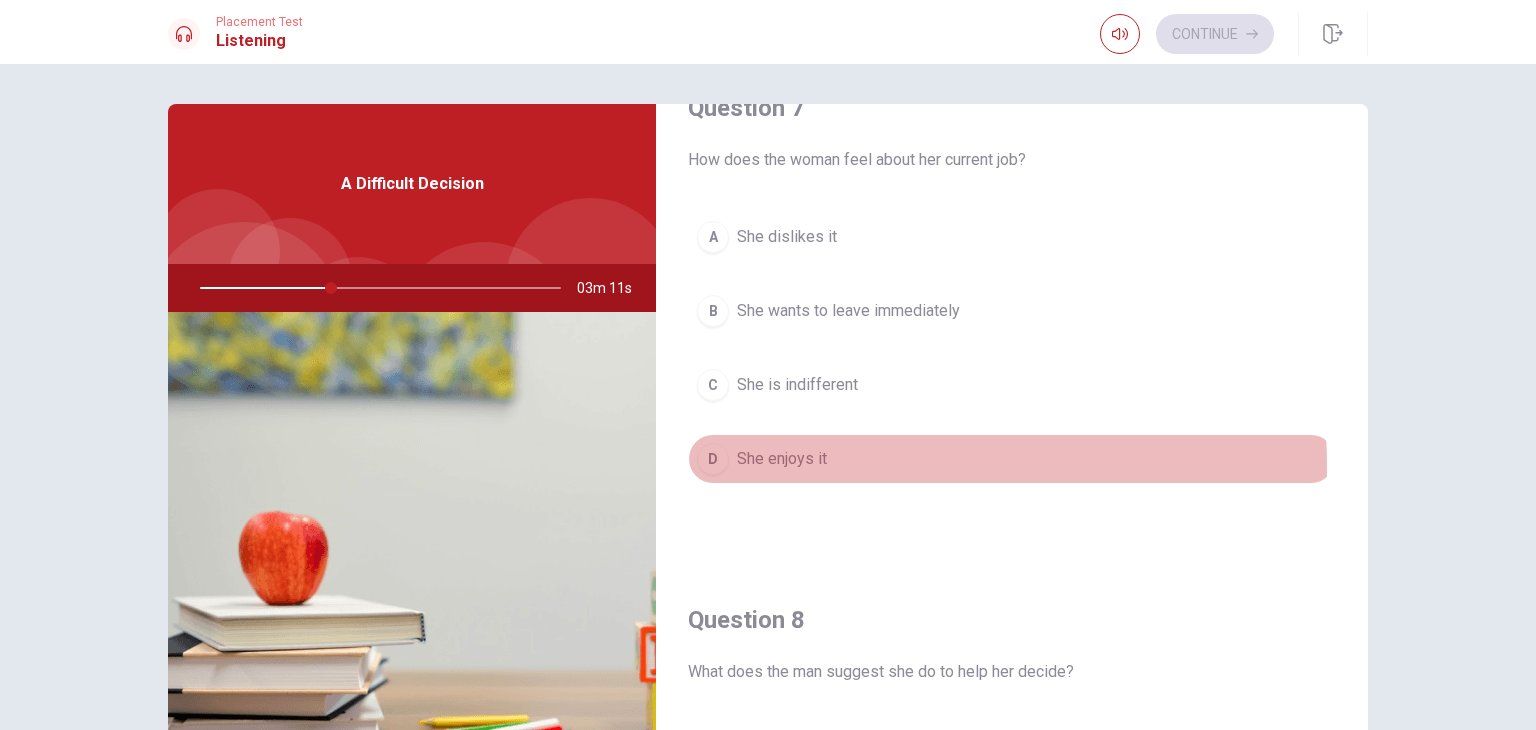 click on "She enjoys it" at bounding box center [782, 459] 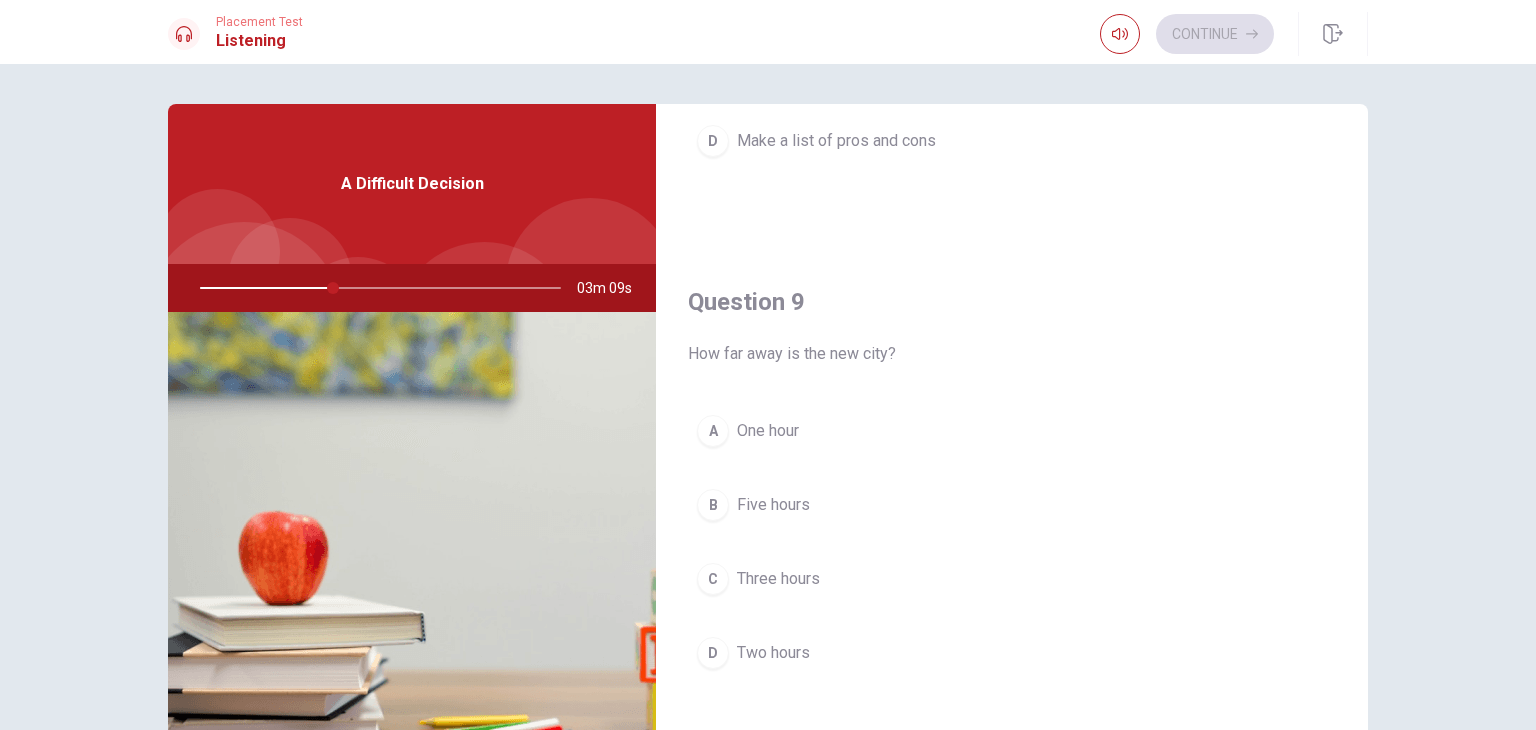 scroll, scrollTop: 1396, scrollLeft: 0, axis: vertical 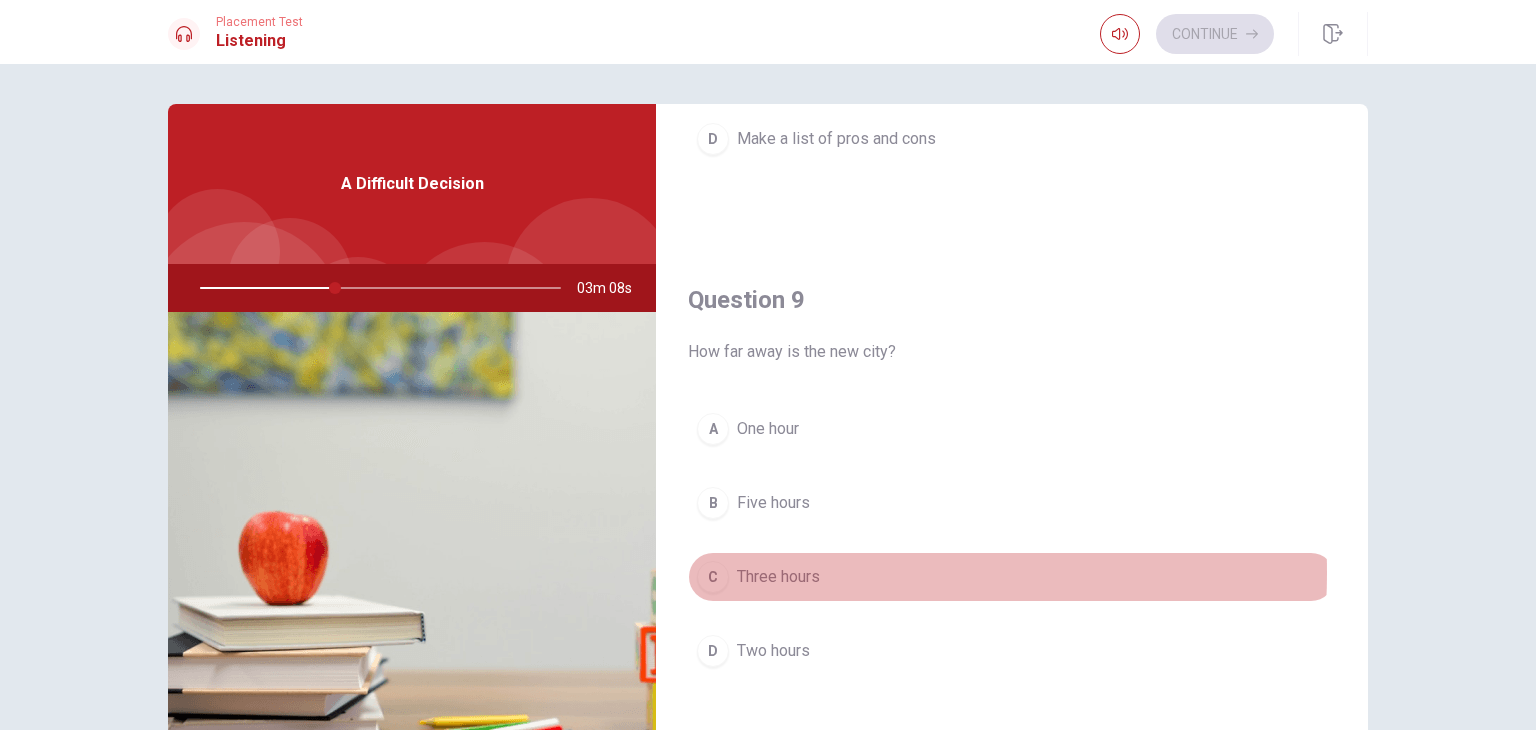 click on "Three hours" at bounding box center (778, 577) 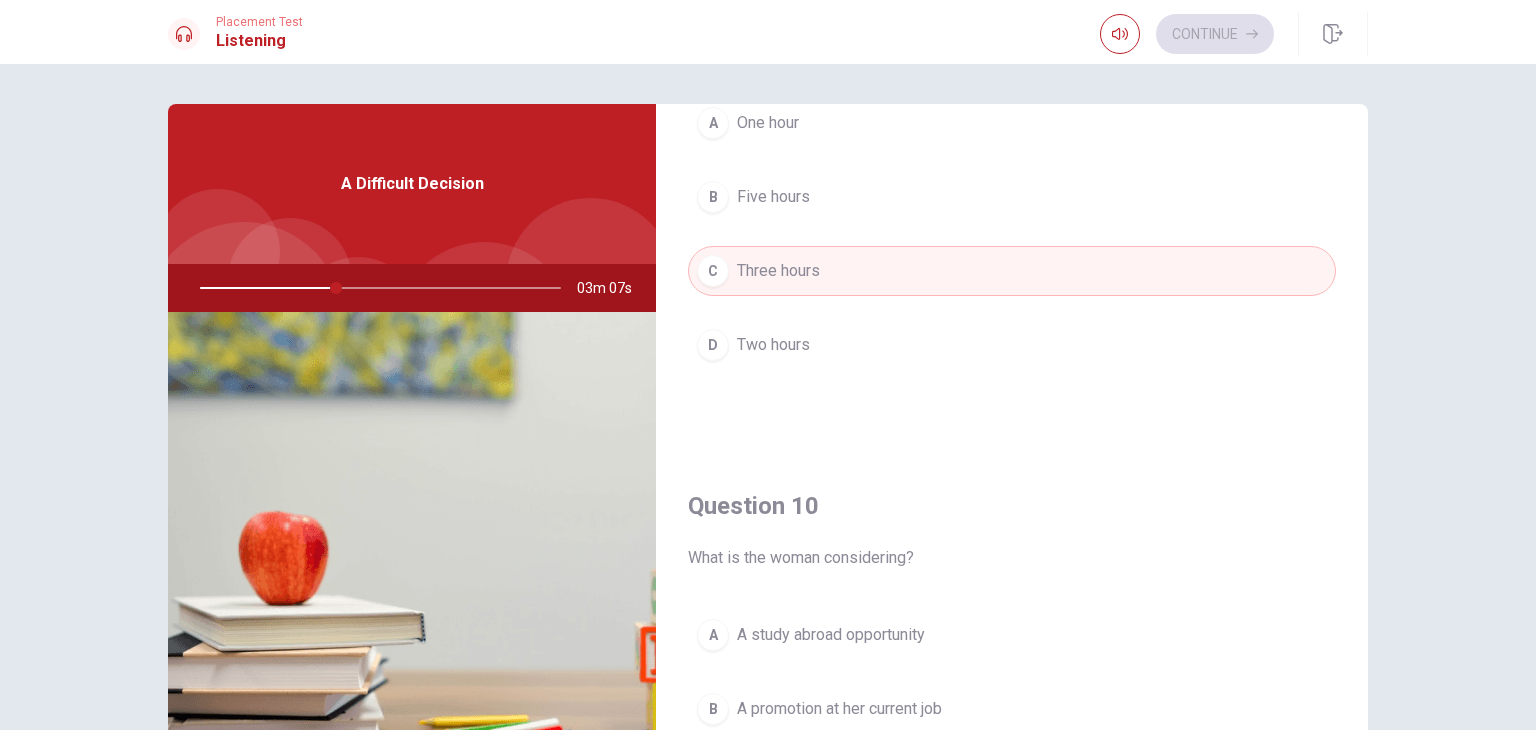 scroll, scrollTop: 1856, scrollLeft: 0, axis: vertical 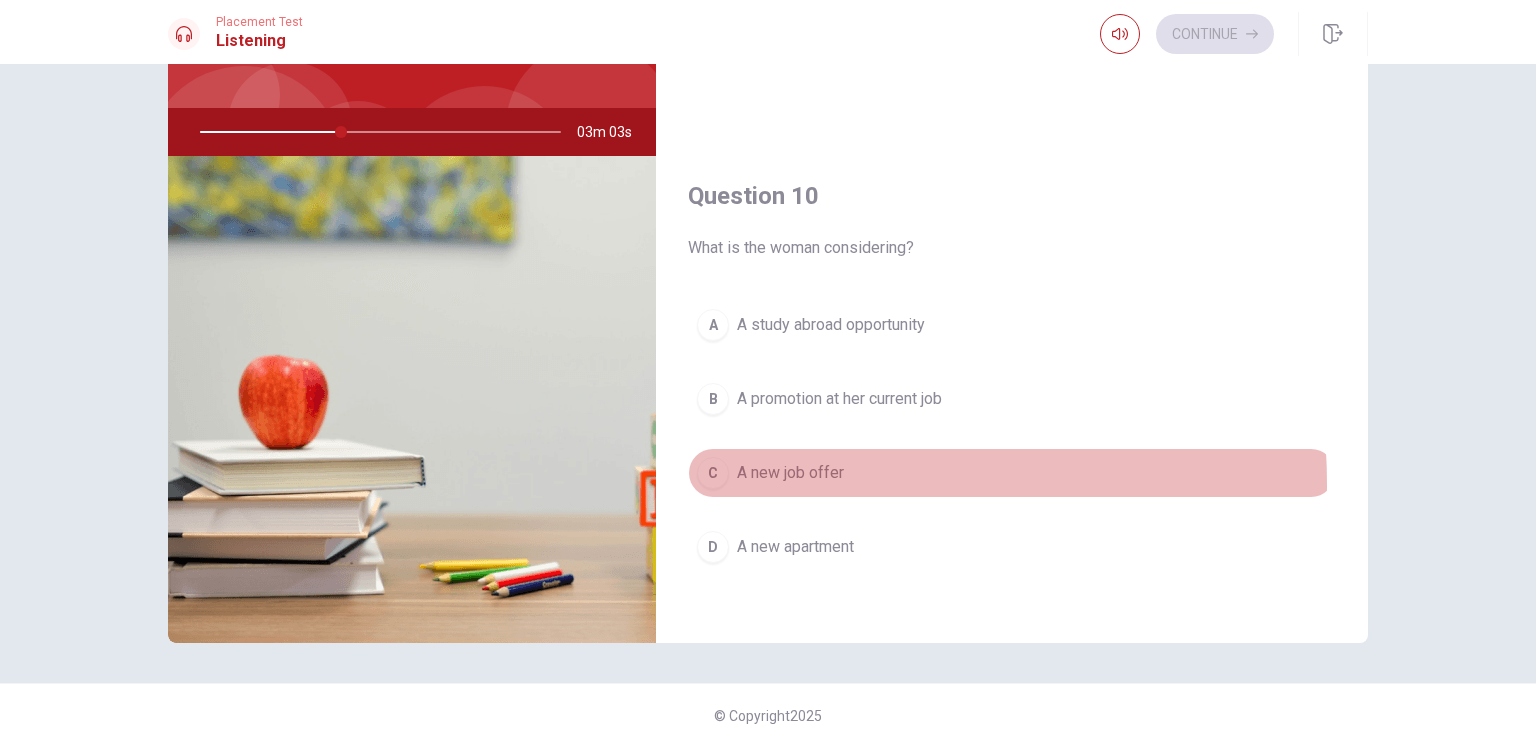 click on "A new job offer" at bounding box center [790, 473] 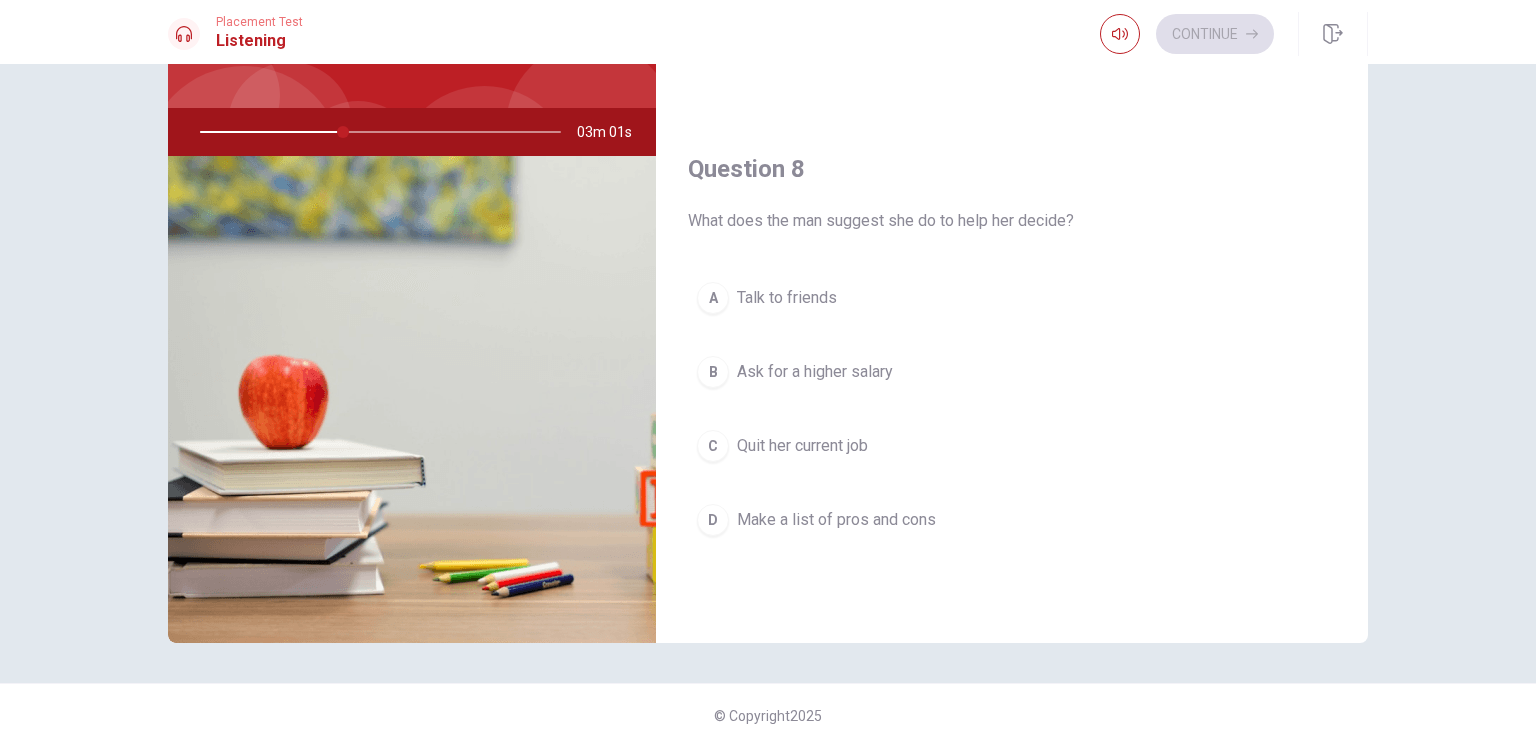 scroll, scrollTop: 860, scrollLeft: 0, axis: vertical 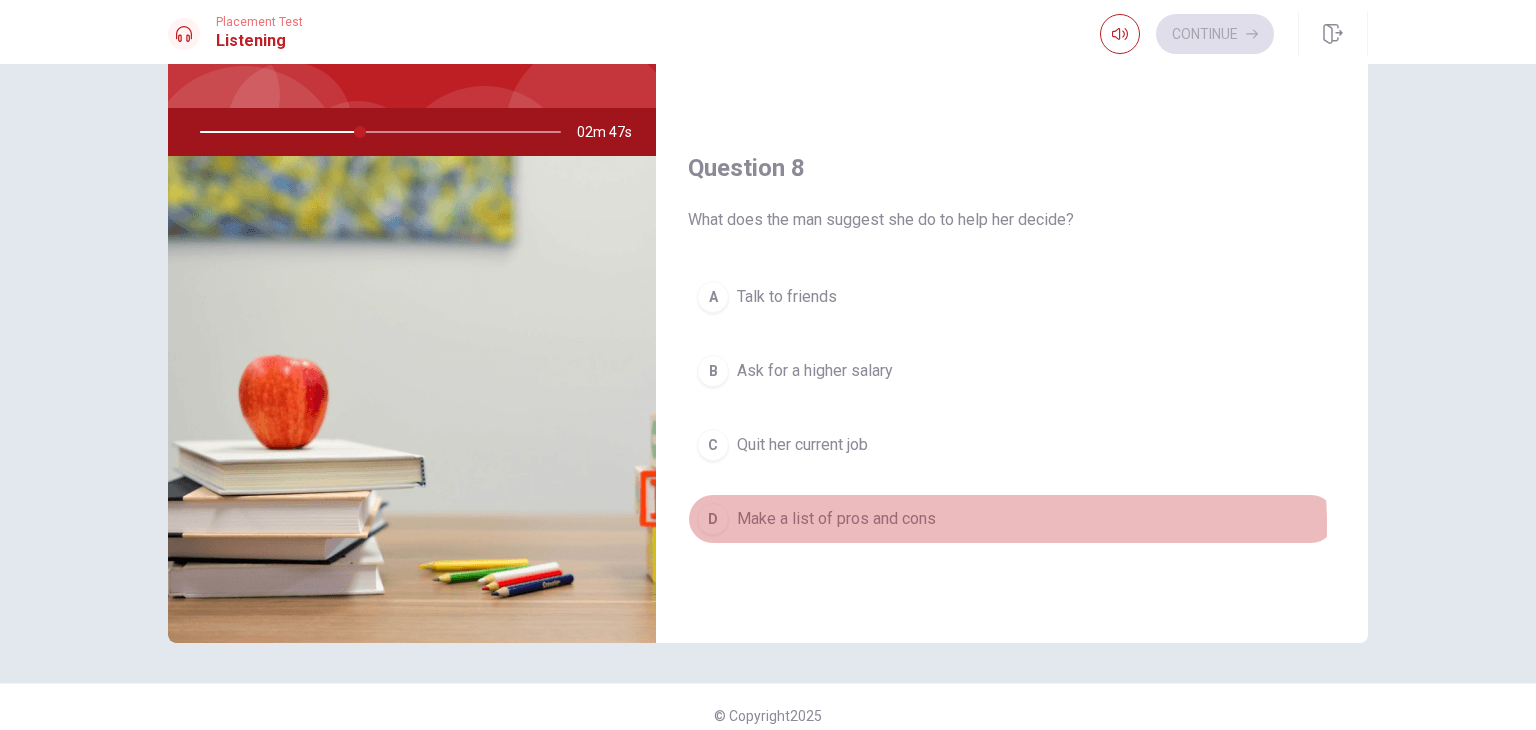 click on "Make a list of pros and cons" at bounding box center (836, 519) 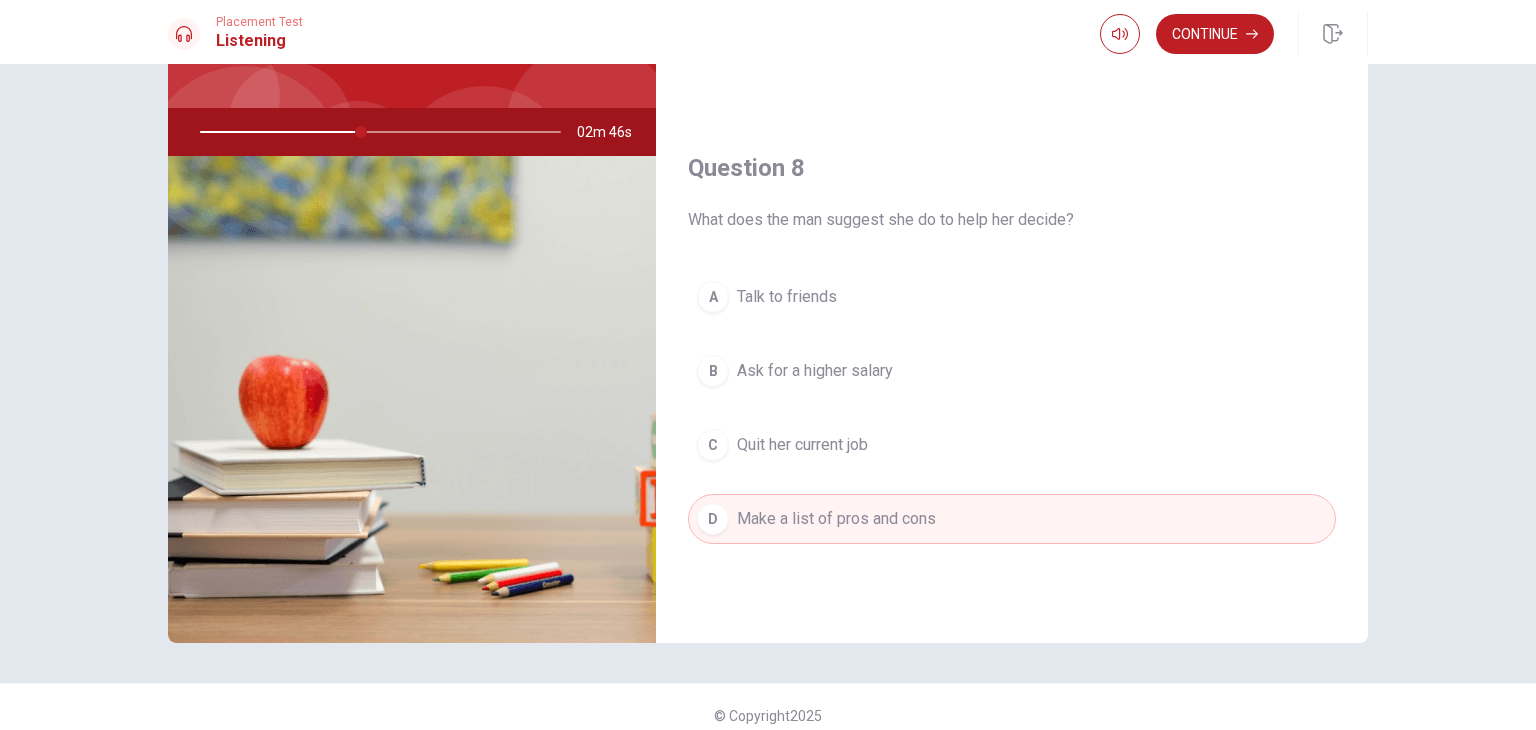 scroll, scrollTop: 0, scrollLeft: 0, axis: both 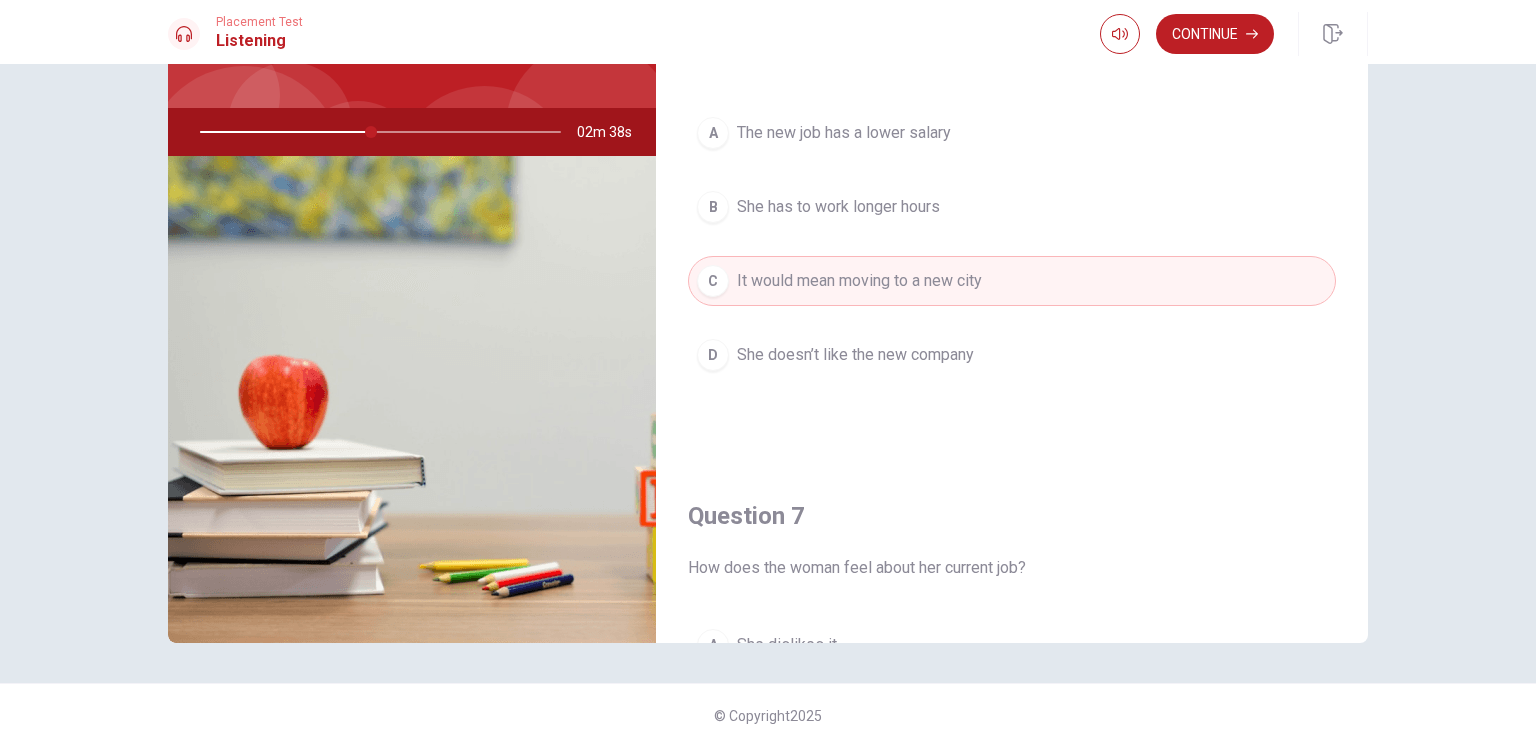 click on "A The new job has a lower salary B She has to work longer hours C It would mean moving to a new city D She doesn’t like the new company" at bounding box center (1012, 264) 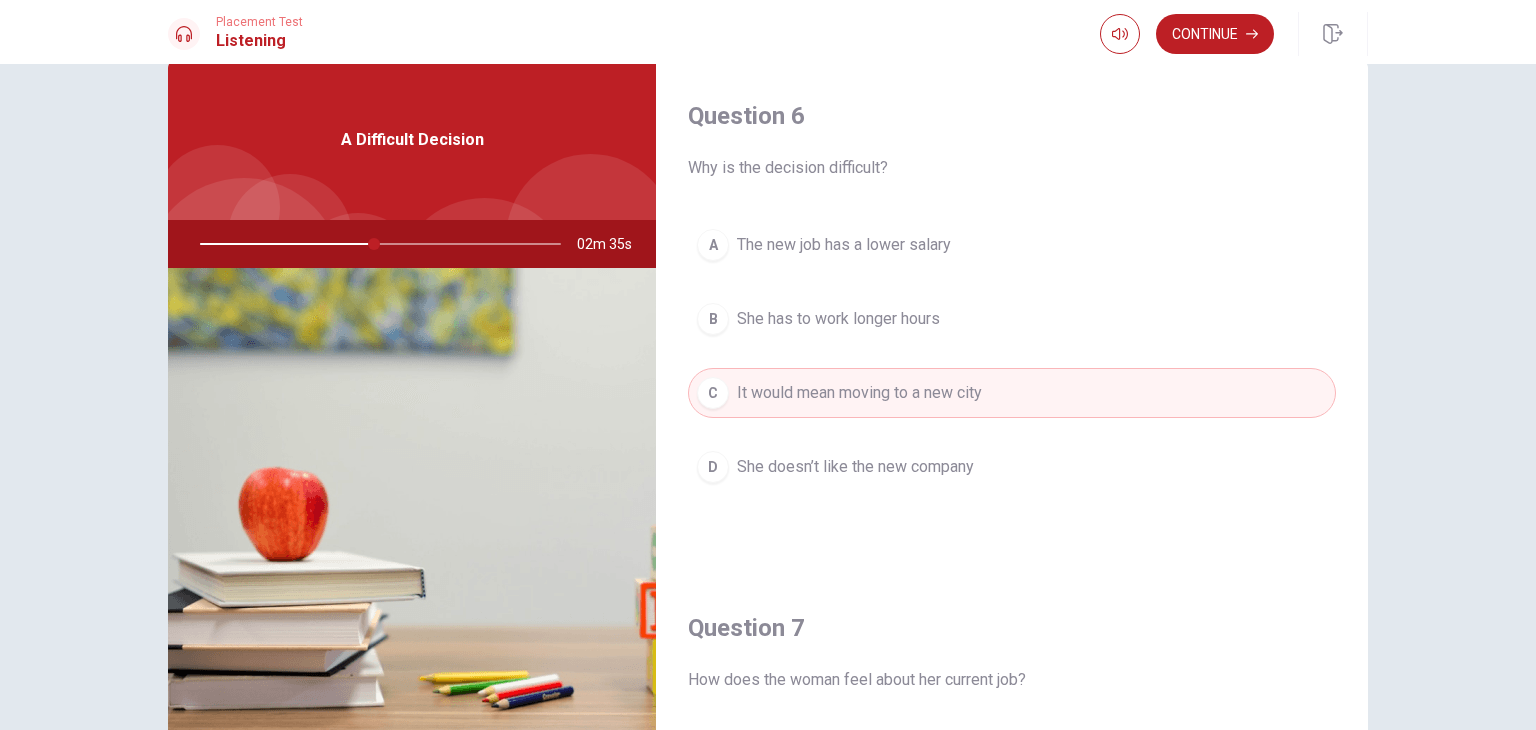 scroll, scrollTop: 52, scrollLeft: 0, axis: vertical 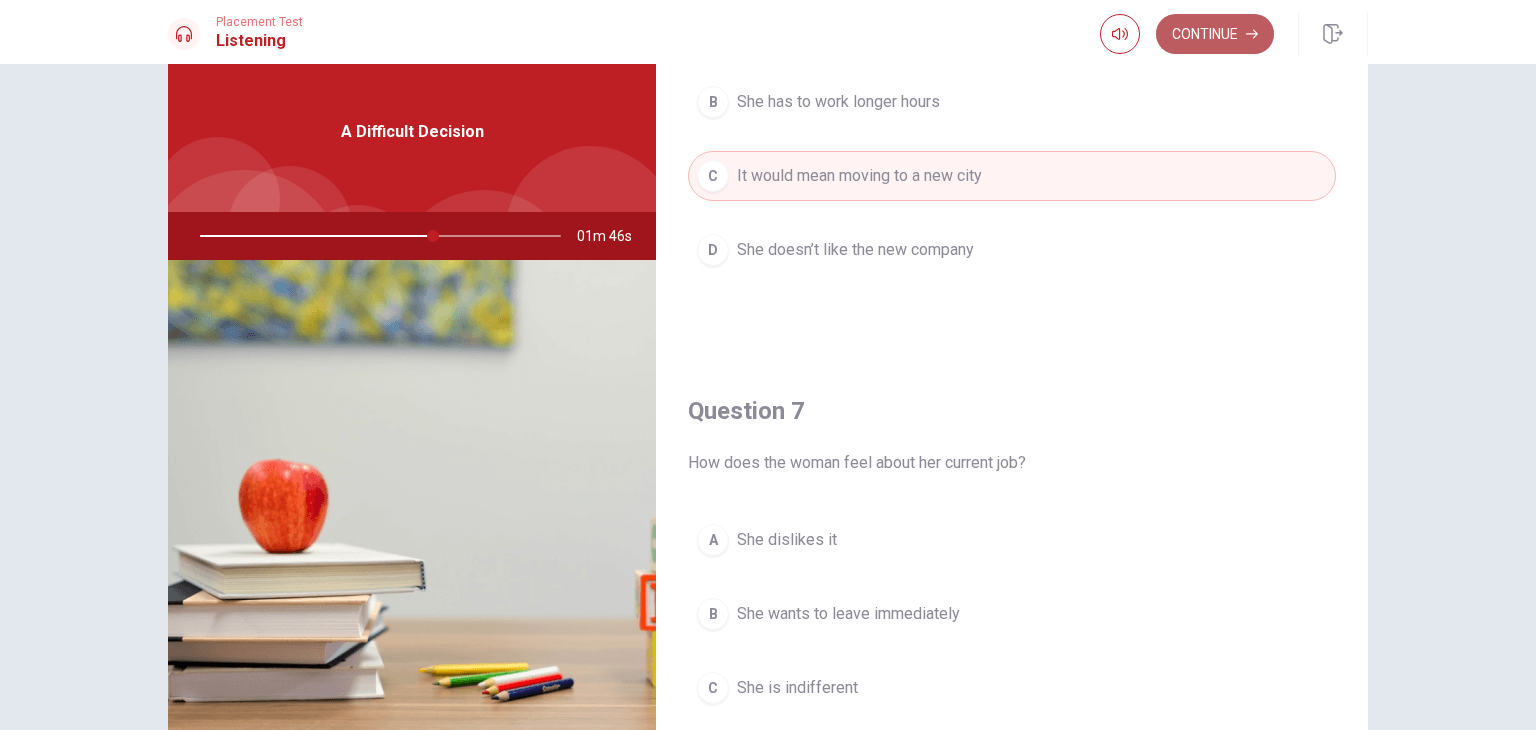 click on "Continue" at bounding box center (1215, 34) 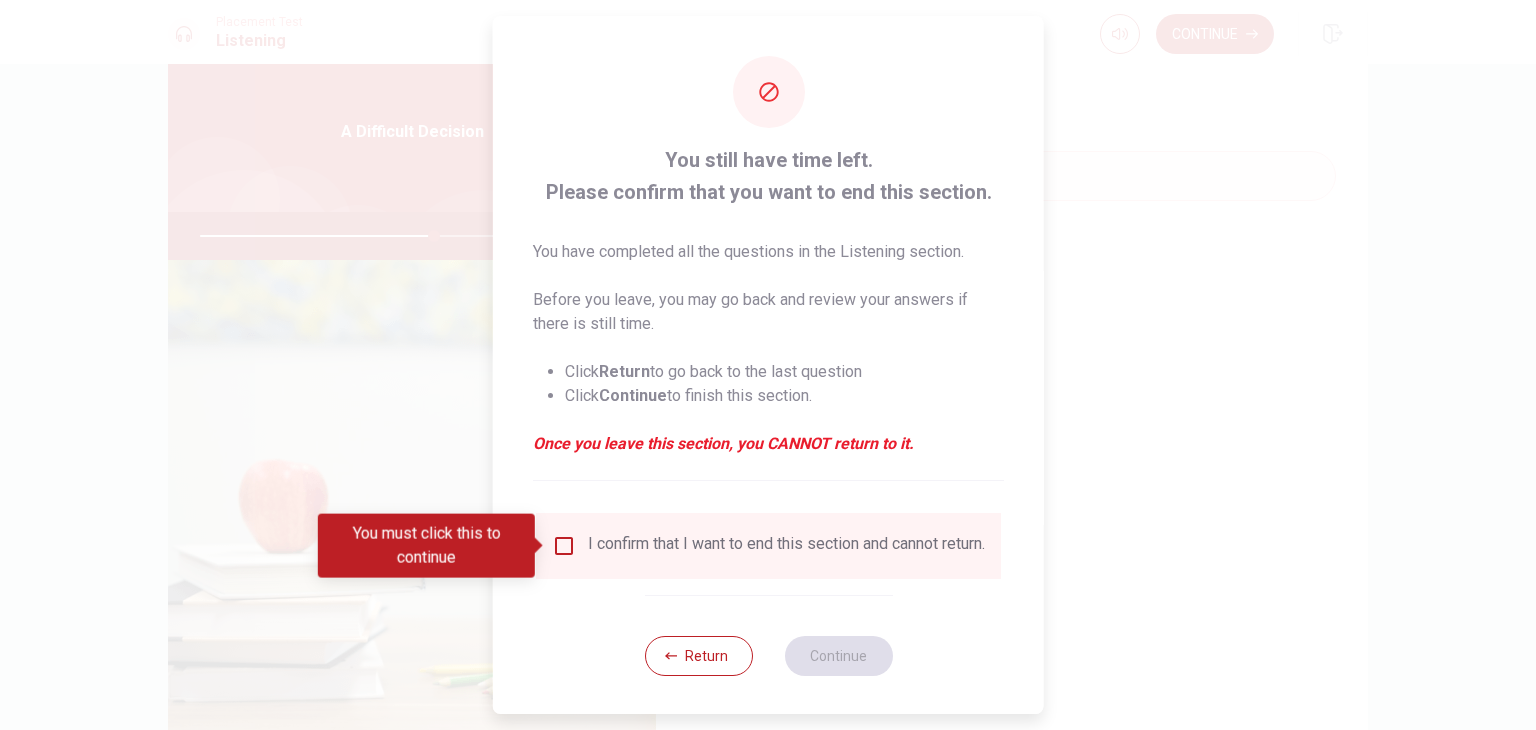 click on "I confirm that I want to end this section and cannot return." at bounding box center [768, 546] 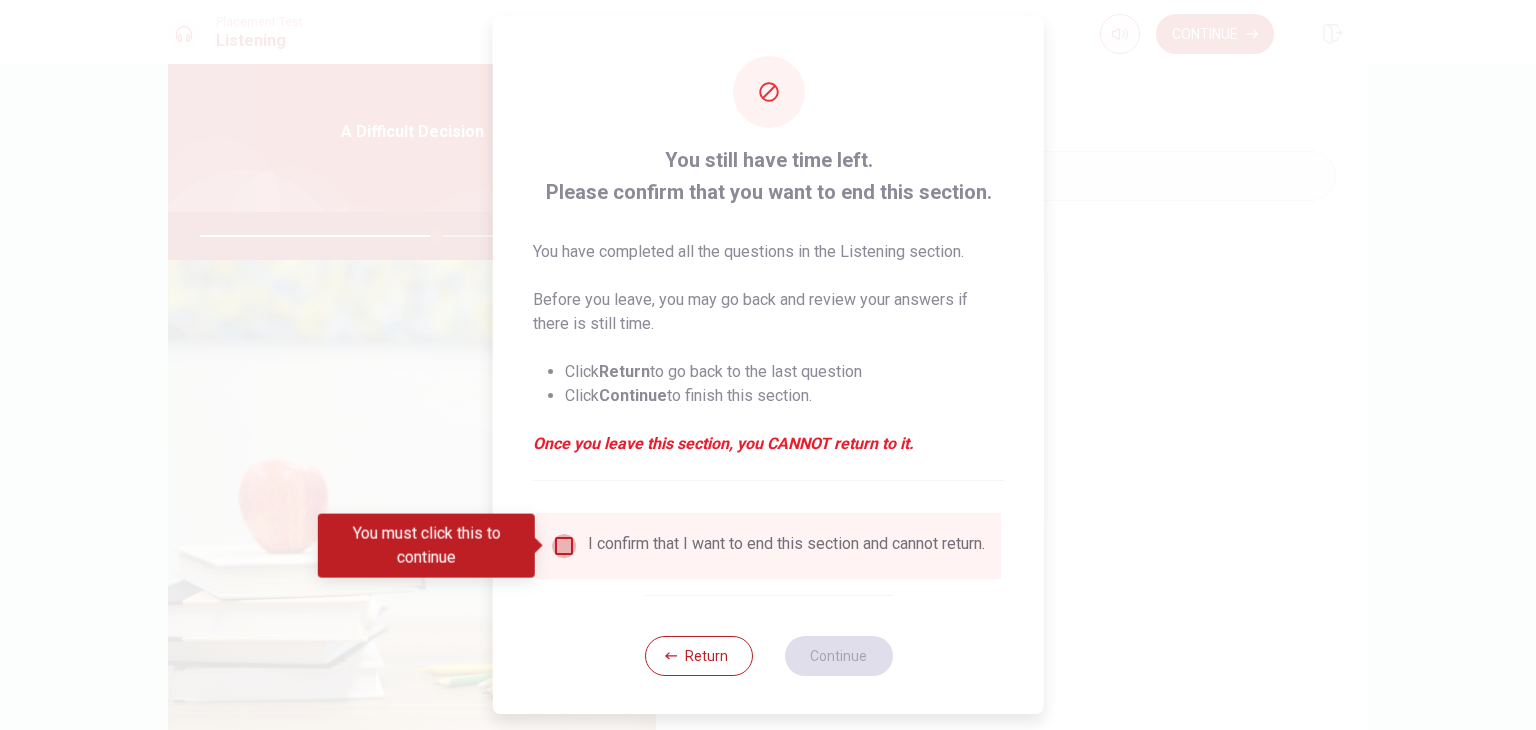 click at bounding box center [564, 546] 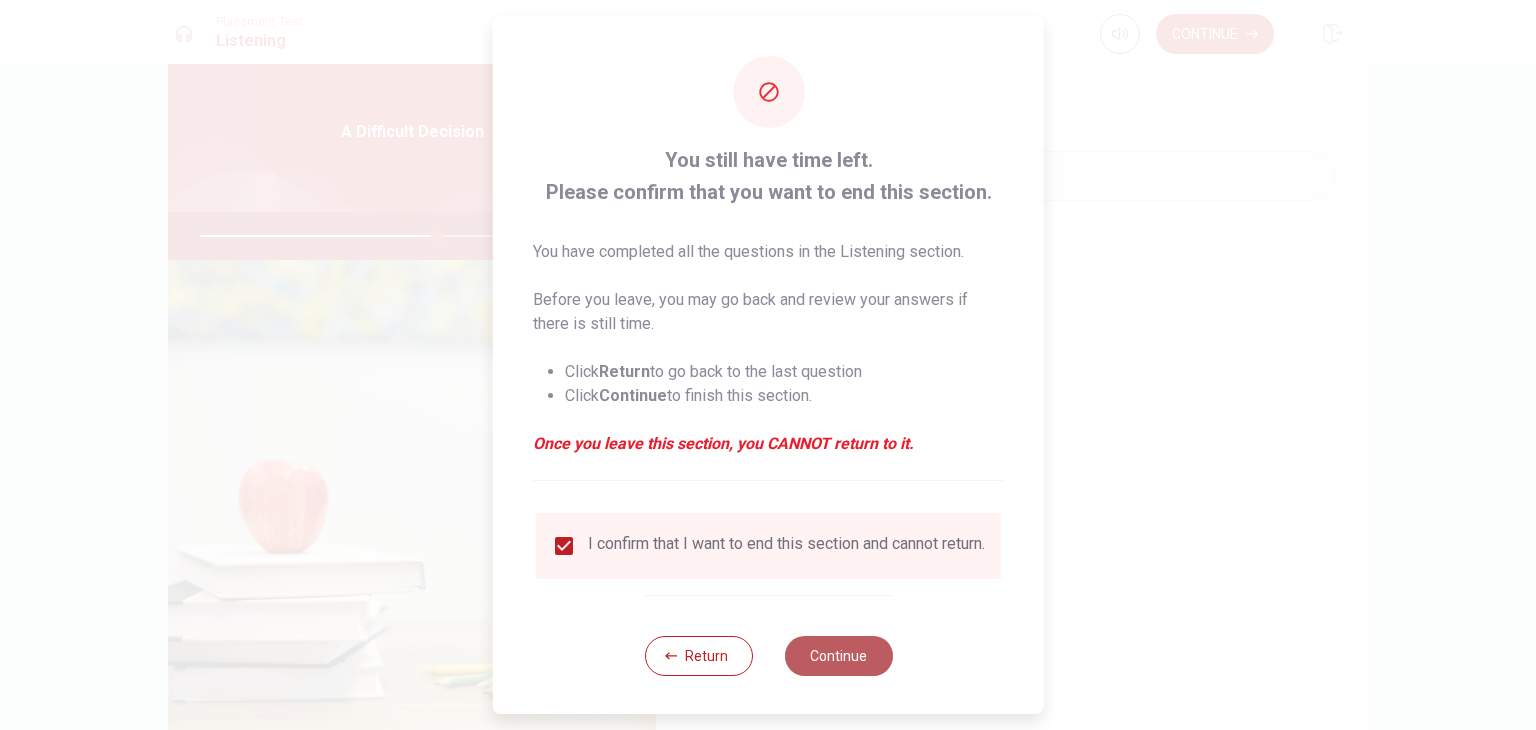 click on "Continue" at bounding box center [838, 656] 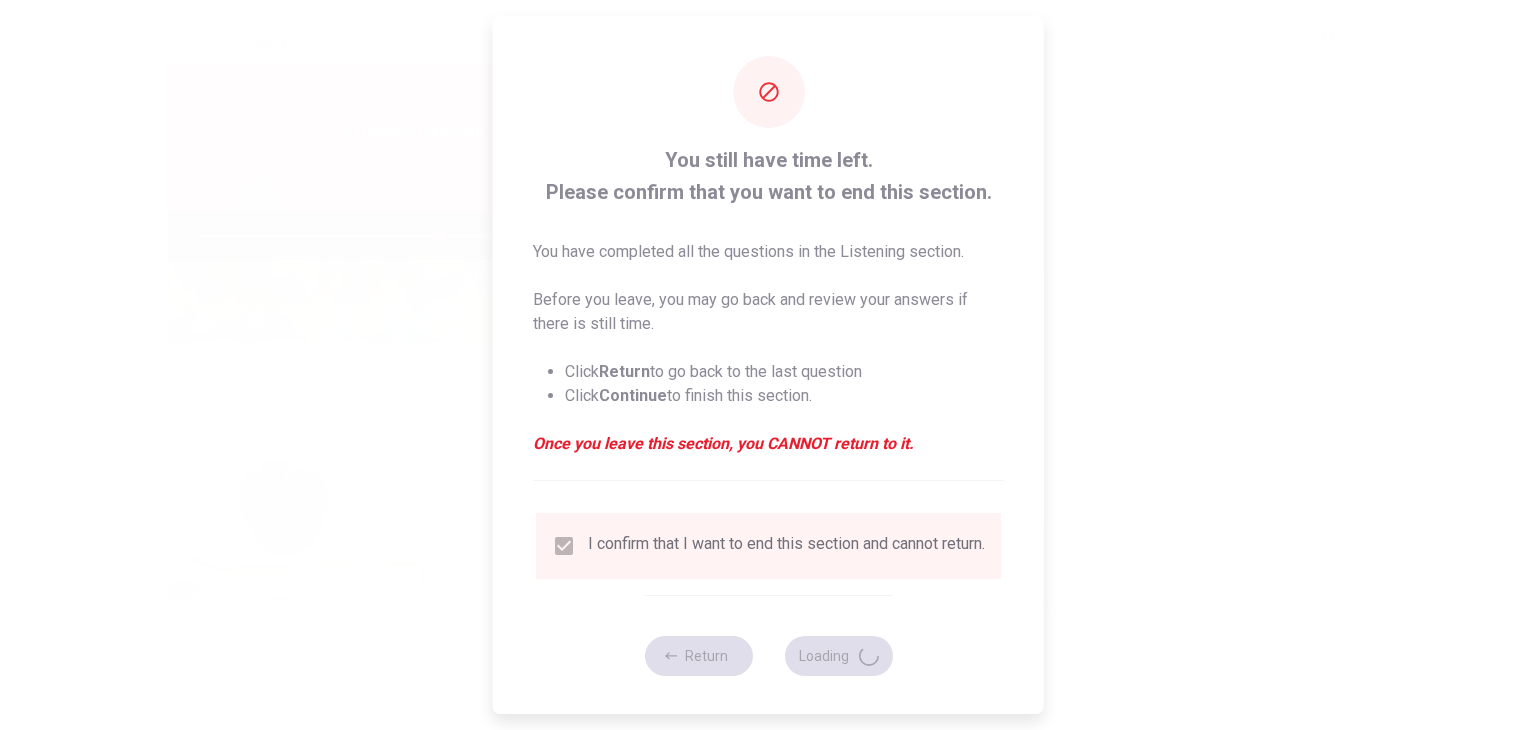 type on "67" 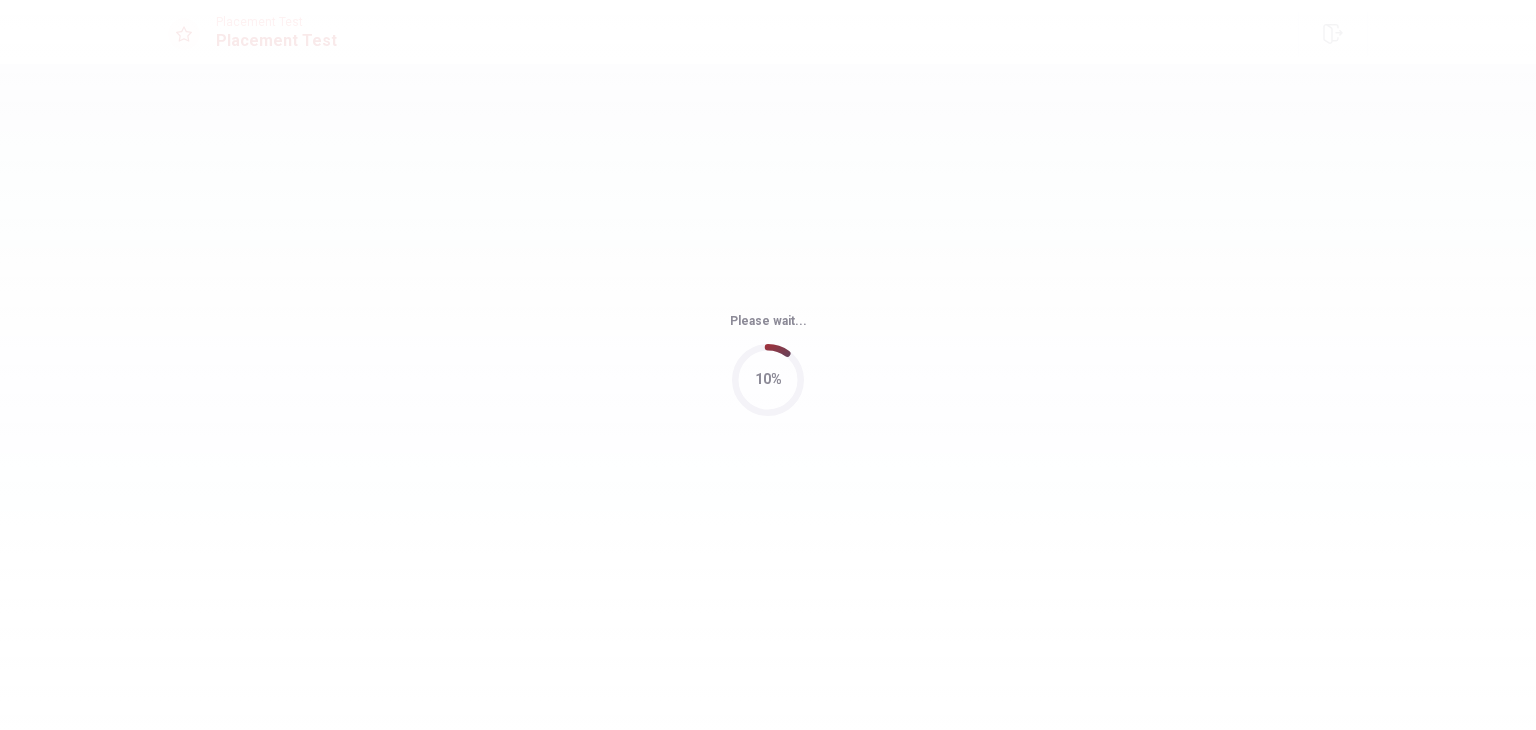 scroll, scrollTop: 0, scrollLeft: 0, axis: both 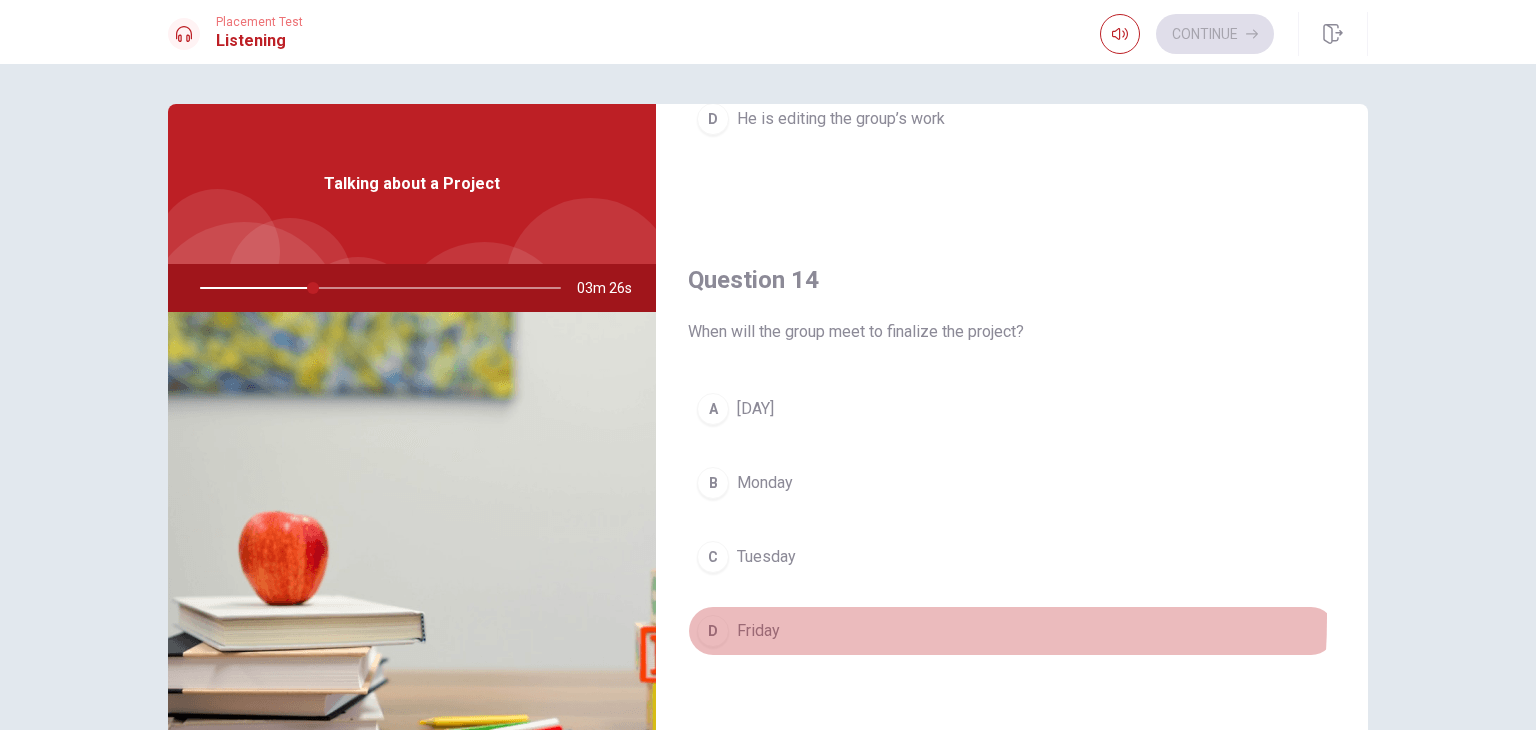 click on "D" at bounding box center (713, 631) 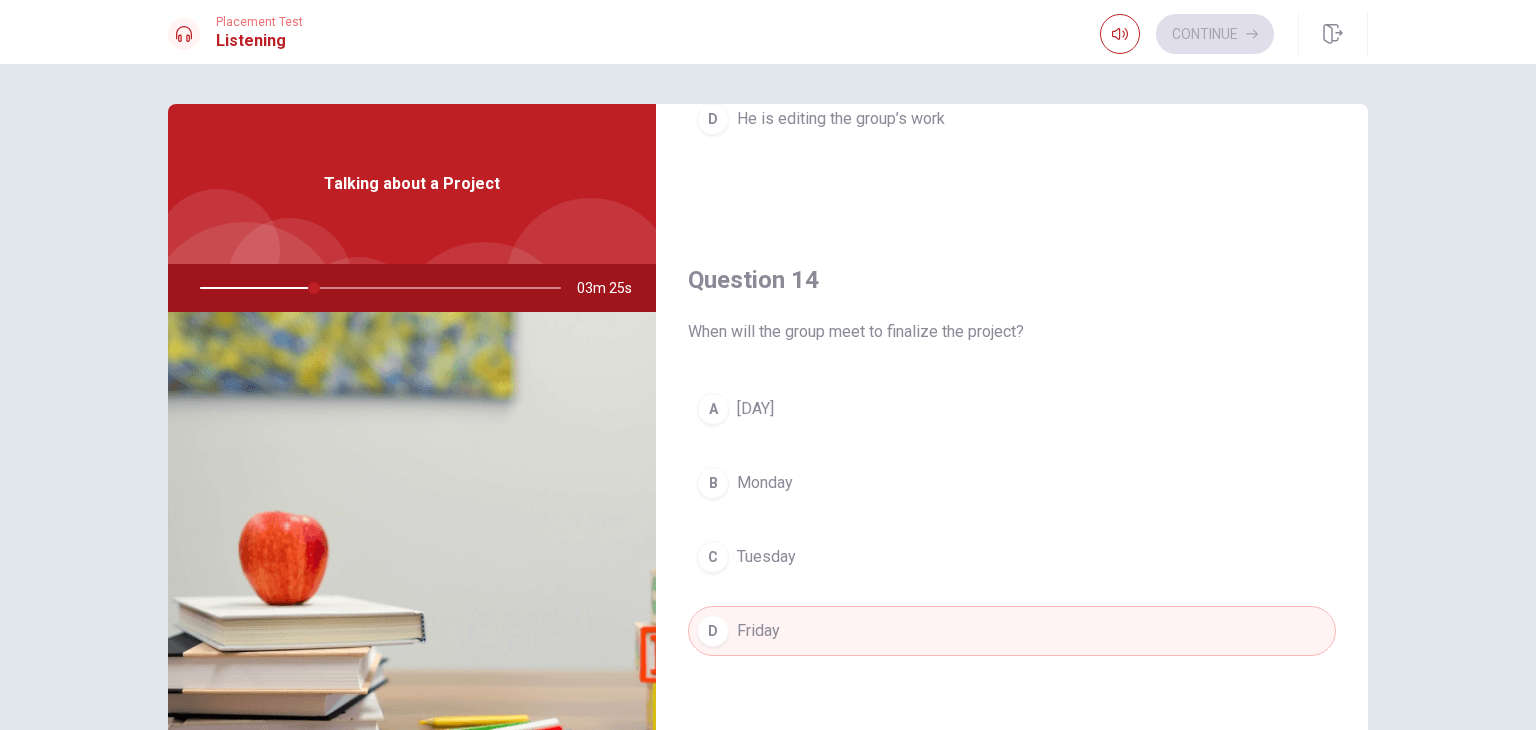 scroll, scrollTop: 1856, scrollLeft: 0, axis: vertical 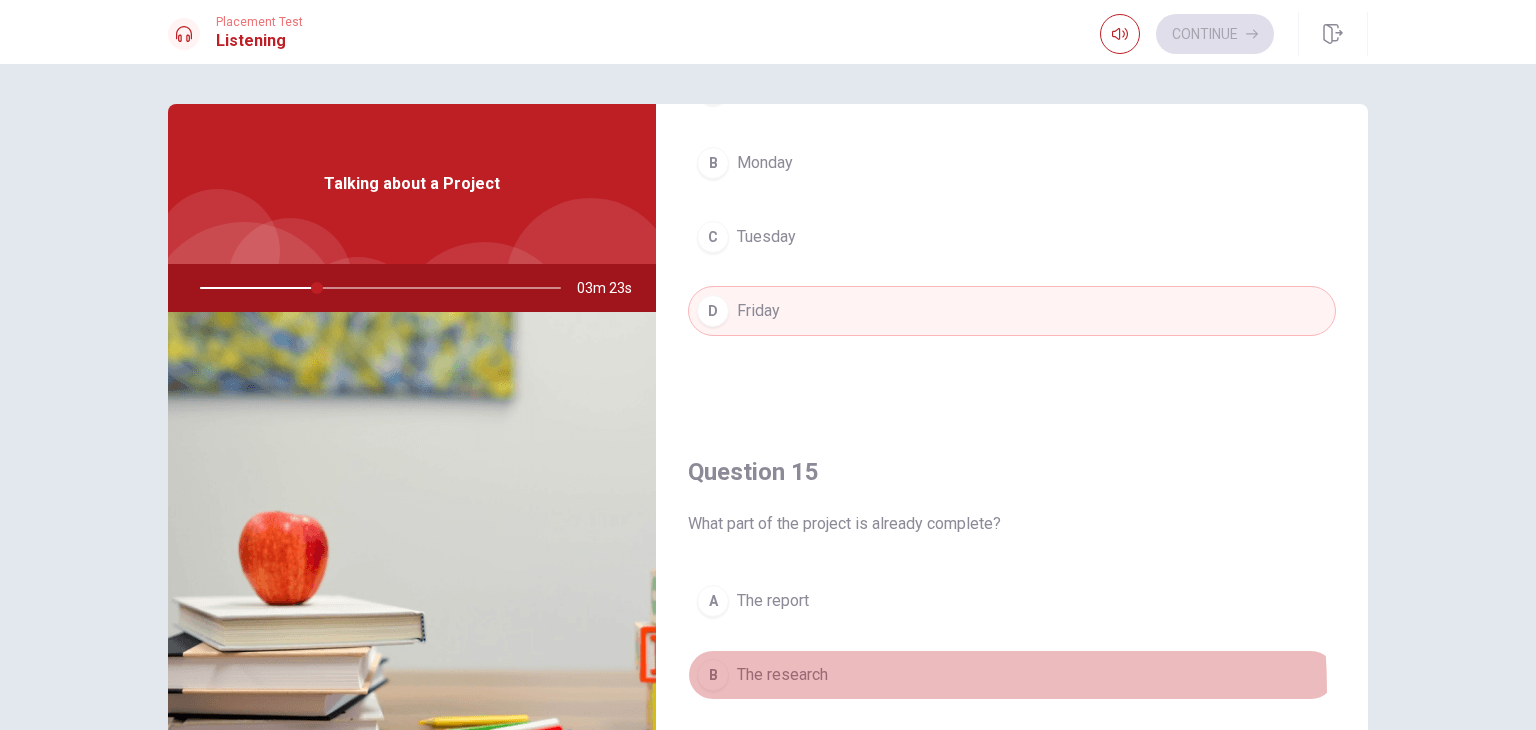 click on "B The research" at bounding box center (1012, 675) 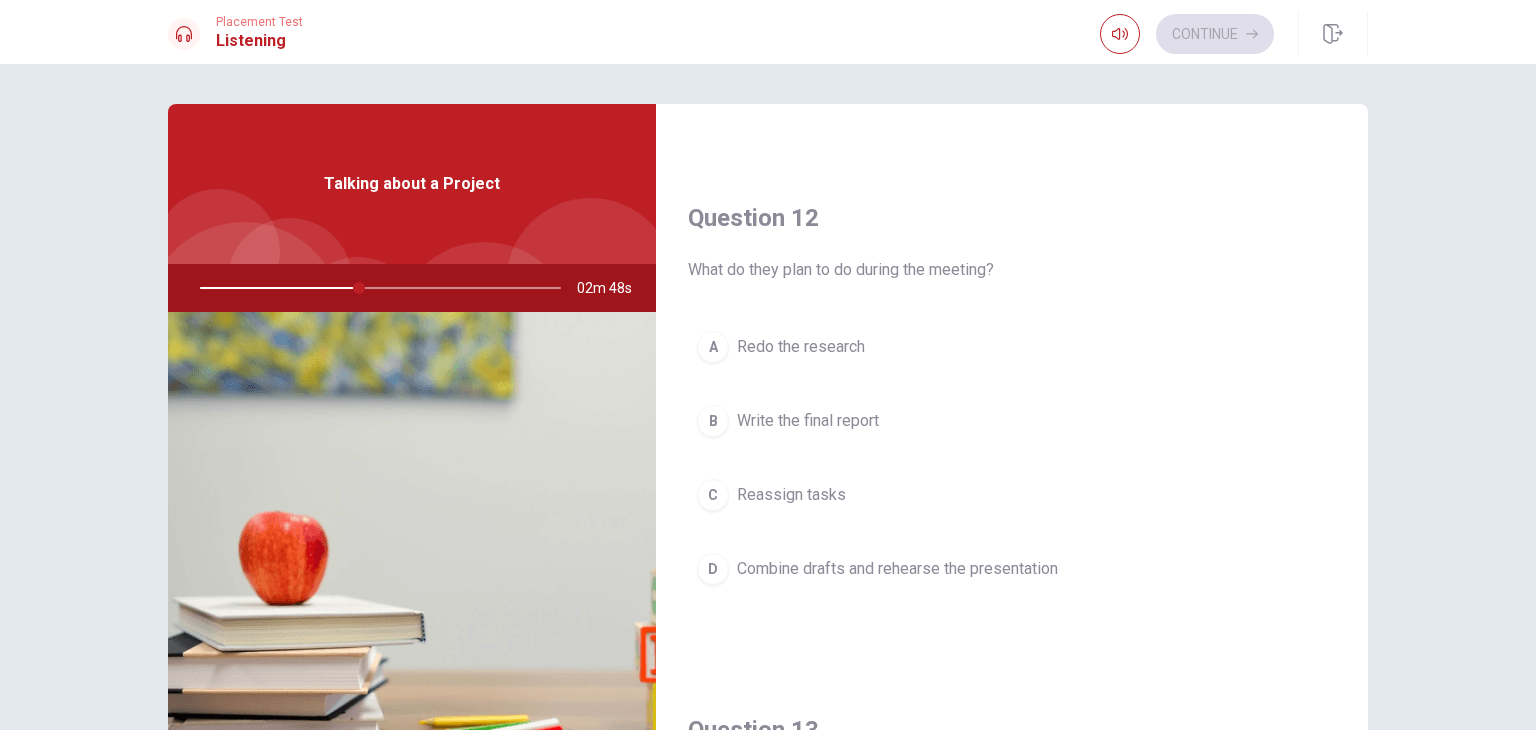 scroll, scrollTop: 0, scrollLeft: 0, axis: both 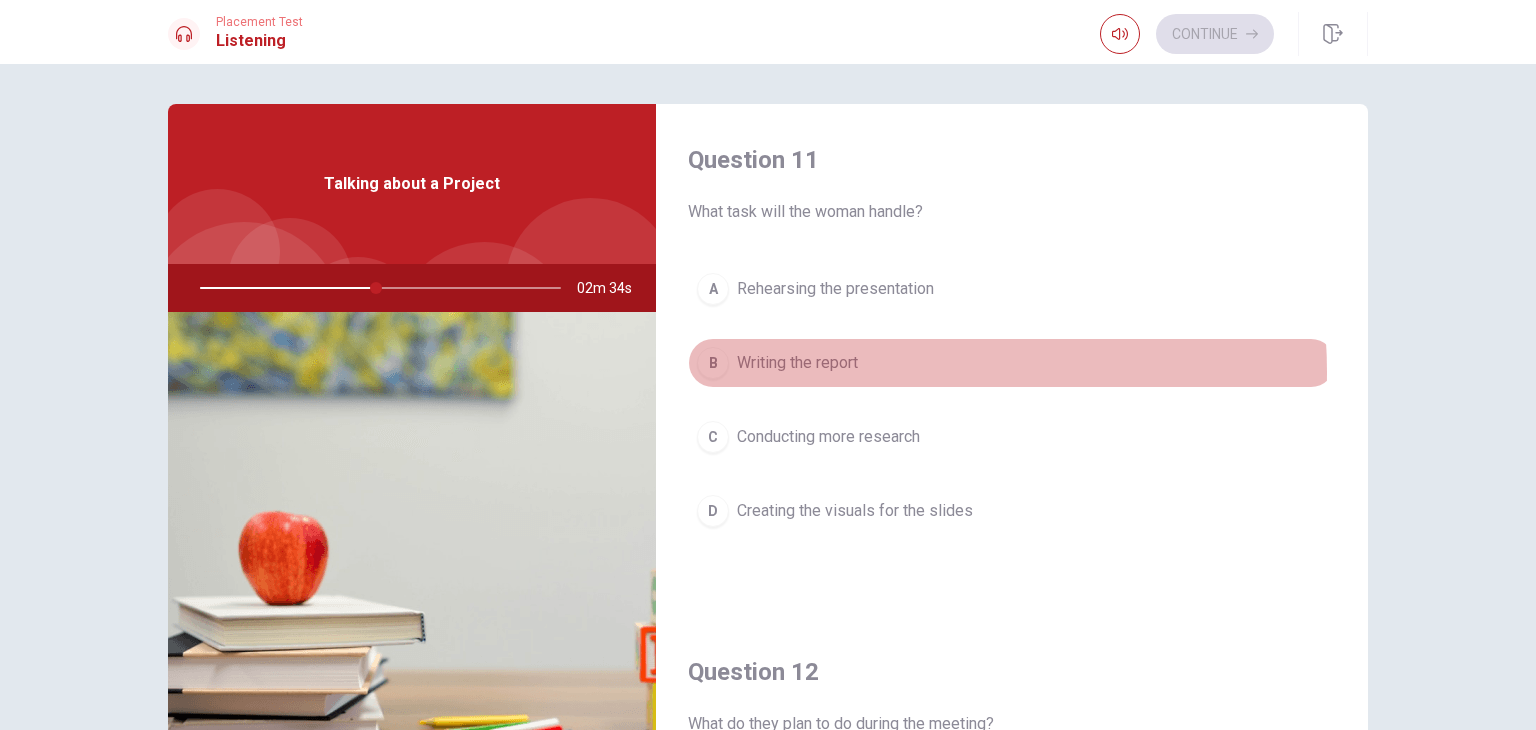 click on "Writing the report" at bounding box center (797, 363) 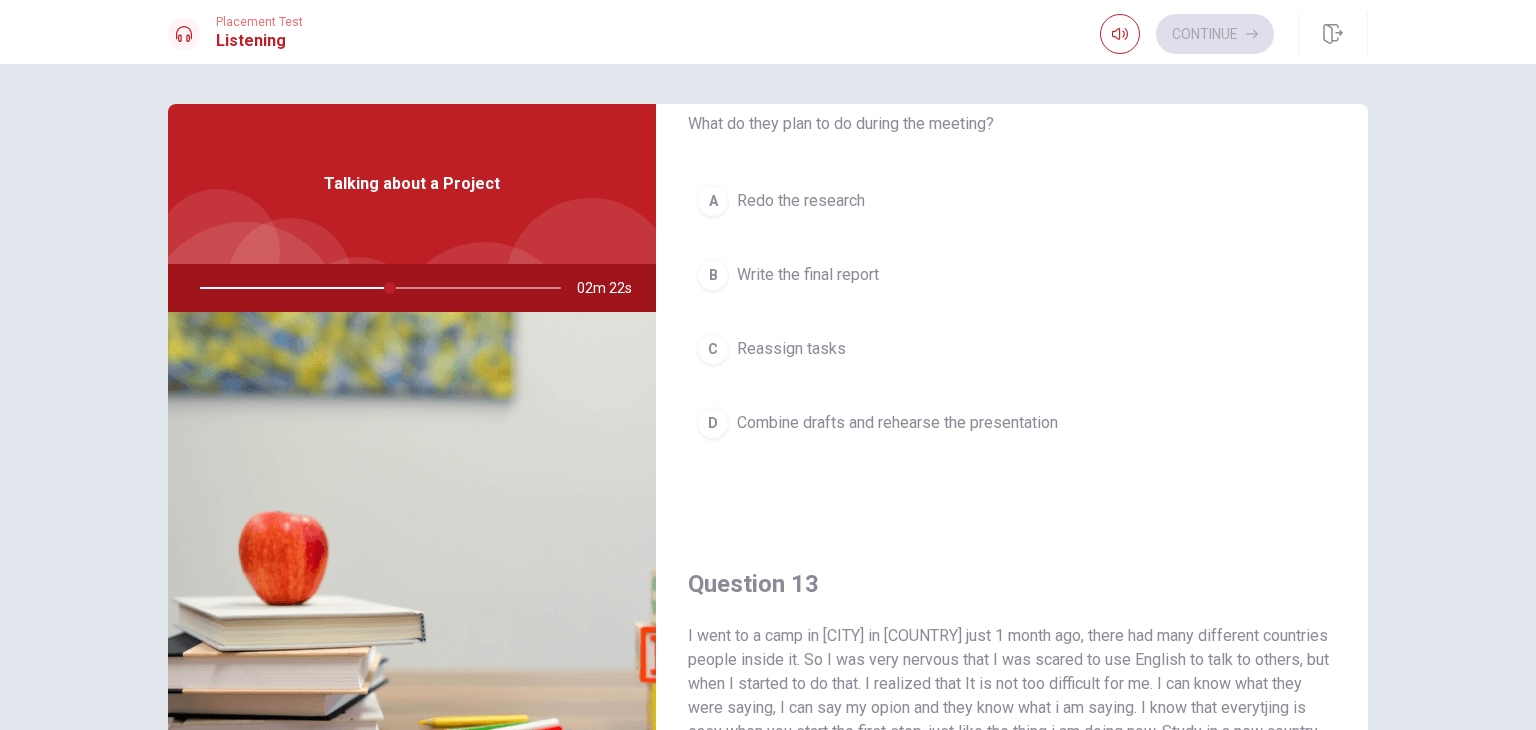 scroll, scrollTop: 592, scrollLeft: 0, axis: vertical 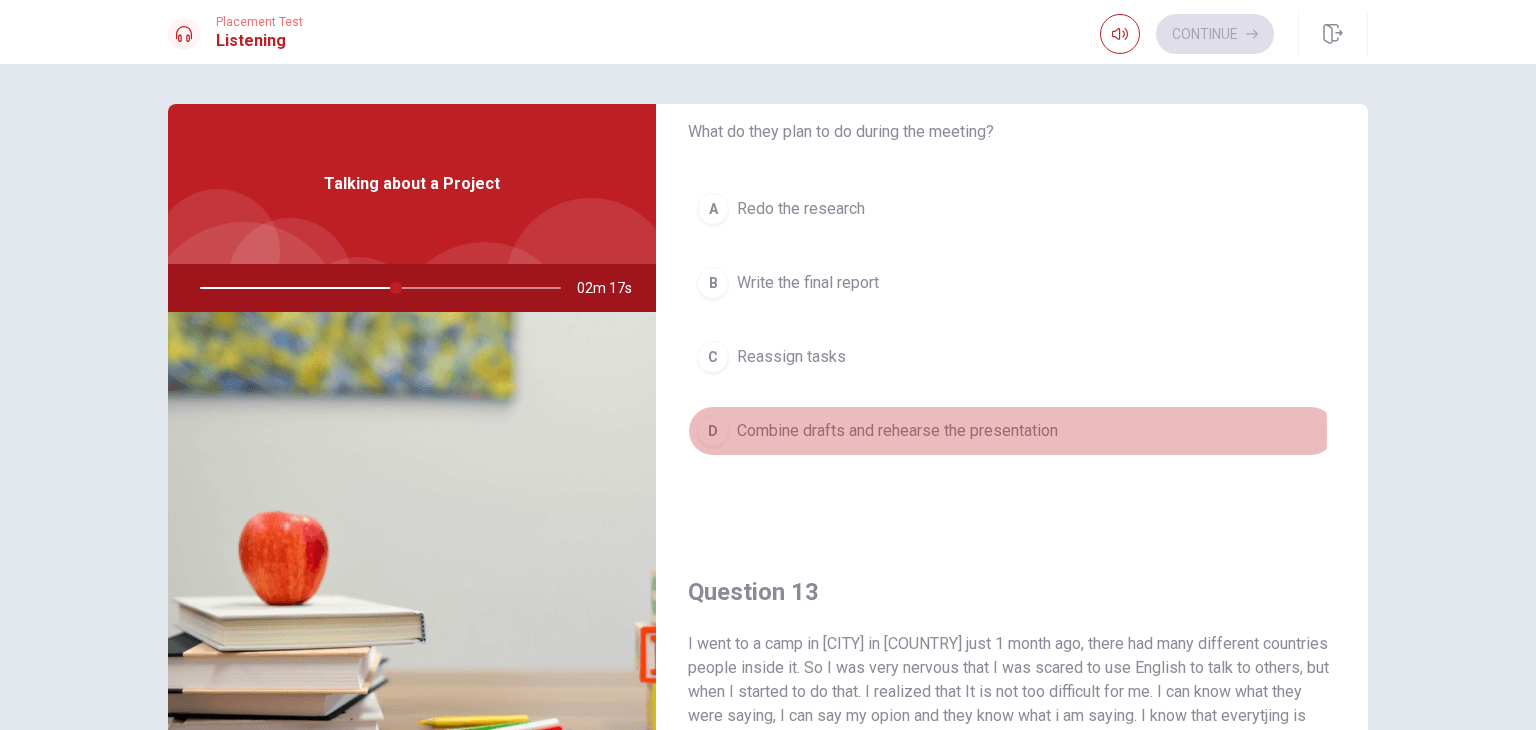 click on "Combine drafts and rehearse the presentation" at bounding box center (897, 431) 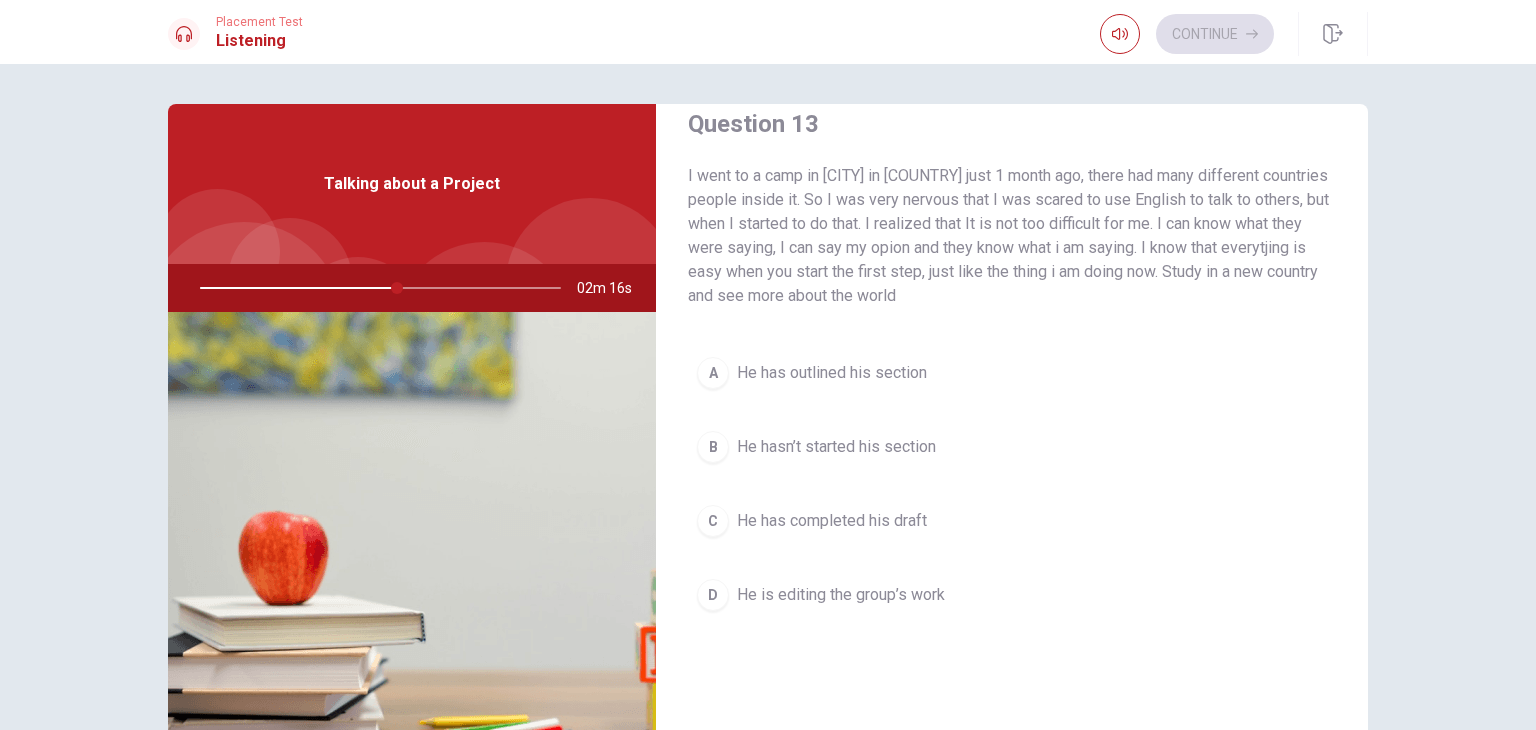 scroll, scrollTop: 1062, scrollLeft: 0, axis: vertical 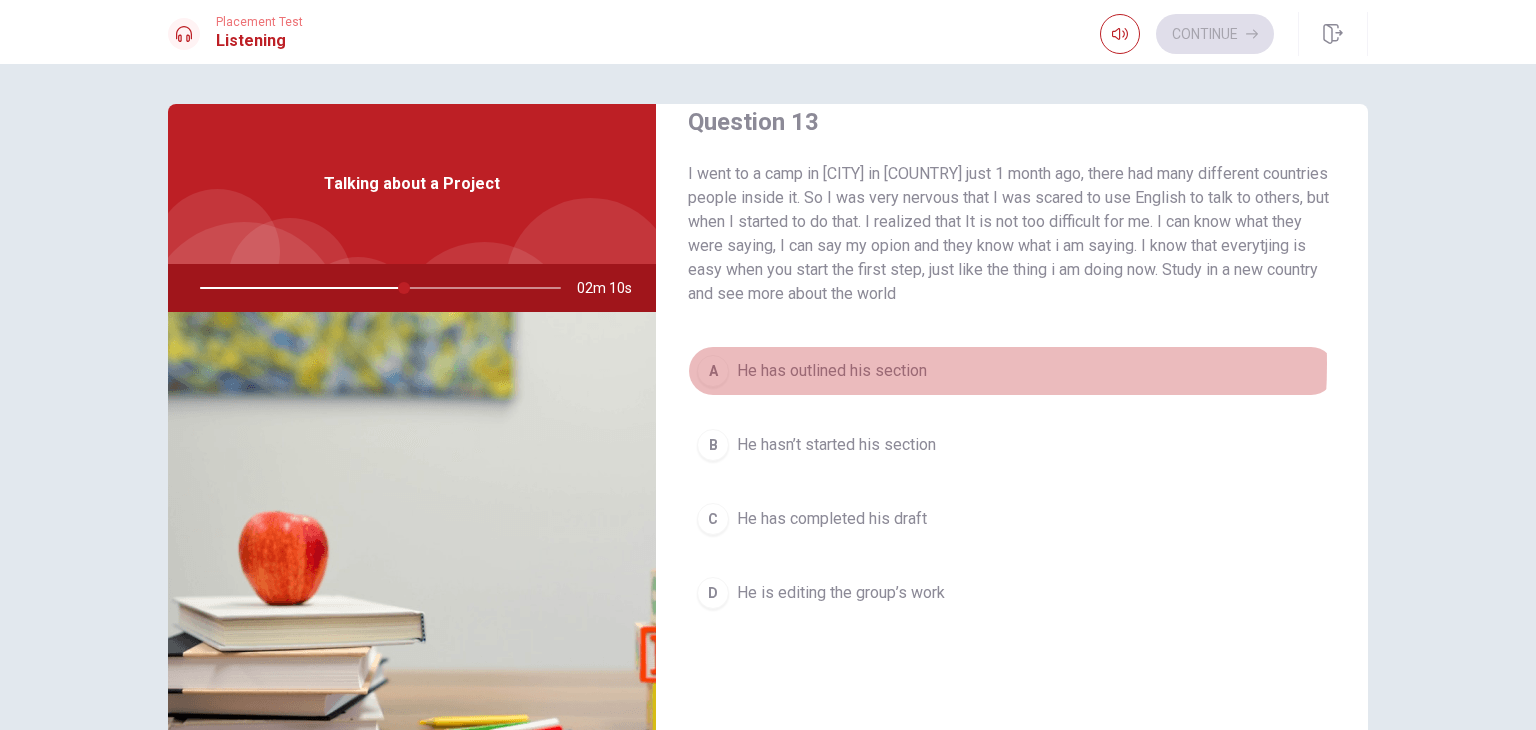 click on "He has outlined his section" at bounding box center [832, 371] 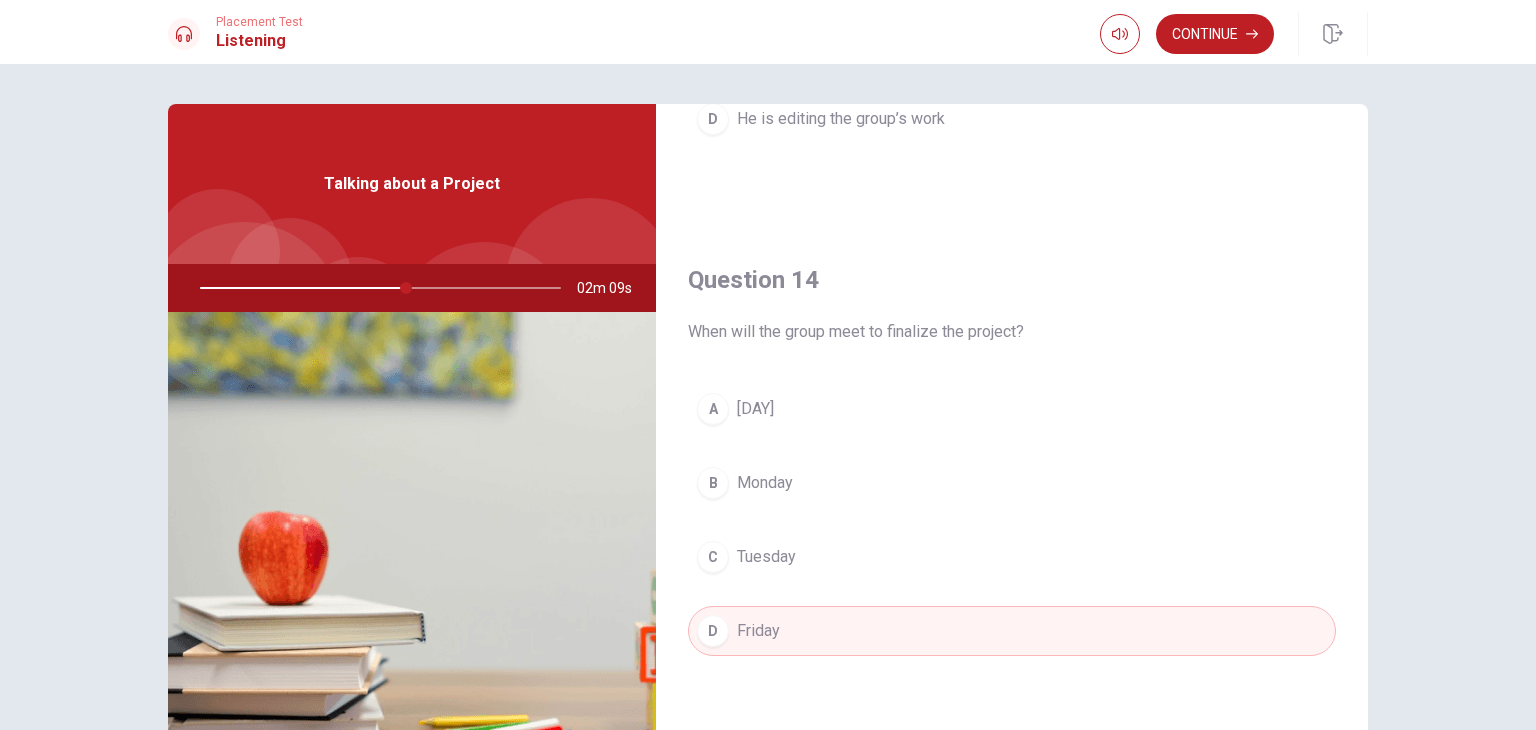 scroll, scrollTop: 1856, scrollLeft: 0, axis: vertical 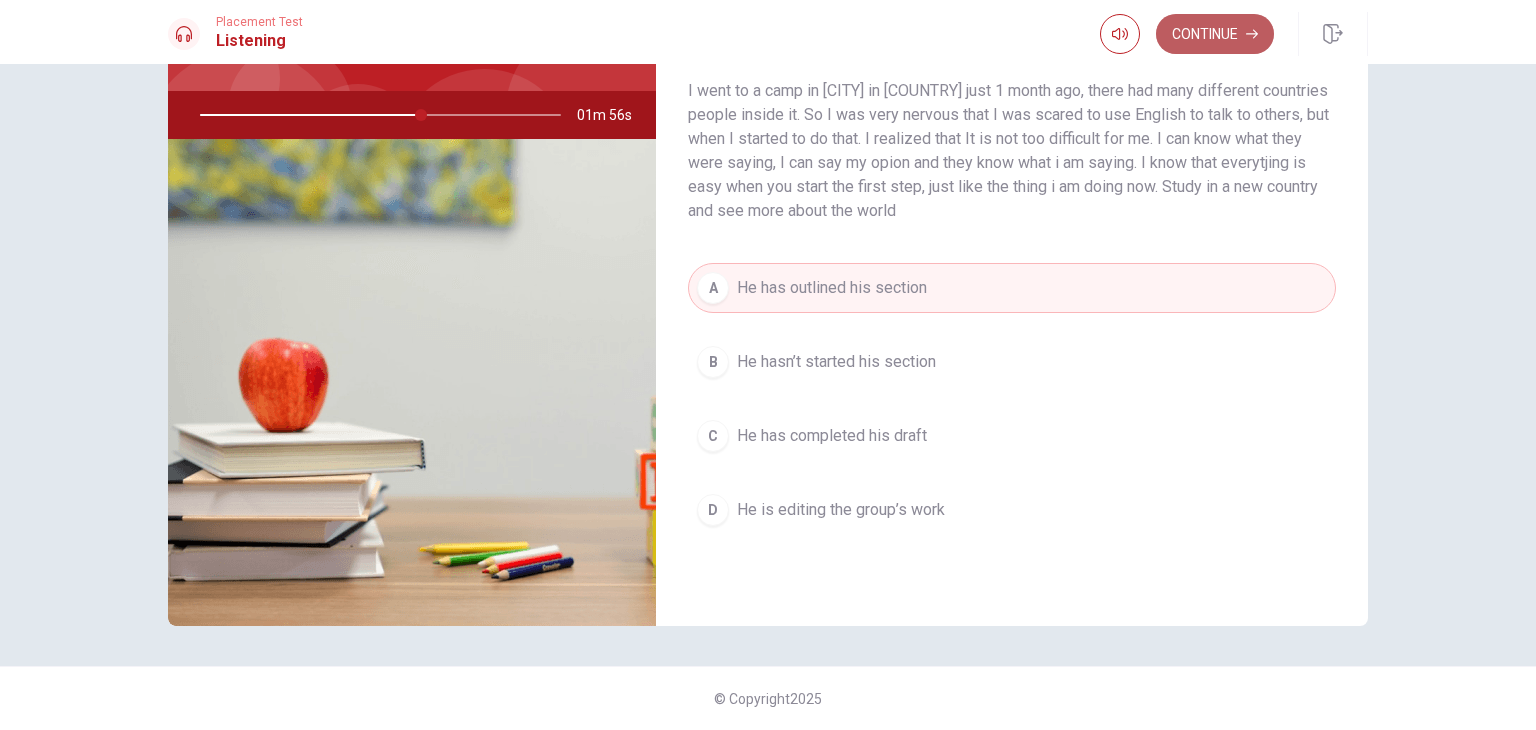 click on "Continue" at bounding box center [1215, 34] 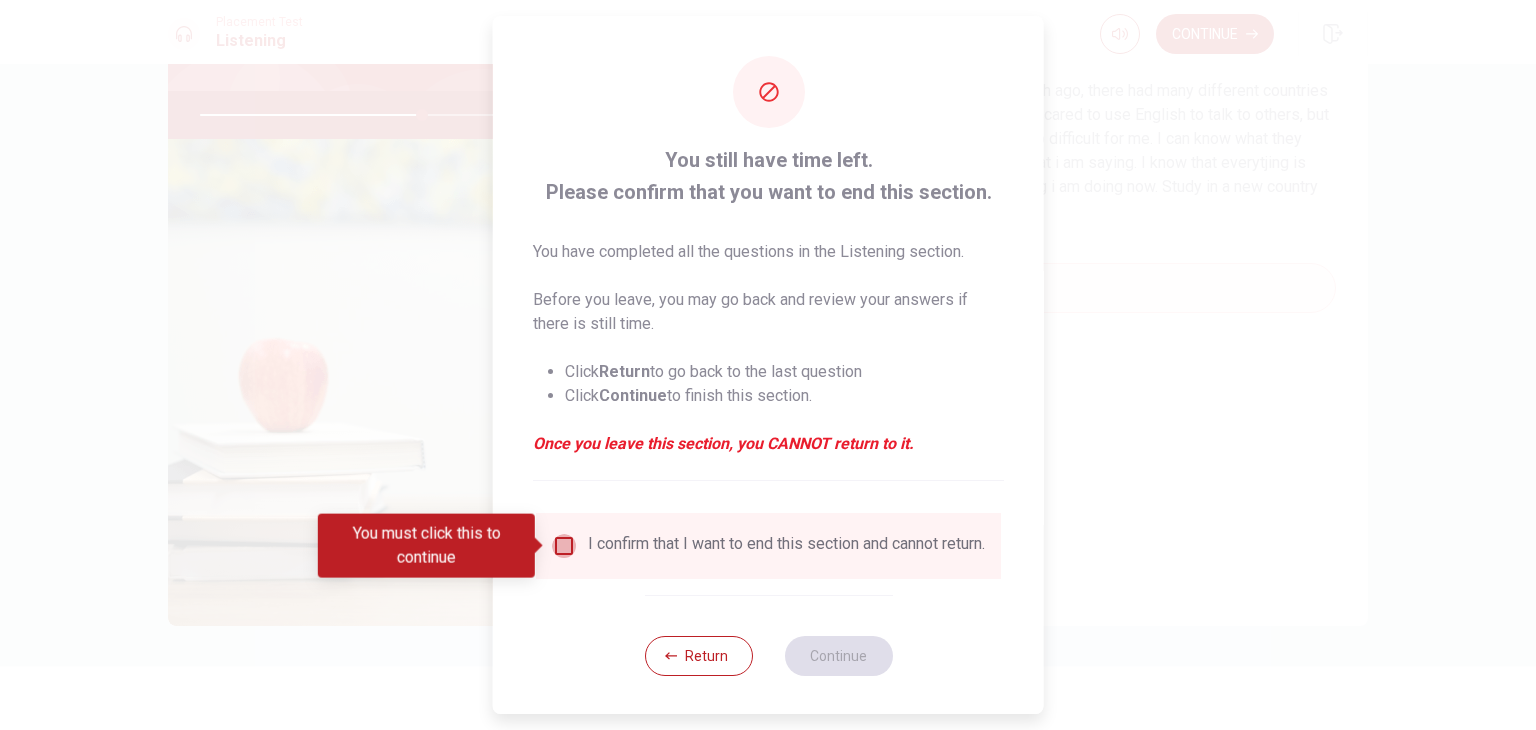 click at bounding box center [564, 546] 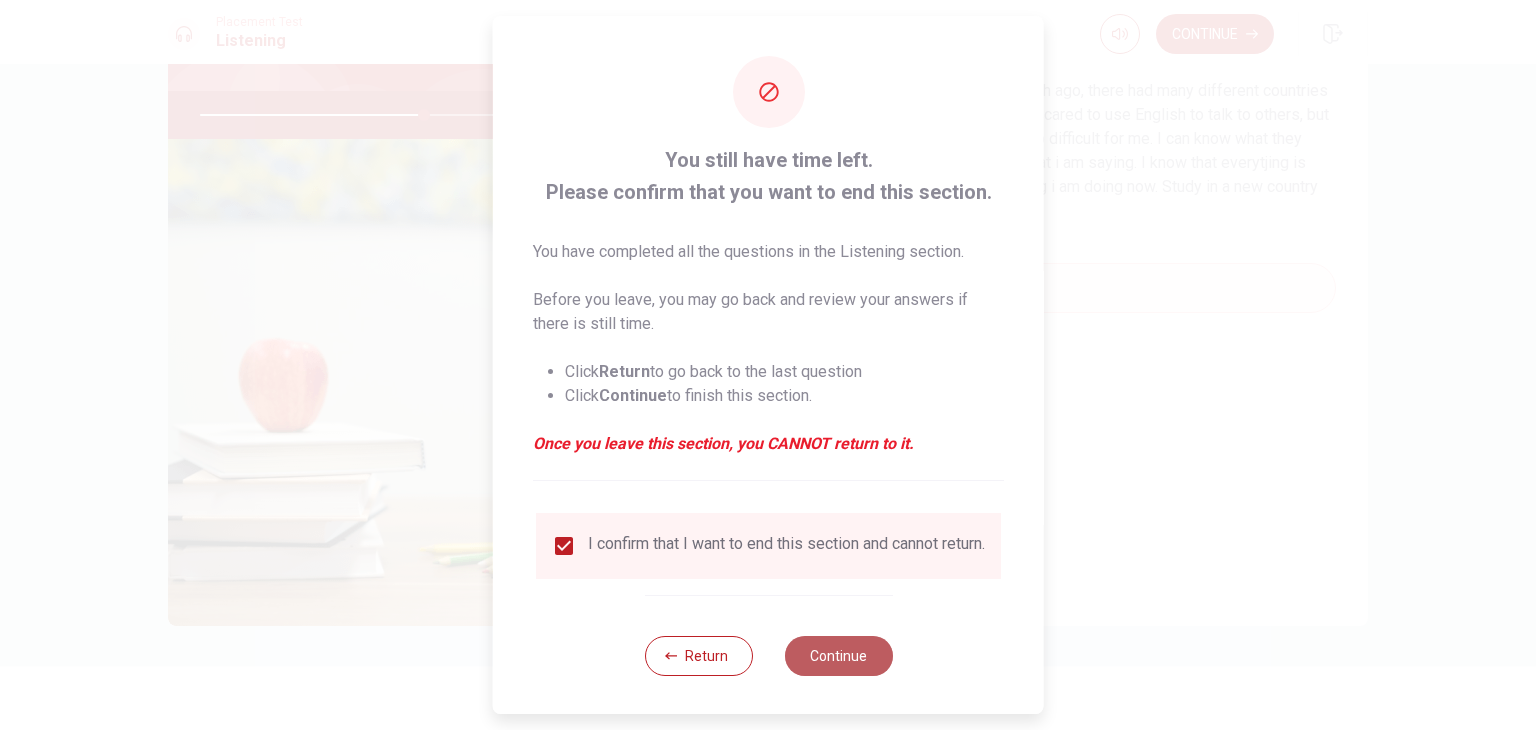 click on "Continue" at bounding box center (838, 656) 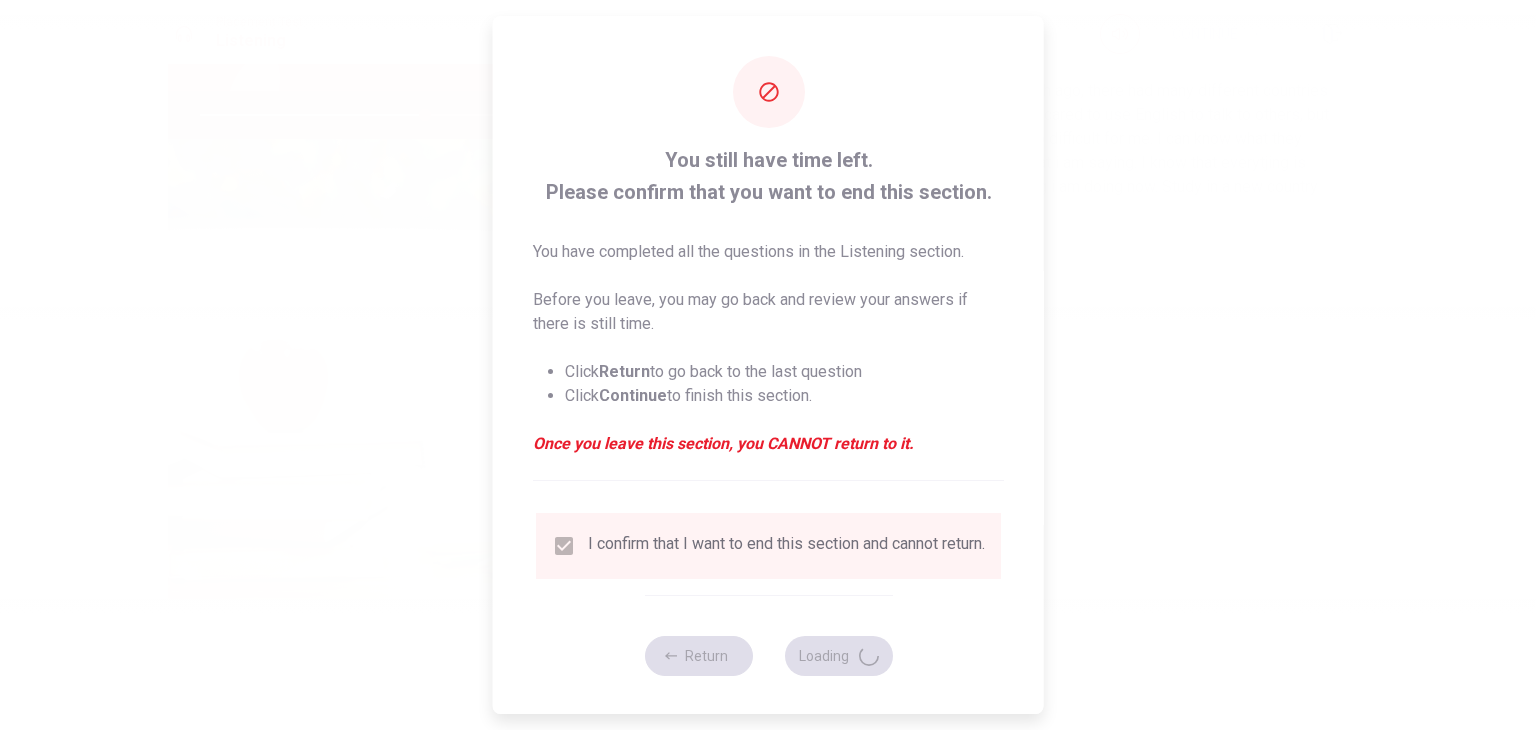 type on "63" 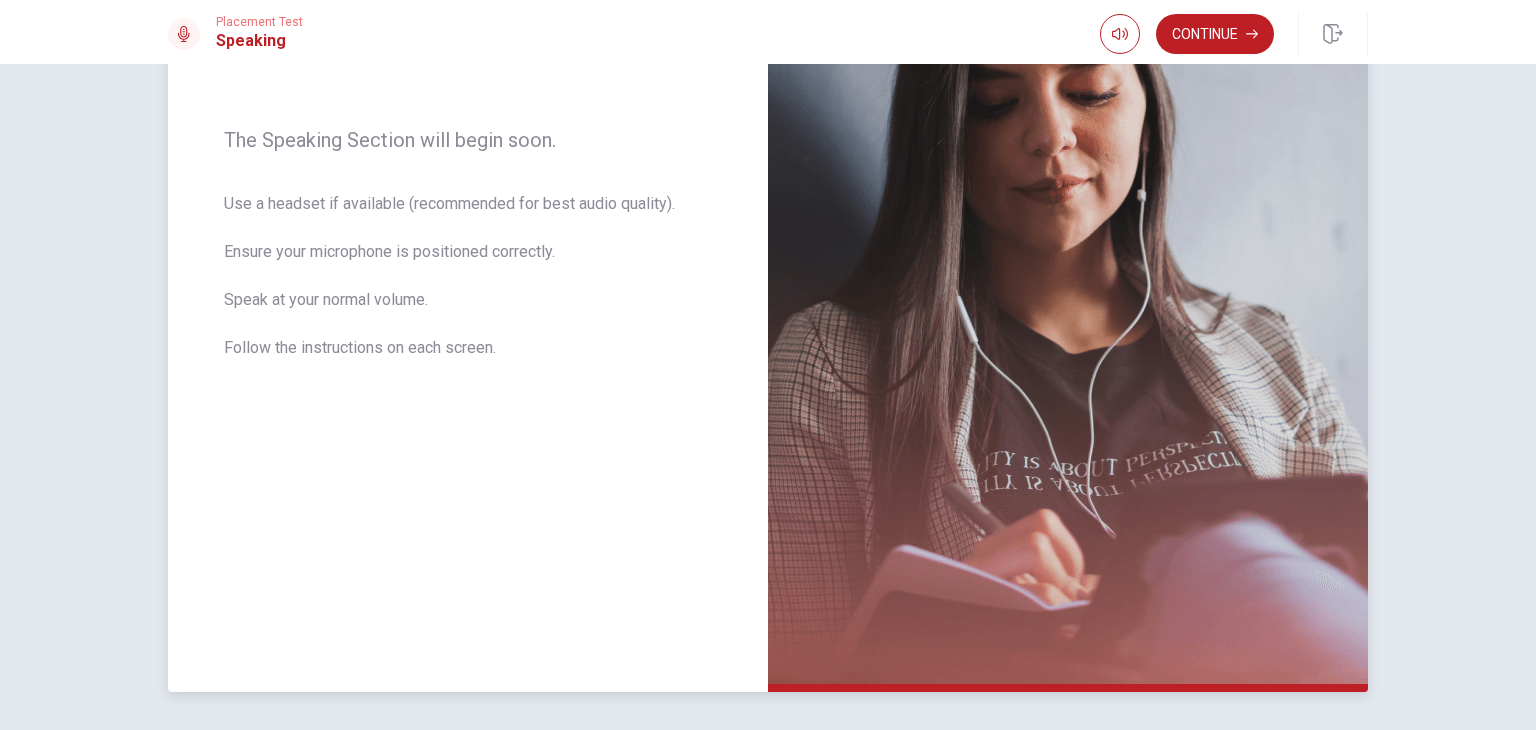 scroll, scrollTop: 283, scrollLeft: 0, axis: vertical 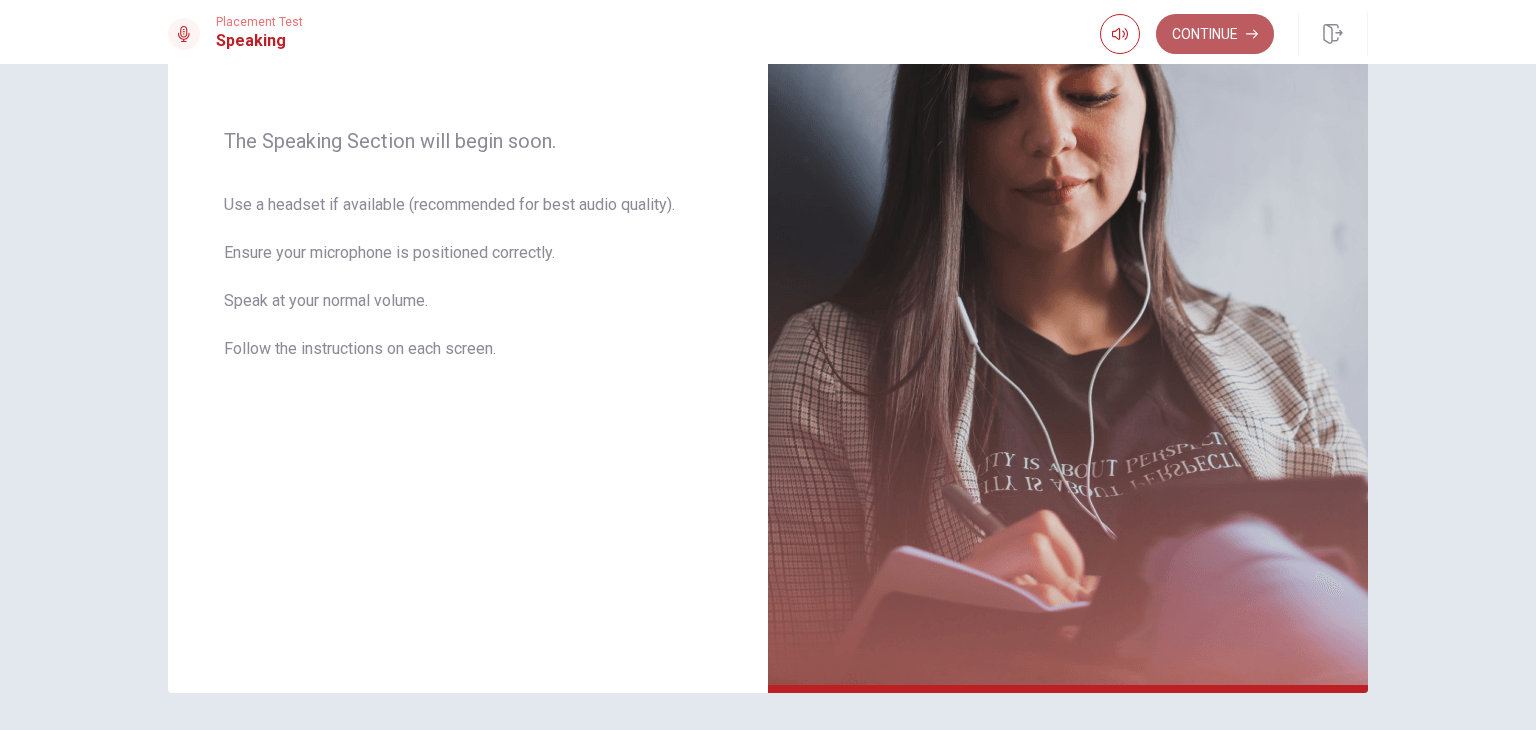 click on "Continue" at bounding box center [1215, 34] 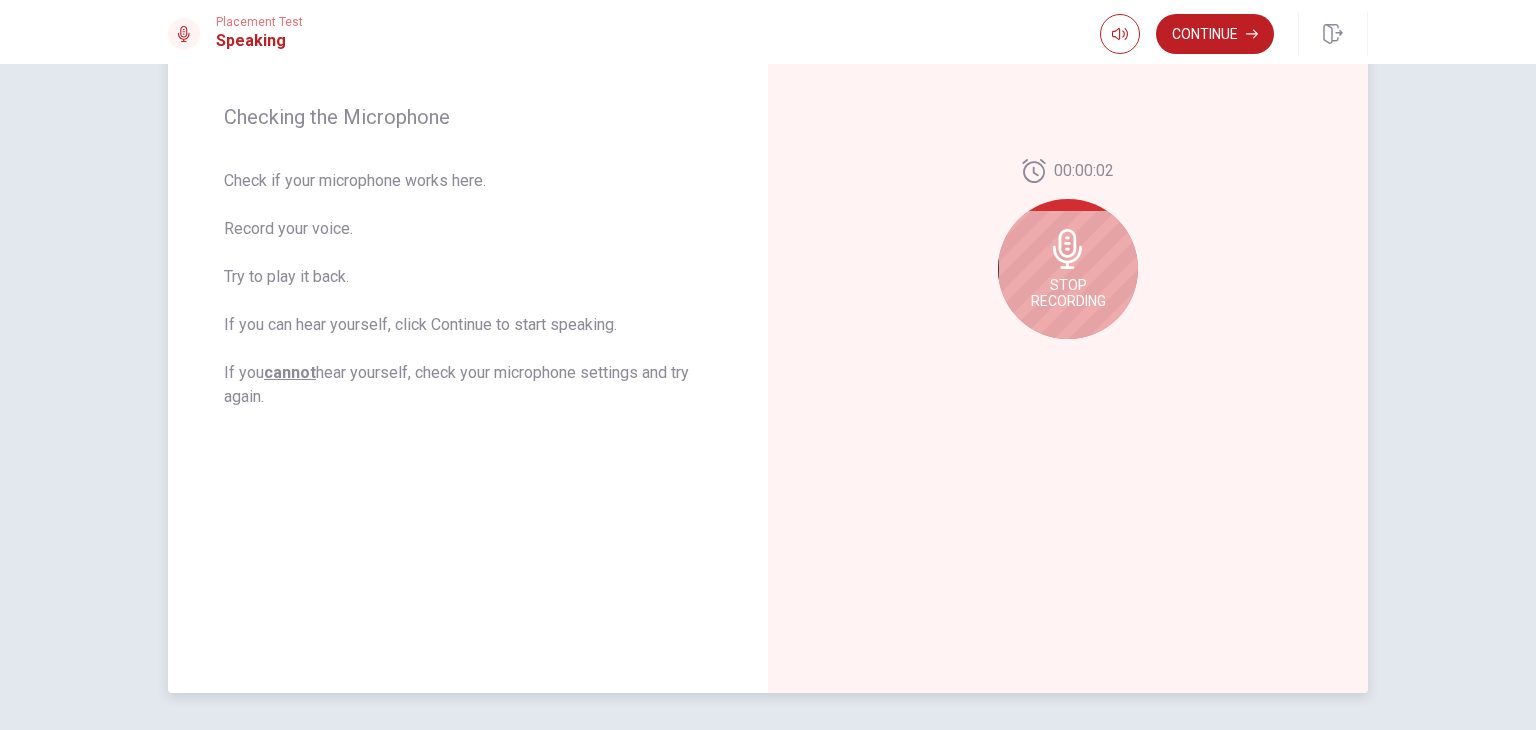 click on "Stop   Recording" at bounding box center [1068, 293] 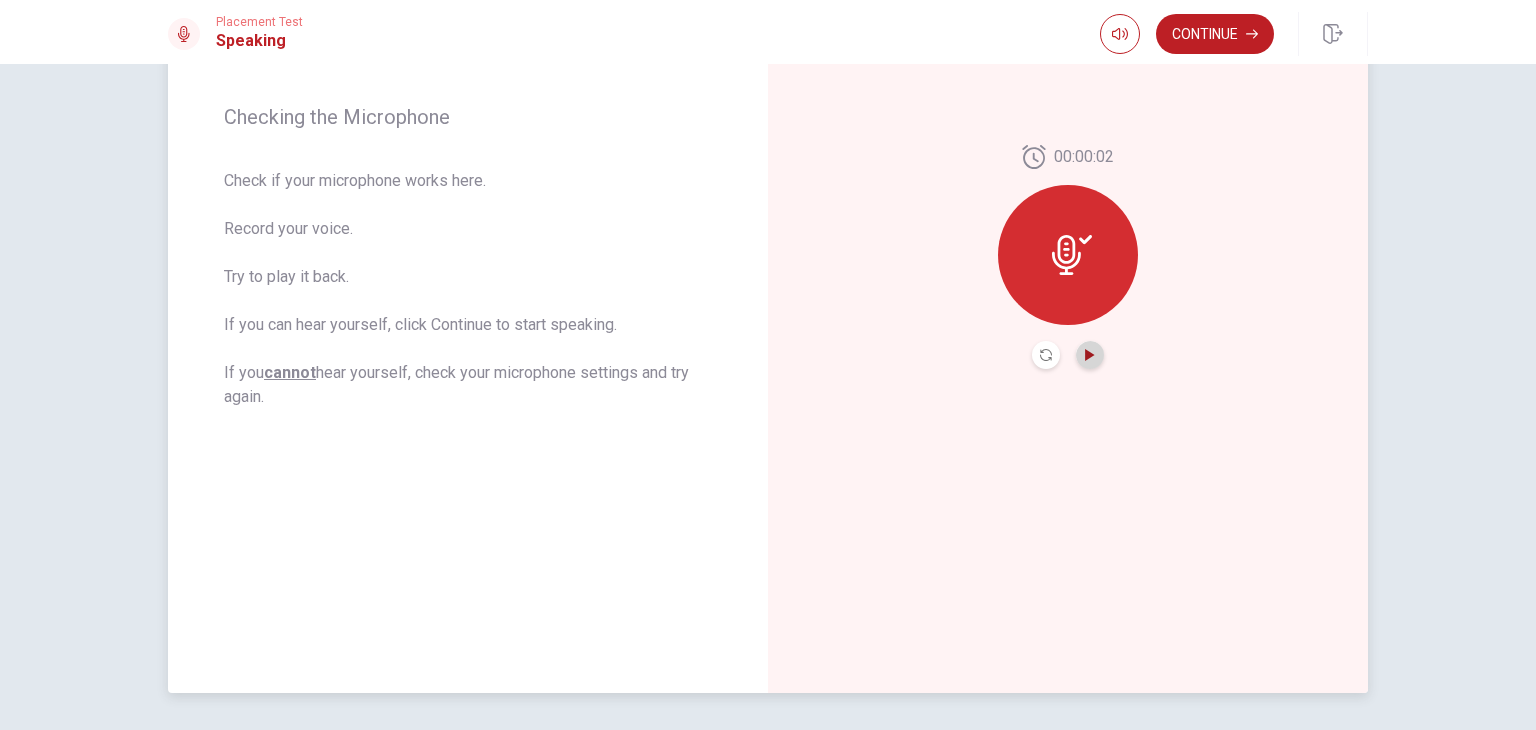 click 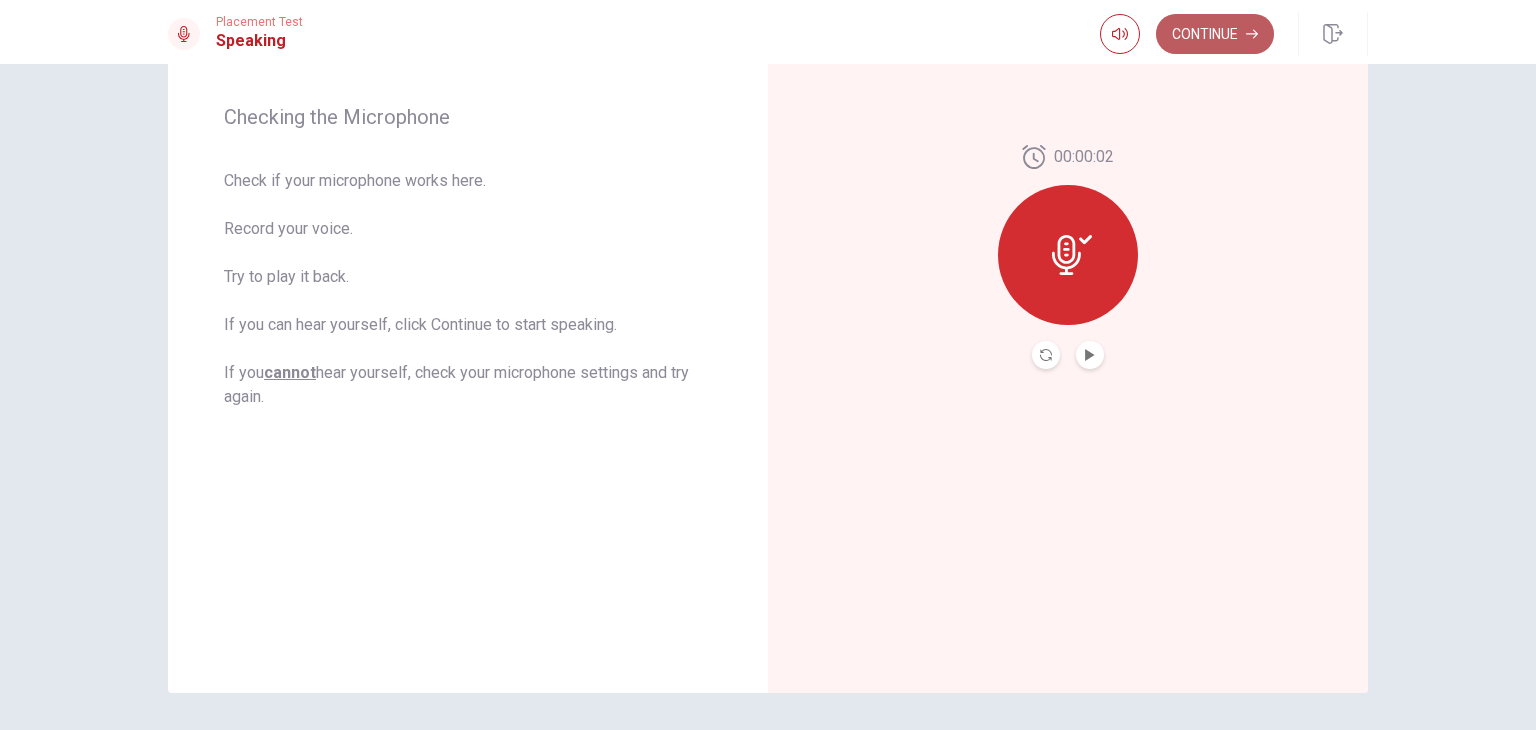 click on "Continue" at bounding box center [1215, 34] 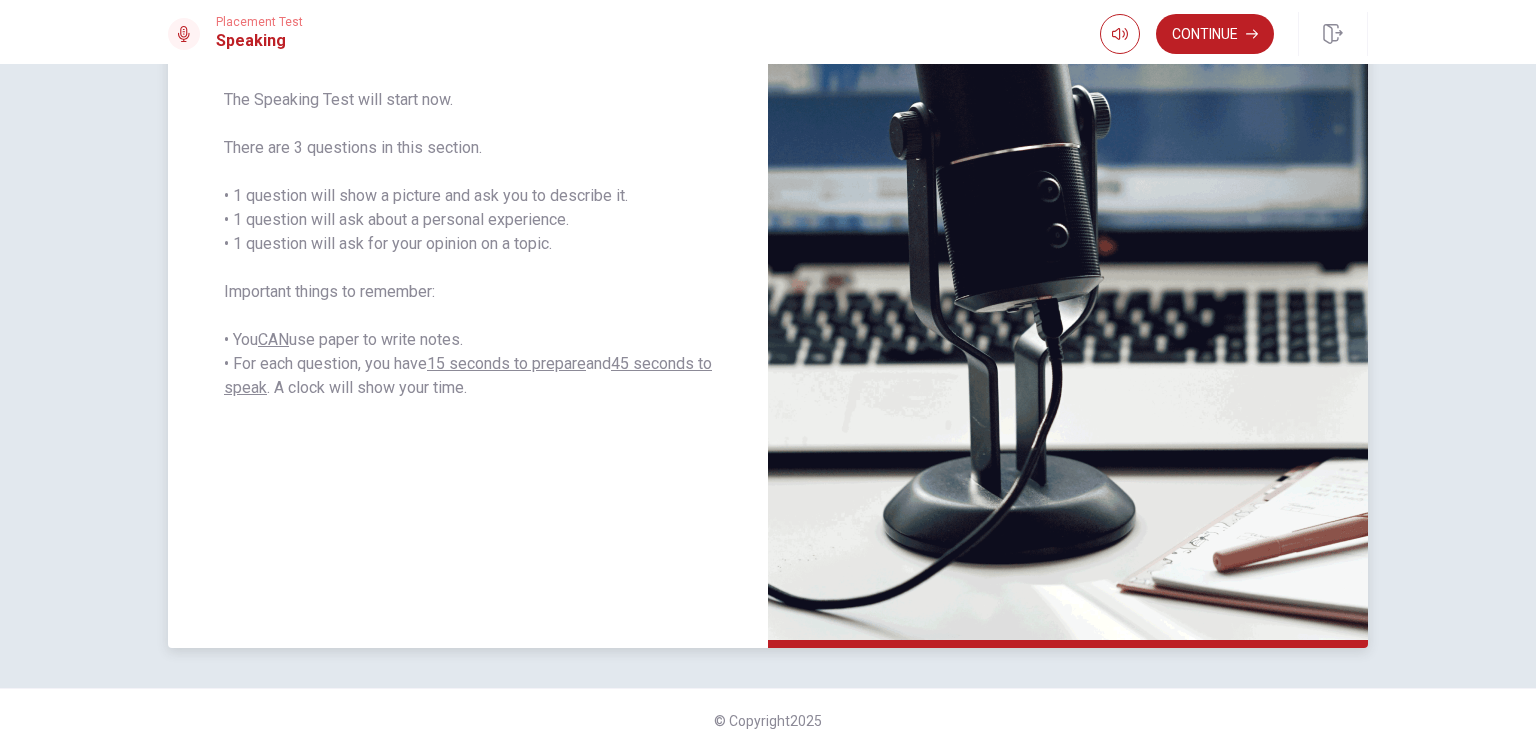 scroll, scrollTop: 348, scrollLeft: 0, axis: vertical 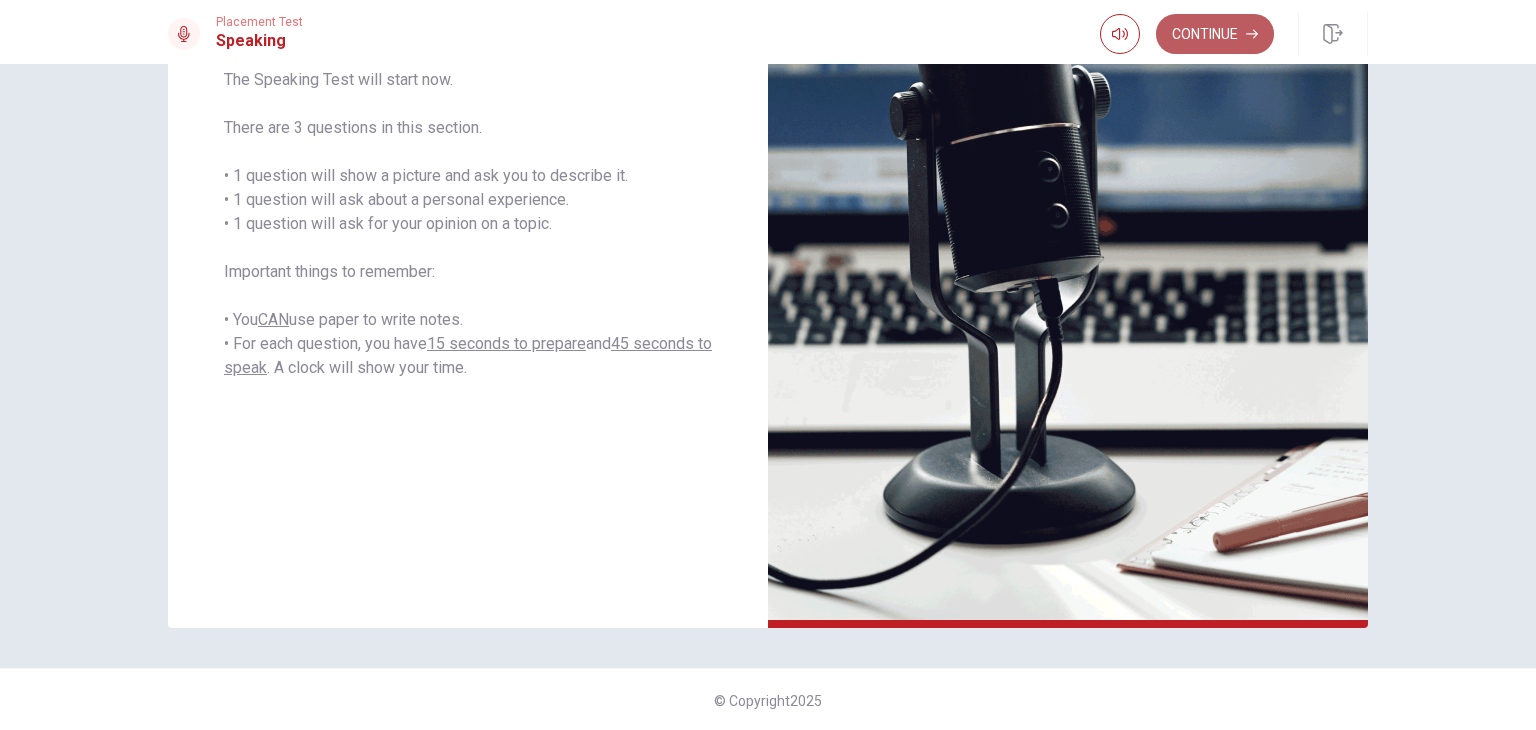 click on "Continue" at bounding box center [1215, 34] 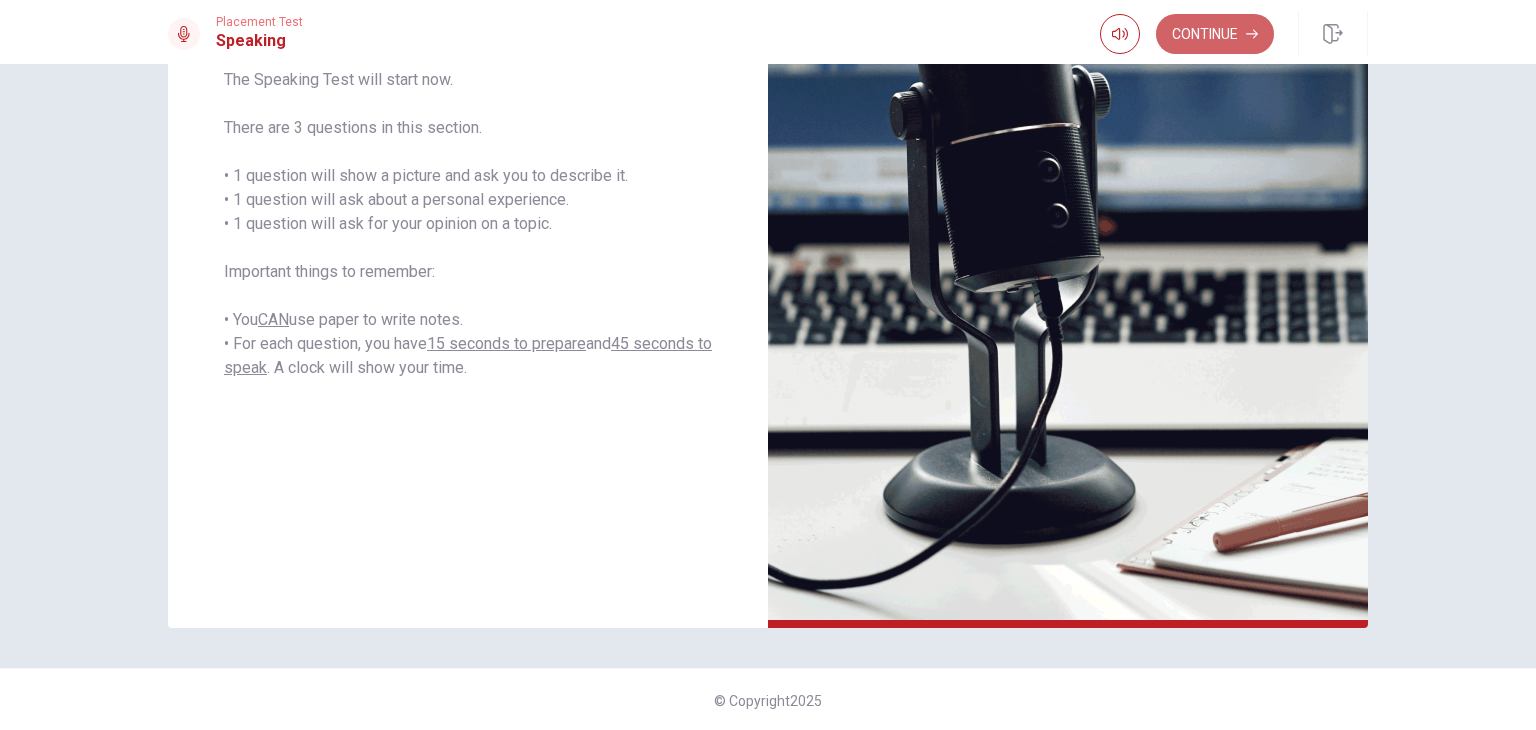scroll, scrollTop: 147, scrollLeft: 0, axis: vertical 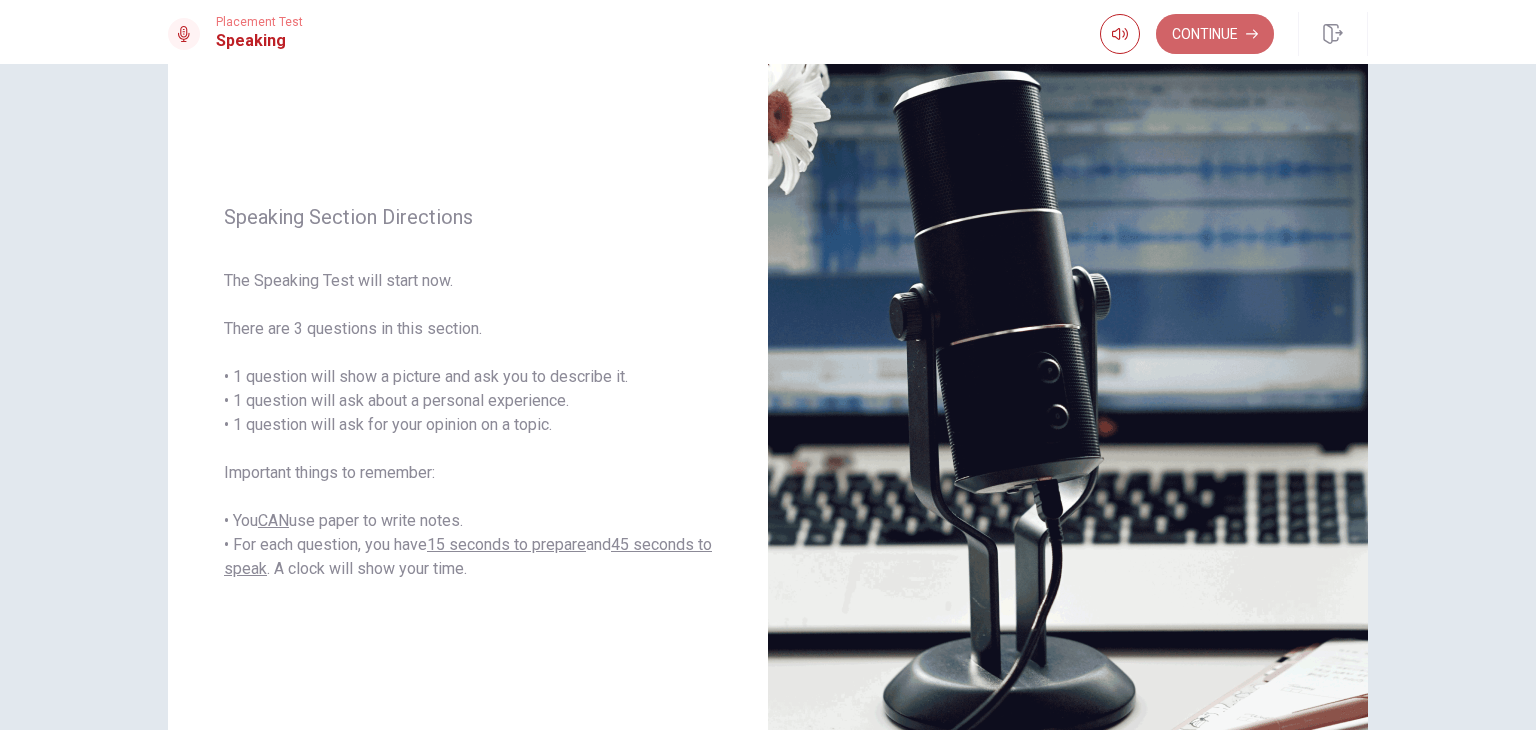 click on "Placement Test   Speaking Continue" at bounding box center (768, 34) 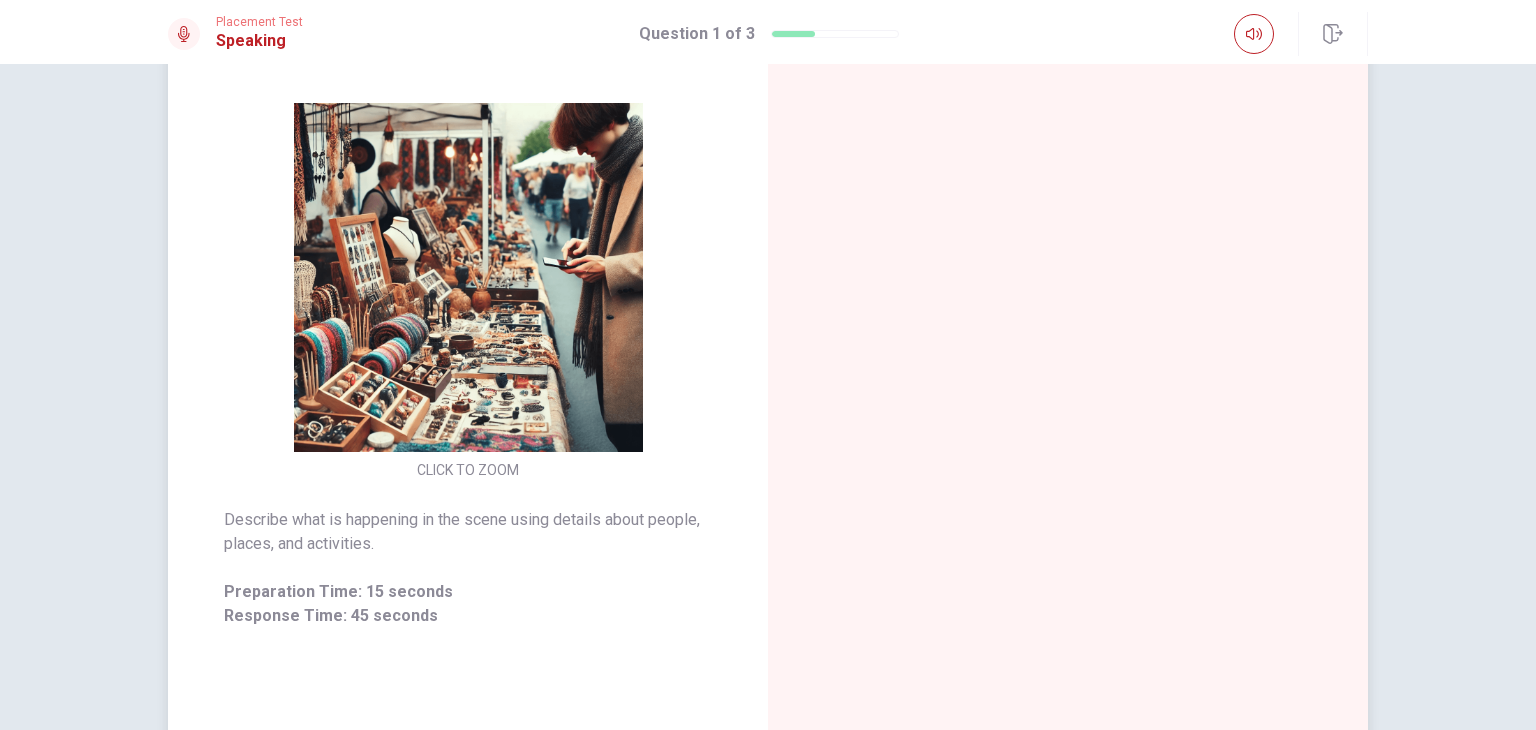scroll, scrollTop: 188, scrollLeft: 0, axis: vertical 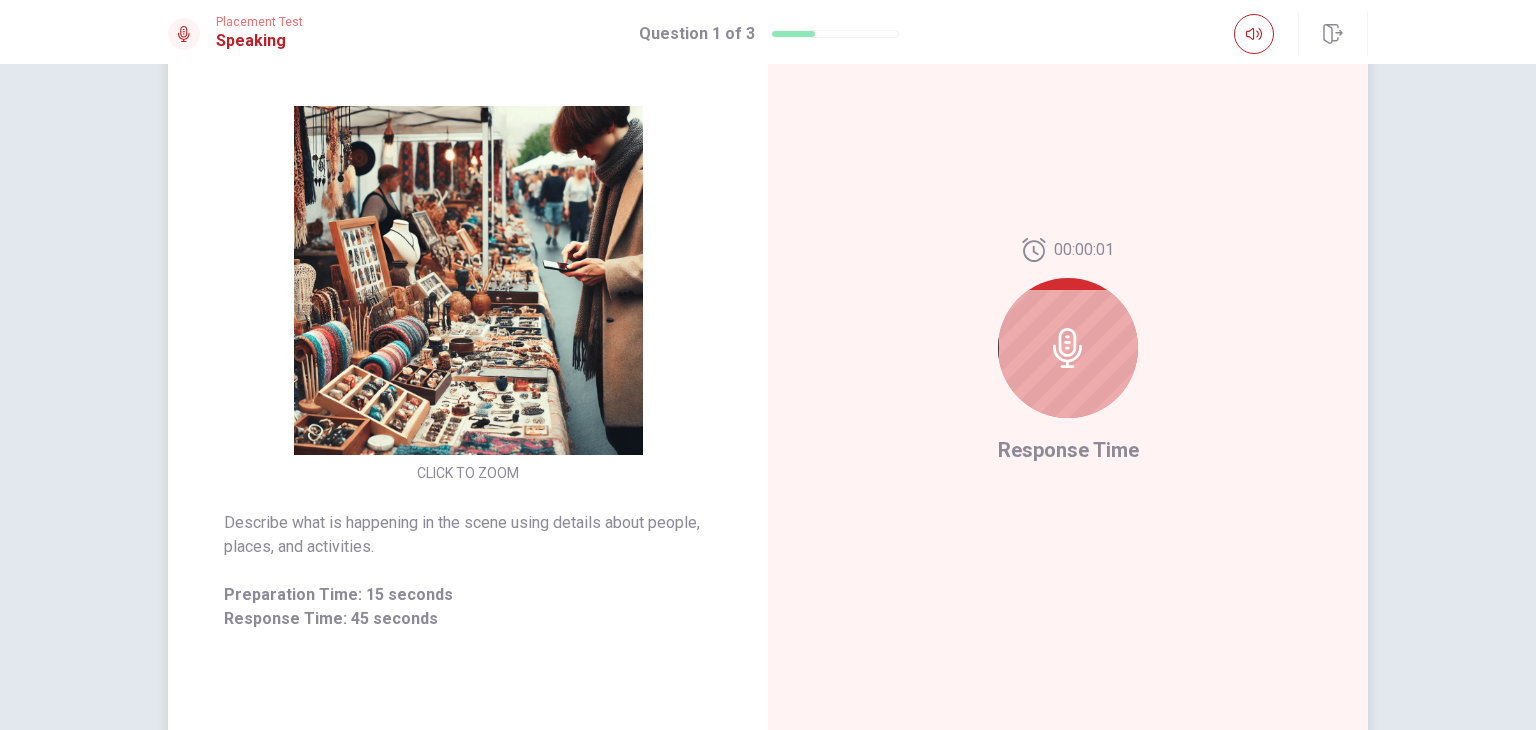 click at bounding box center (1068, 348) 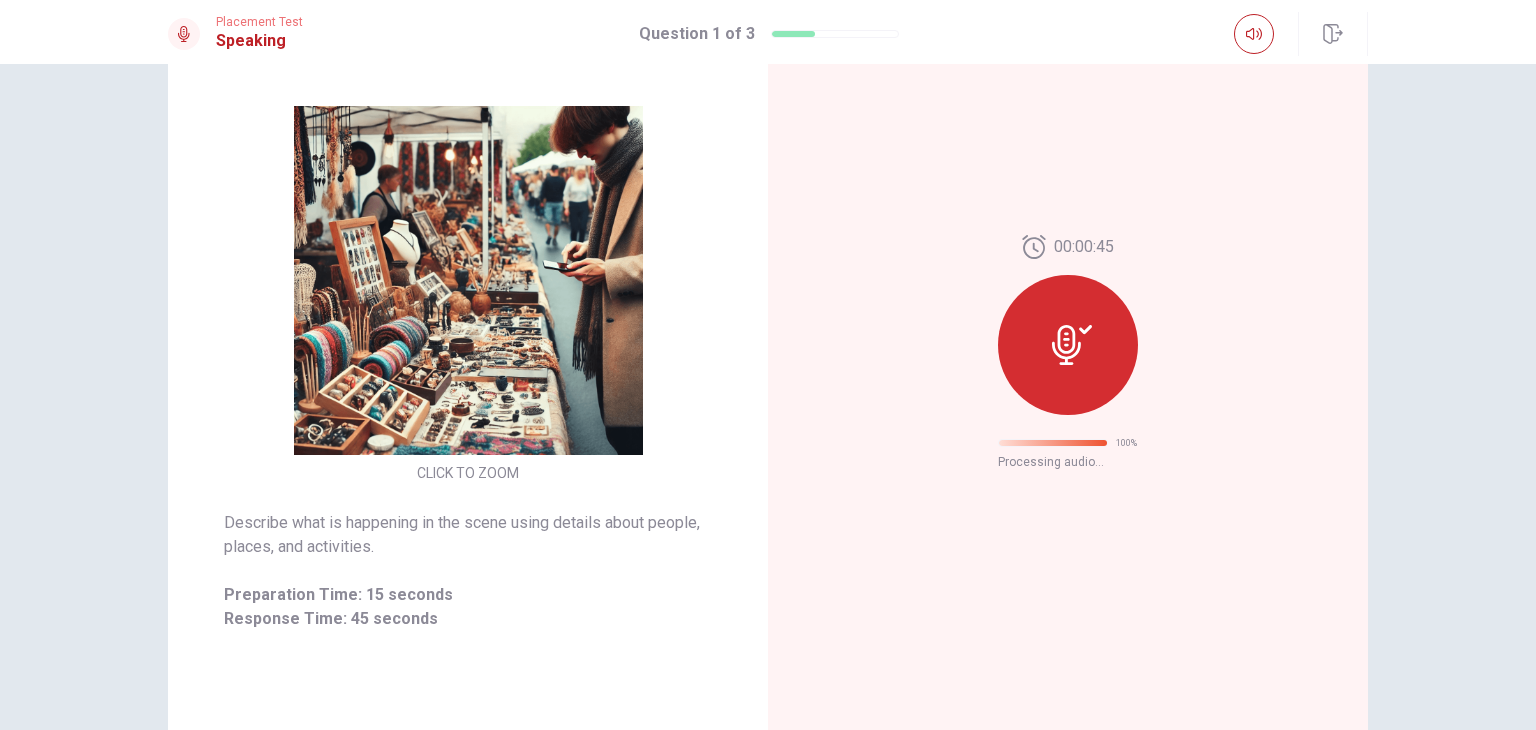 scroll, scrollTop: 0, scrollLeft: 0, axis: both 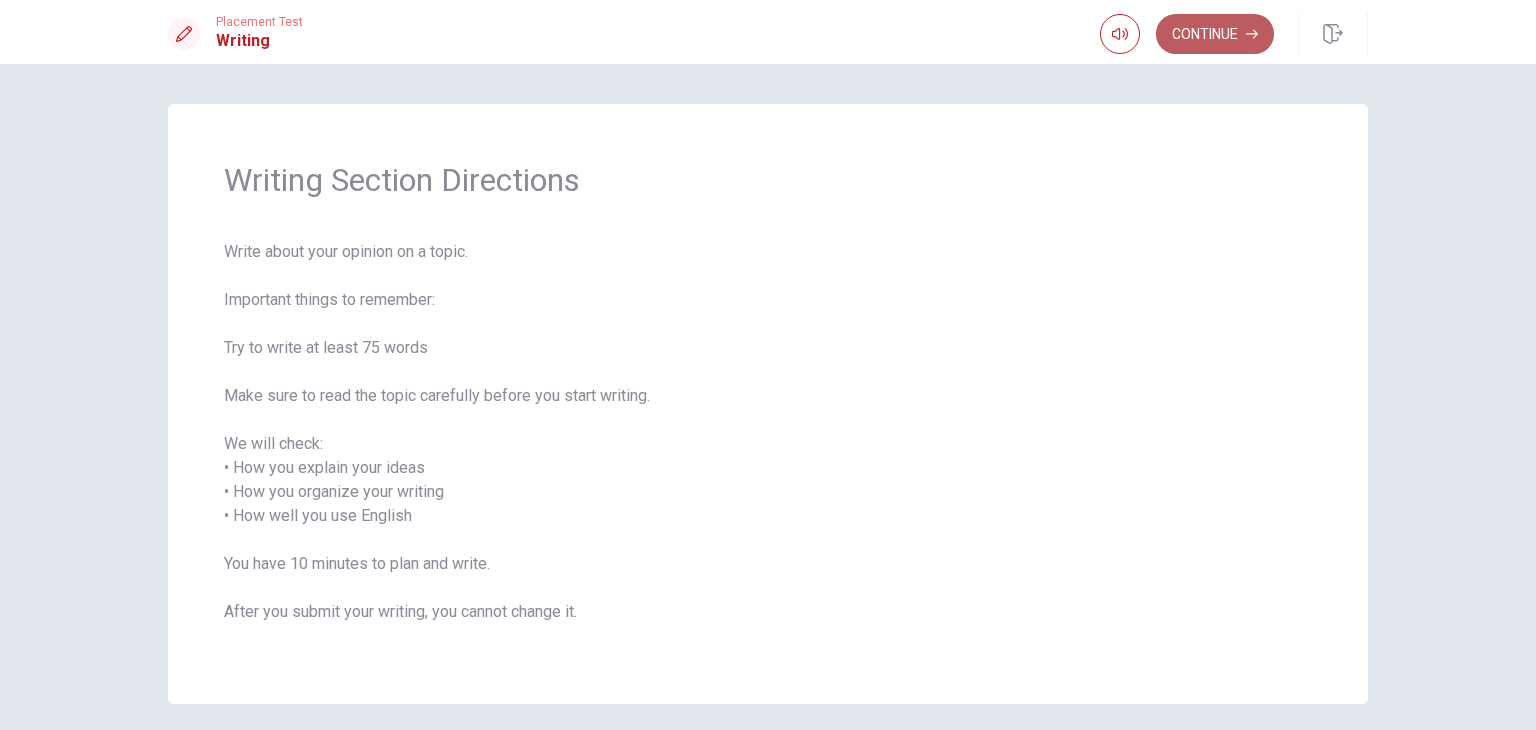 click on "Continue" at bounding box center (1215, 34) 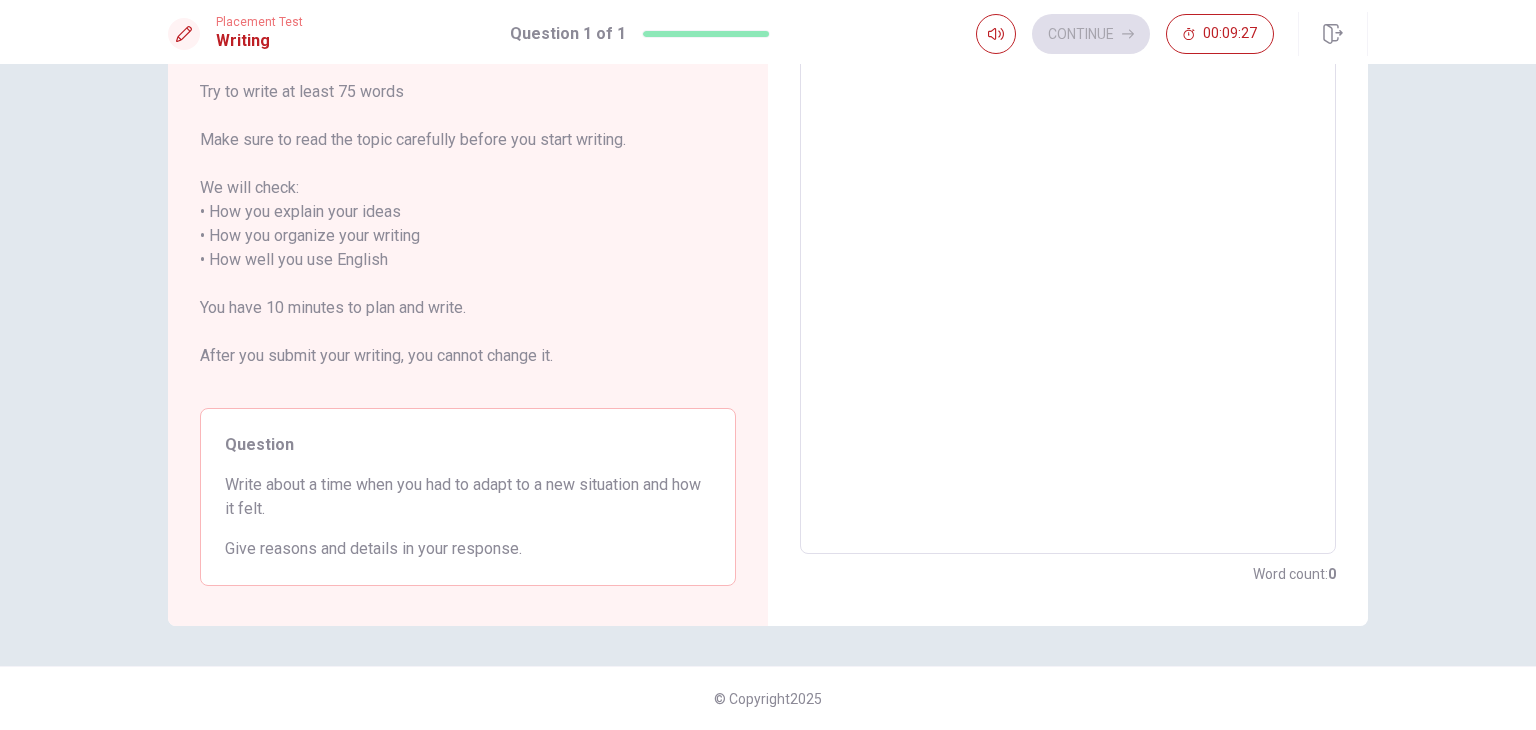 scroll, scrollTop: 0, scrollLeft: 0, axis: both 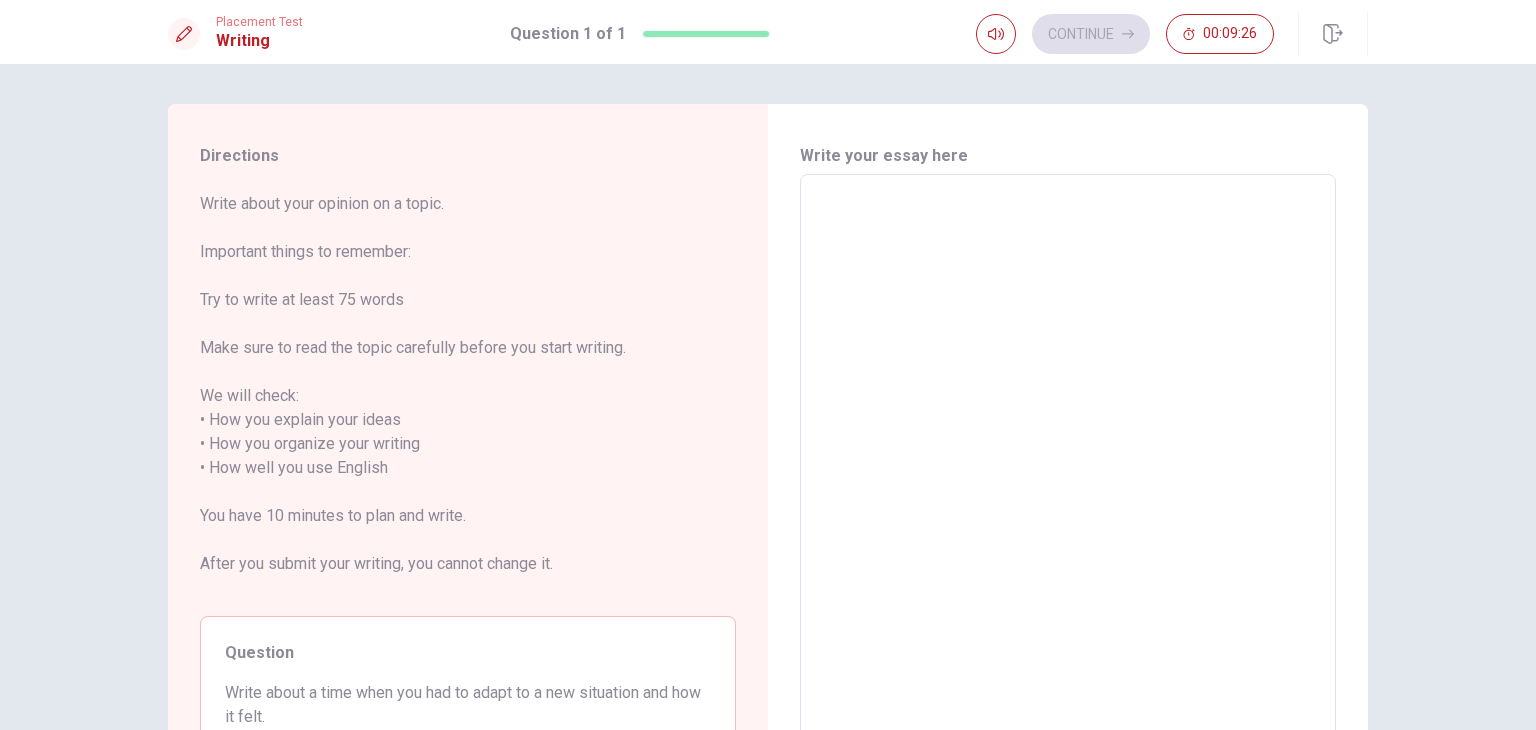 click at bounding box center (1068, 468) 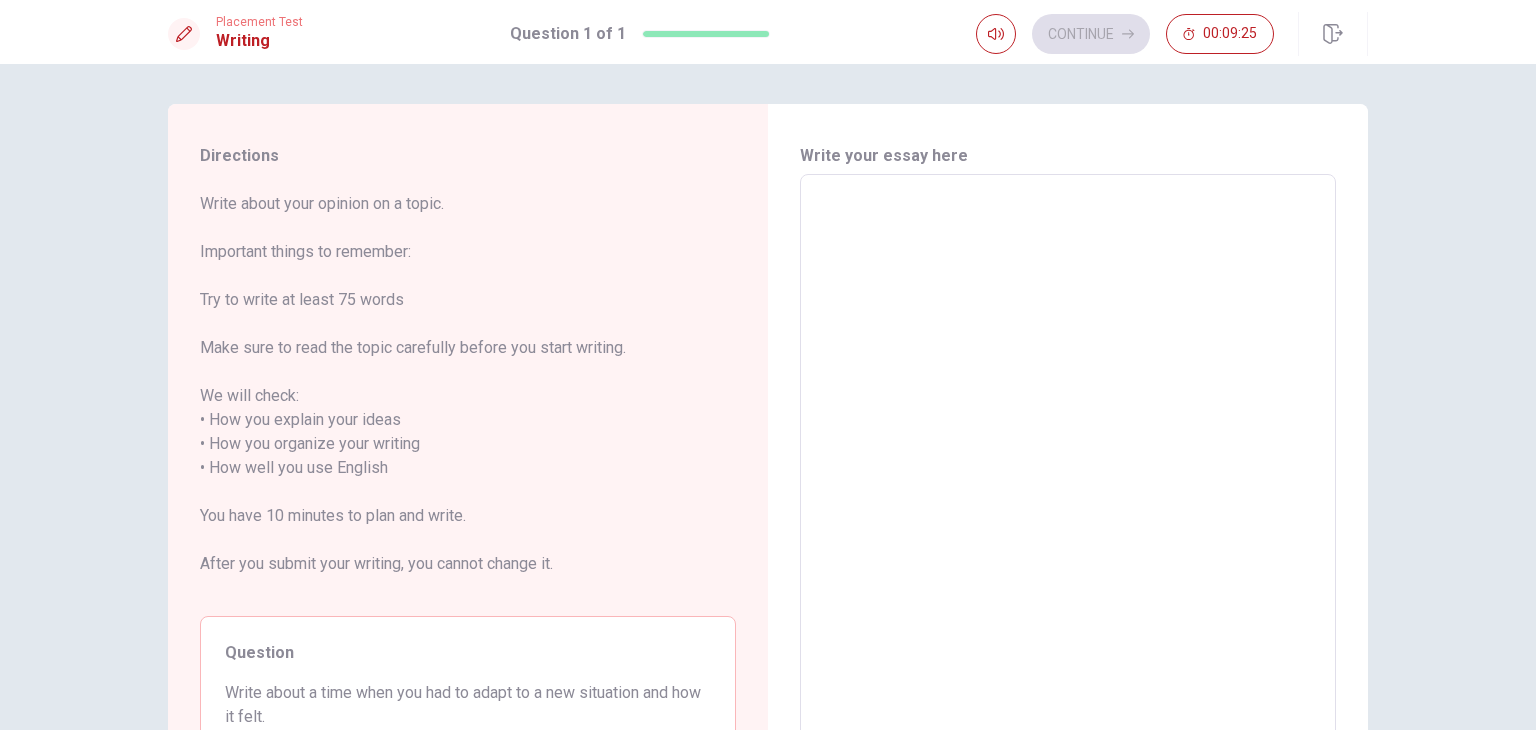 type on "i" 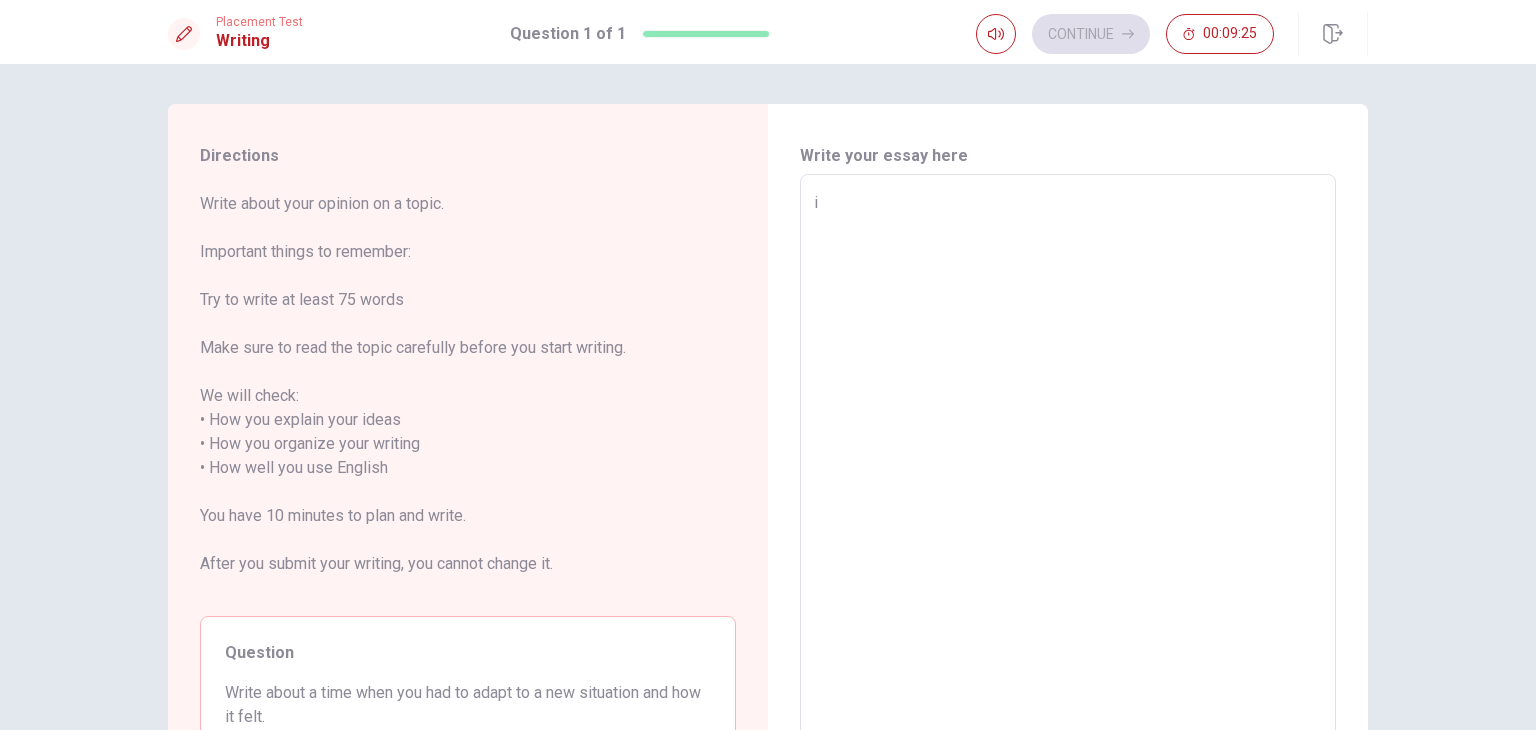 type on "x" 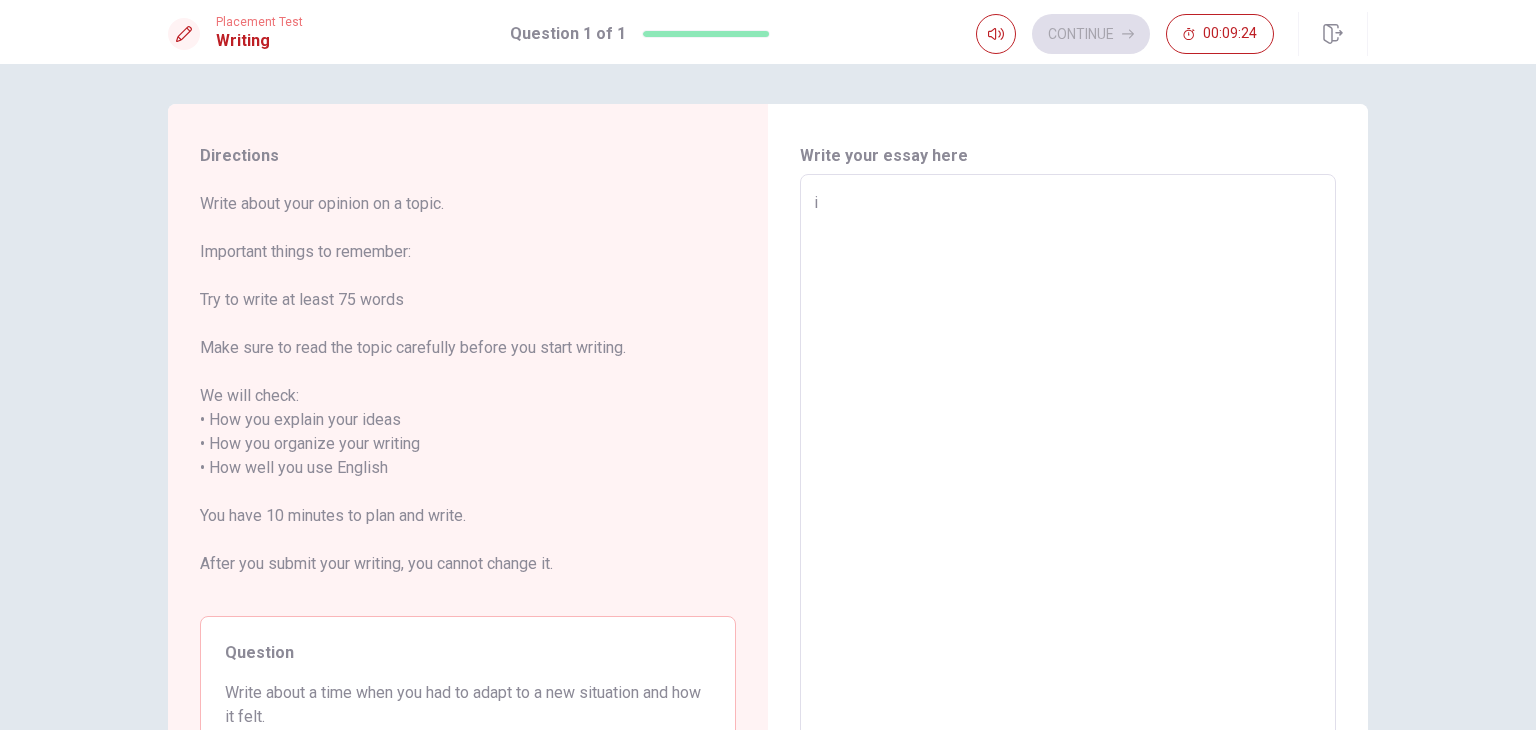 type on "i c" 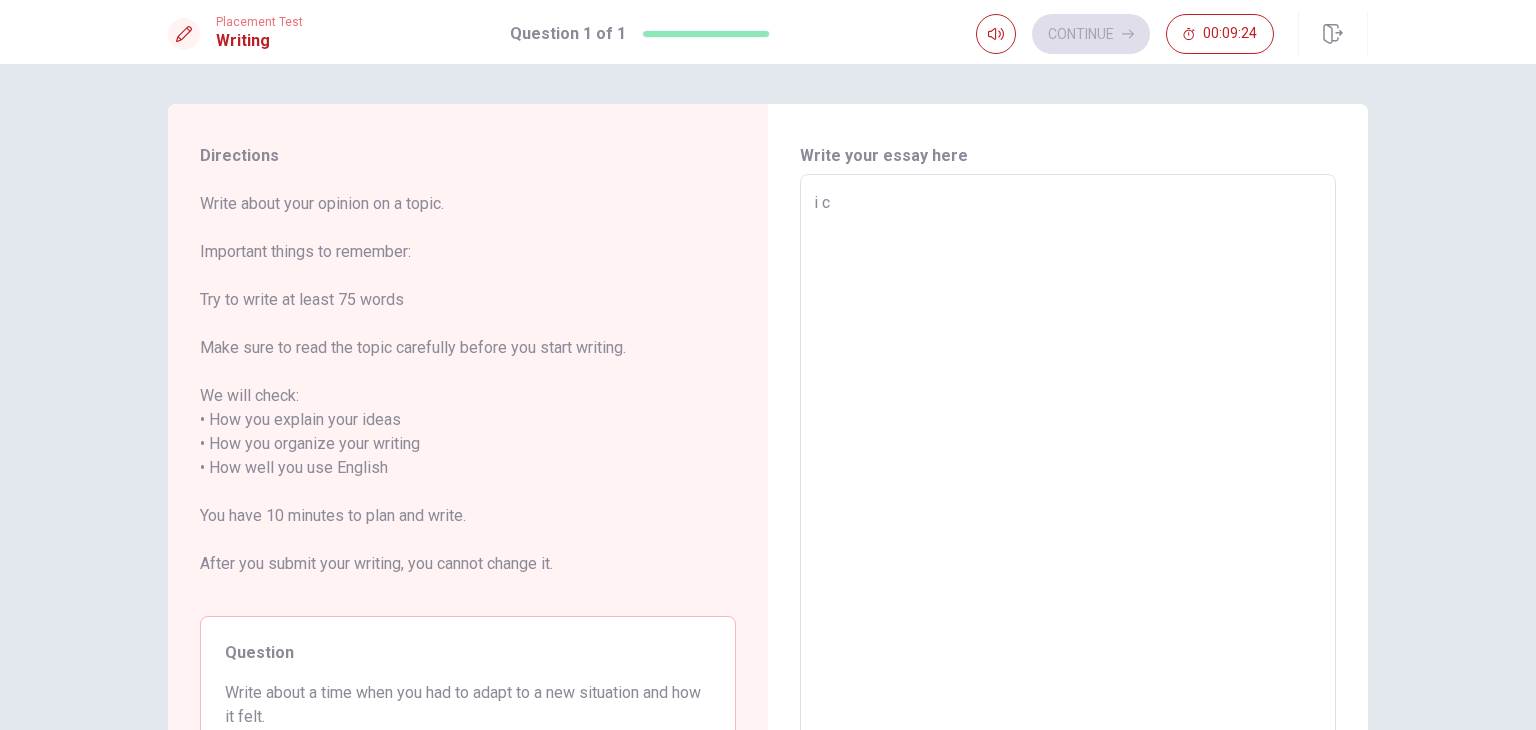 type on "x" 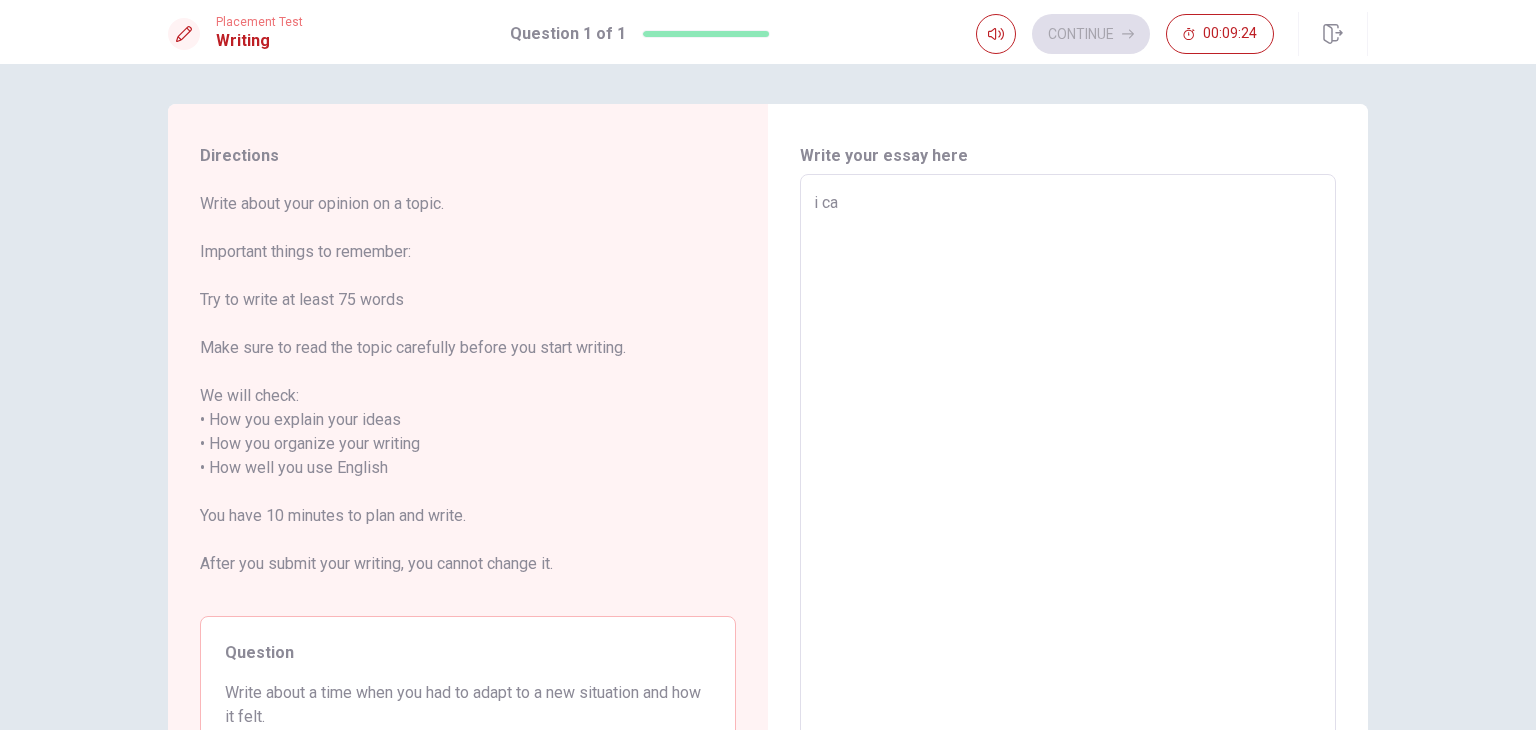 type on "x" 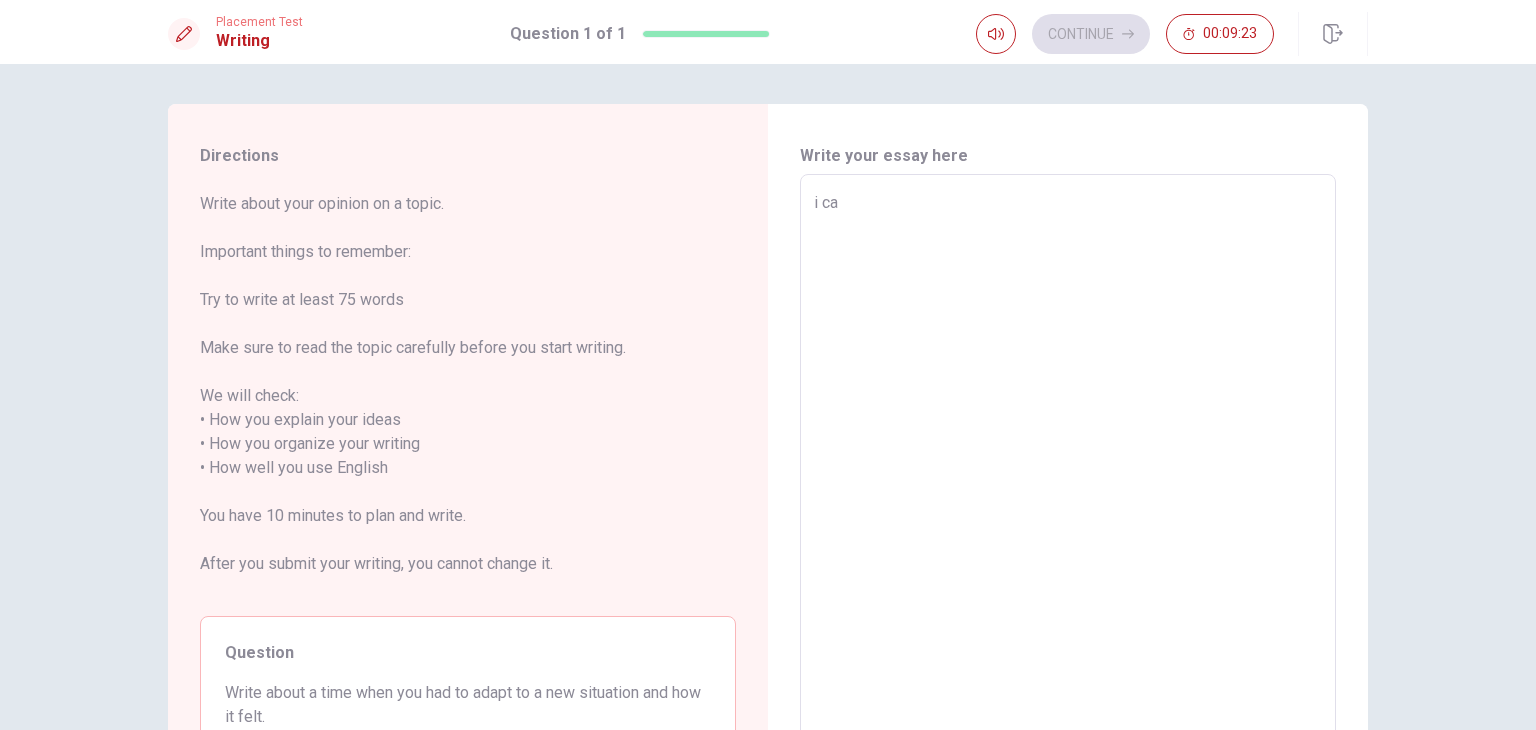 type on "i cam" 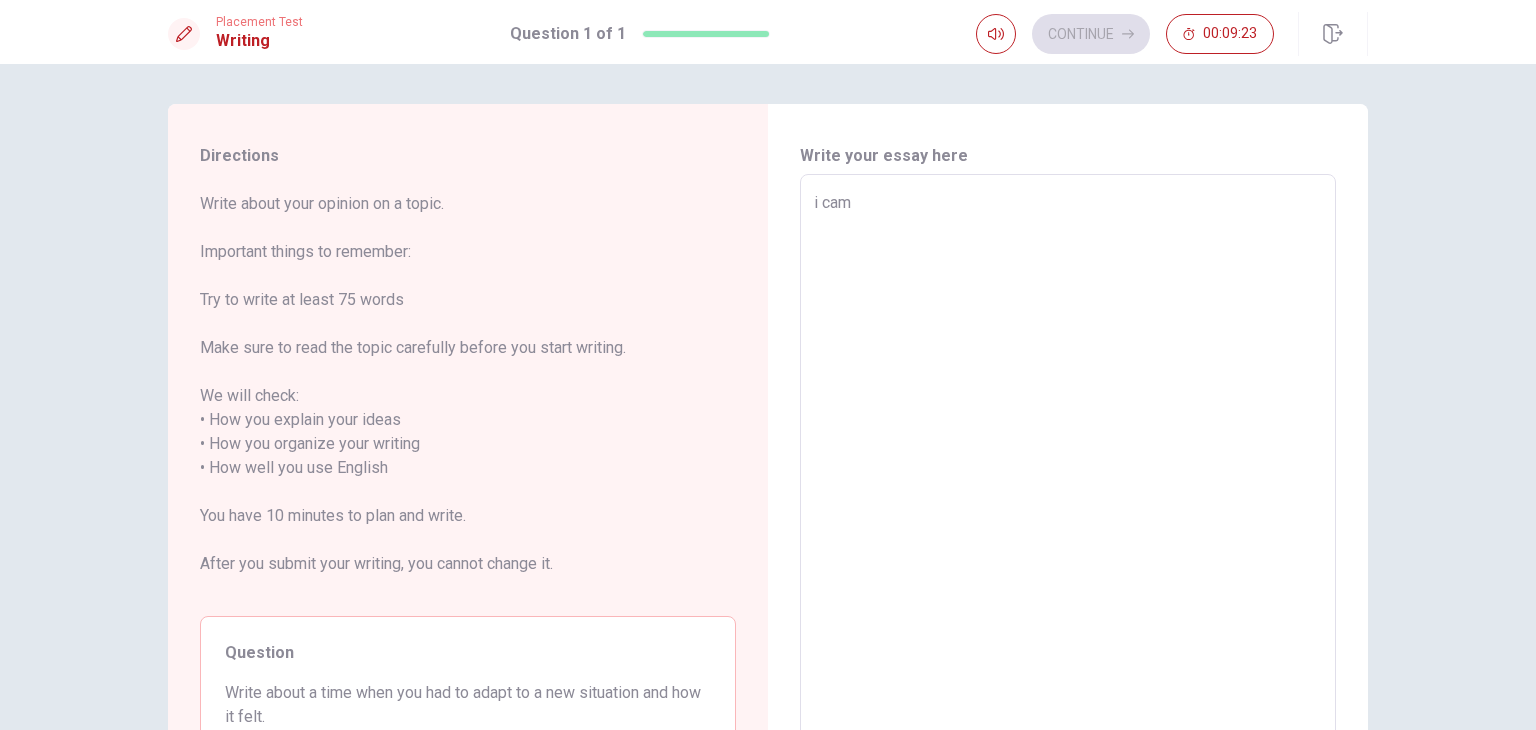 type on "x" 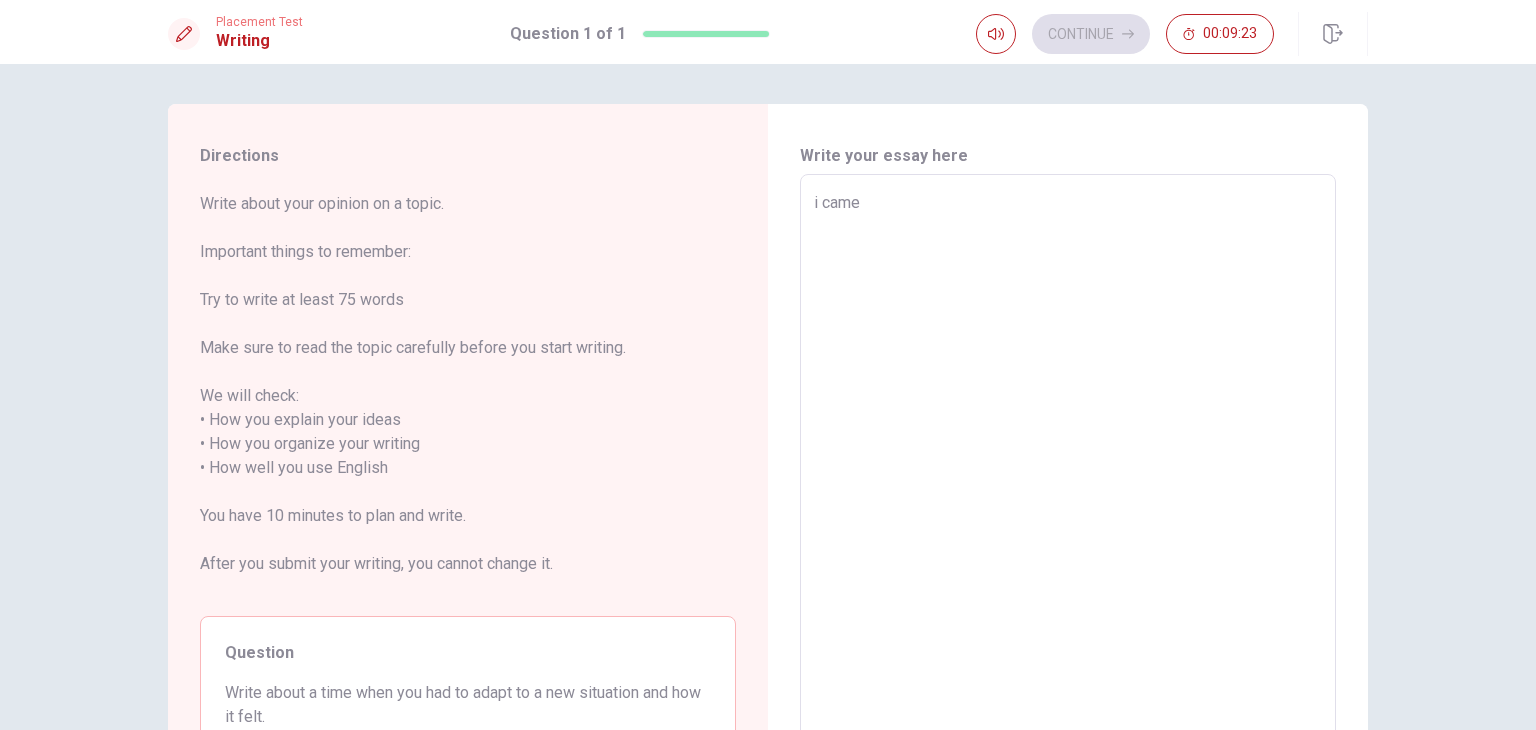 type on "x" 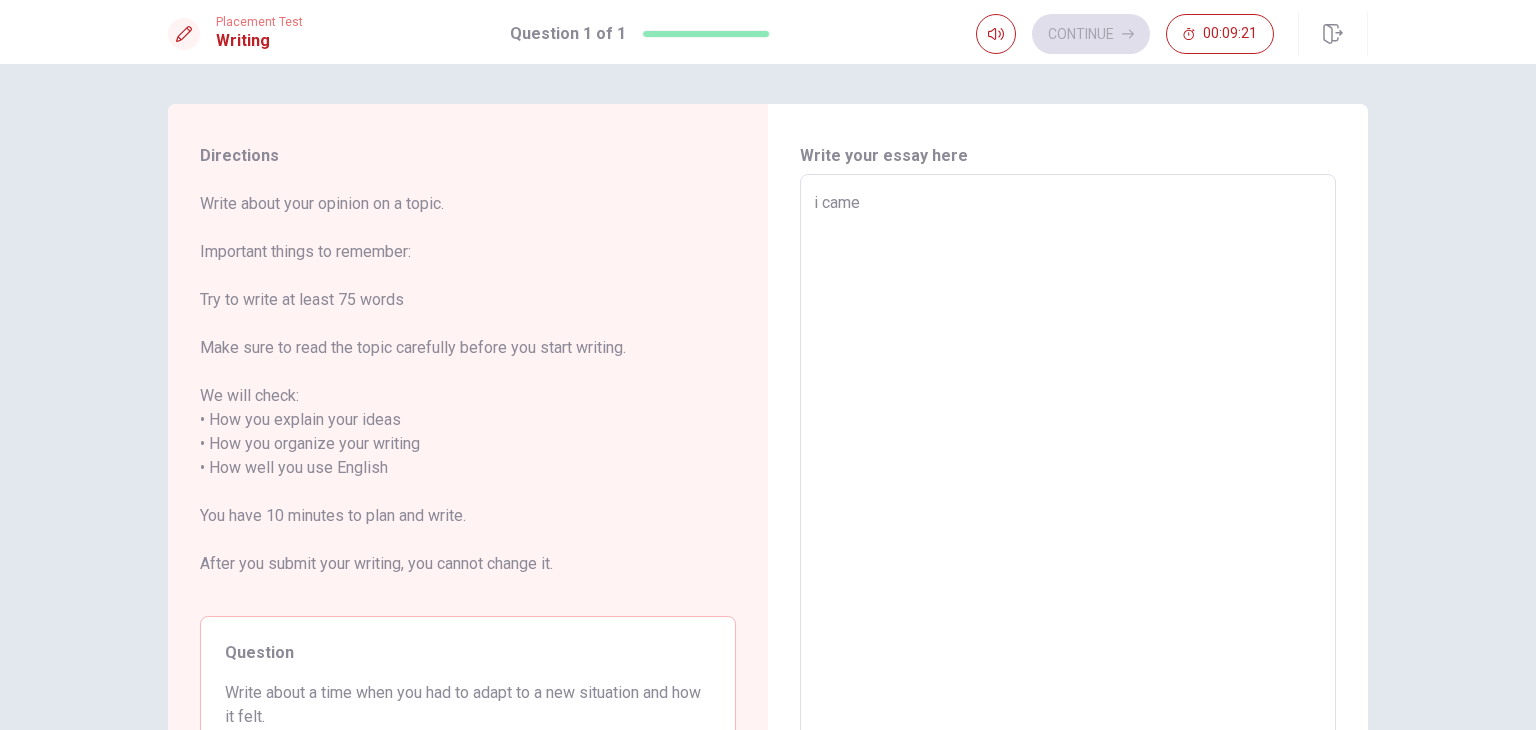 type on "x" 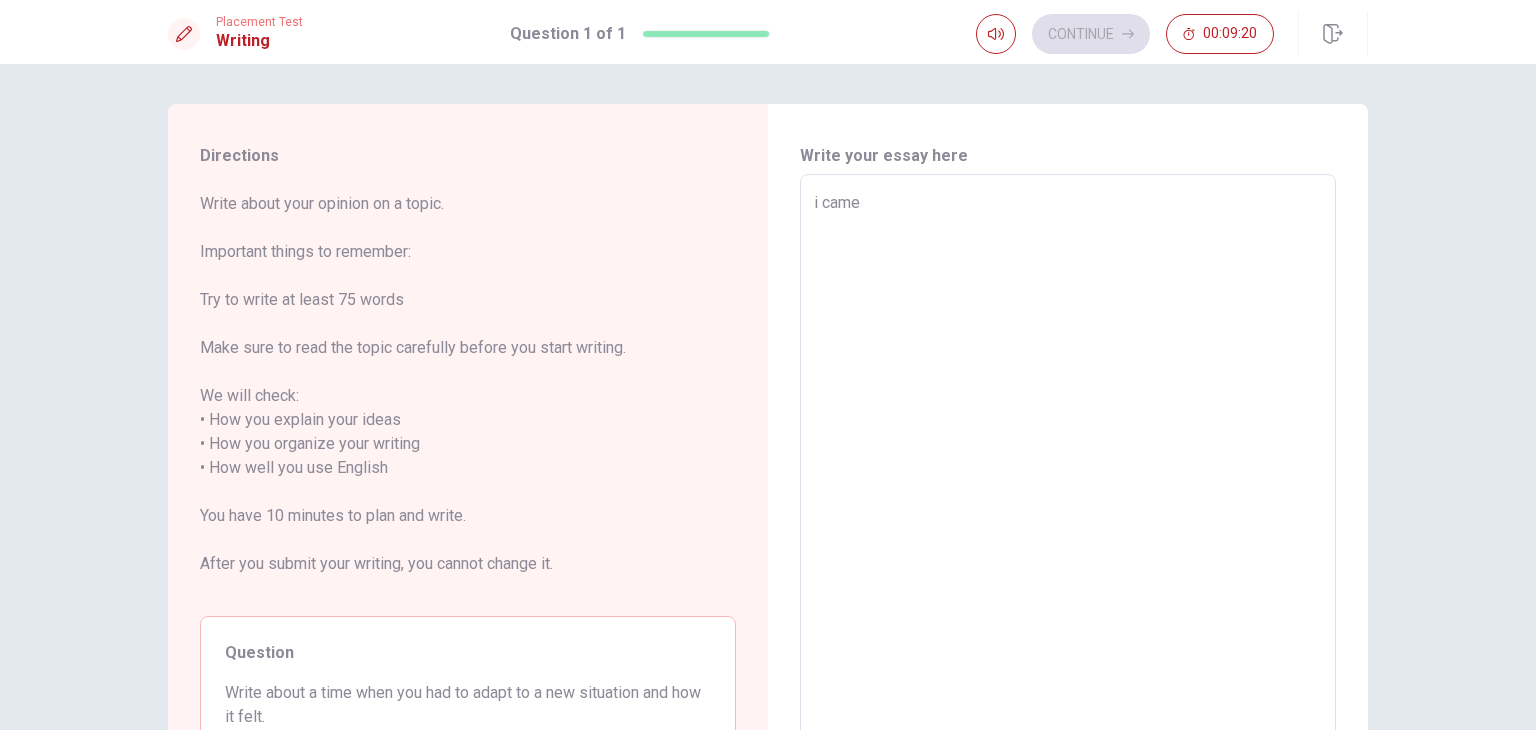 type on "i cam" 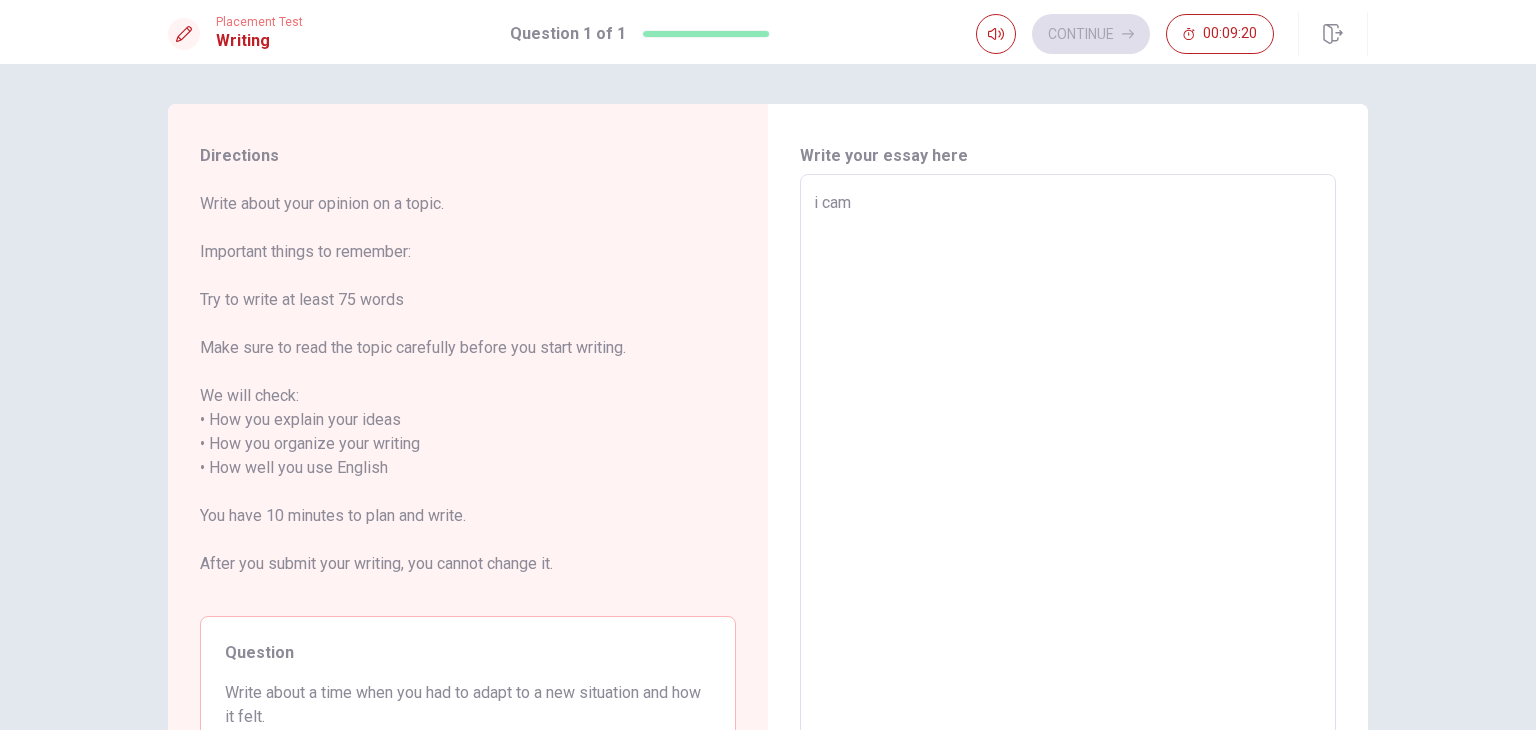 type on "x" 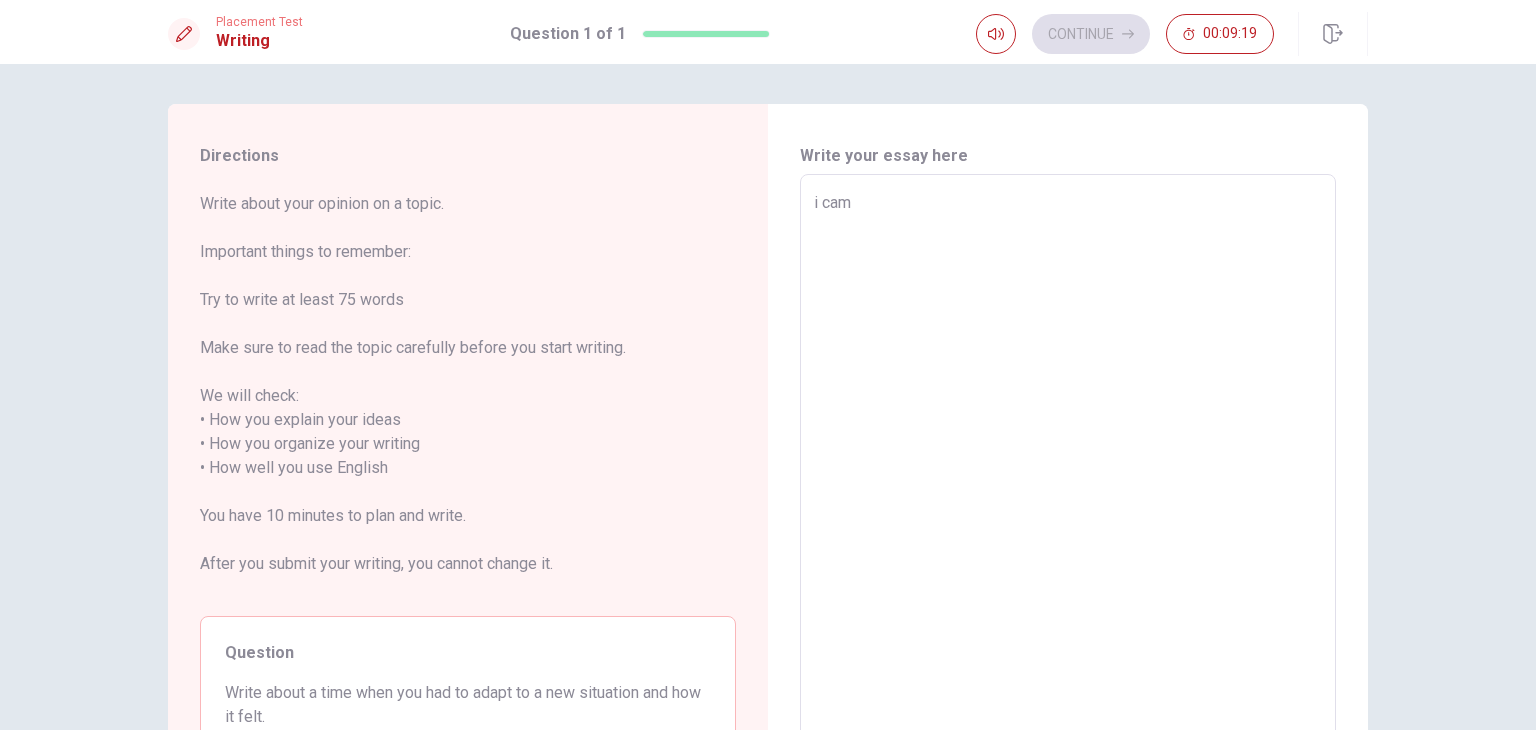 type on "i ca" 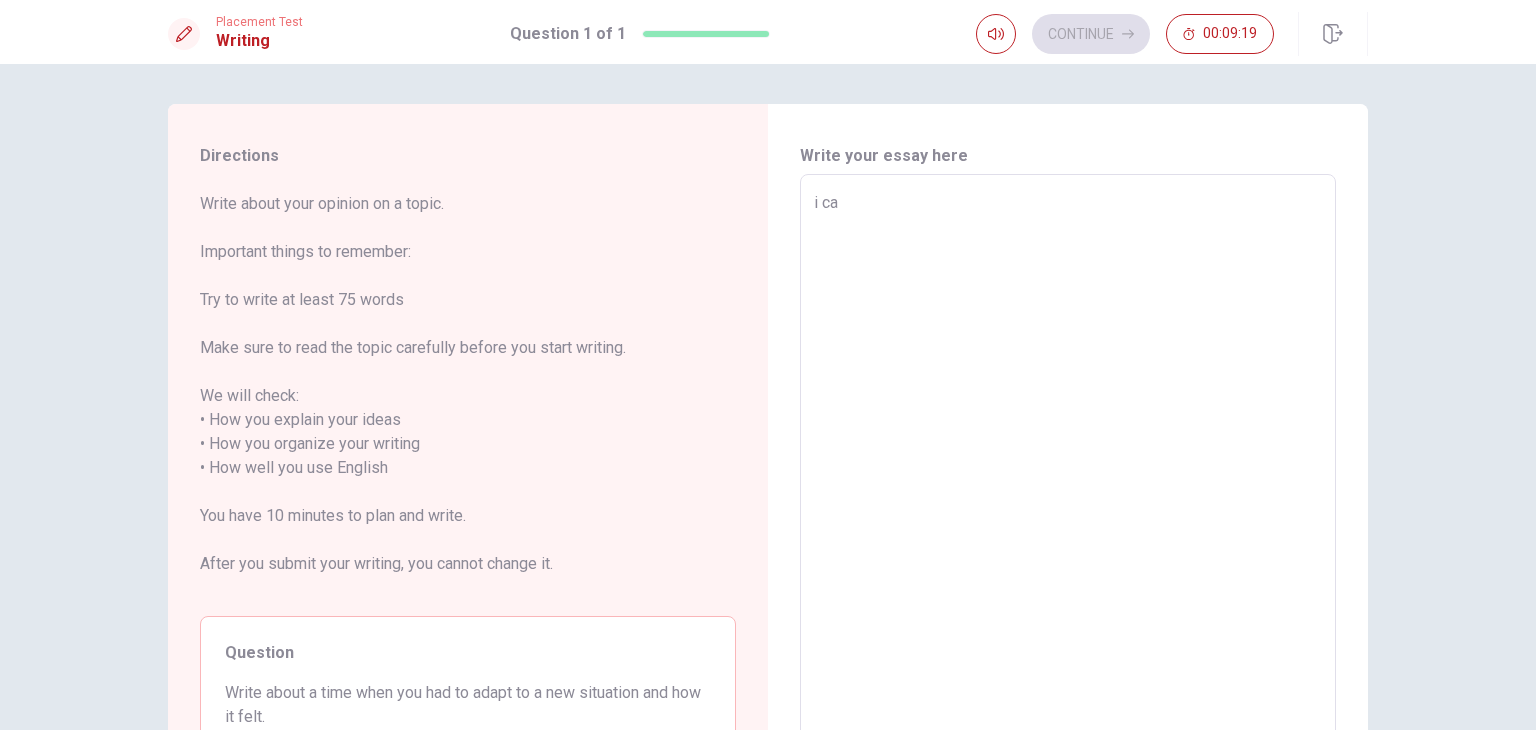 type on "x" 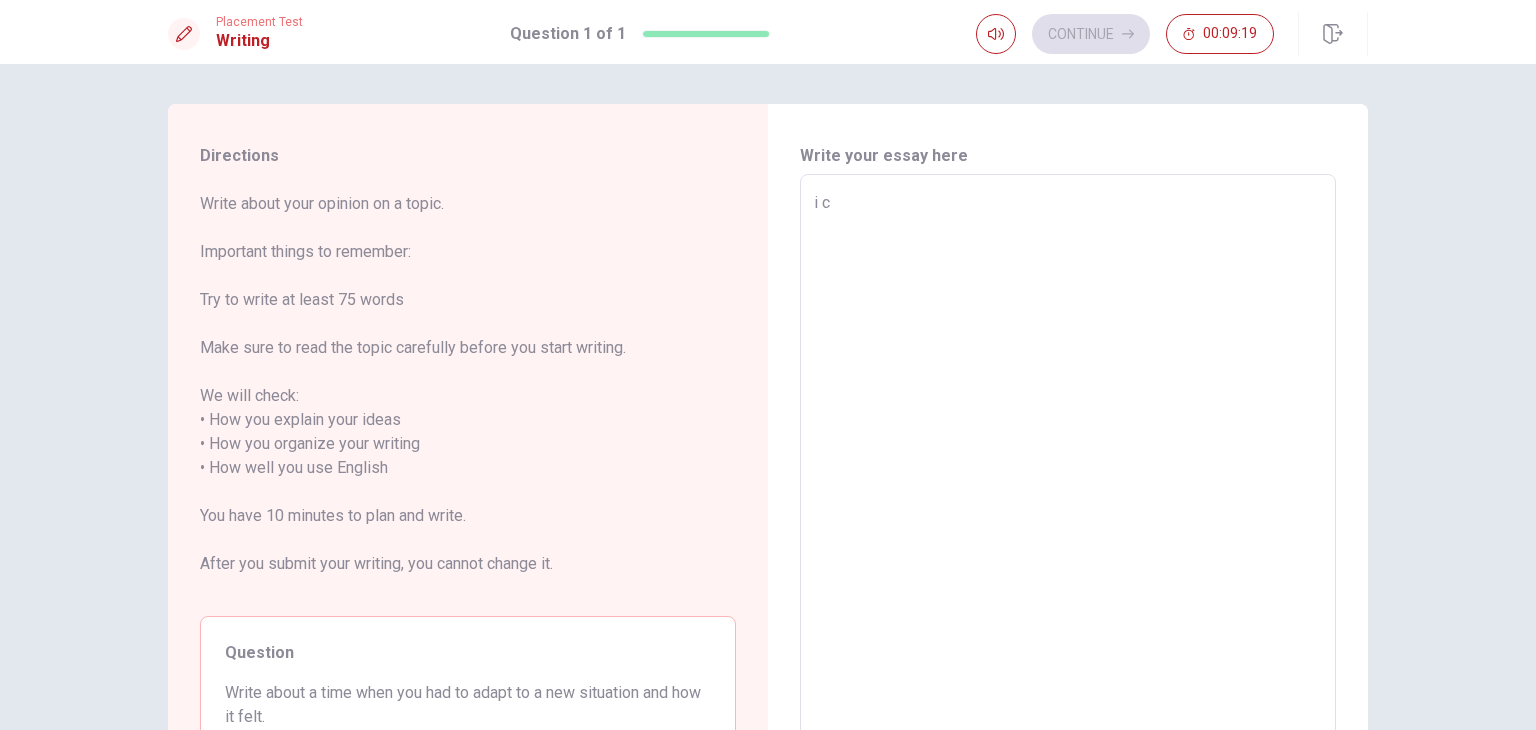 type on "x" 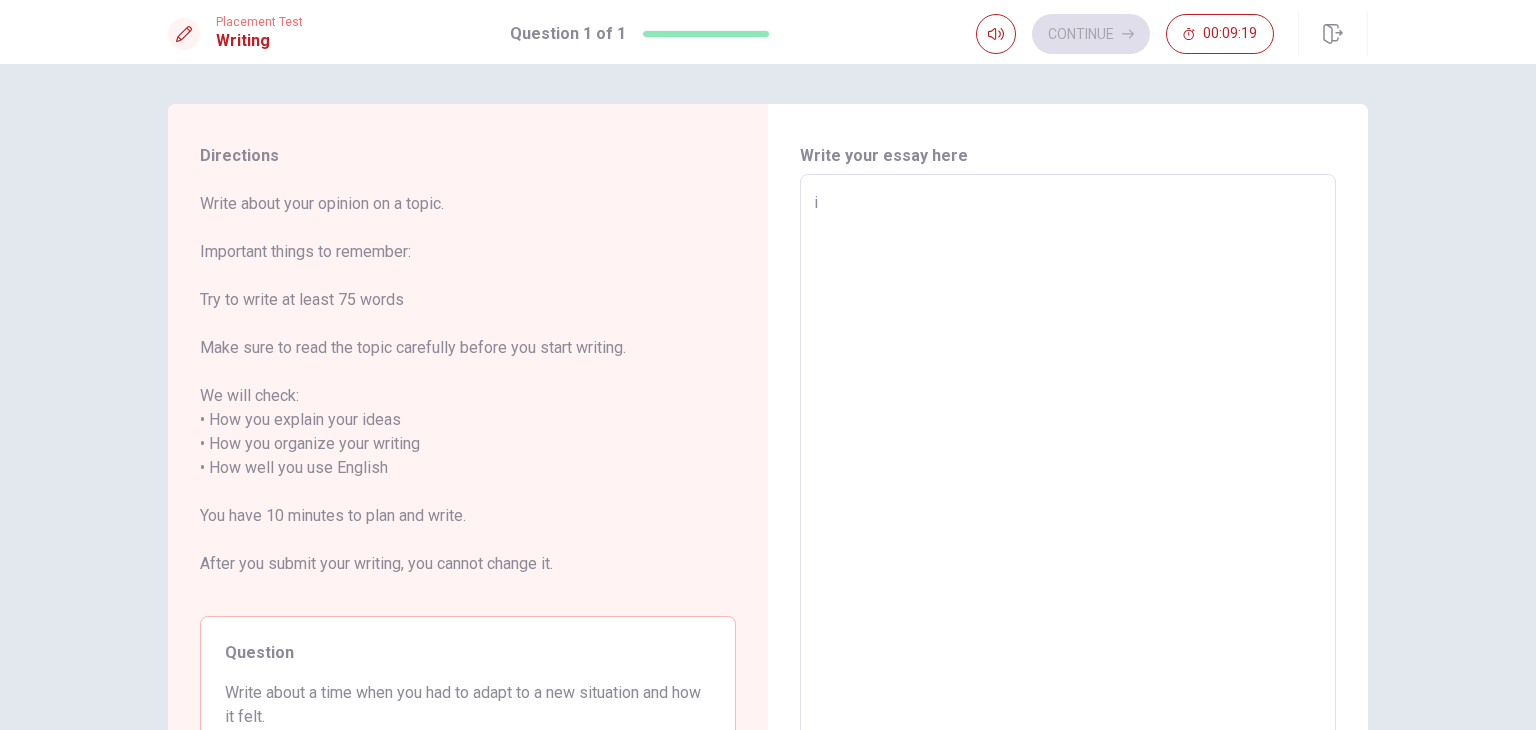 type on "x" 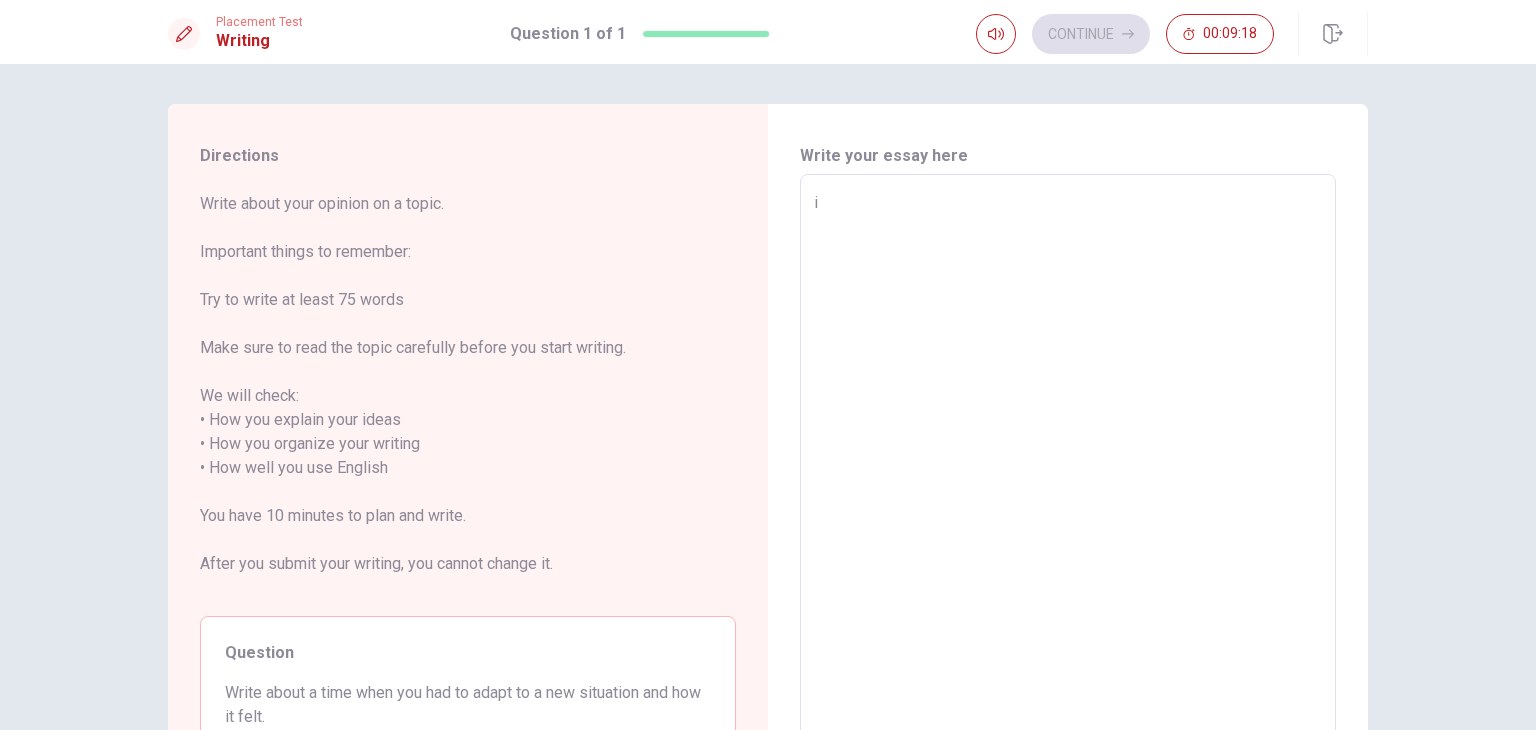 type 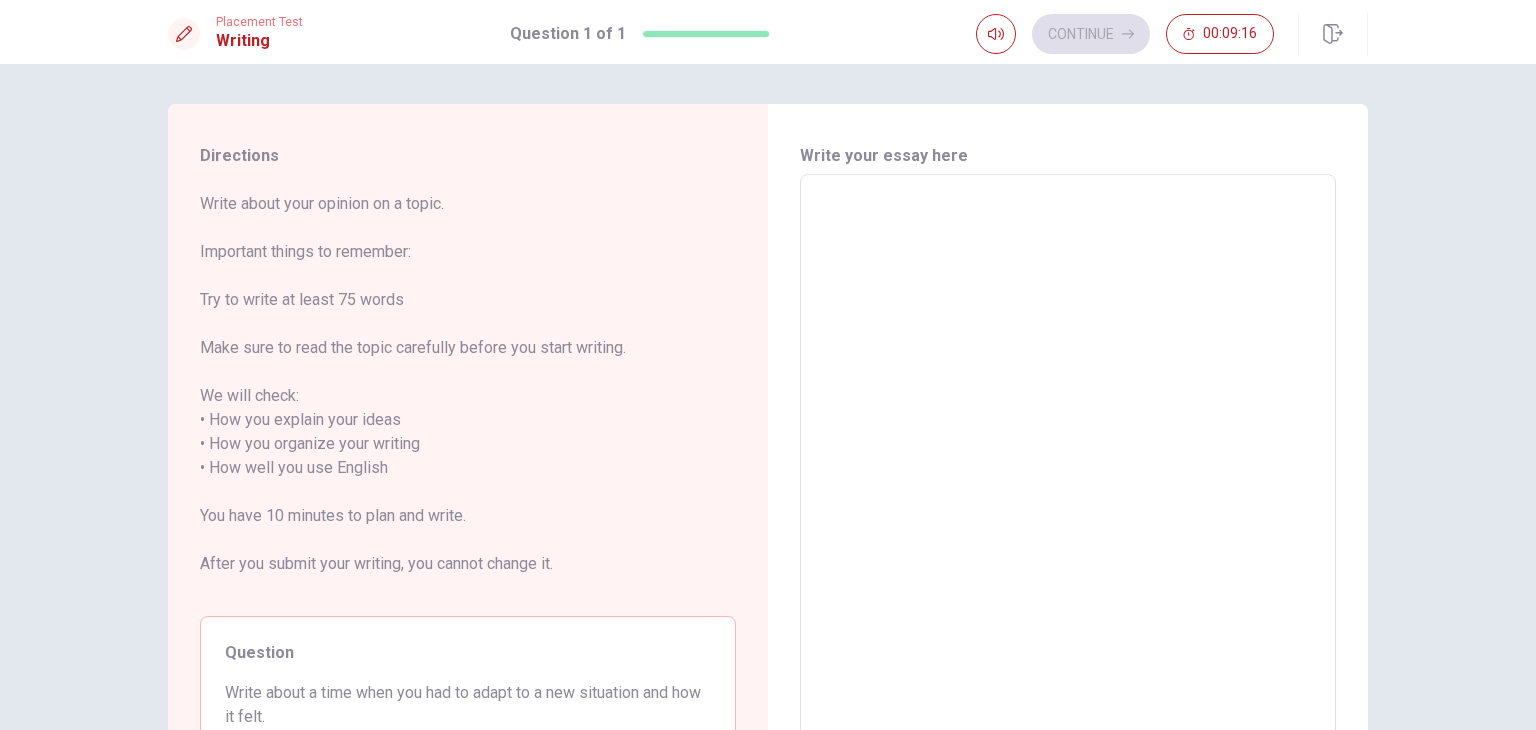 type on "x" 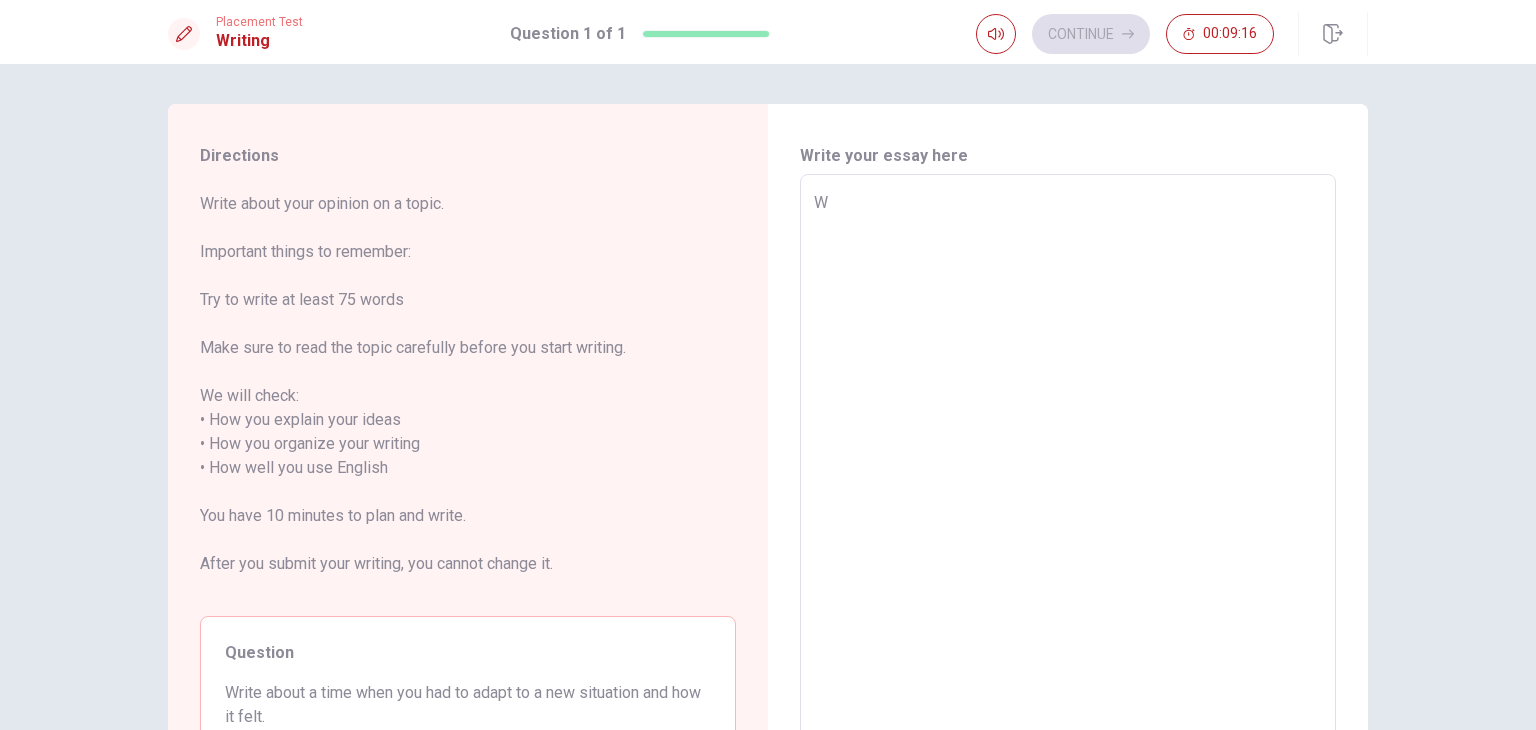 type on "x" 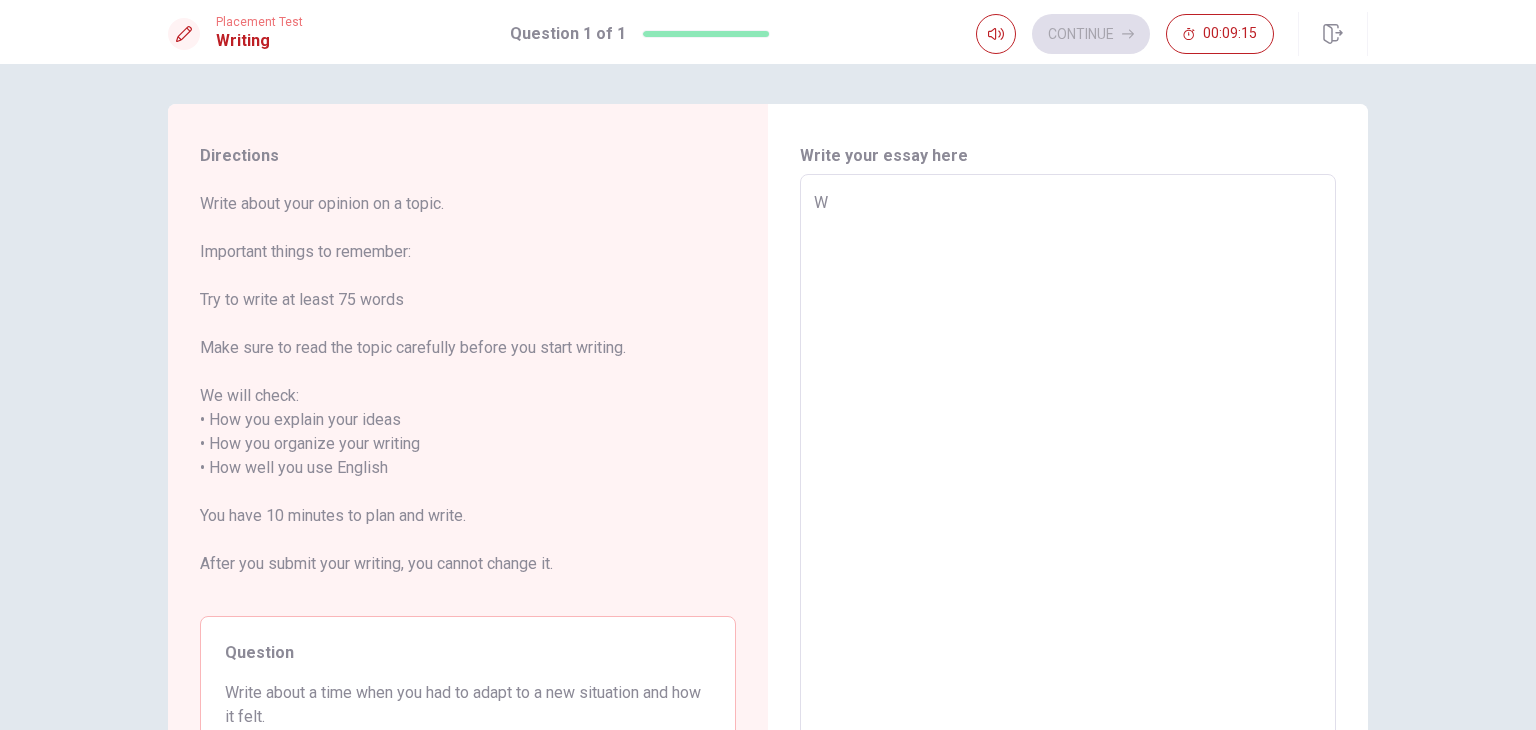 type on "Wh" 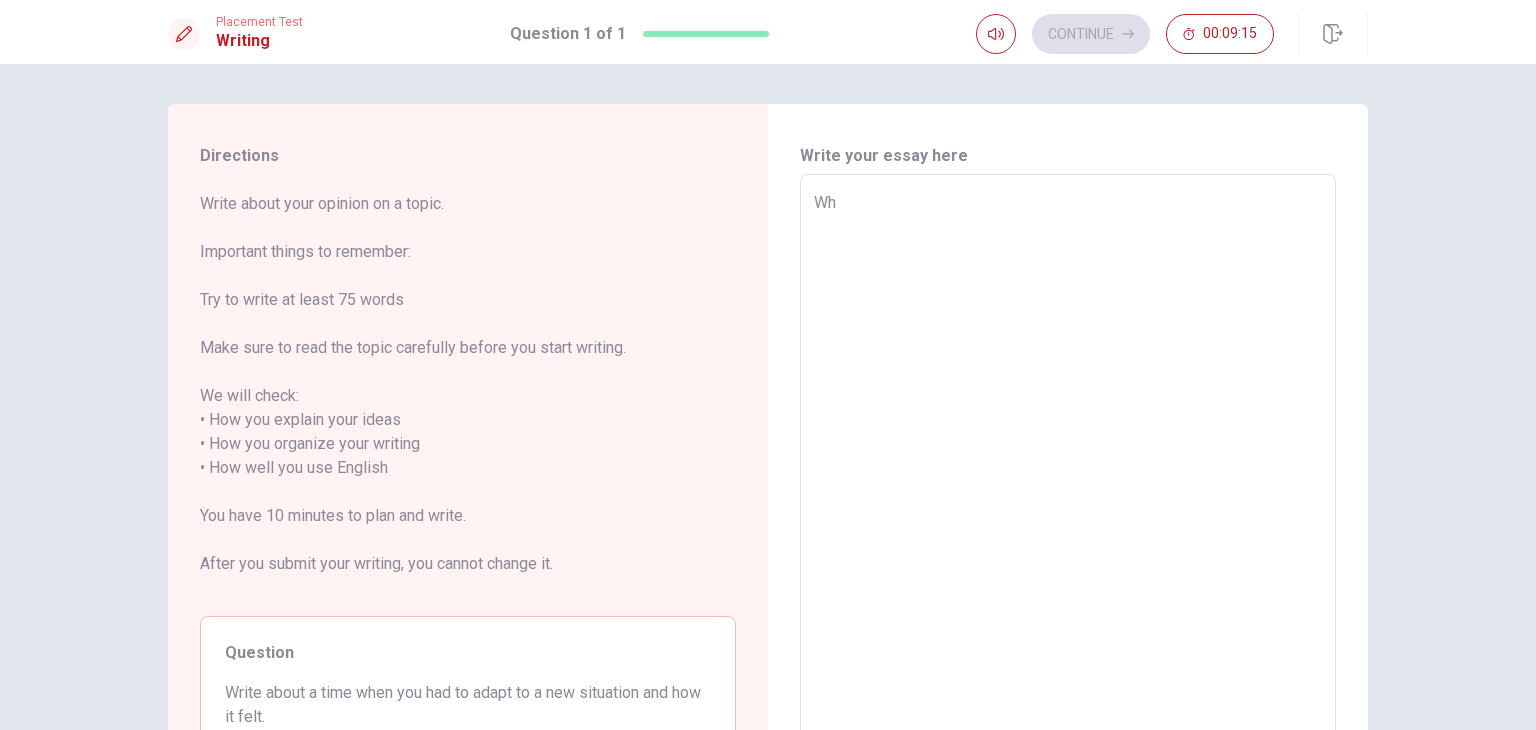 type on "x" 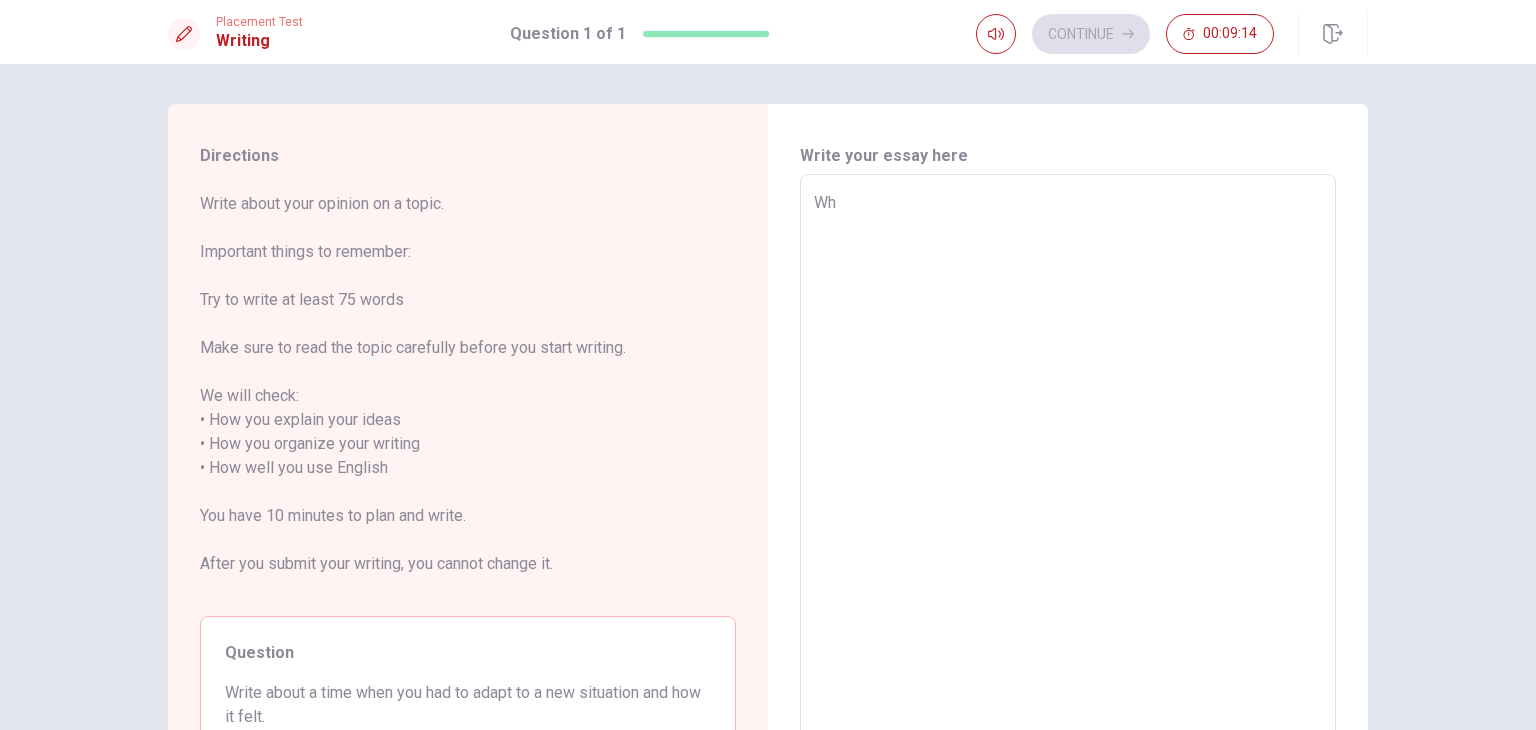 type on "Whe" 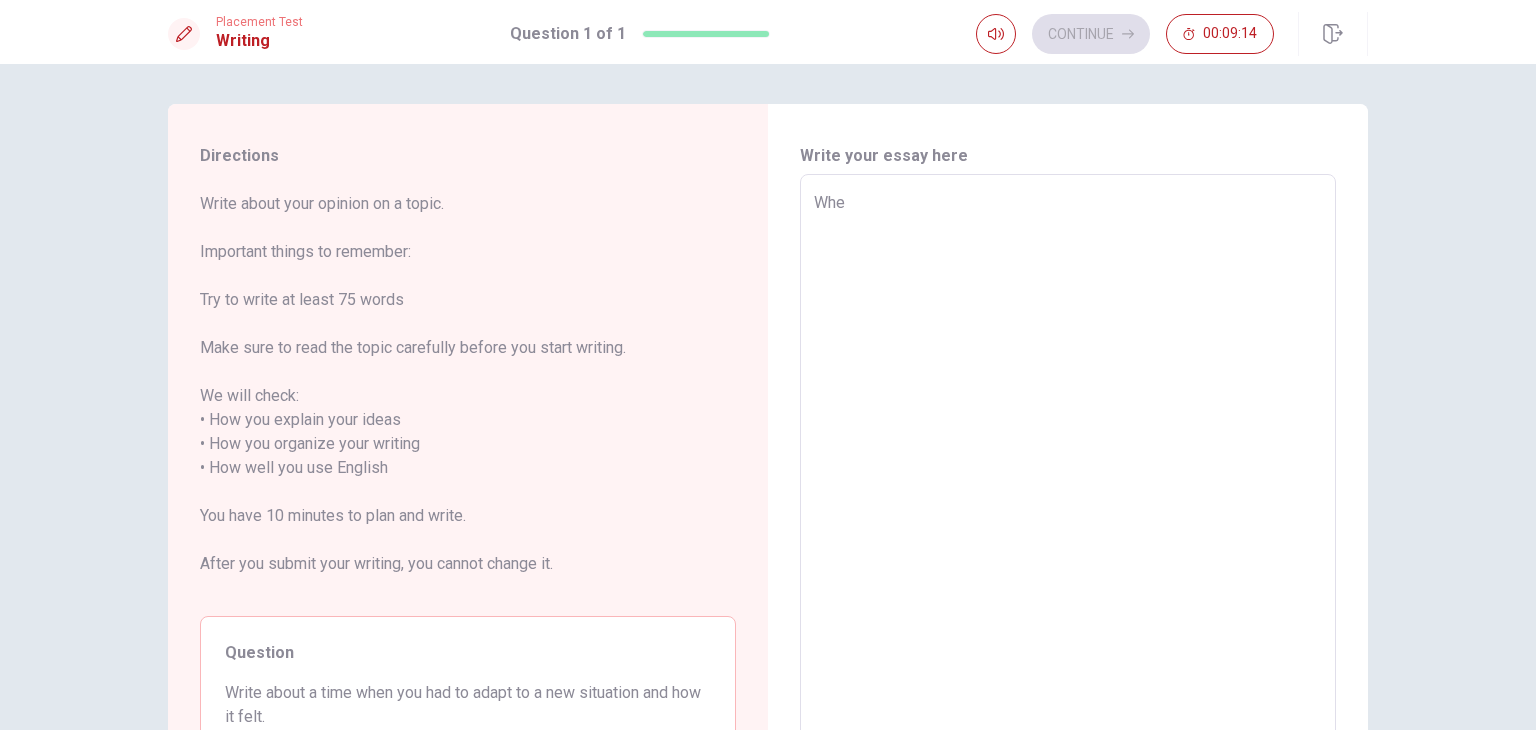 type on "x" 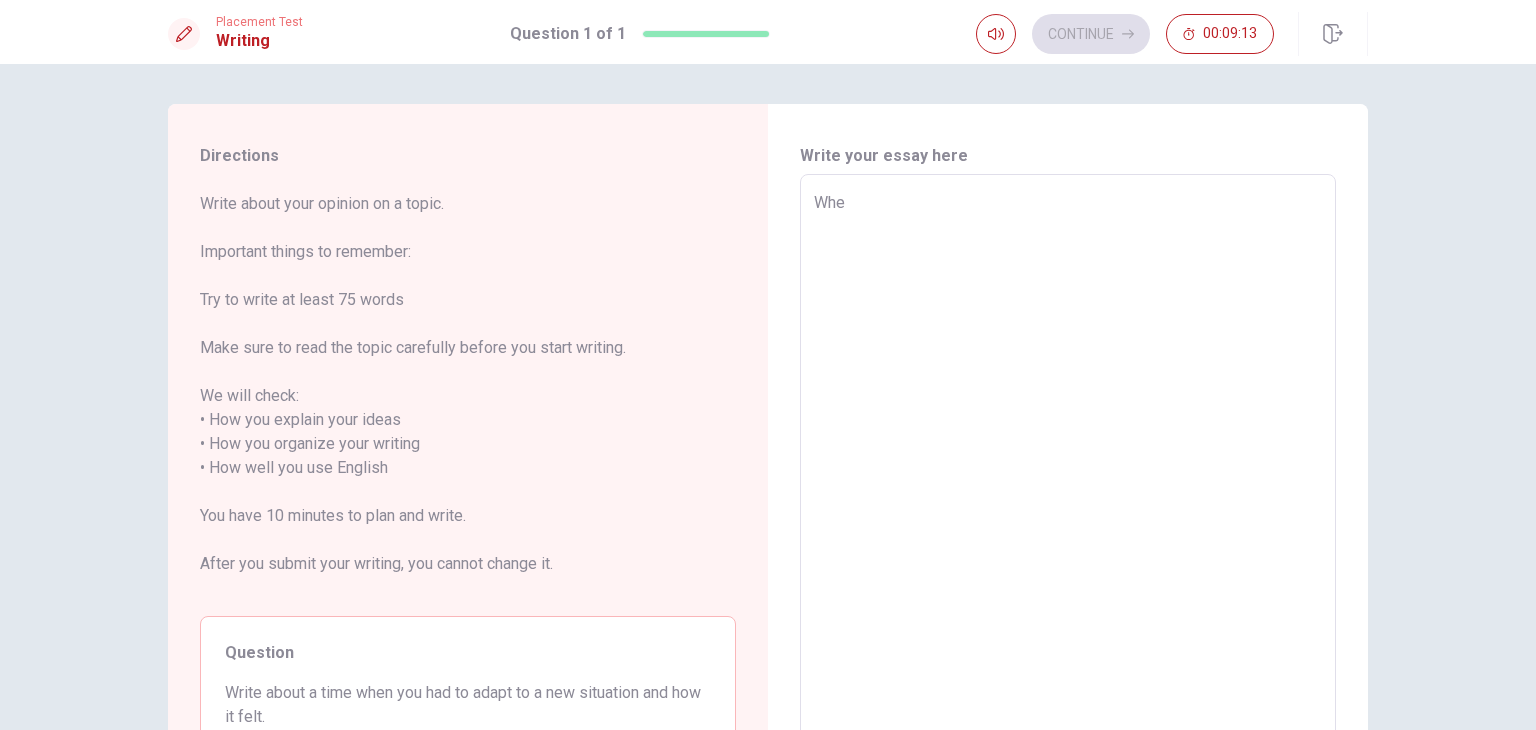 type on "When" 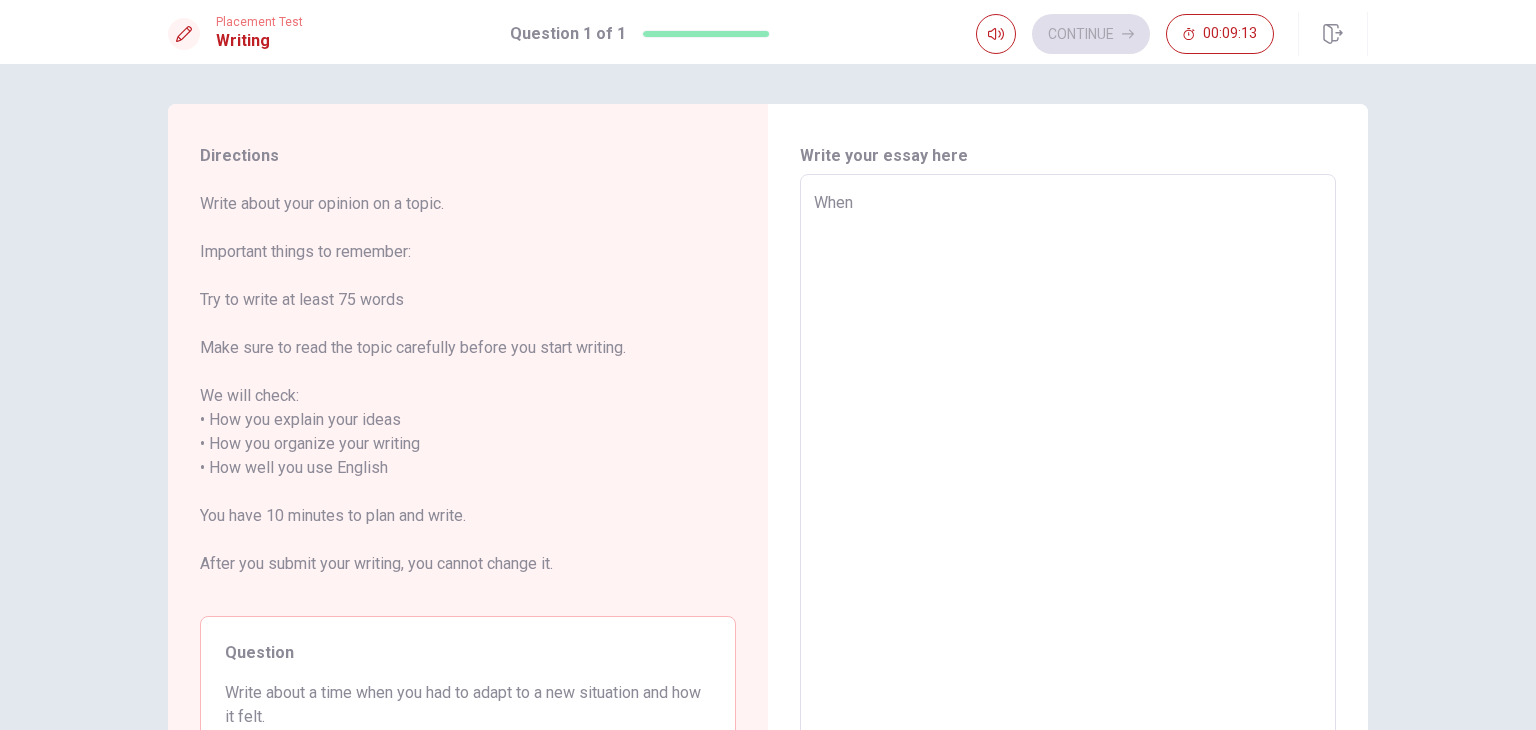 type on "x" 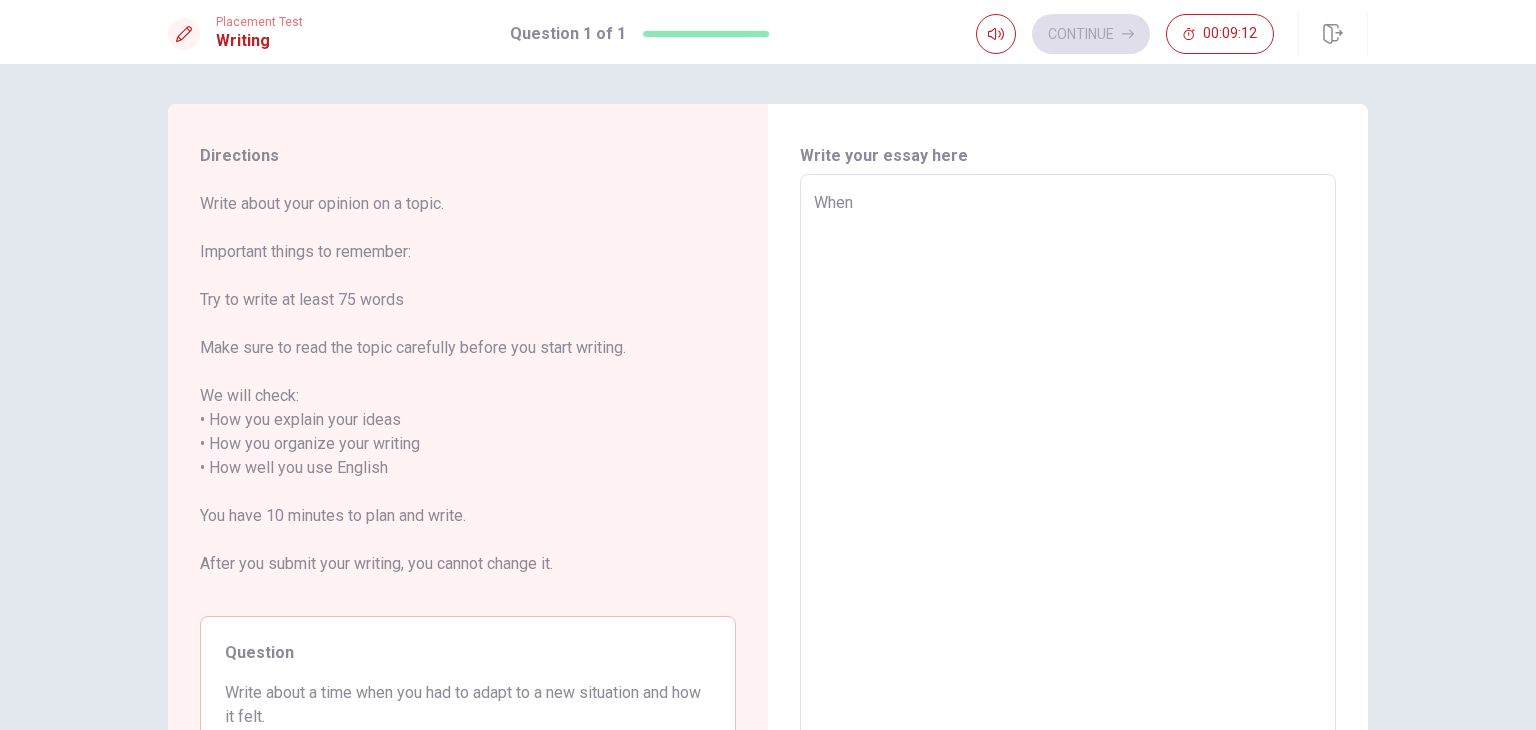 type on "x" 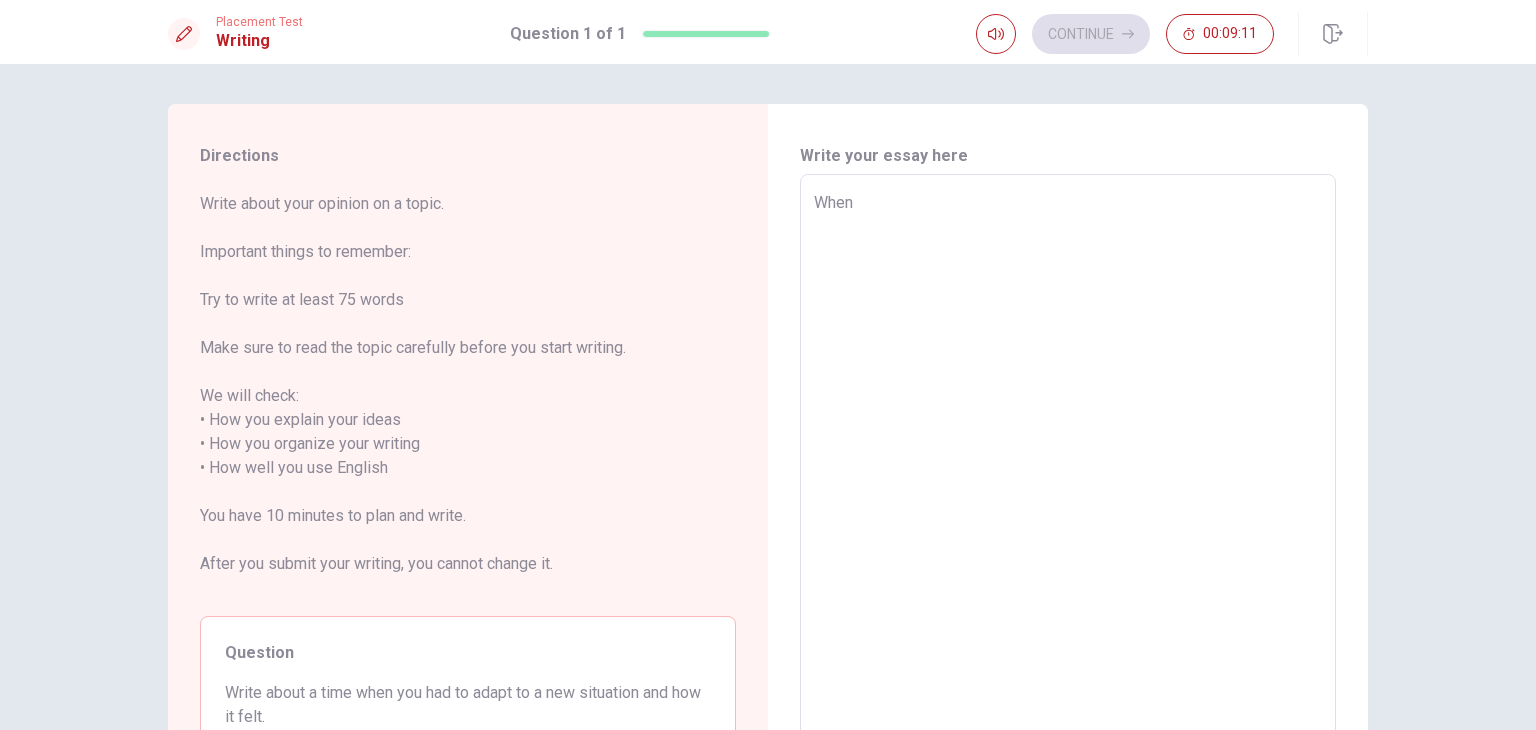 type on "When i" 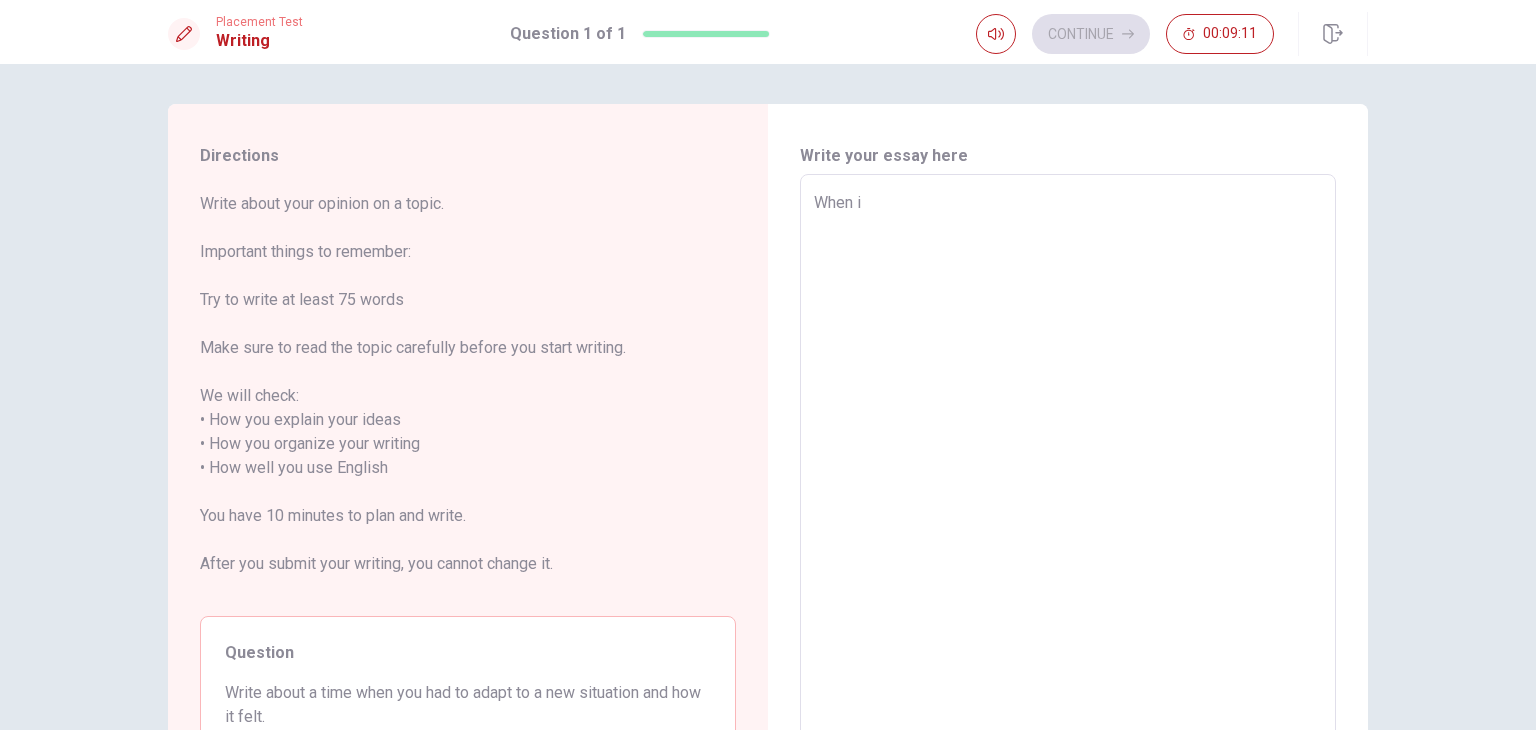 type on "x" 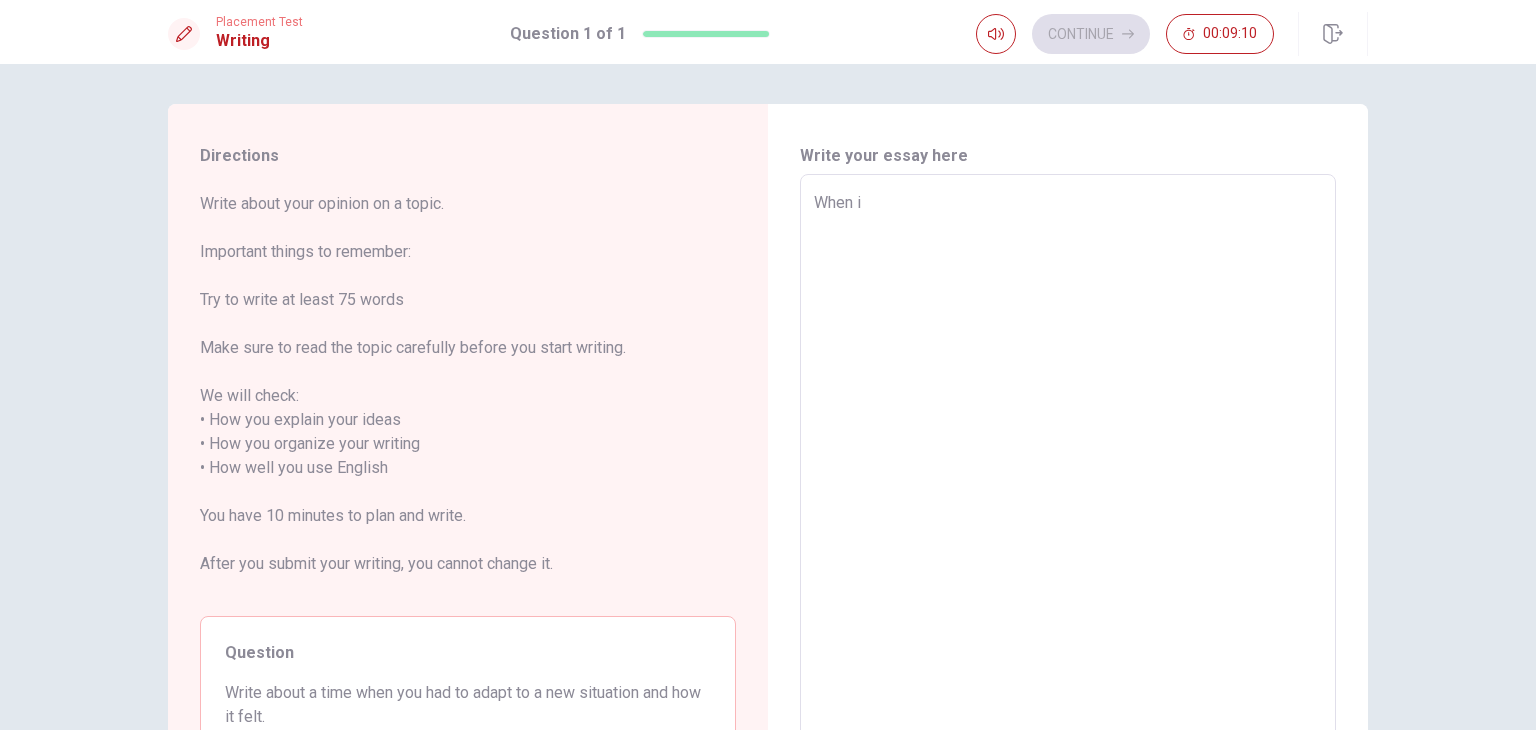 type on "When i w" 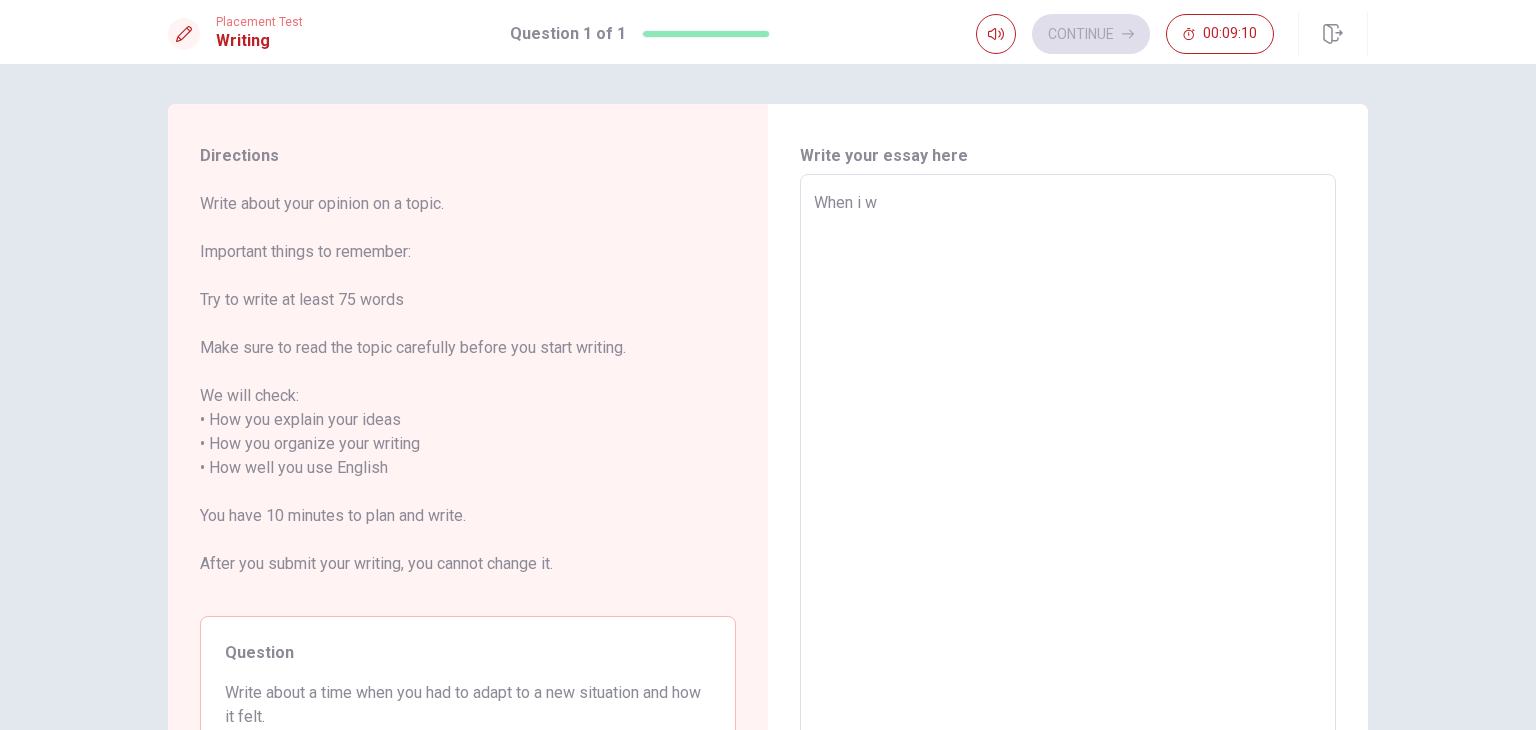 type on "x" 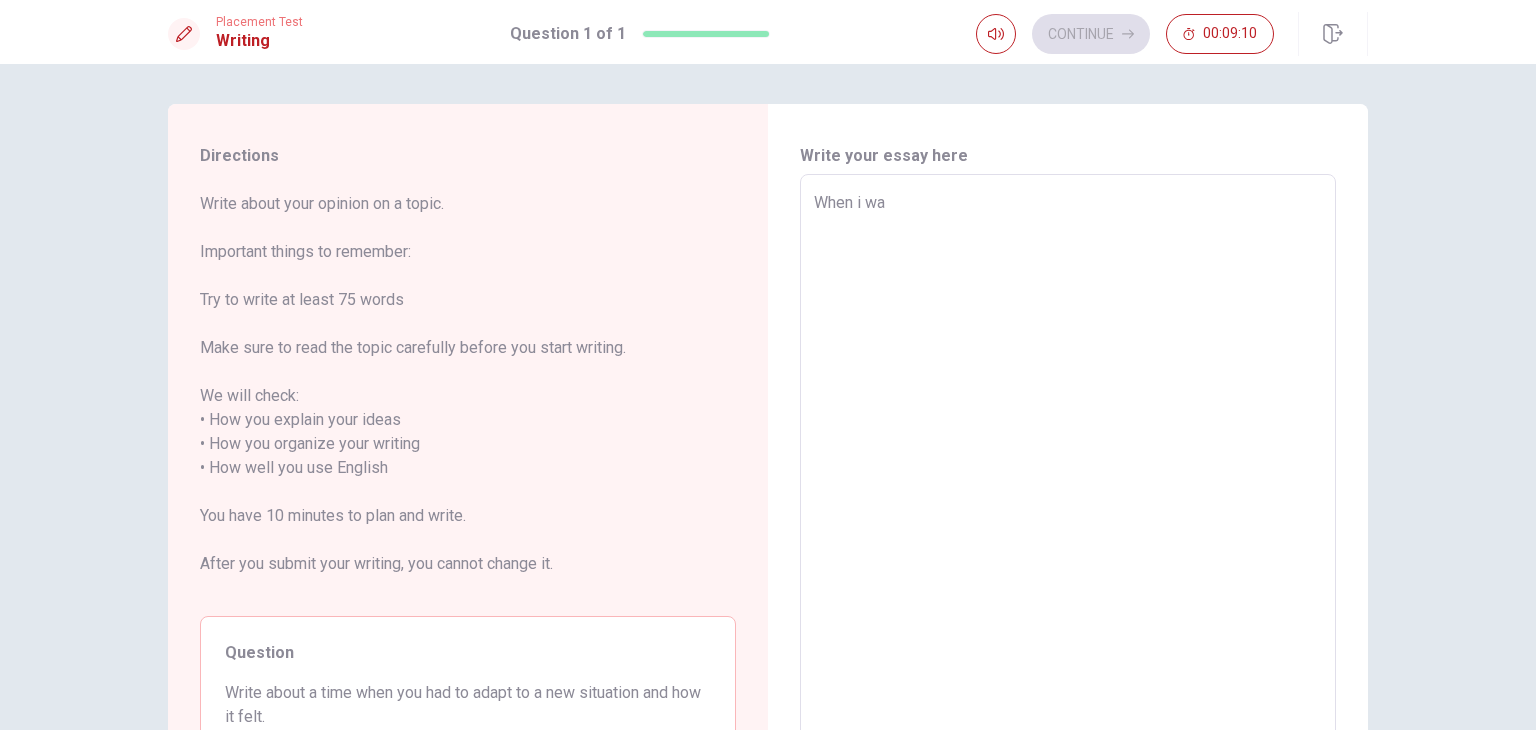 type on "x" 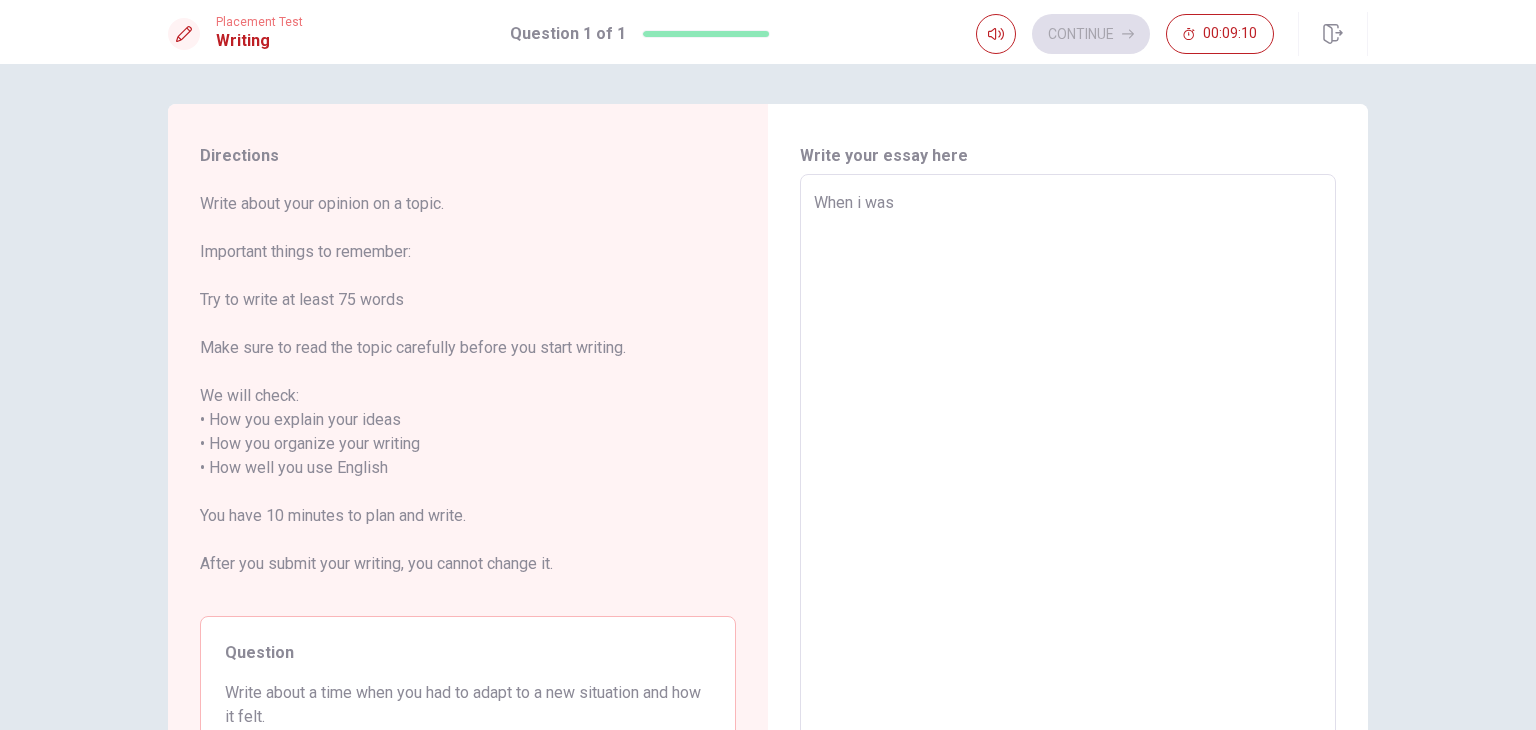 type on "When i was" 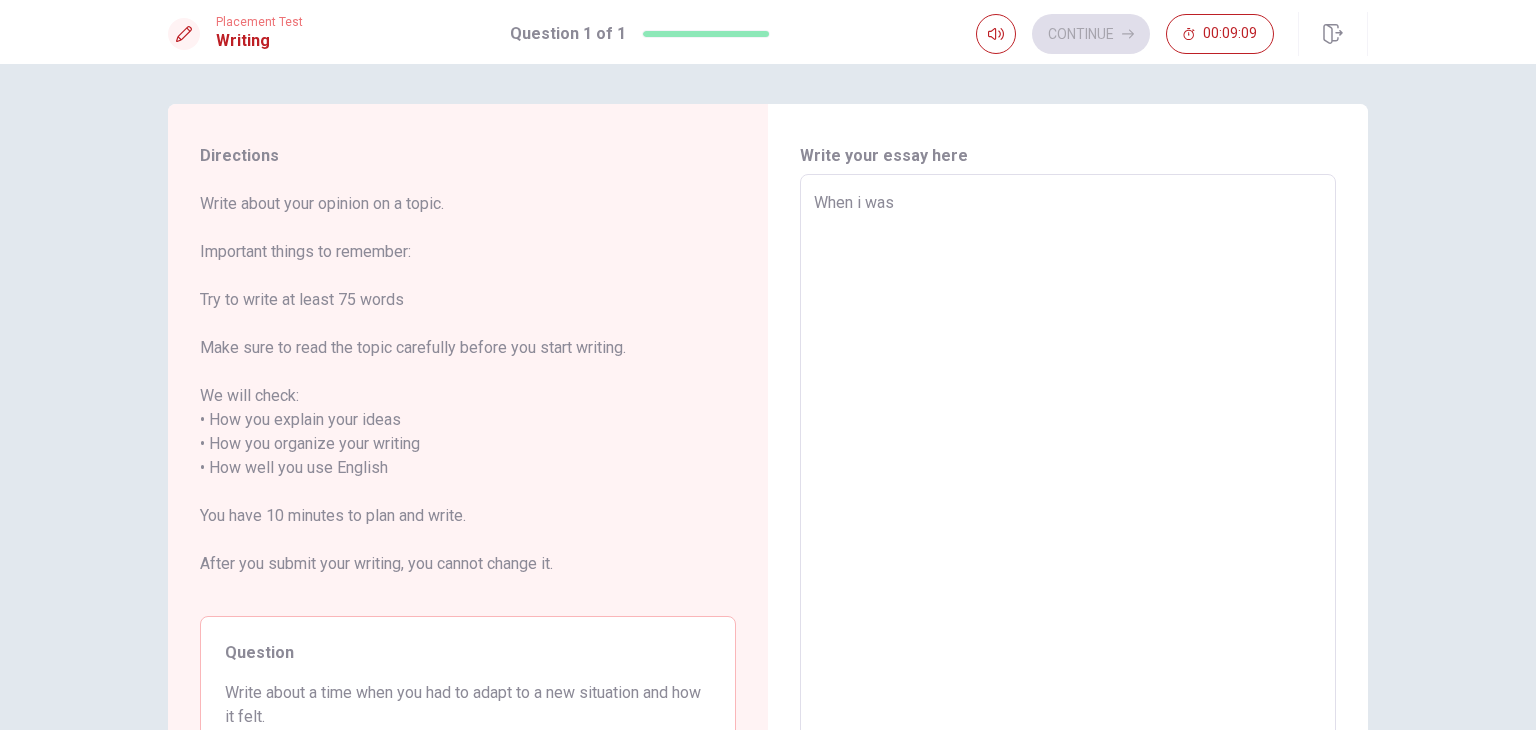 type on "x" 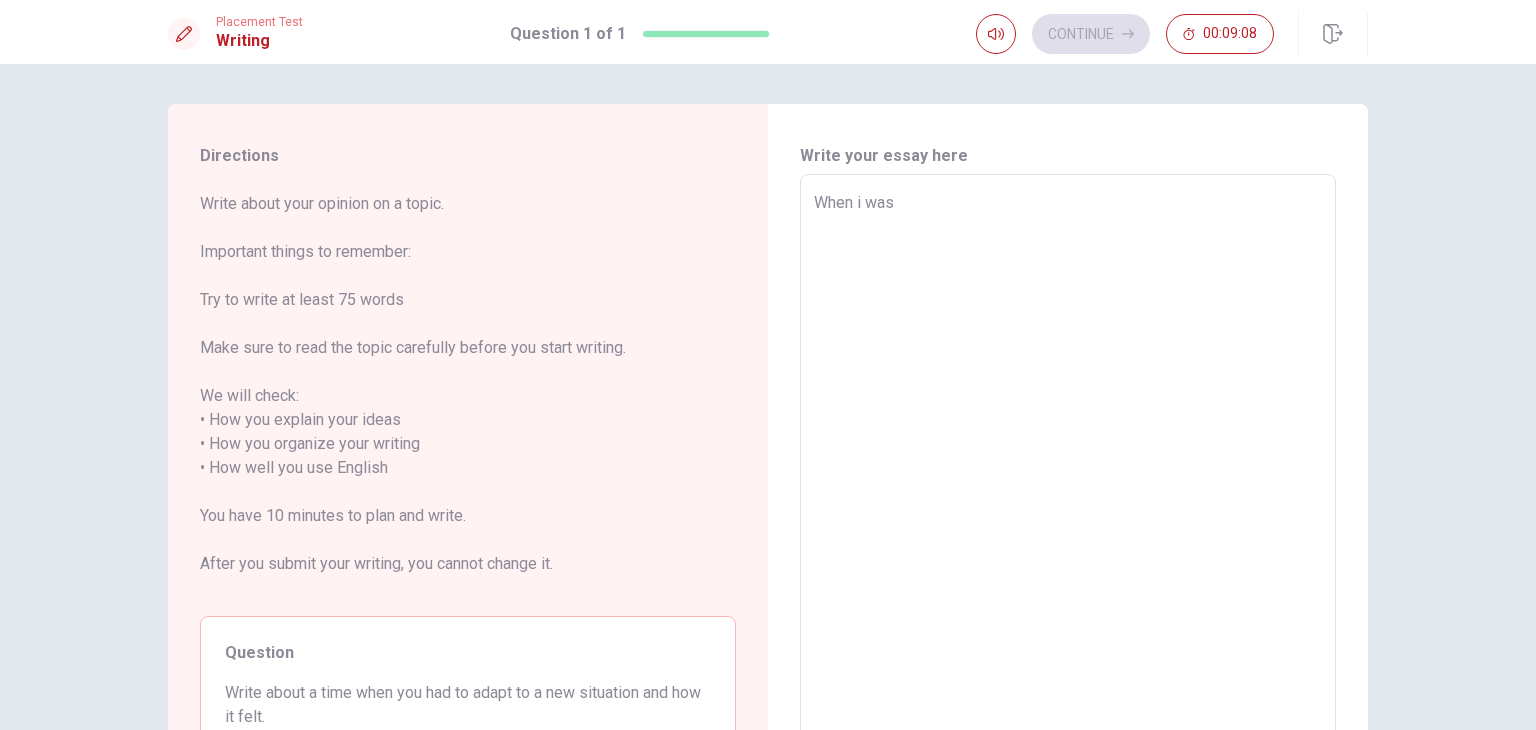 type on "When i wa" 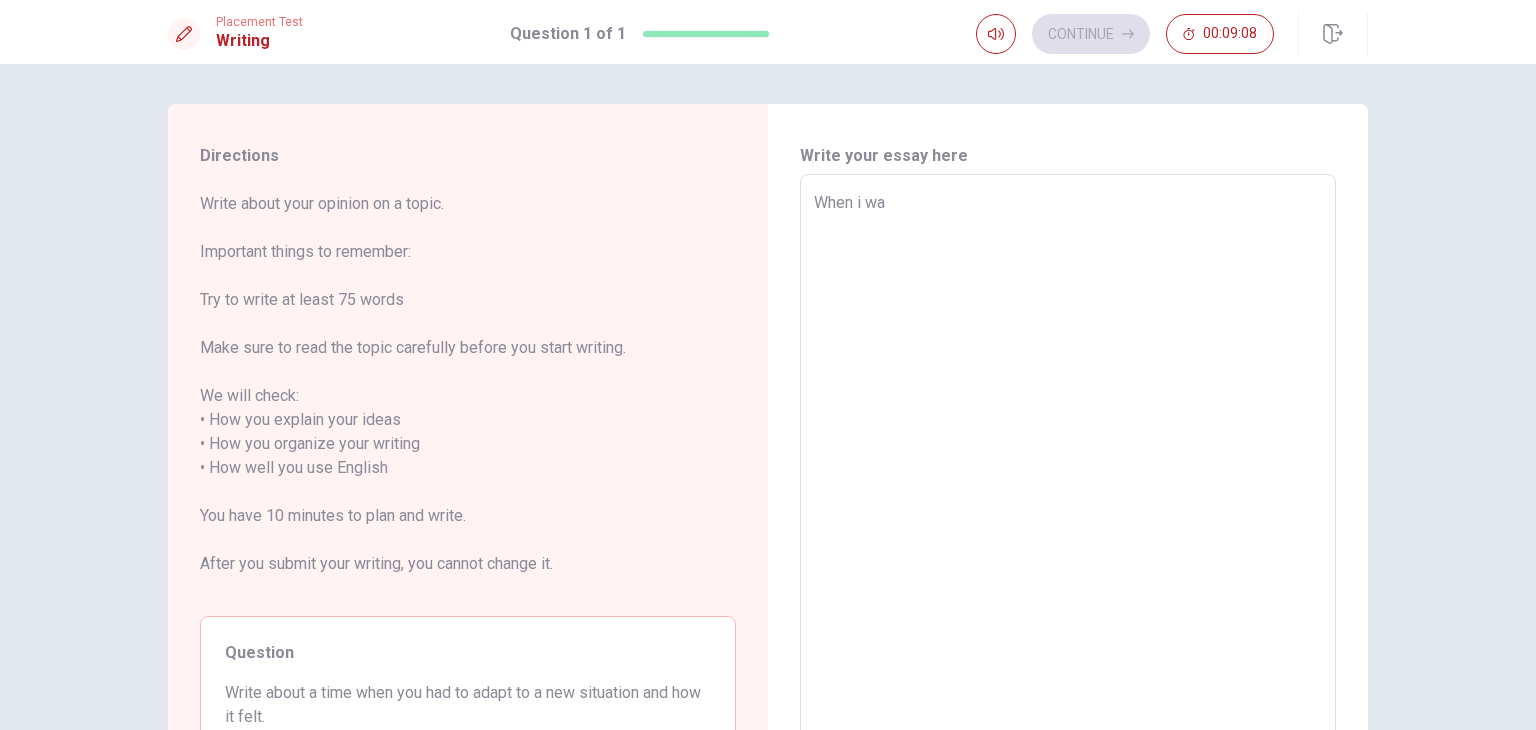 type on "x" 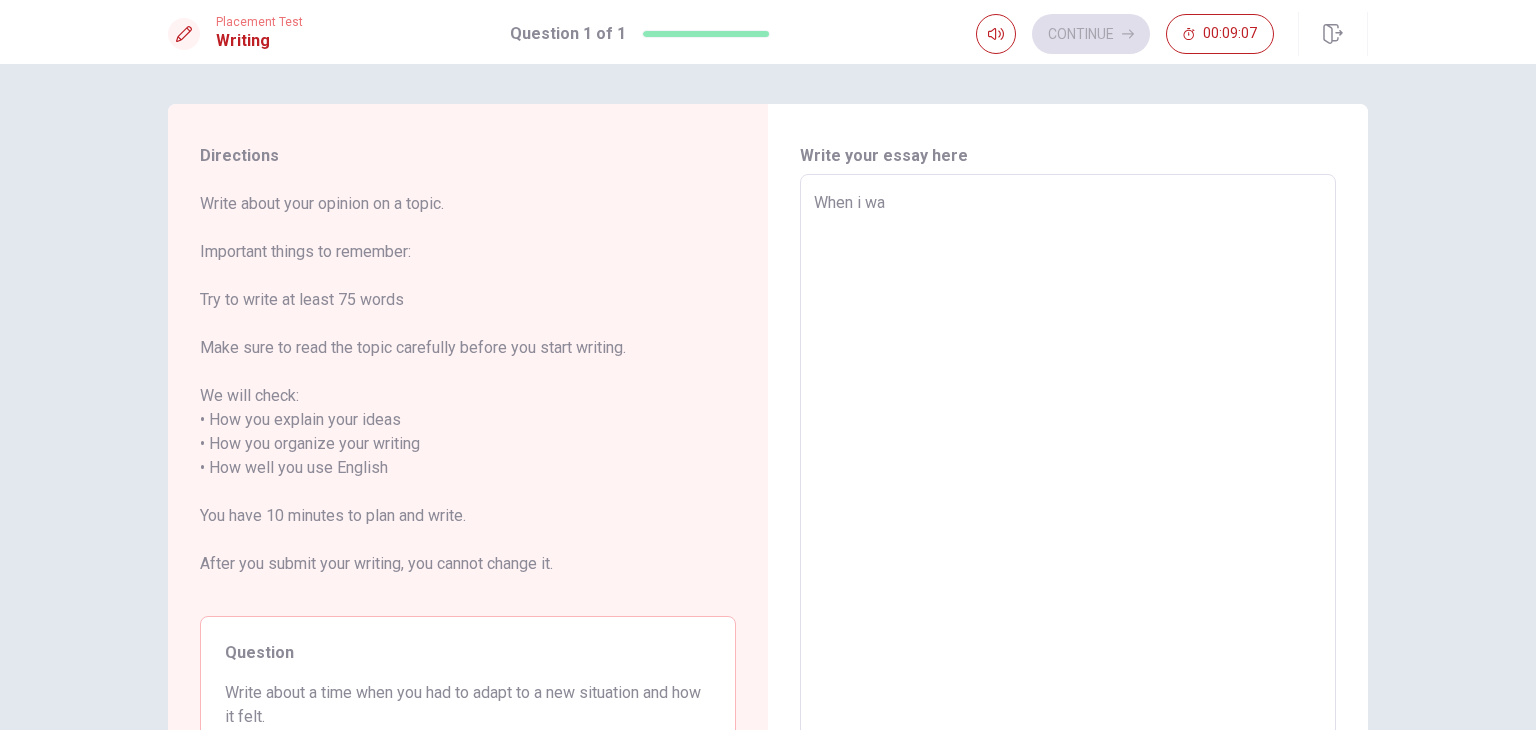 type on "When i w" 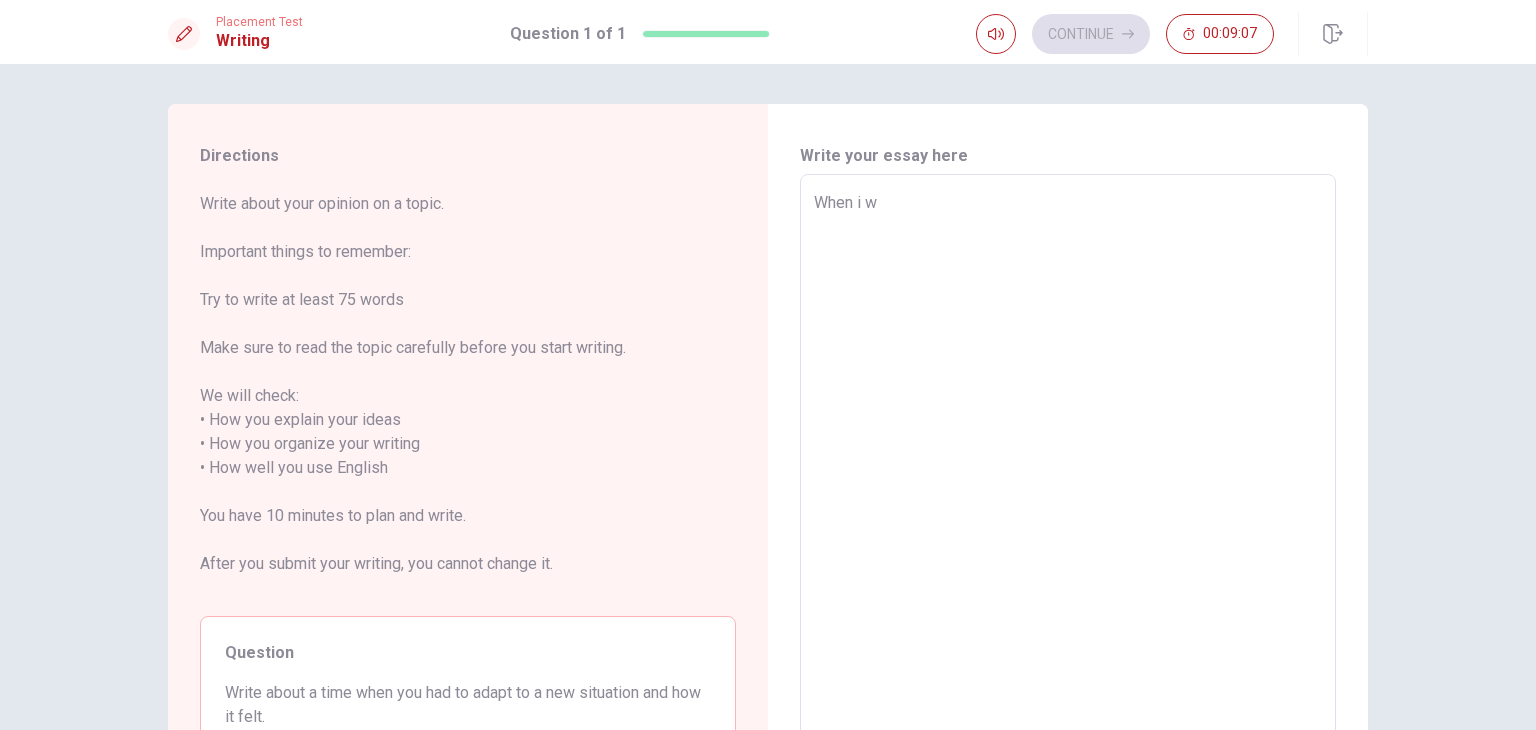 type on "x" 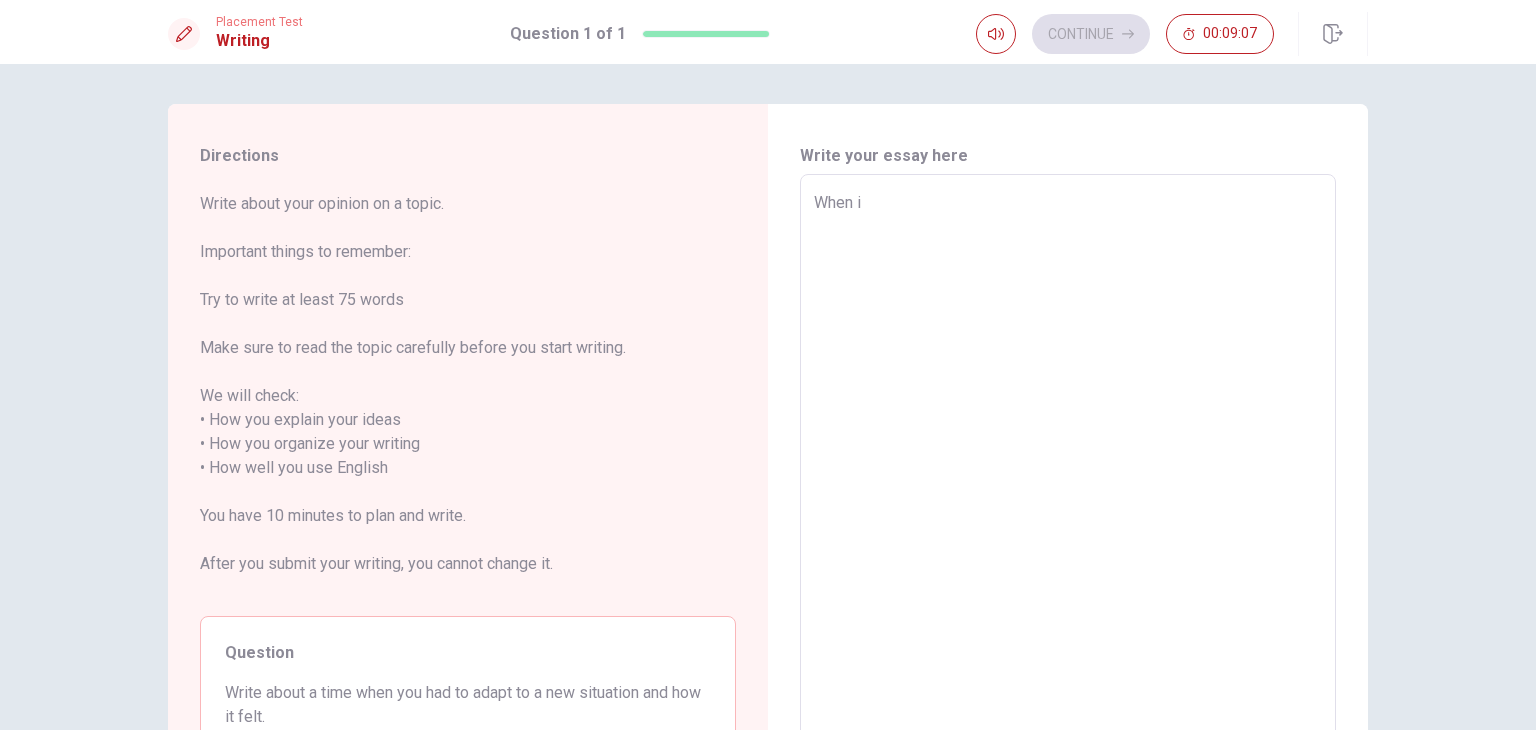 type on "x" 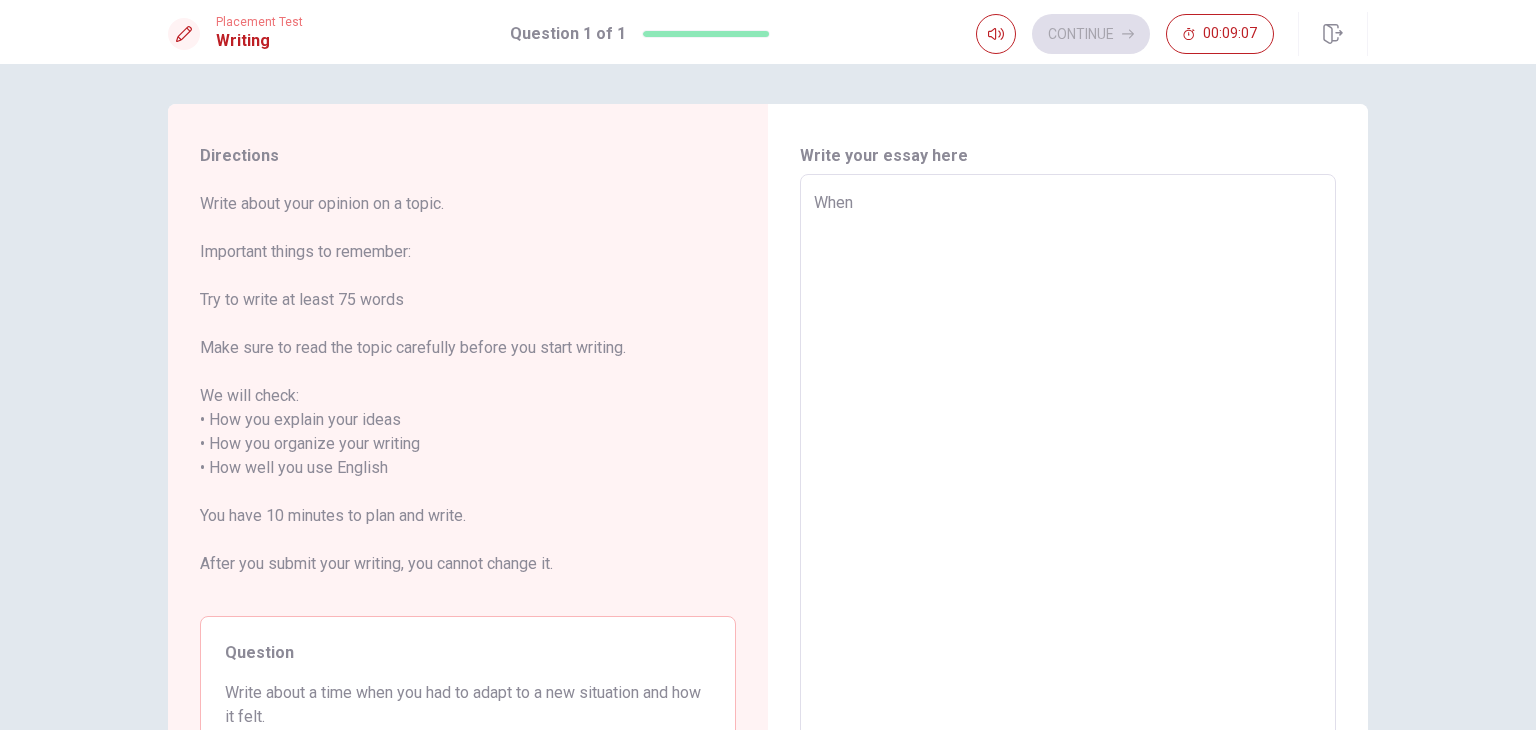 type on "x" 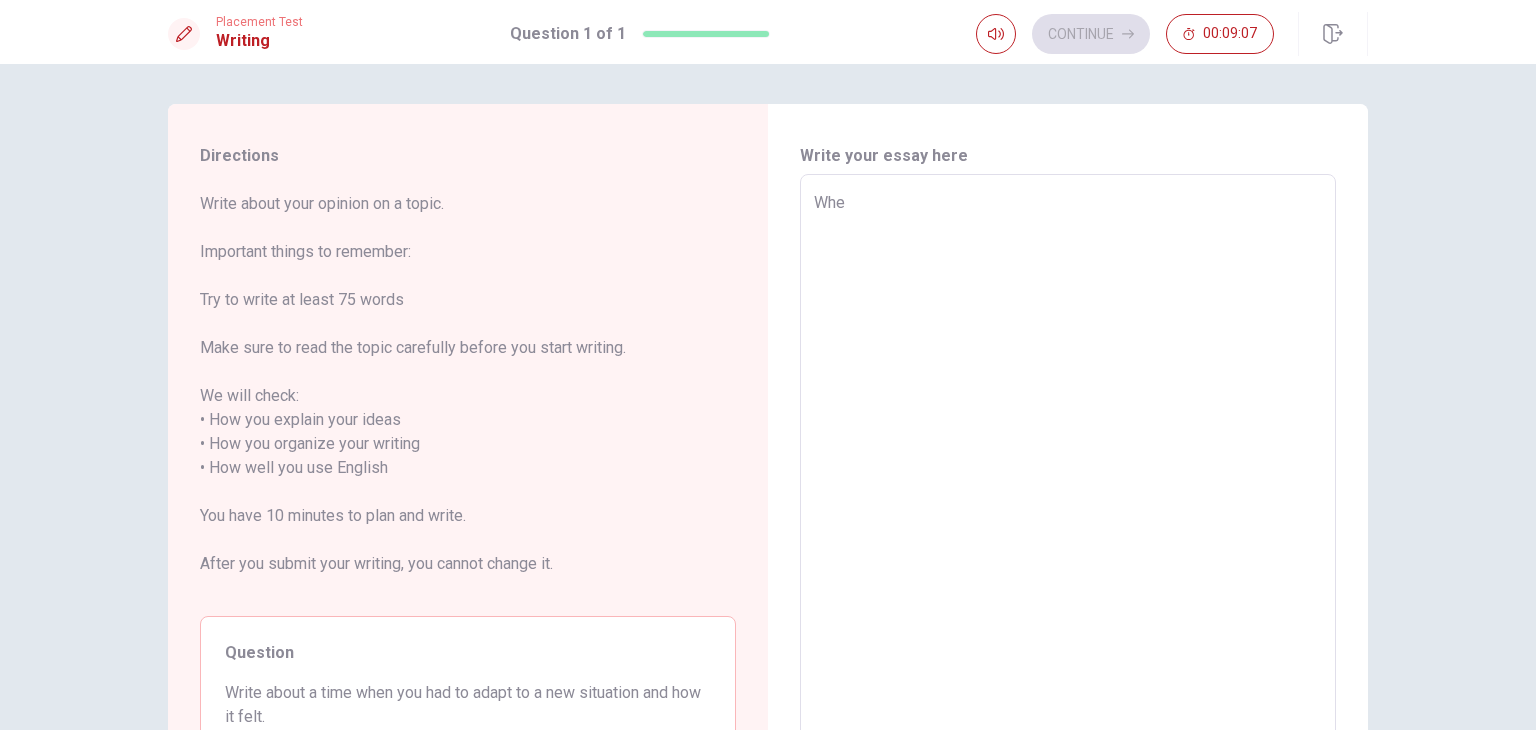 type on "x" 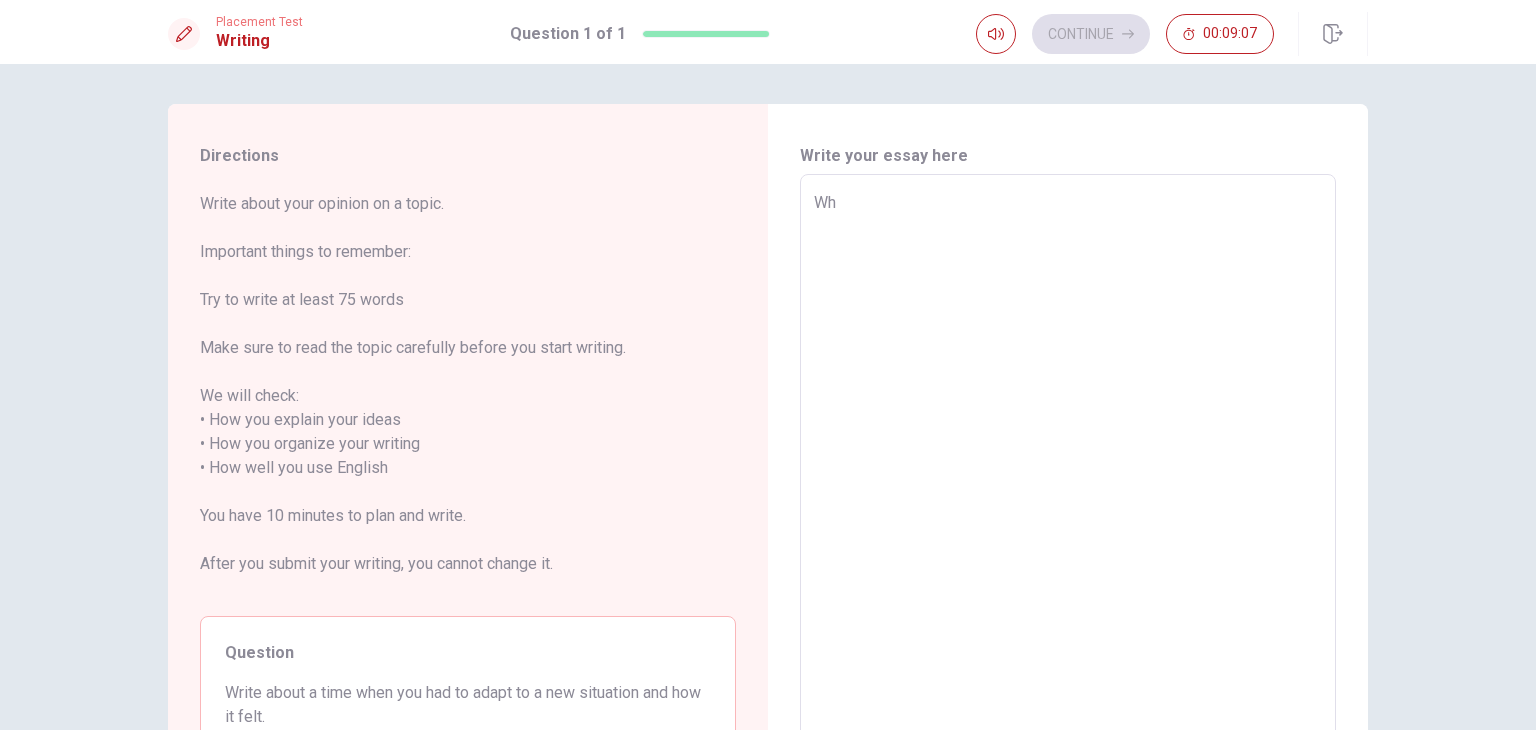 type on "x" 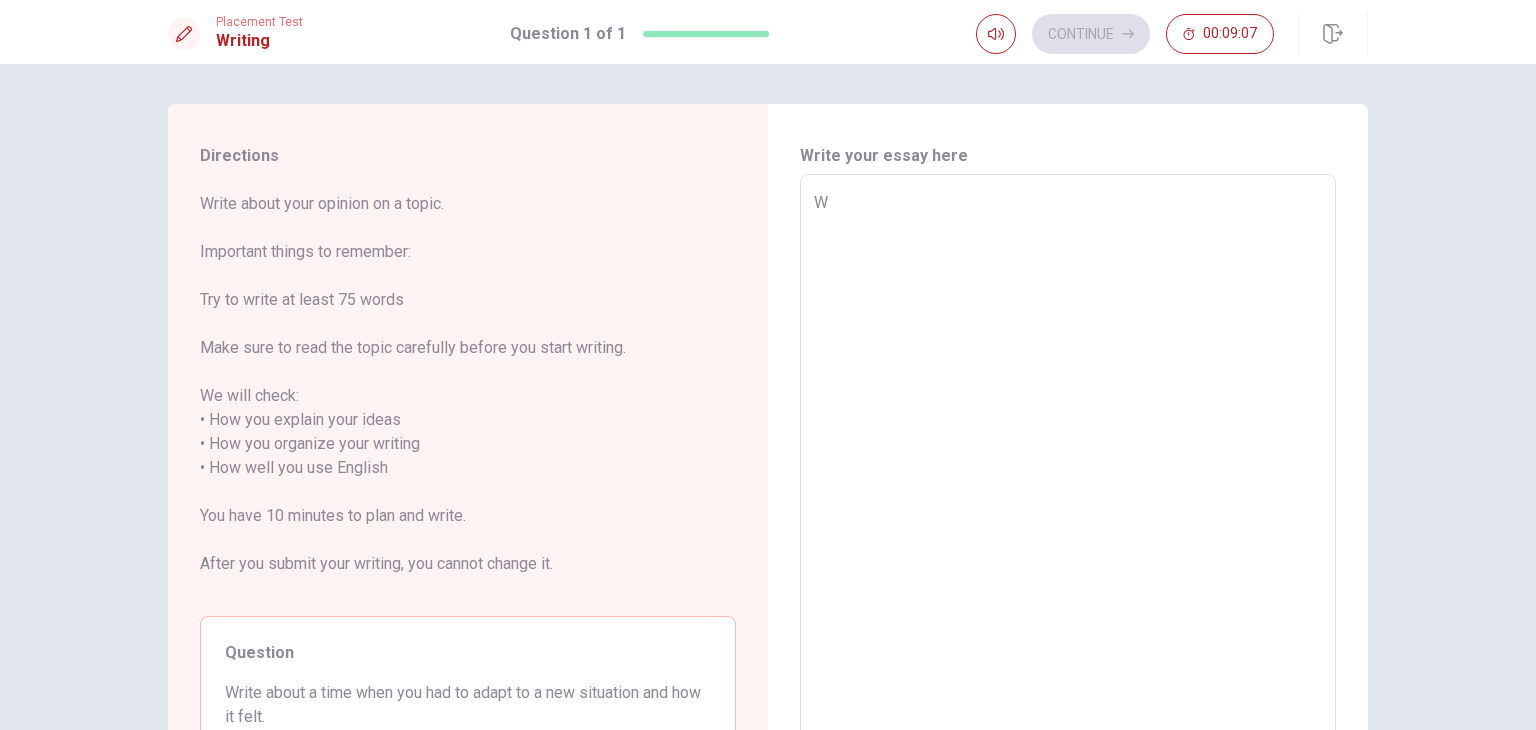 type on "x" 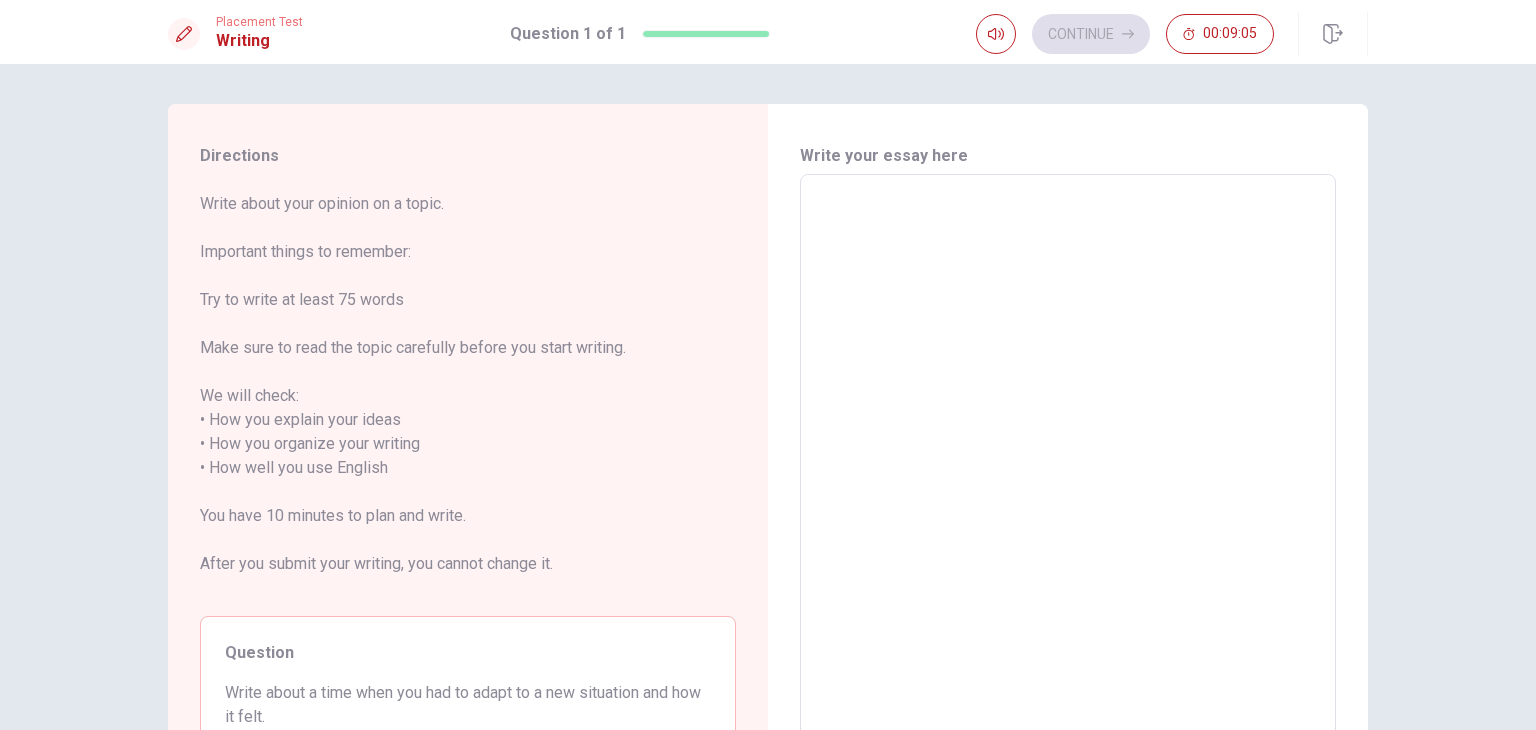 type on "x" 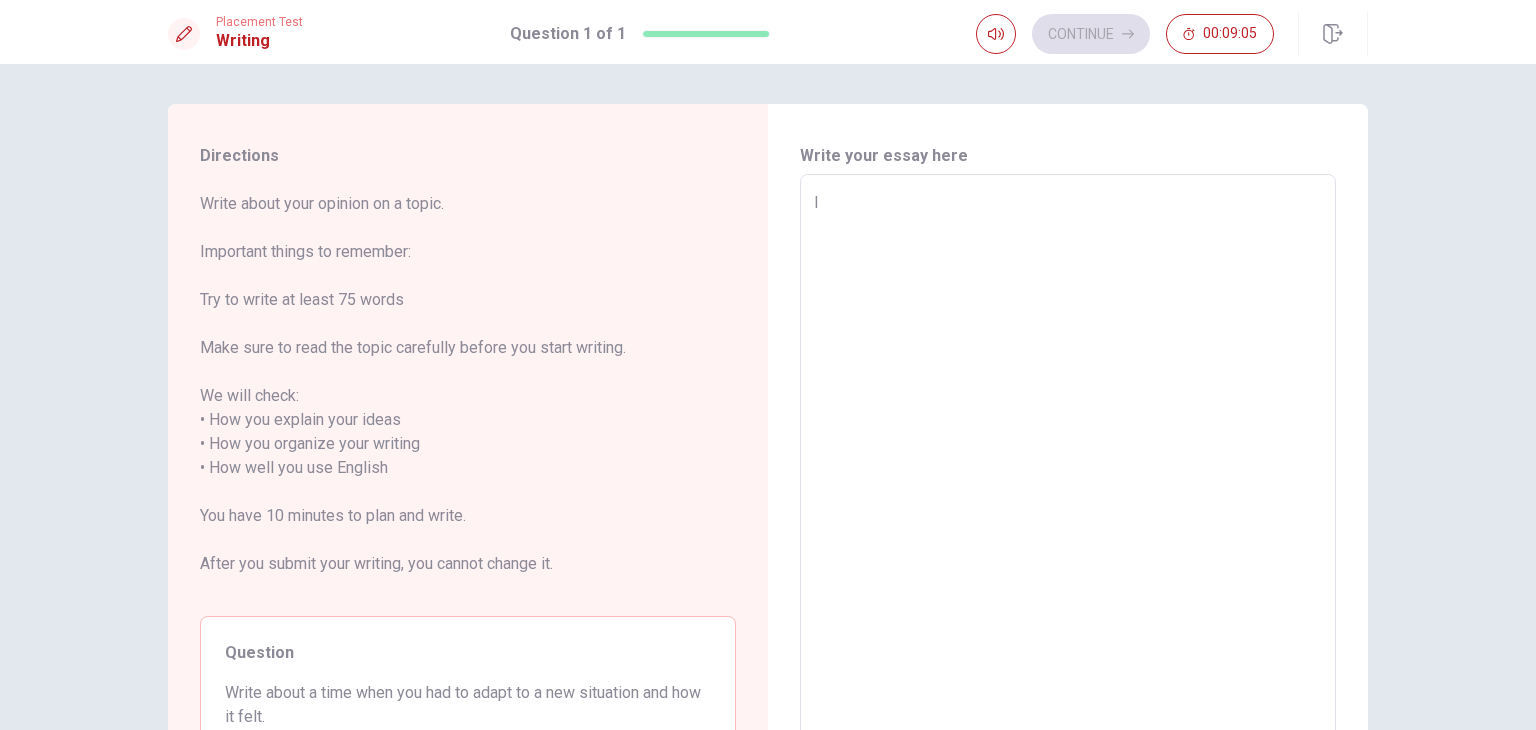 type on "x" 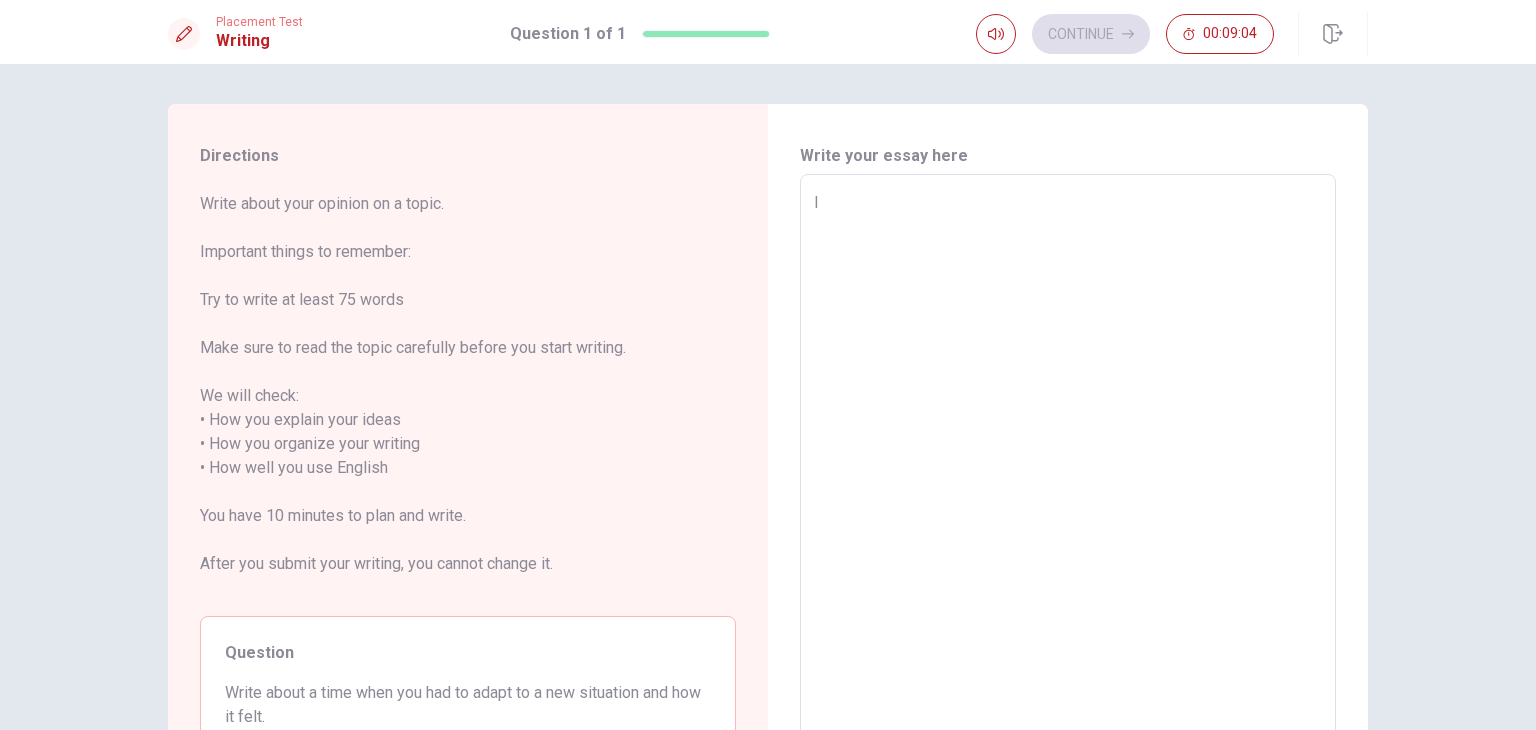 type on "I" 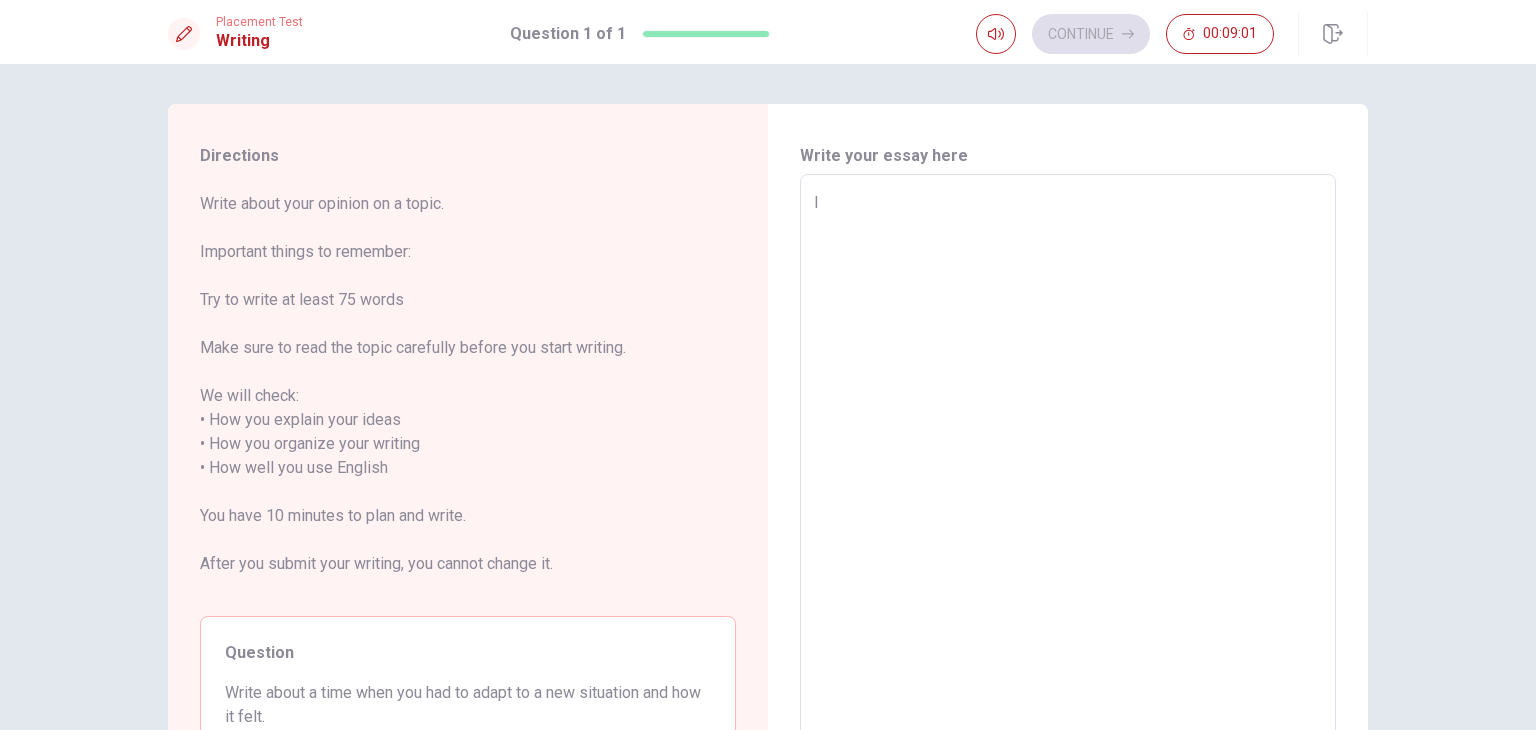 type on "x" 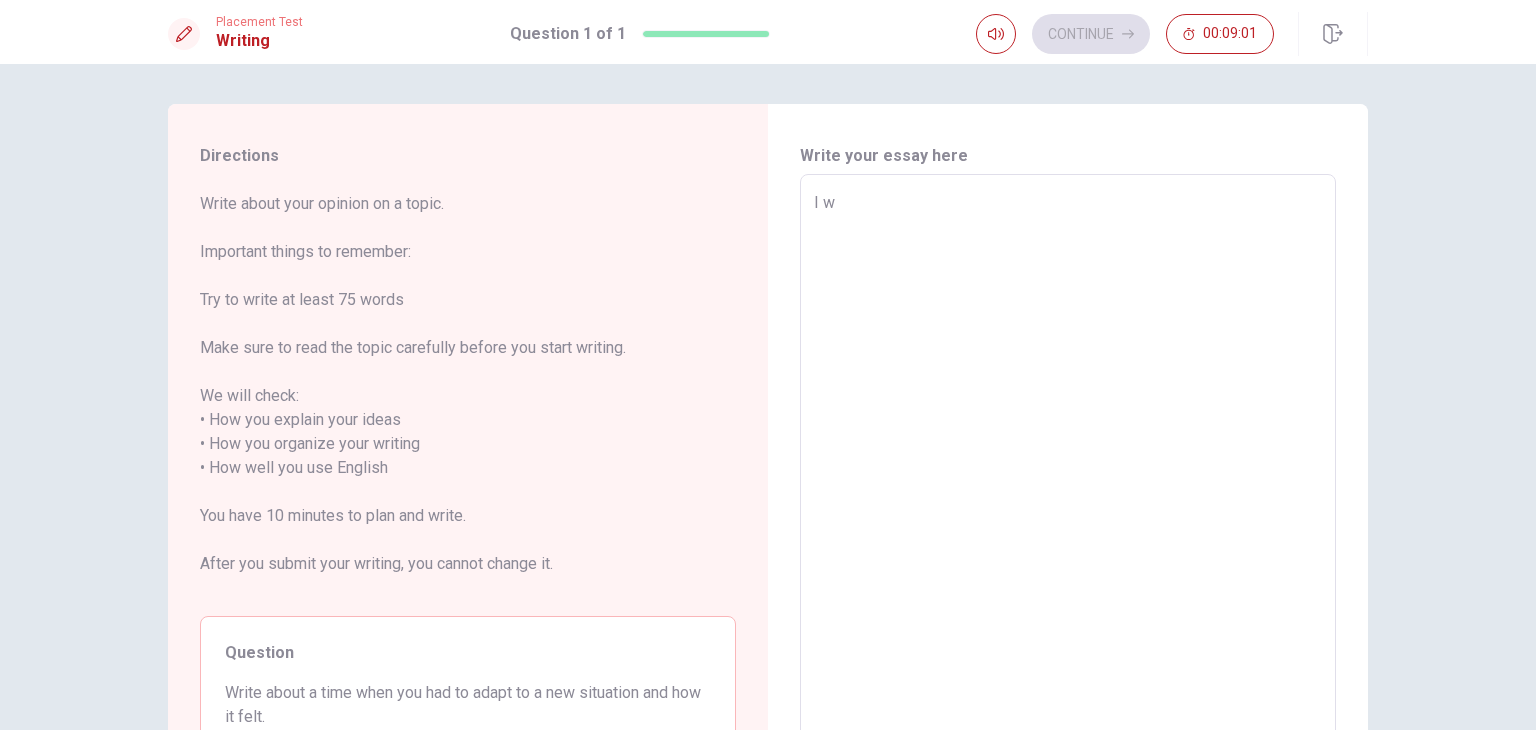 type on "x" 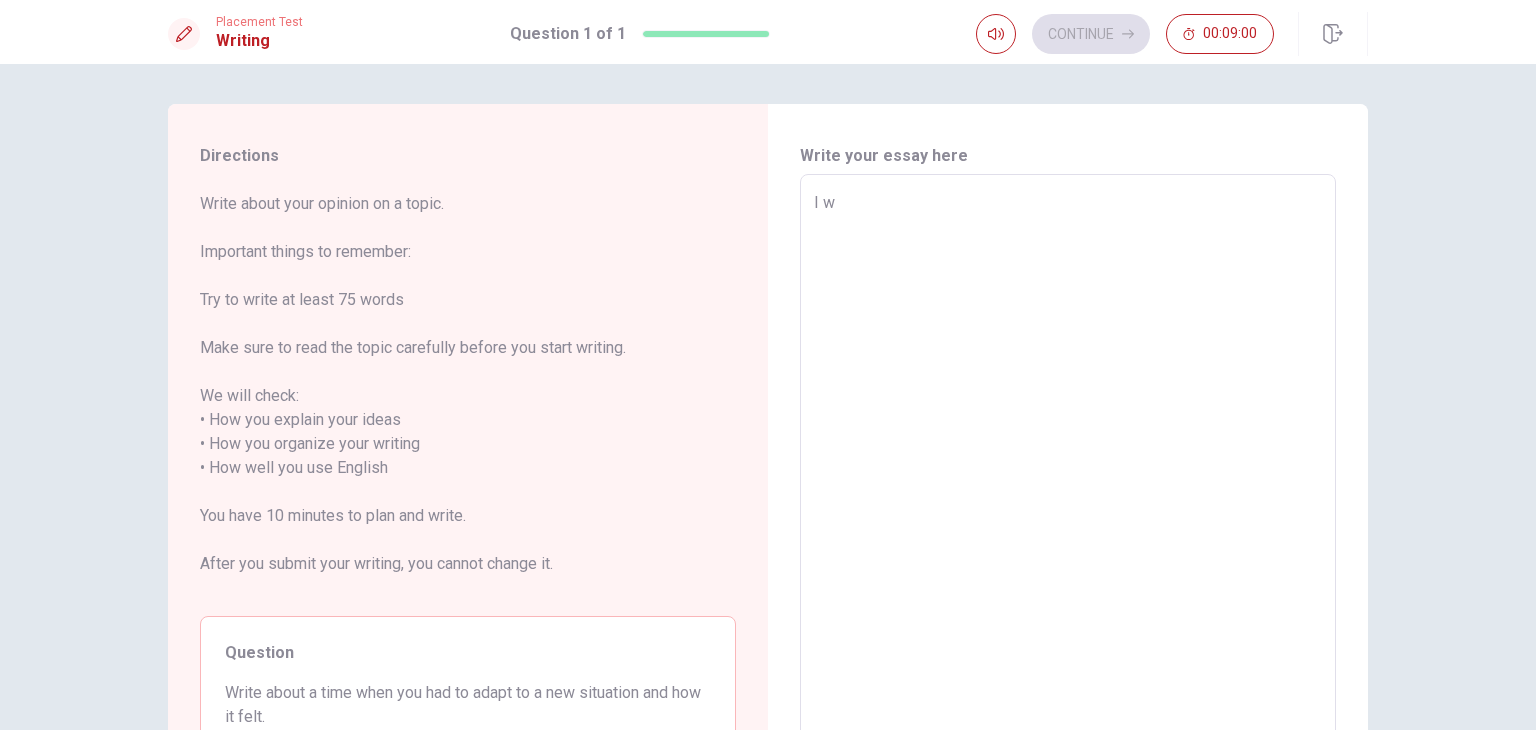type on "I we" 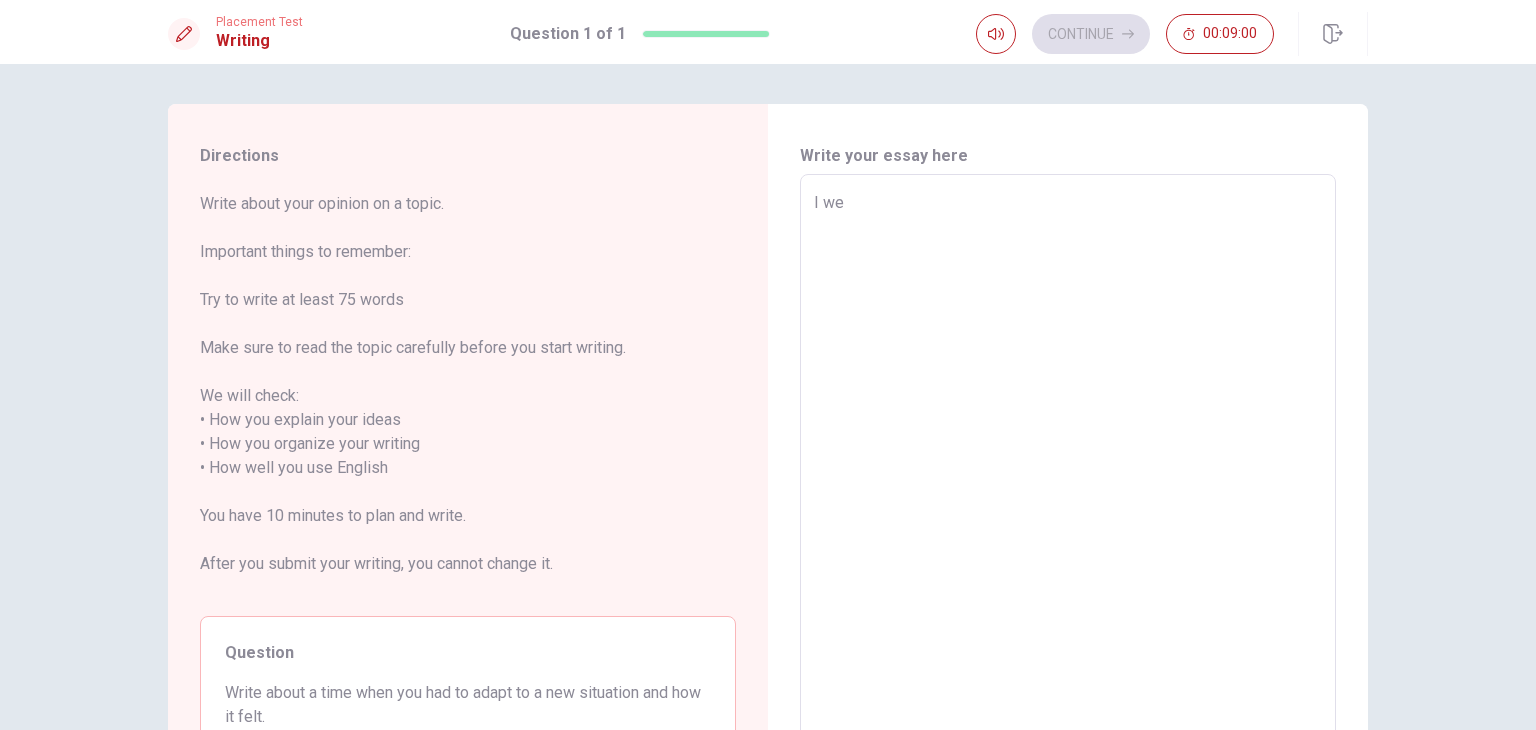 type on "x" 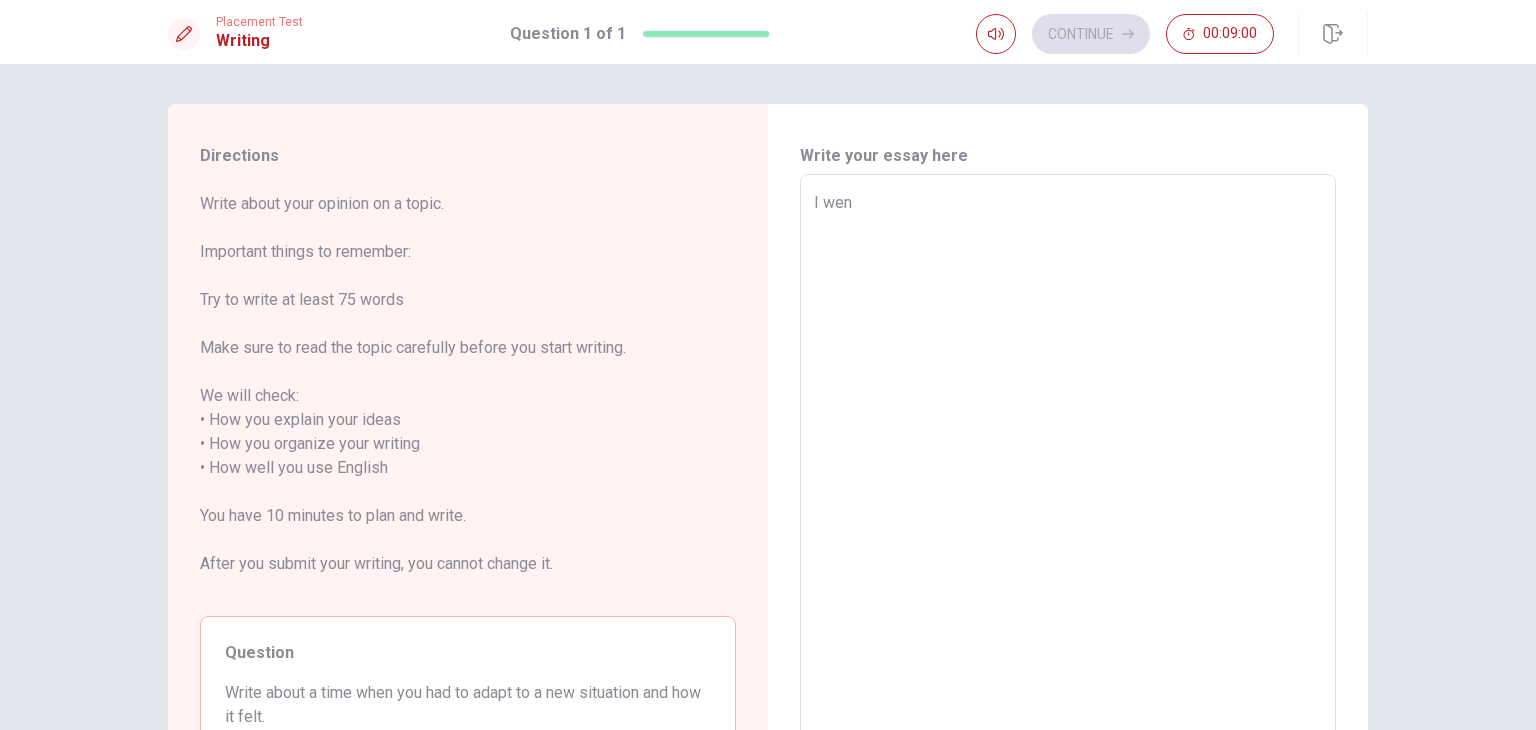 type on "x" 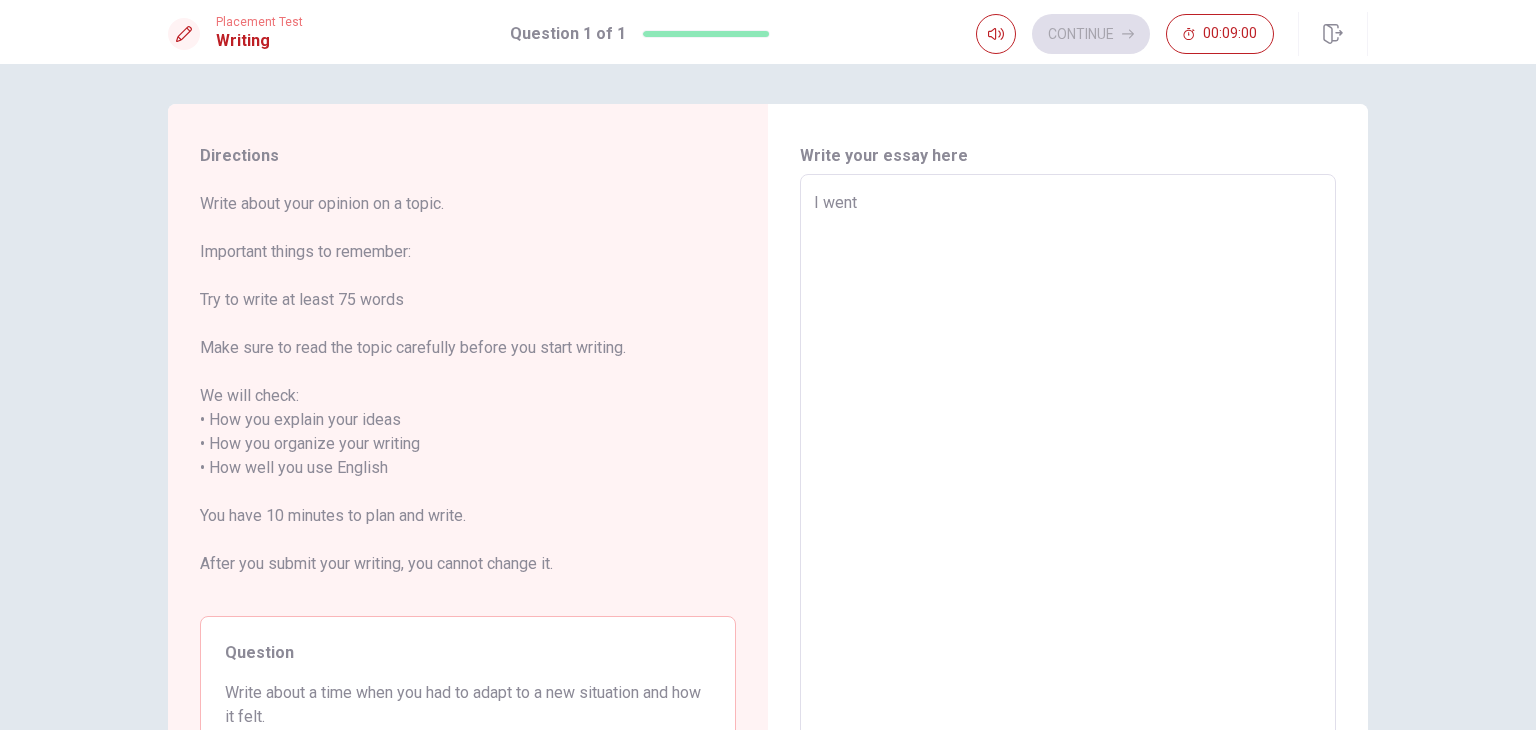 type on "x" 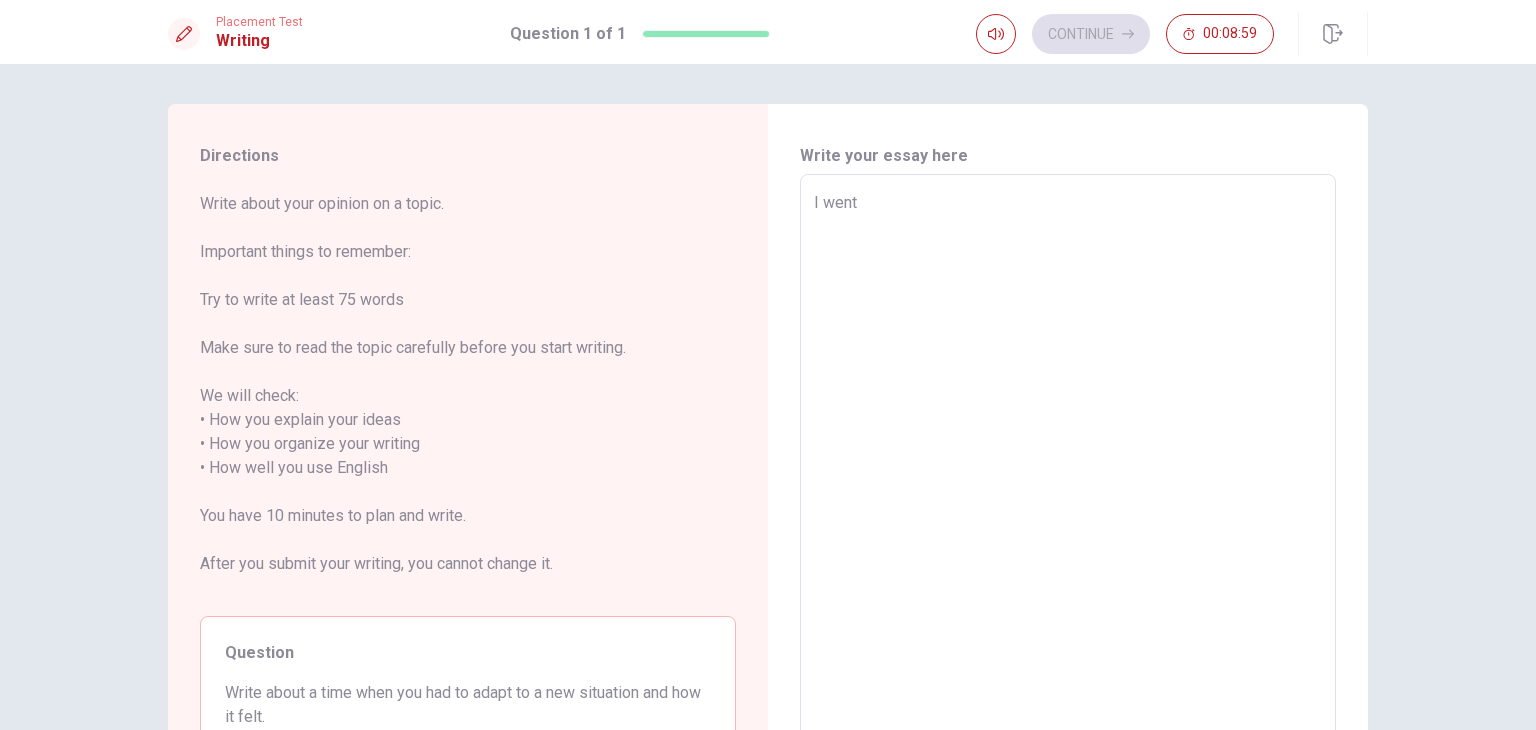 type on "I went" 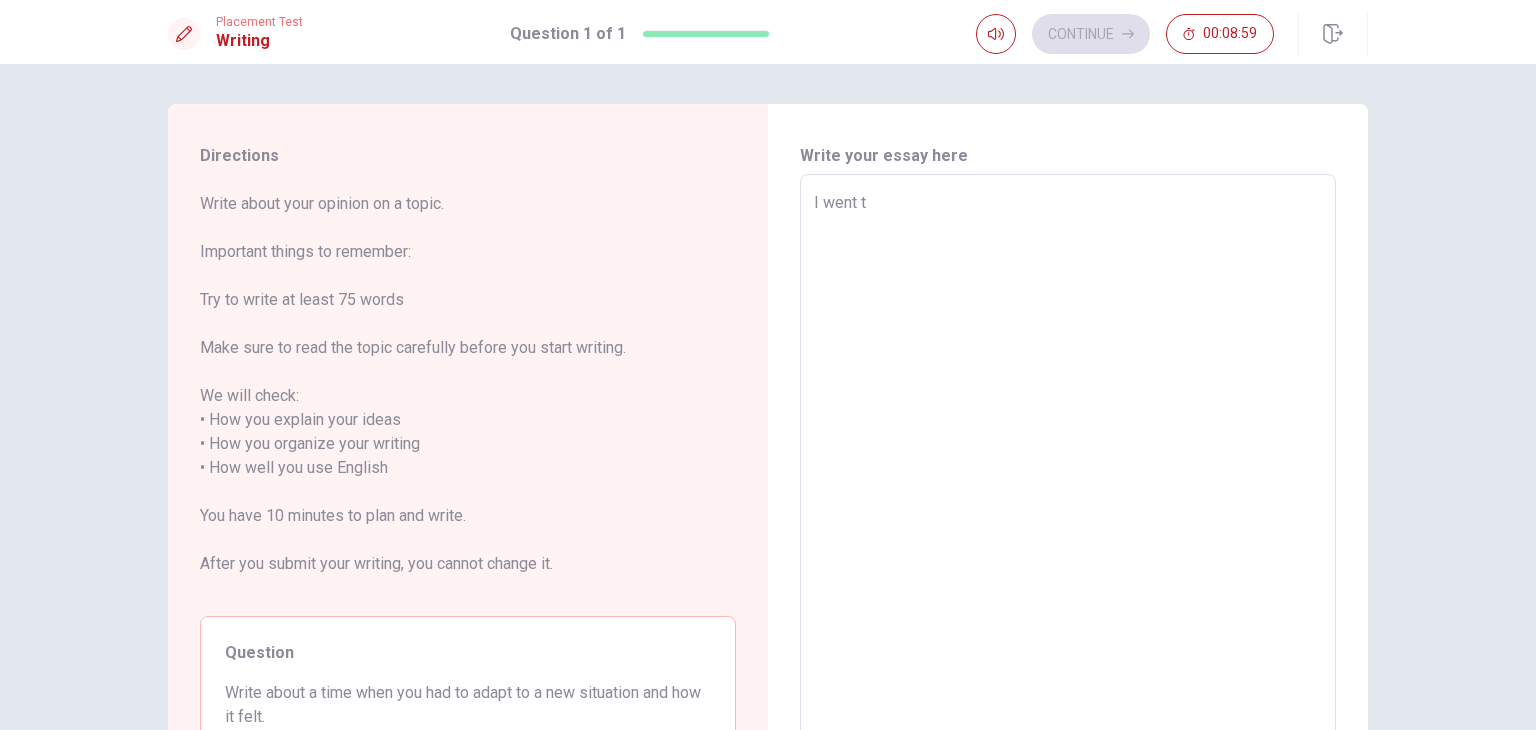 type on "x" 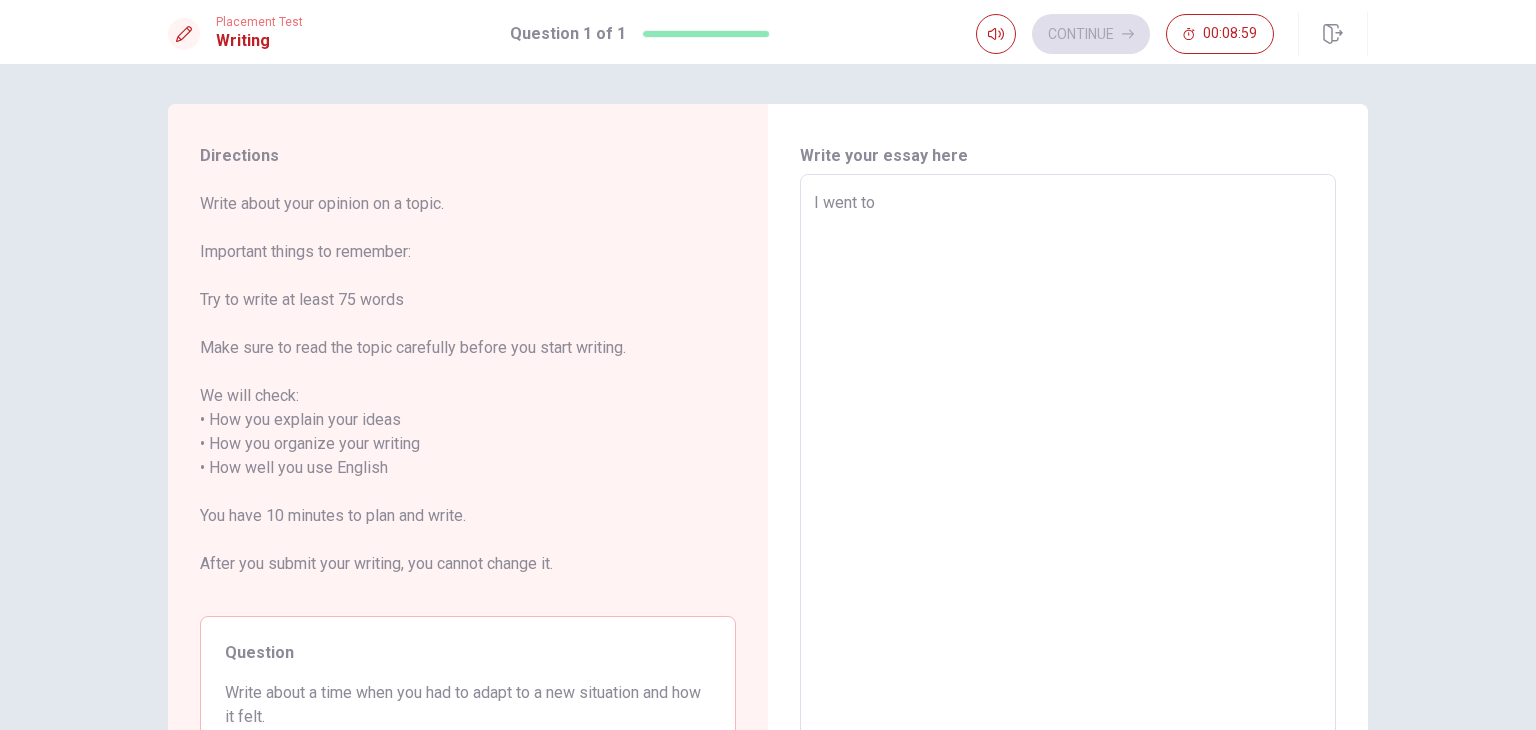 type on "x" 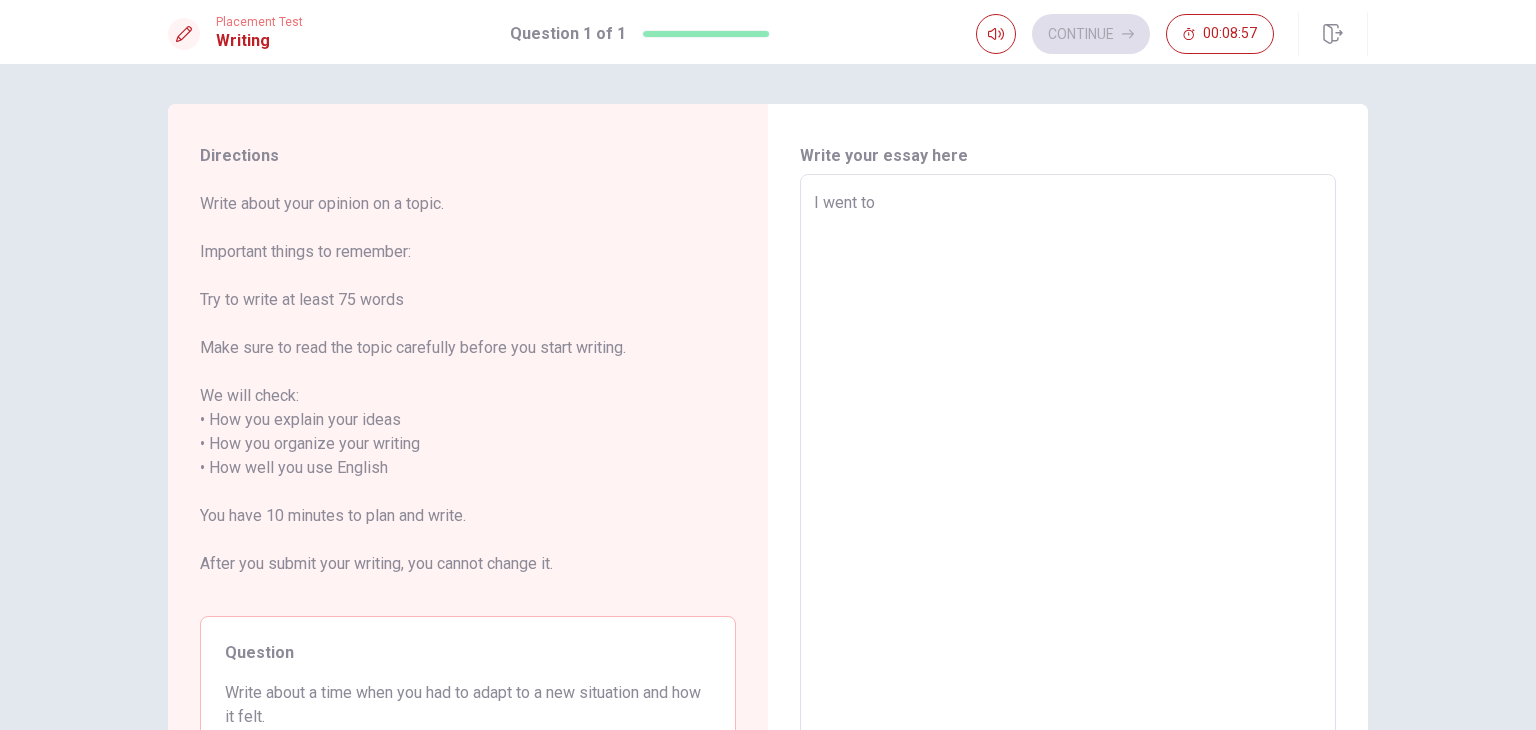 type on "x" 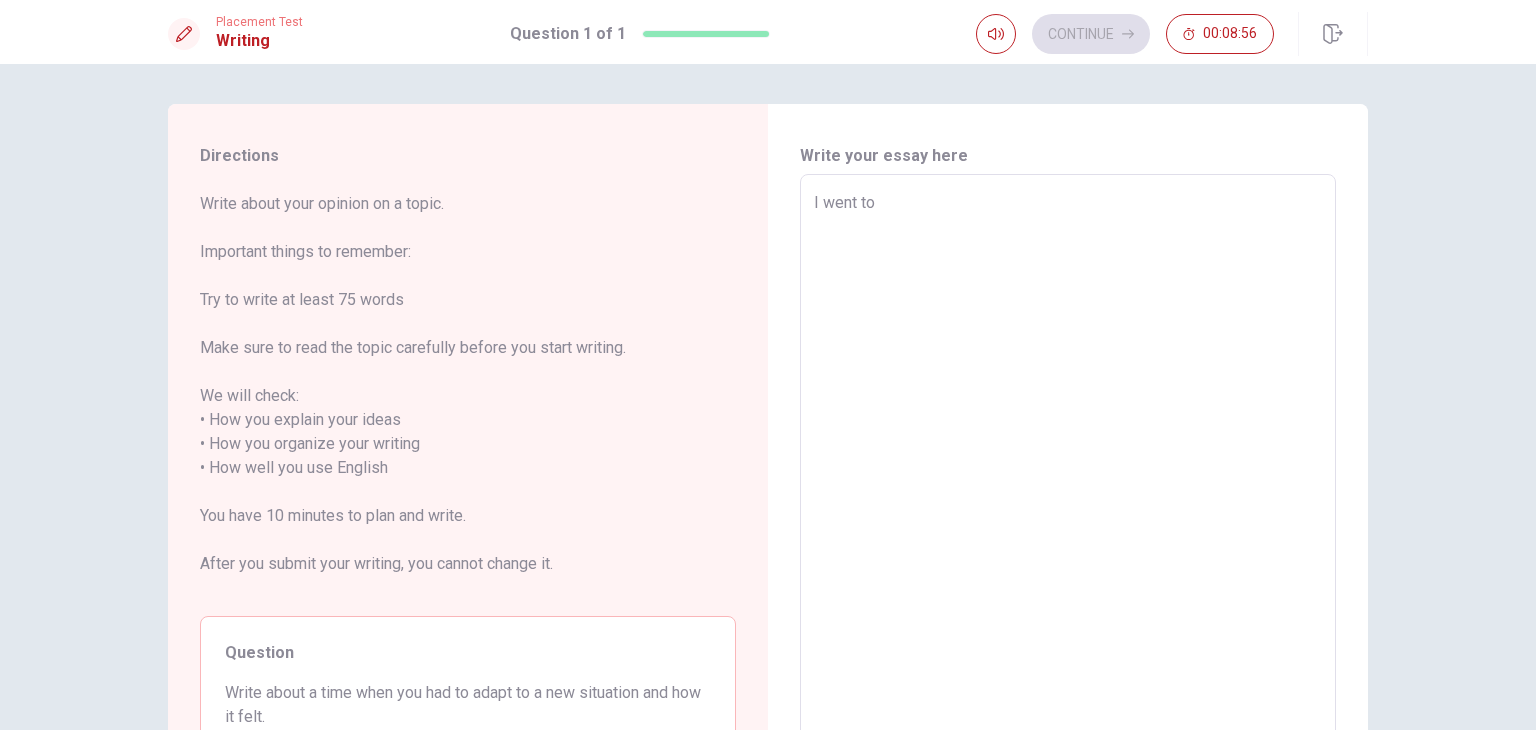 type on "I went to a" 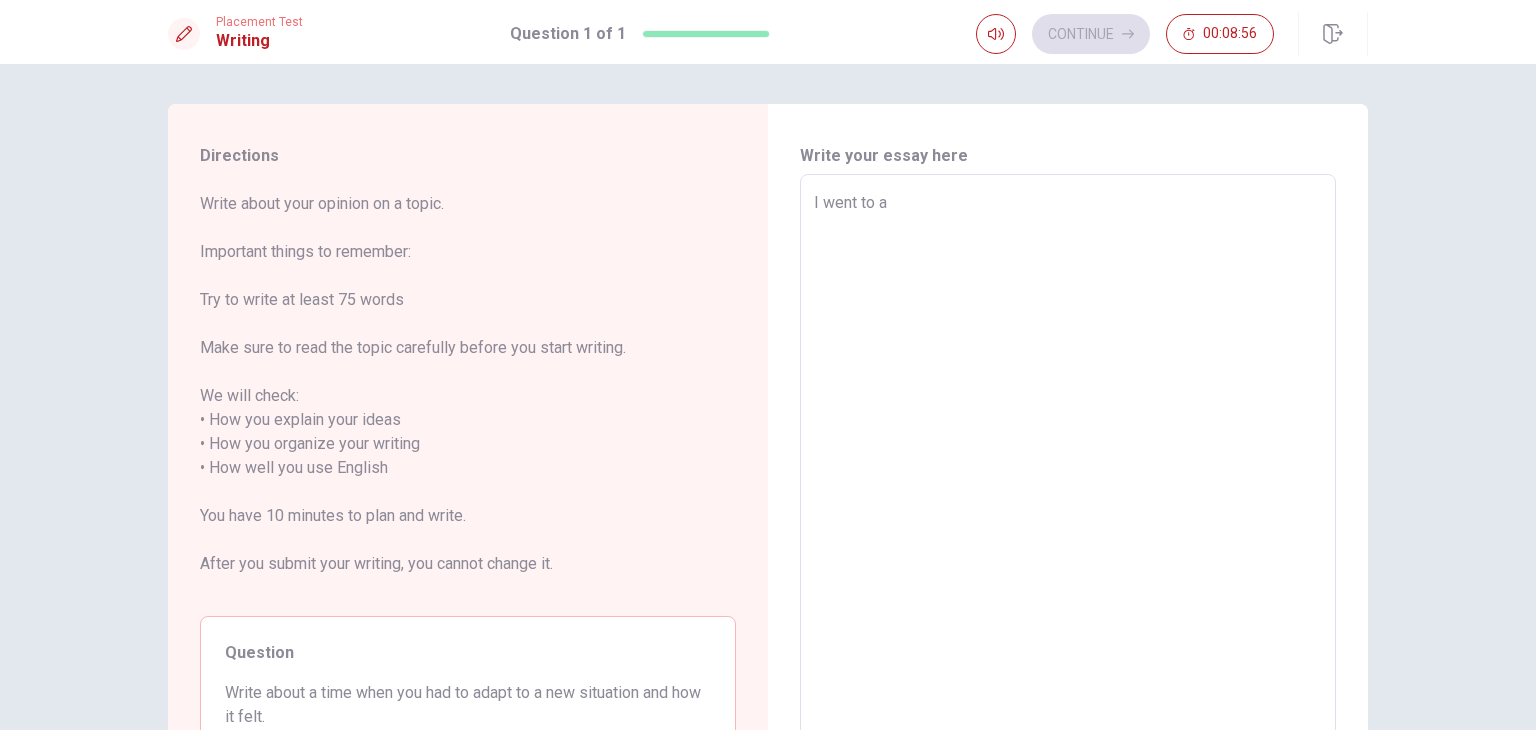 type on "x" 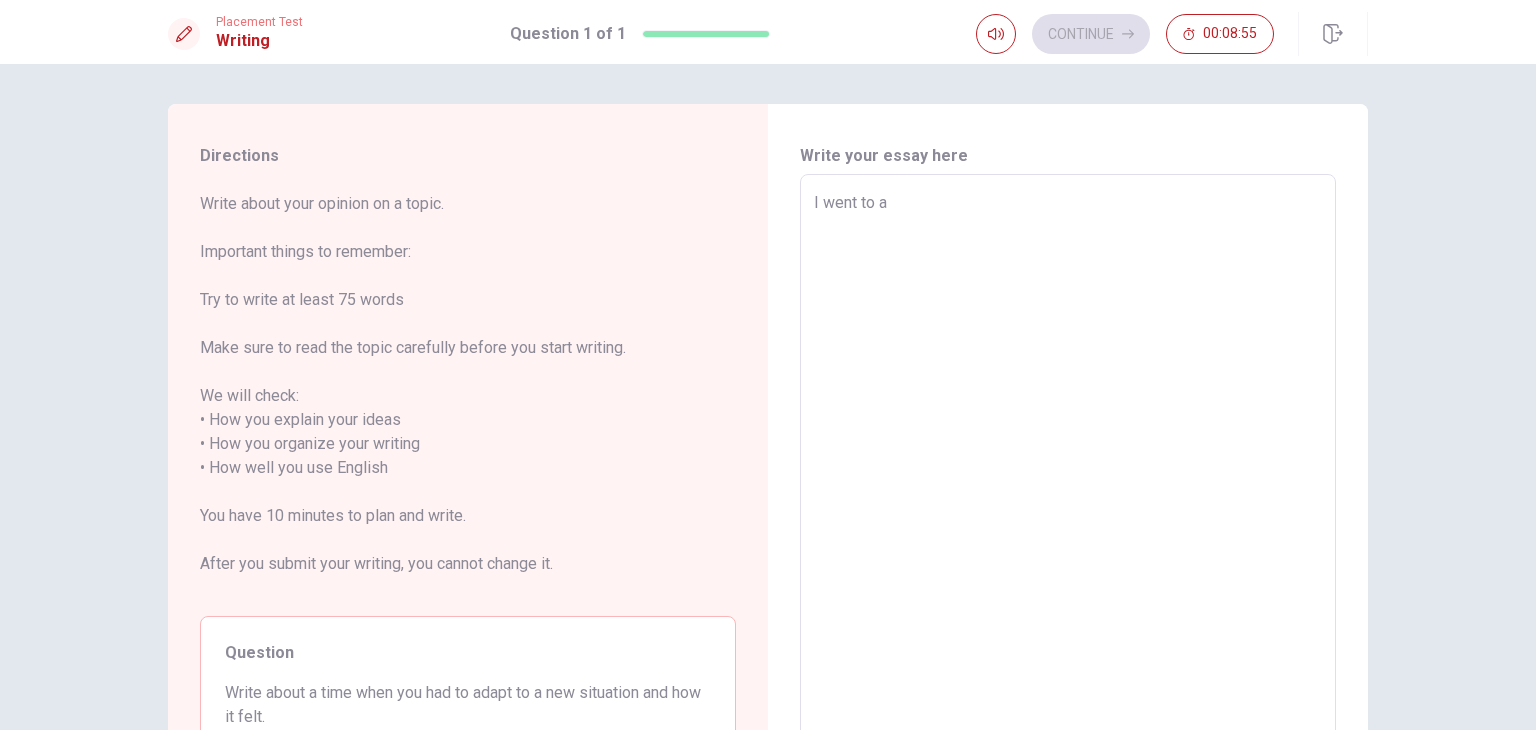 type on "I went to a c" 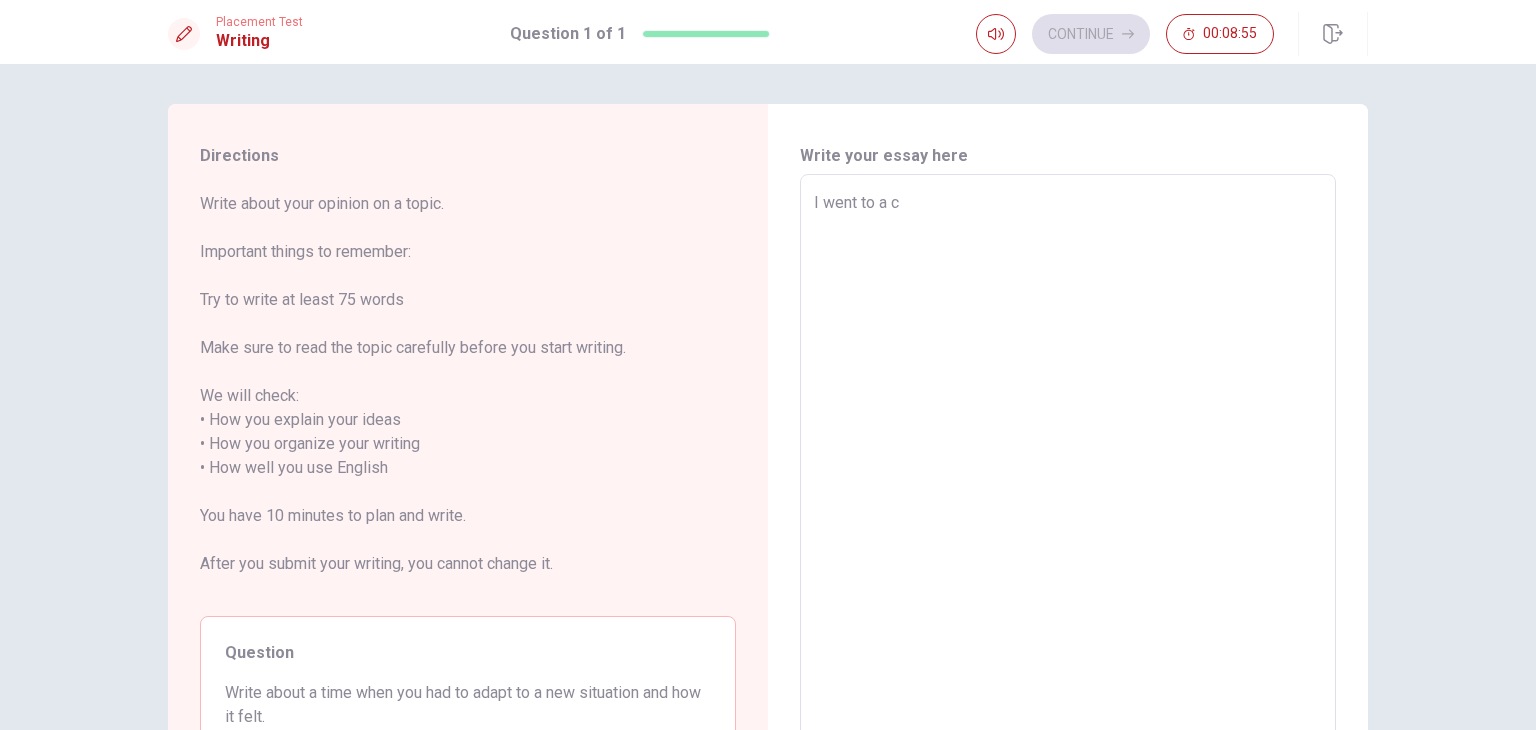 type on "x" 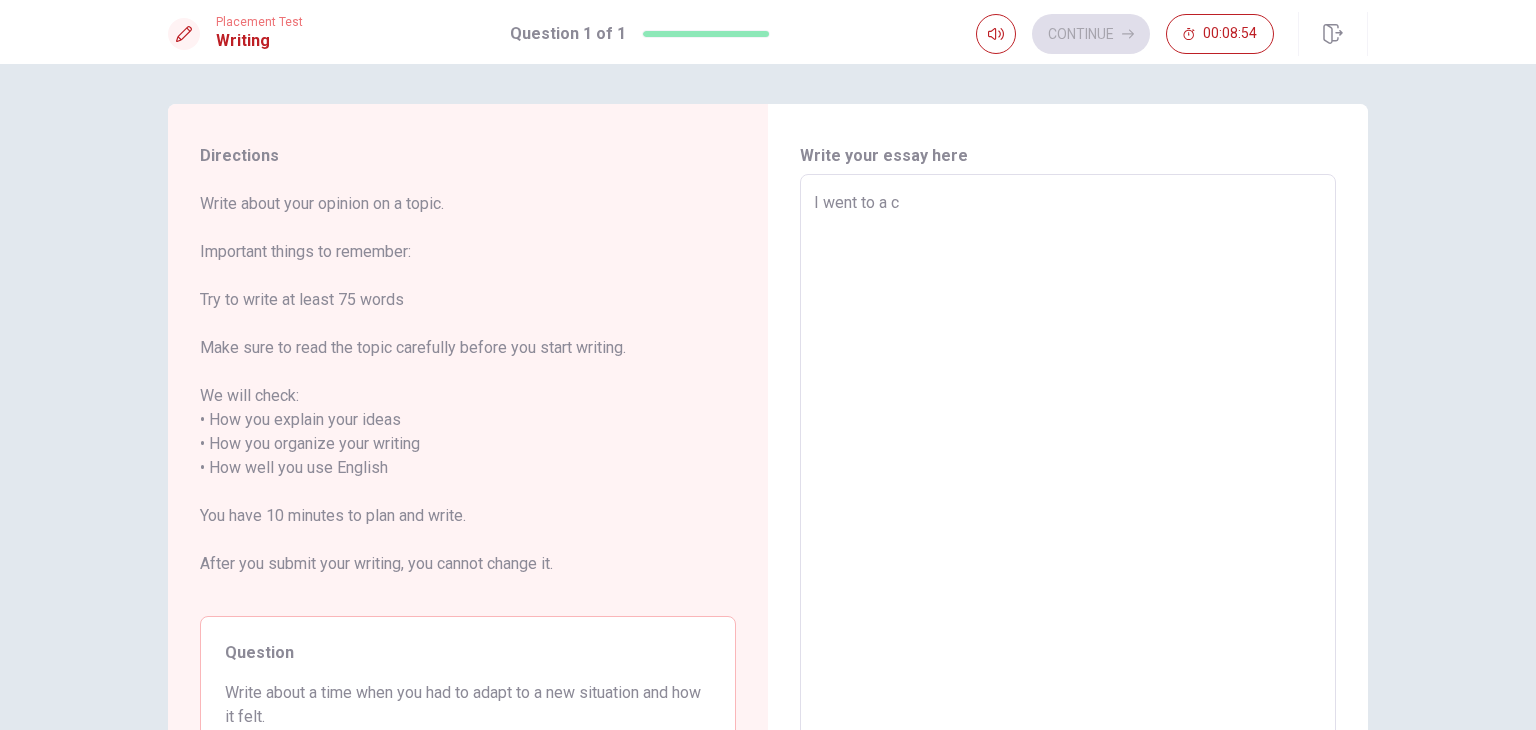 type on "I went to a ca" 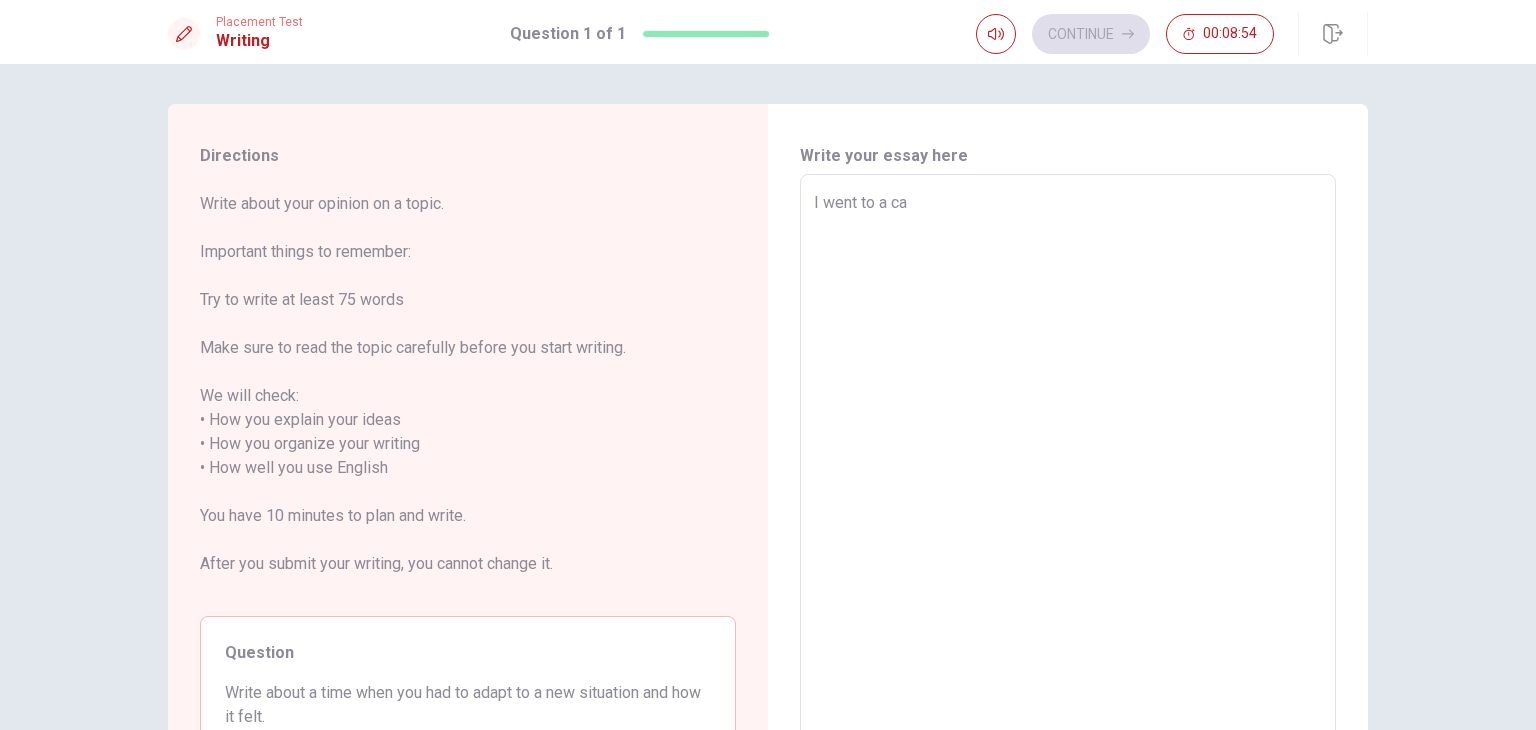 type on "x" 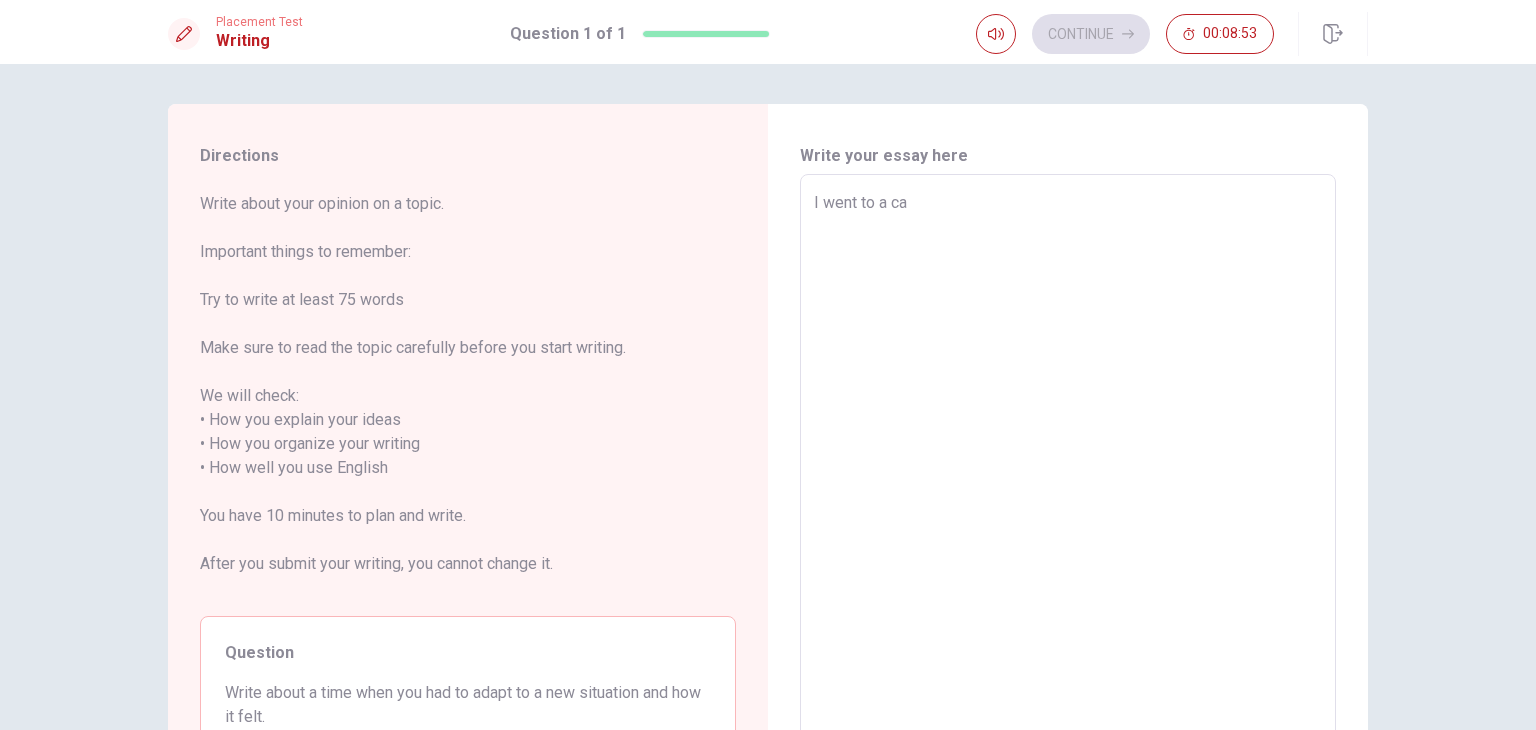 type on "I went to a cam" 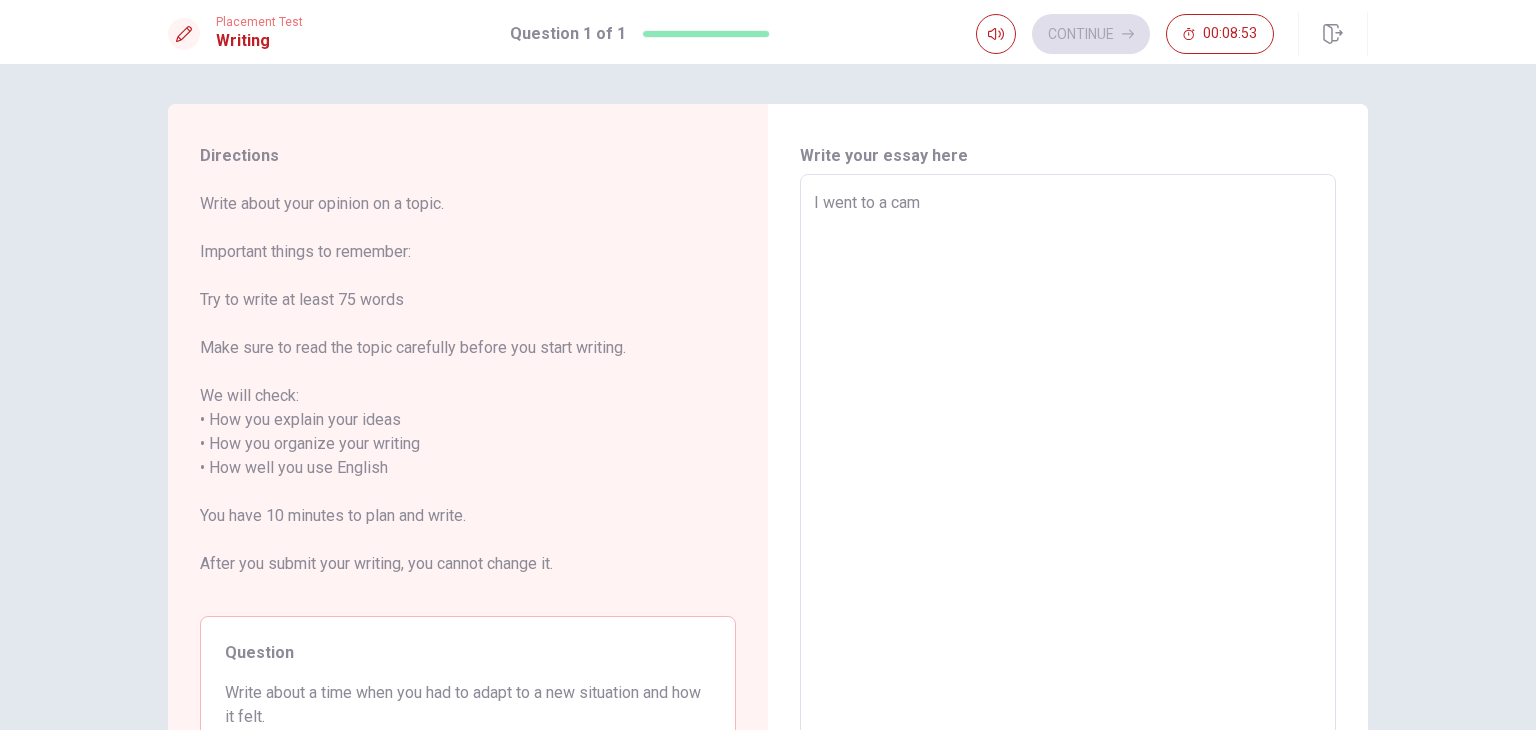 type on "x" 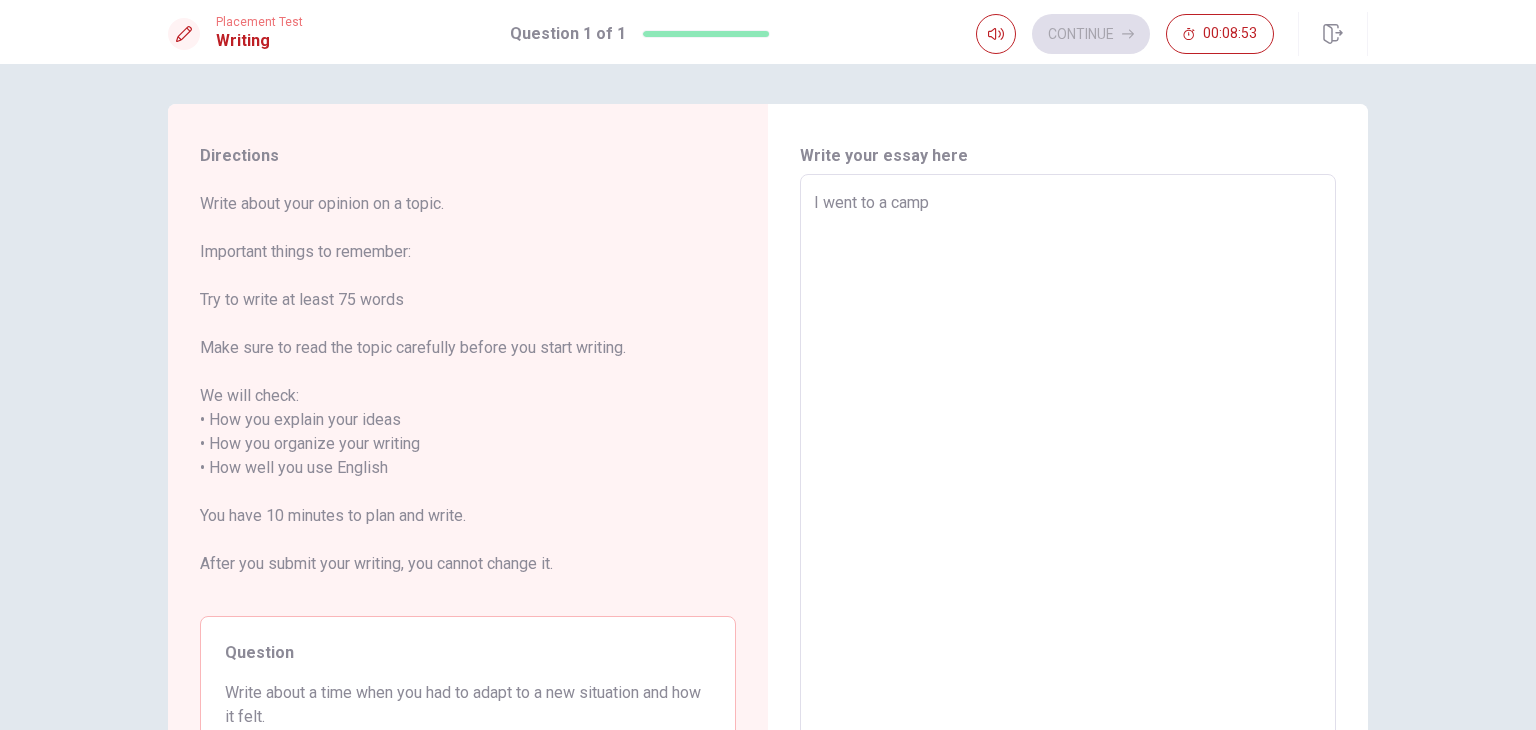 type on "x" 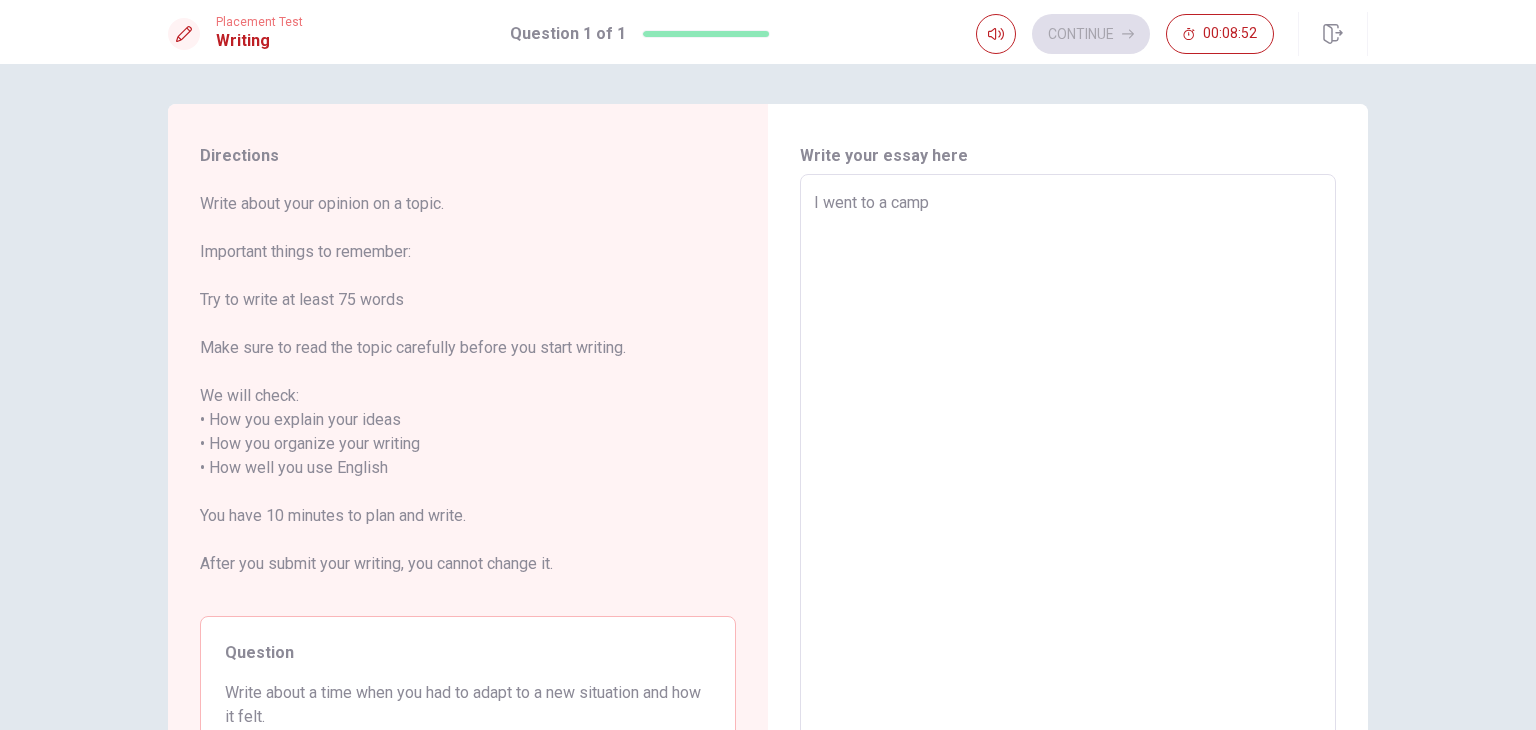 type on "I went to a camp in [LOCATION] in [COUNTRY] just [TIME] ago, there has many different countries people inside it. So i am very nervous that i was scared to use English to talk to others, but when I started to do that. I realized that It is not too difficult for me. I can know what they were saying, I can say my opion and they know what i am saying. I know that everytjing is easy when you start the first step, just like the thing i am doing now. Study in a new country and see more abou" 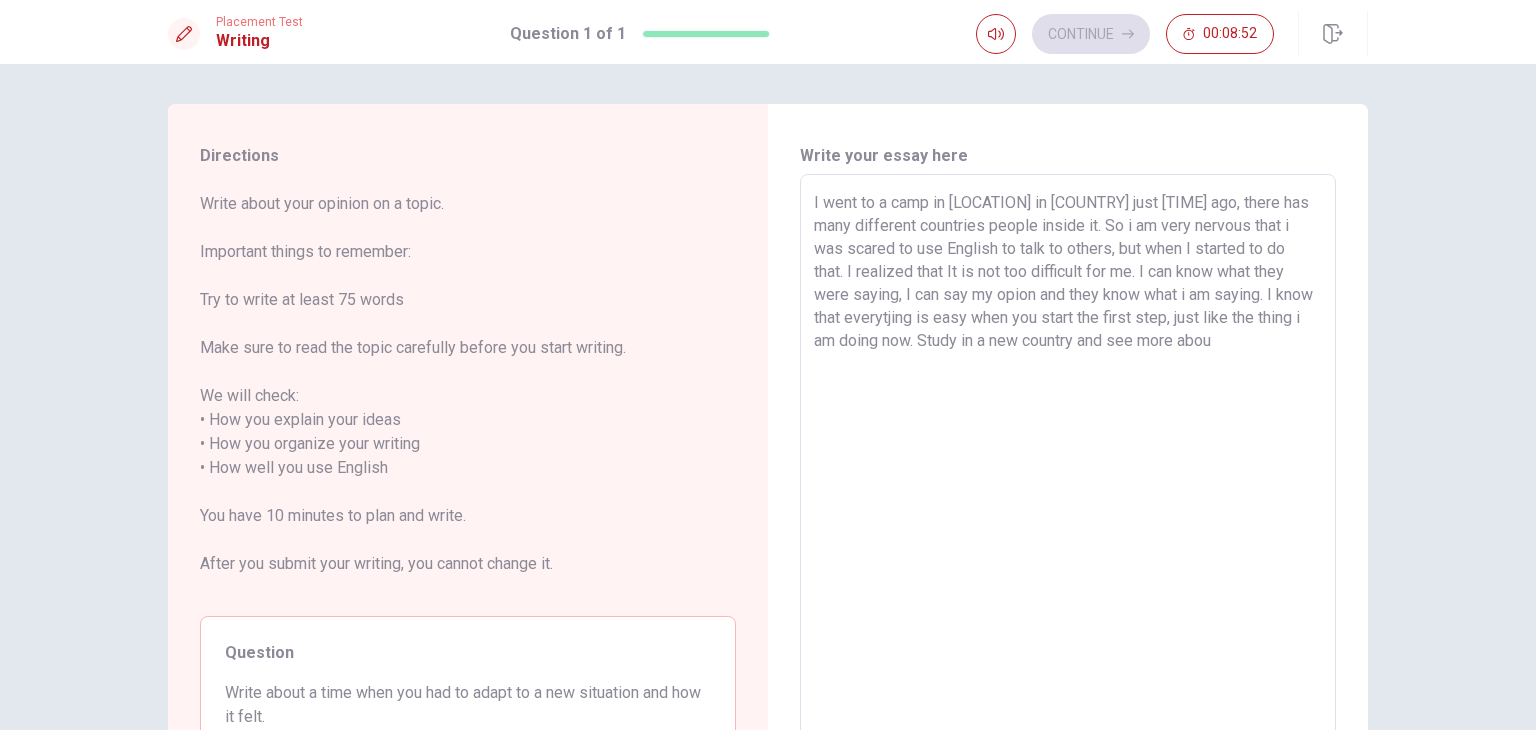 type on "x" 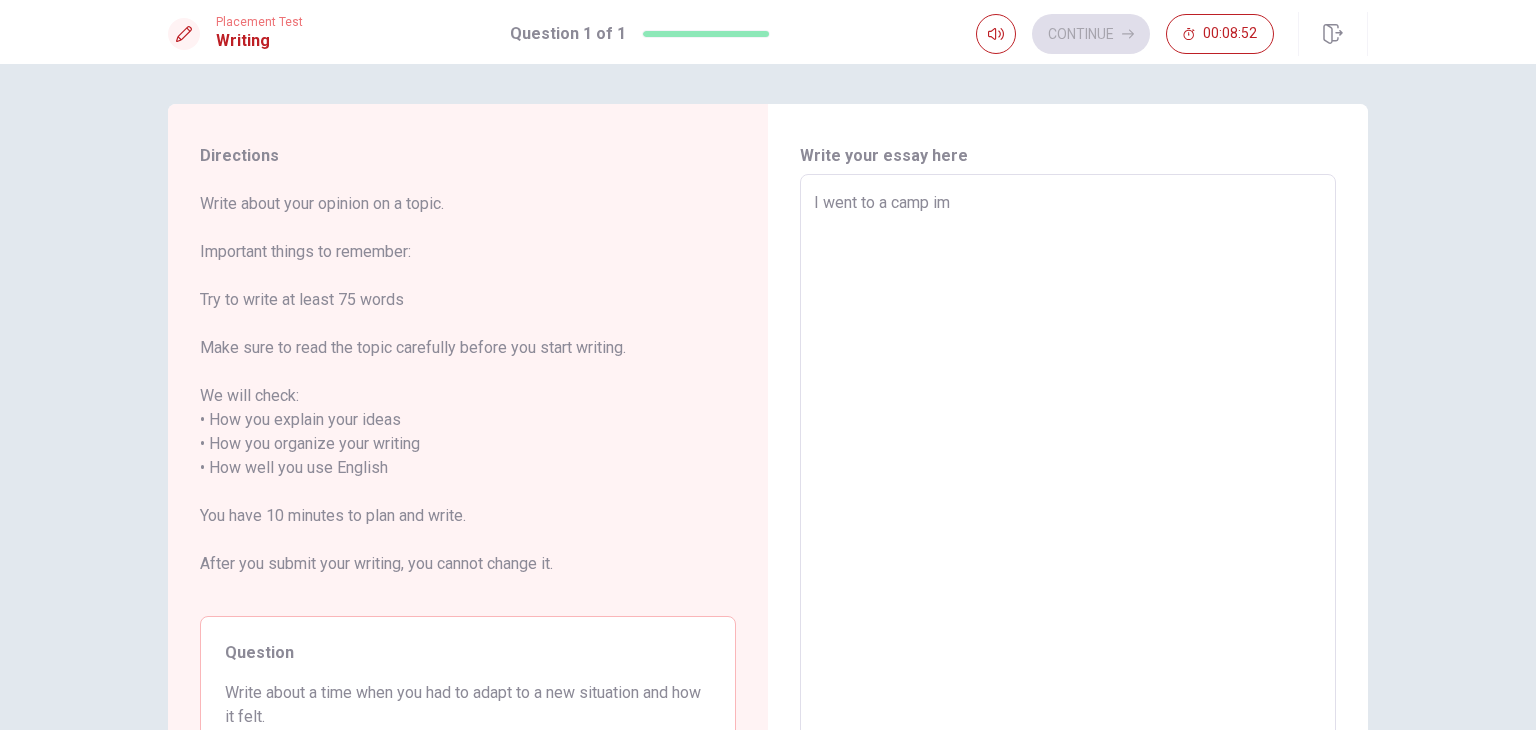 type on "x" 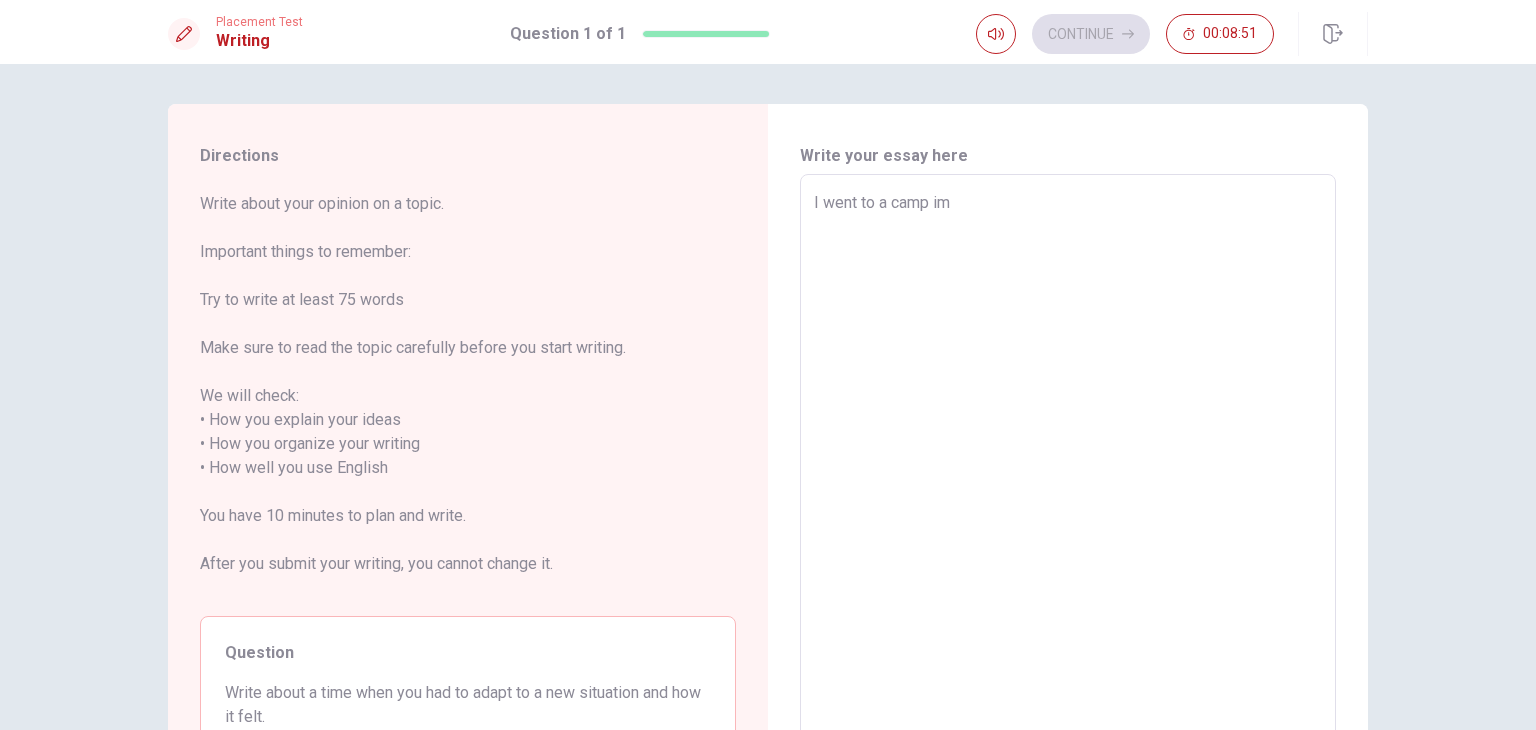 type on "I went to a camp in [LOCATION] in [COUNTRY] just [TIME] ago, there has many different countries people inside it. So i am very nervous that i was scared to use English to talk to others, but when I started to do that. I realized that It is not too difficult for me. I can know what they were saying, I can say my opion and they know what i am saying. I know that everytjing is easy when you start the first step, just like the thing i am doing now. Study in a new country and see more abou" 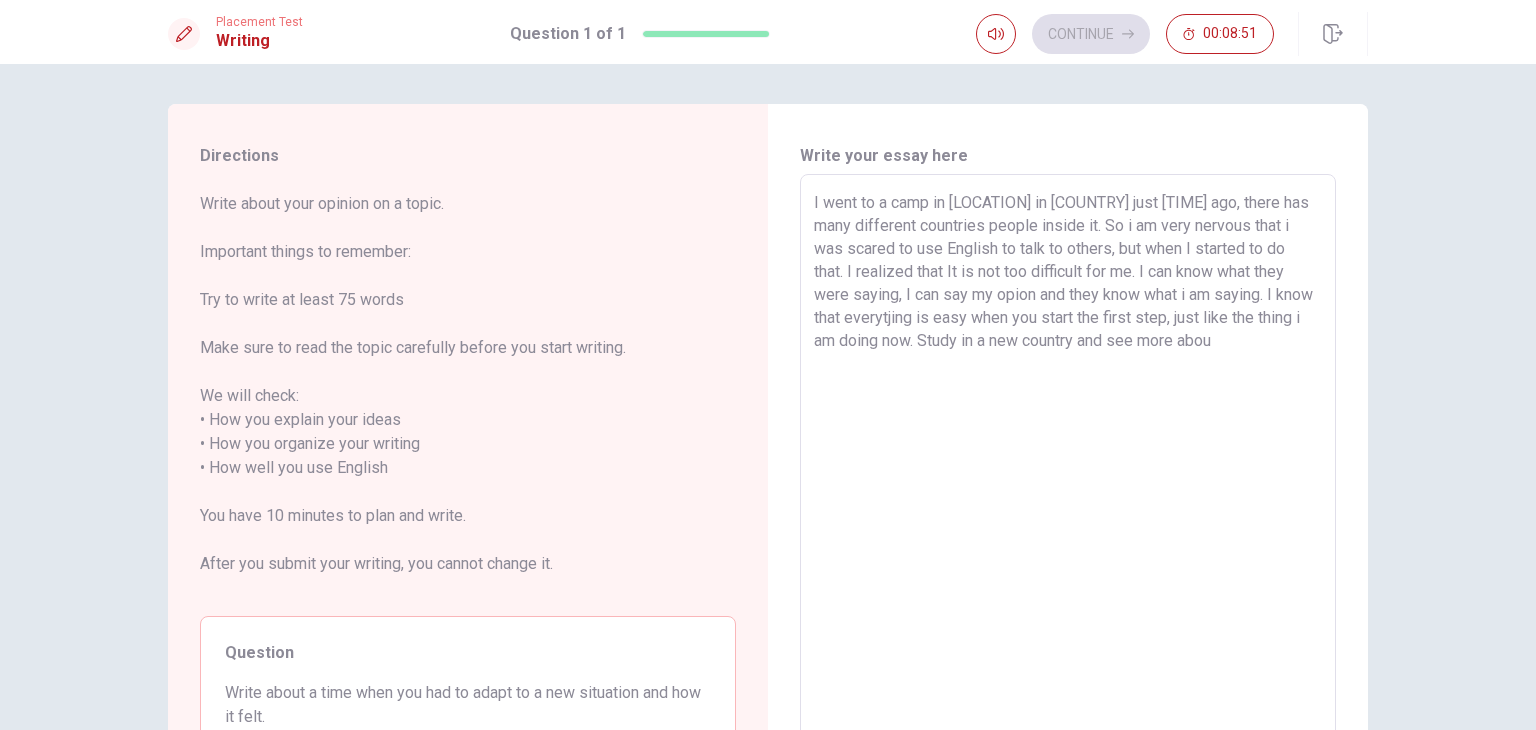 type on "x" 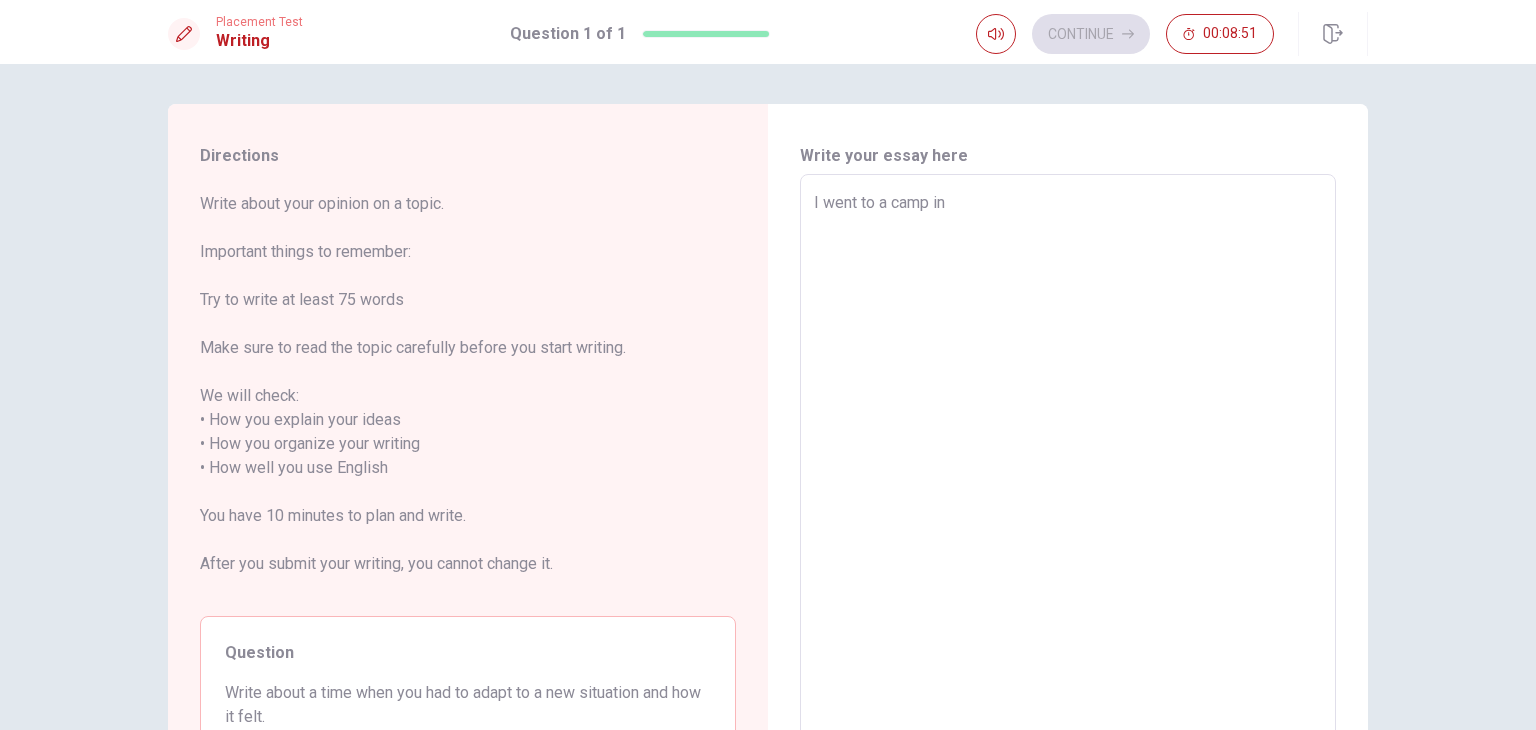 type on "x" 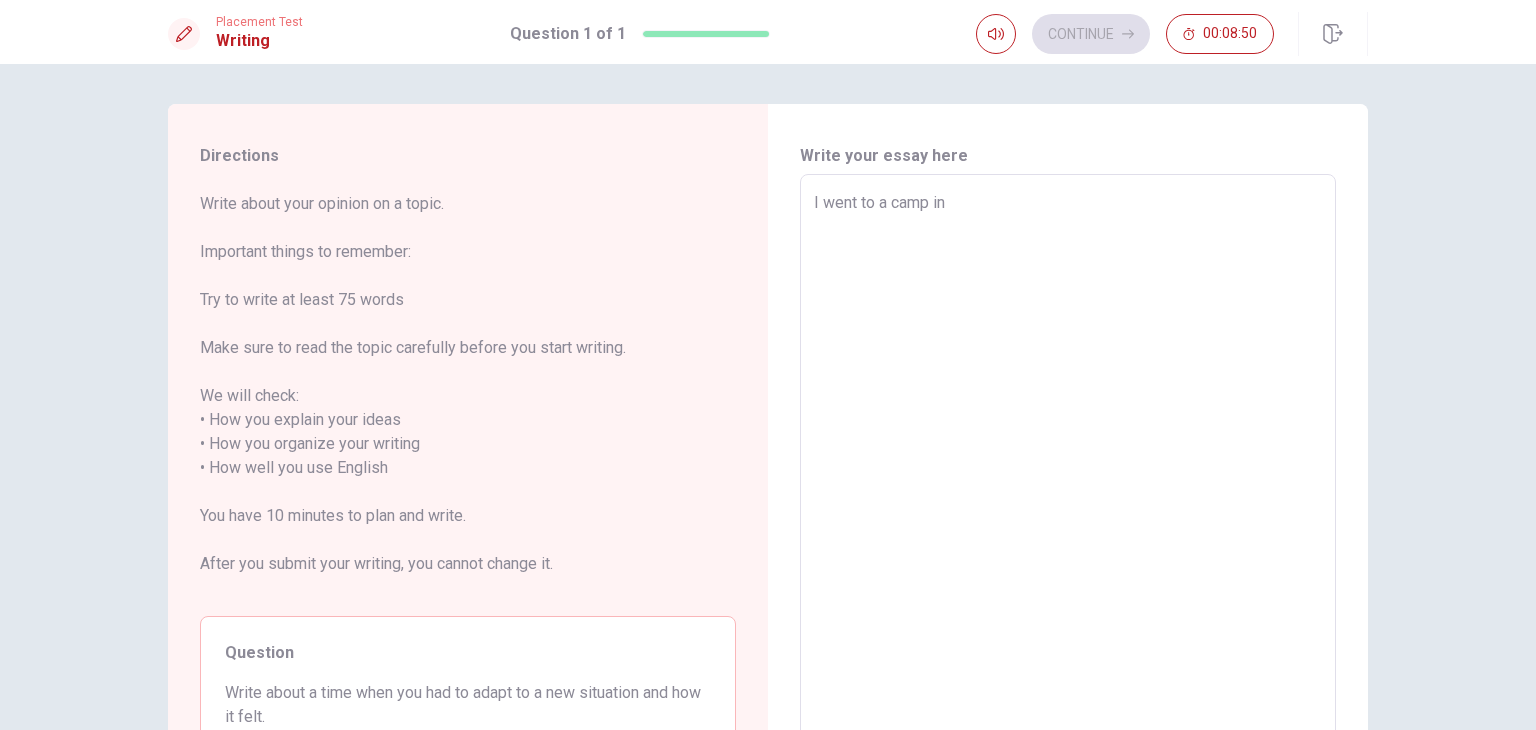 type on "I went to a camp in" 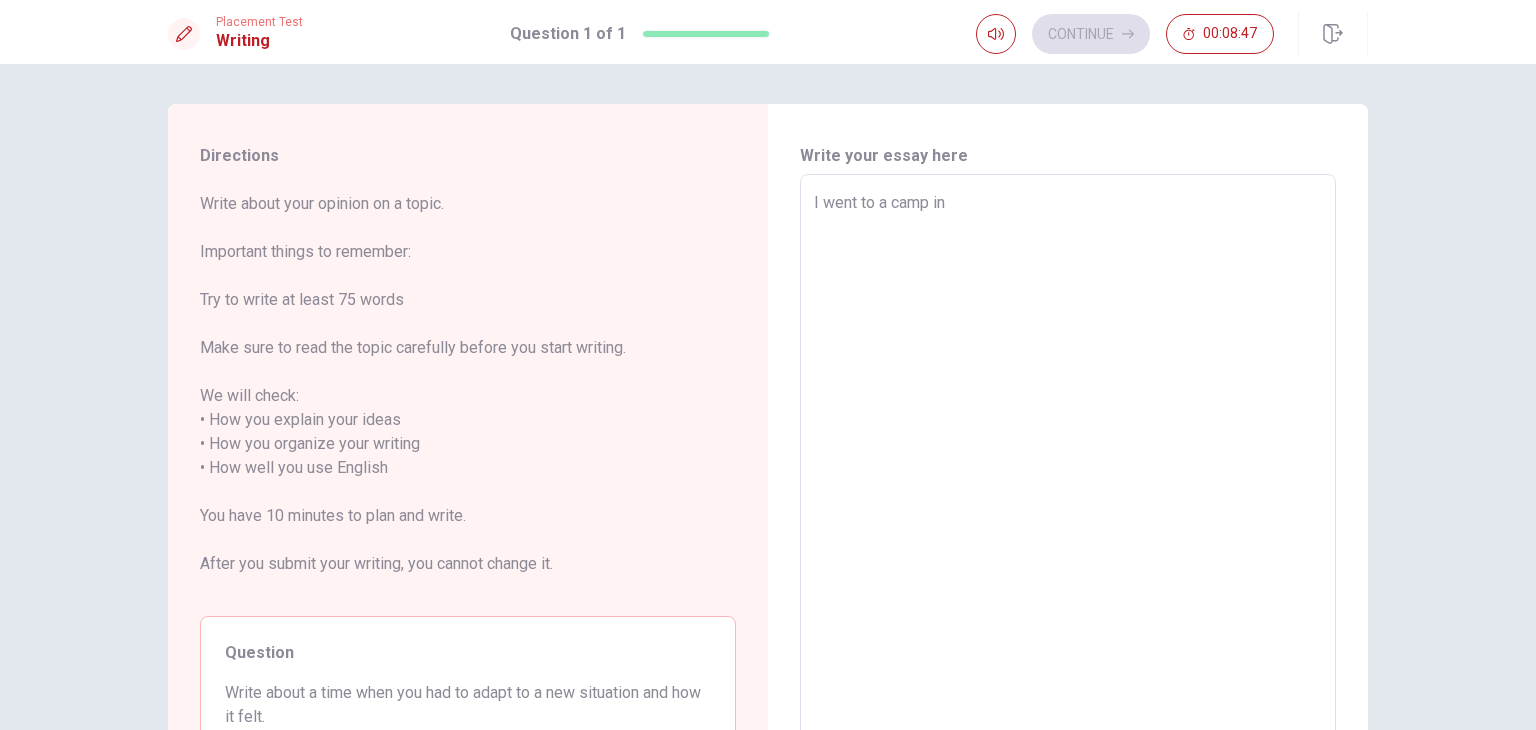 type on "x" 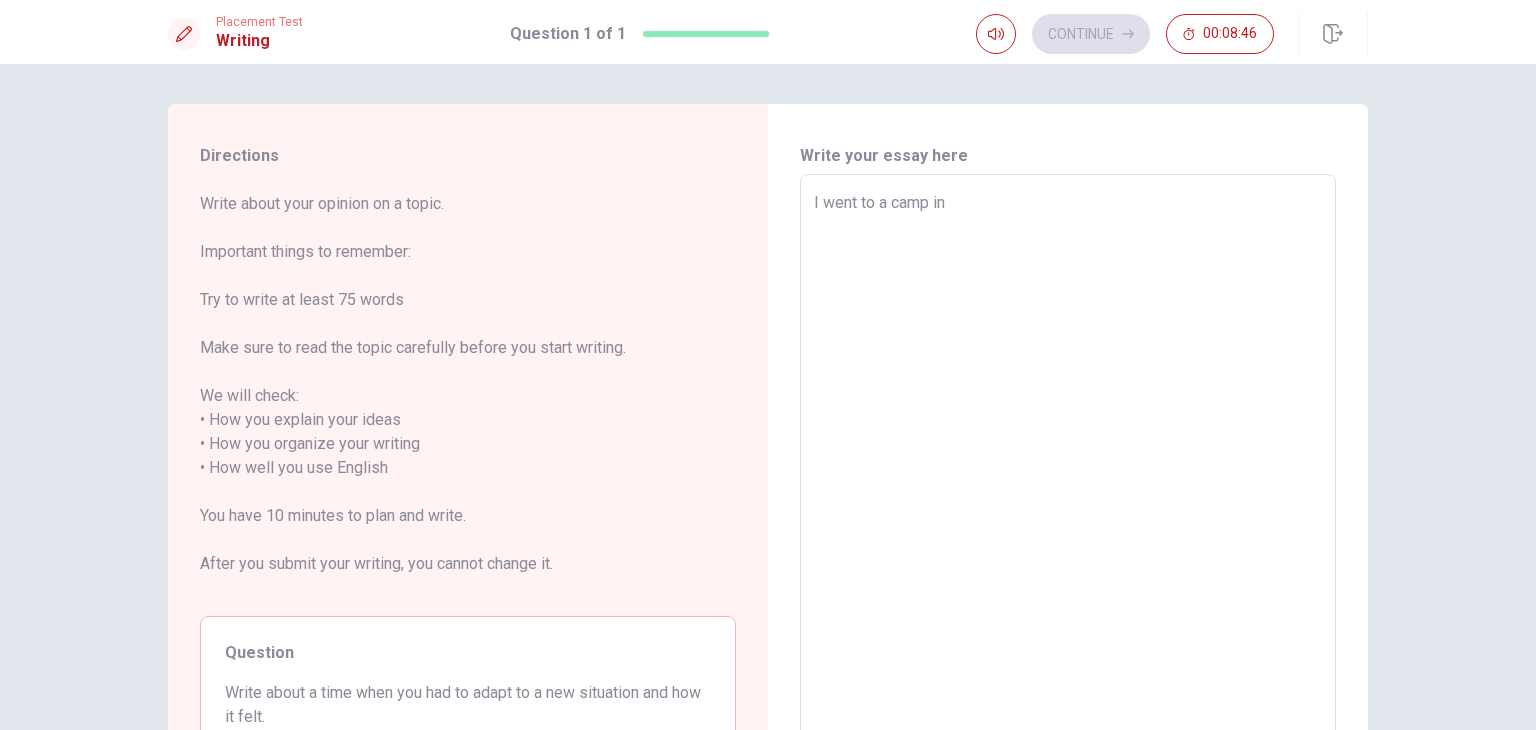 type on "I went to a camp in S" 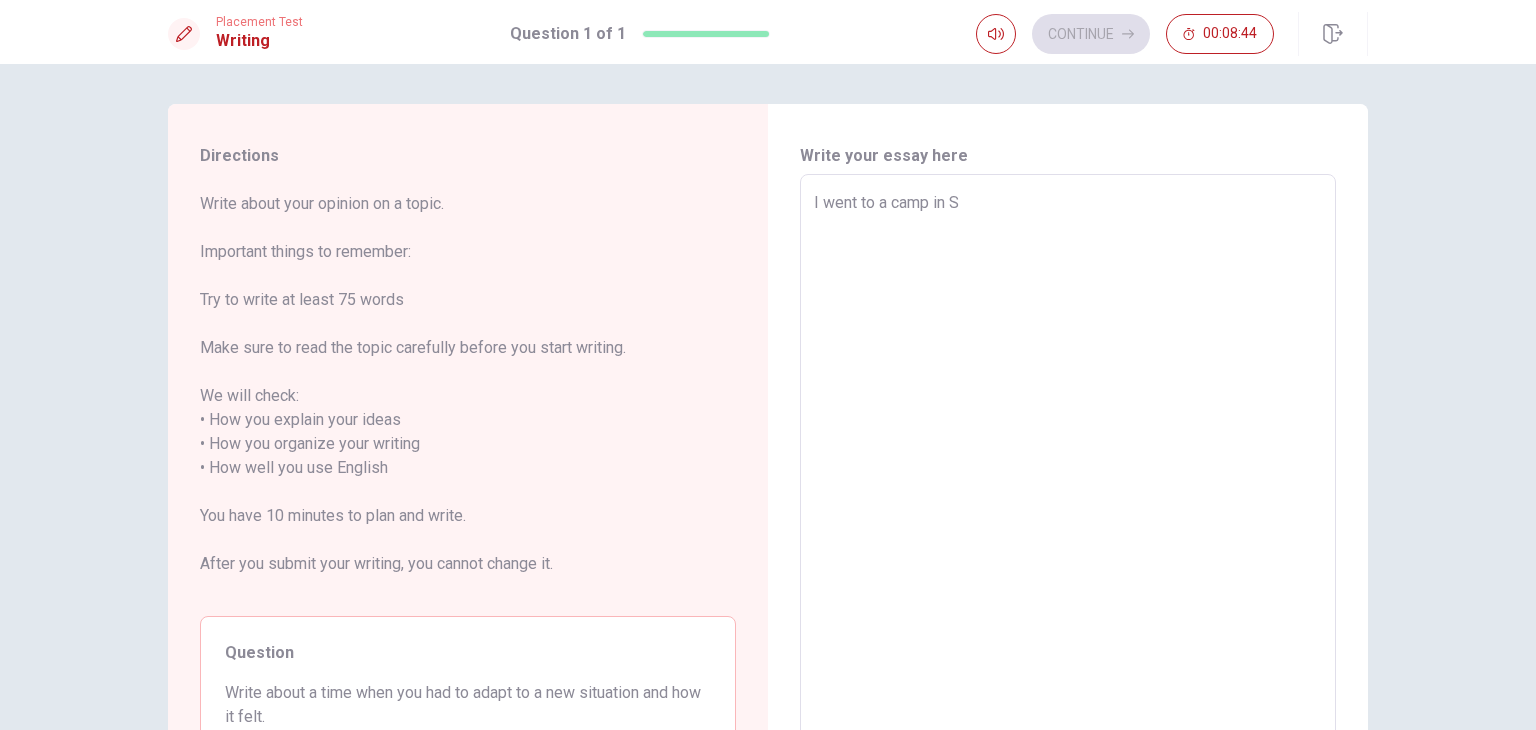 type on "x" 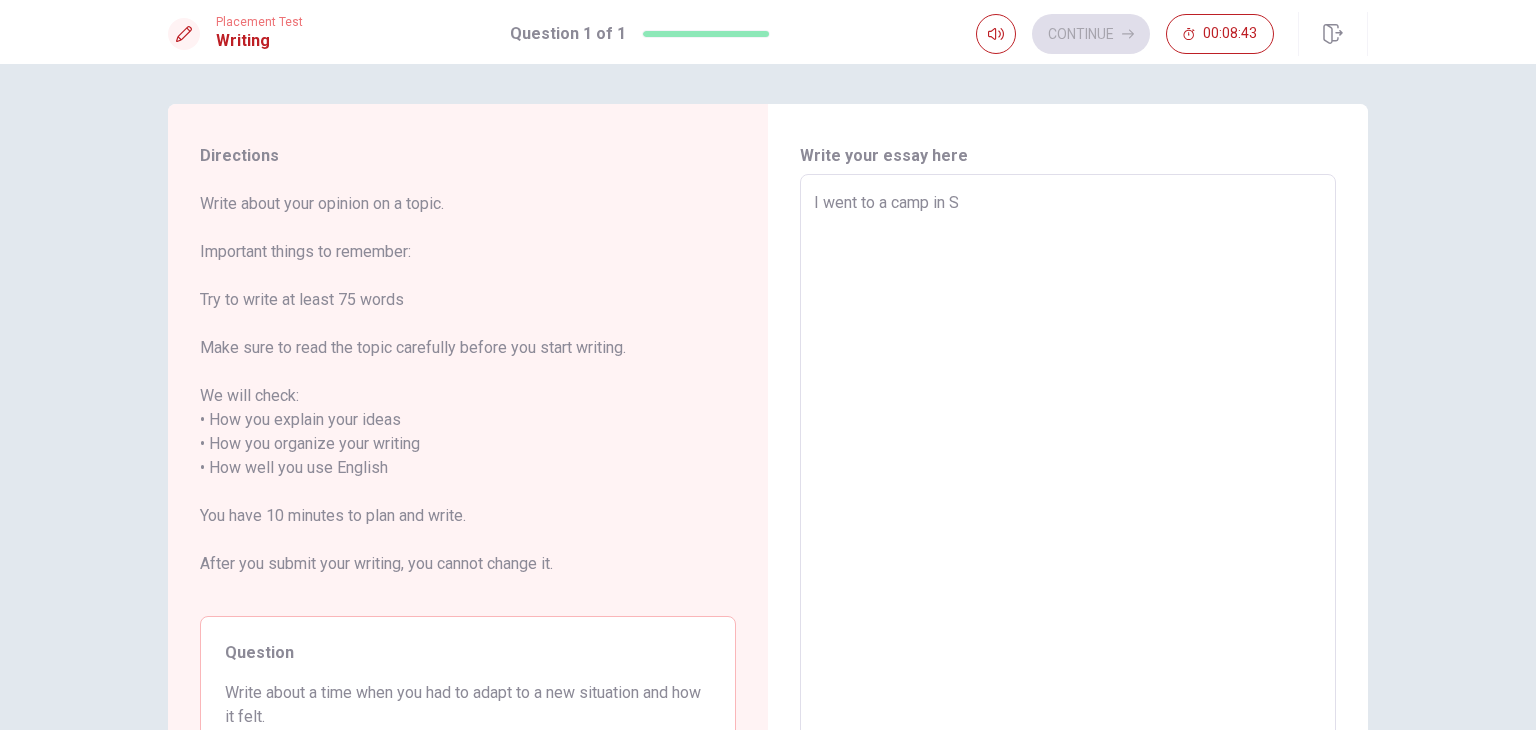 type on "I went to a camp in SF" 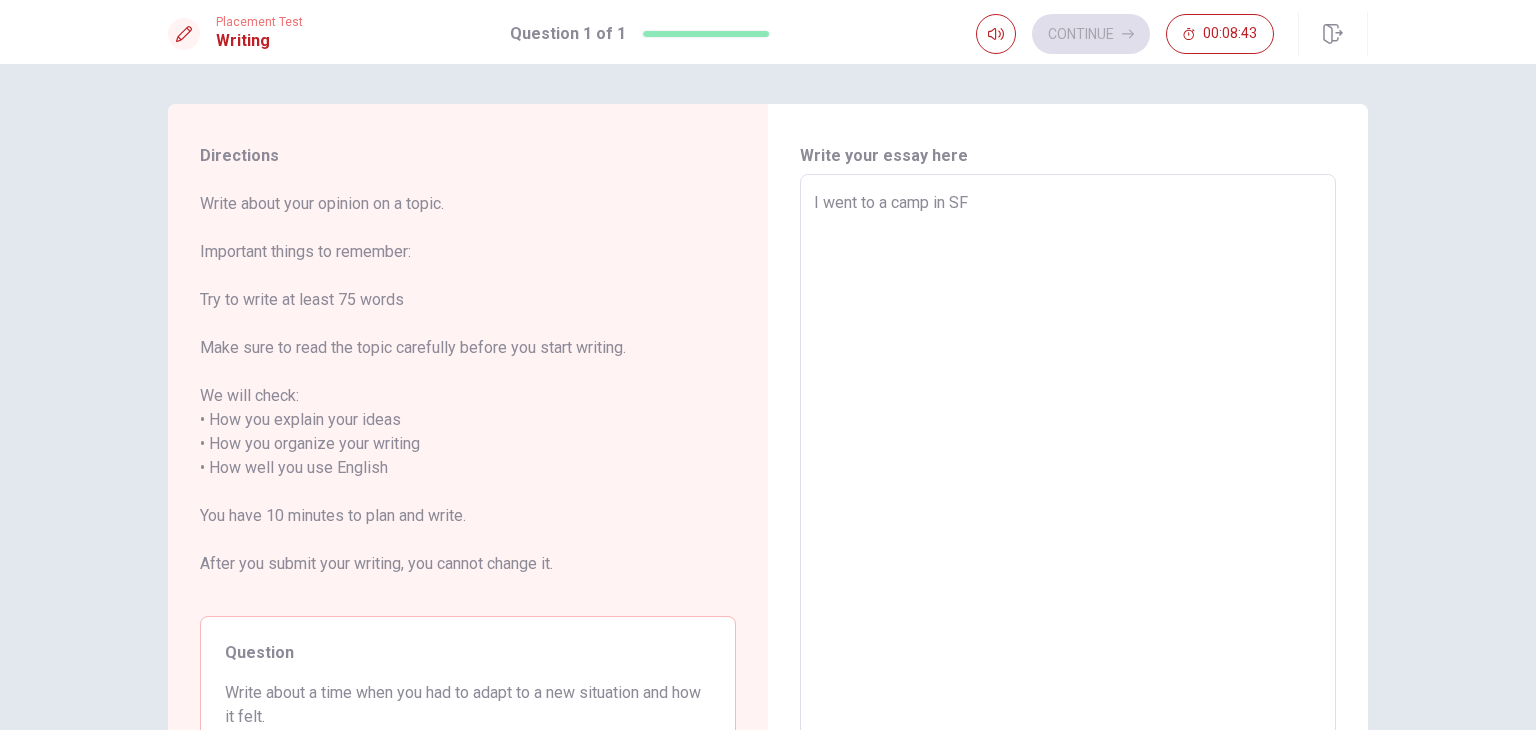 type on "x" 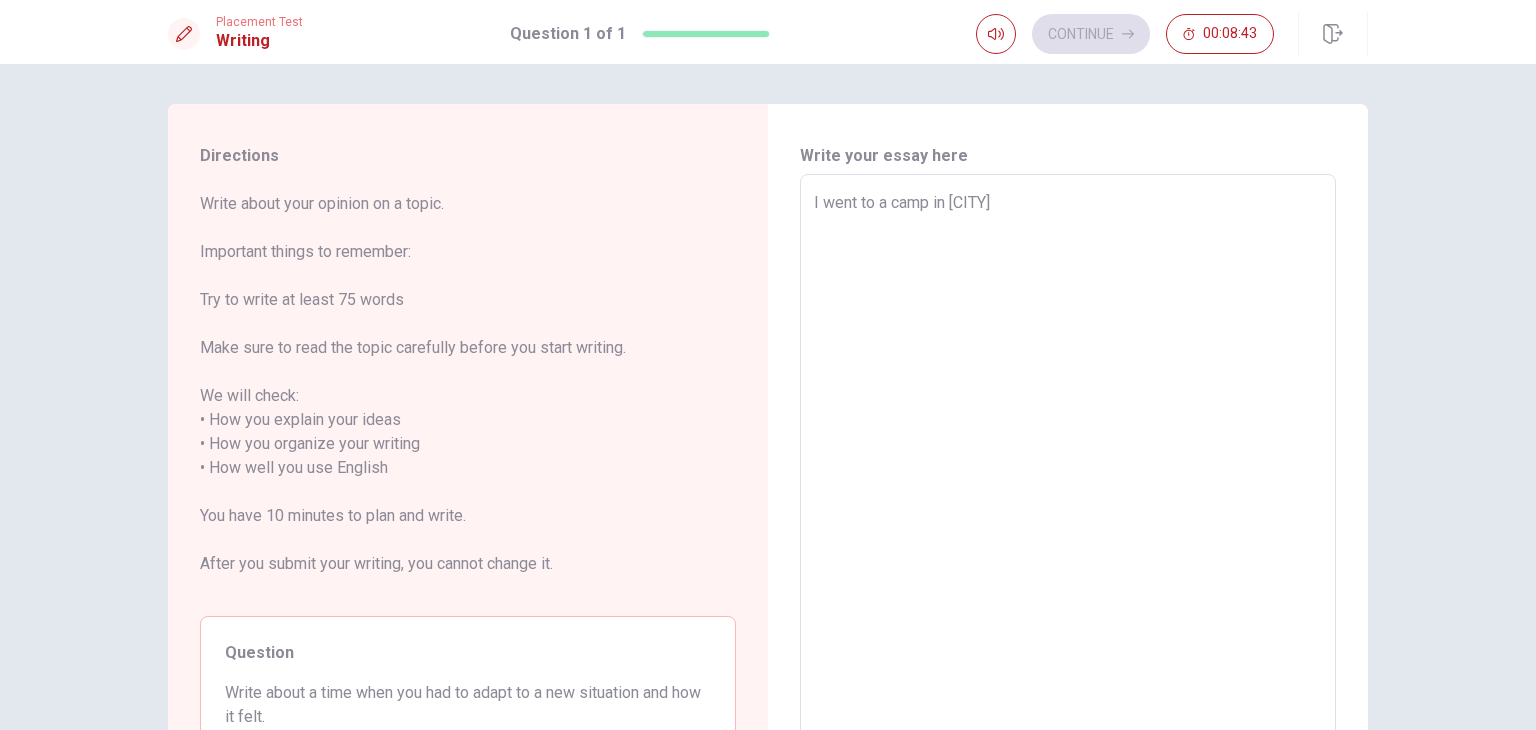 type on "x" 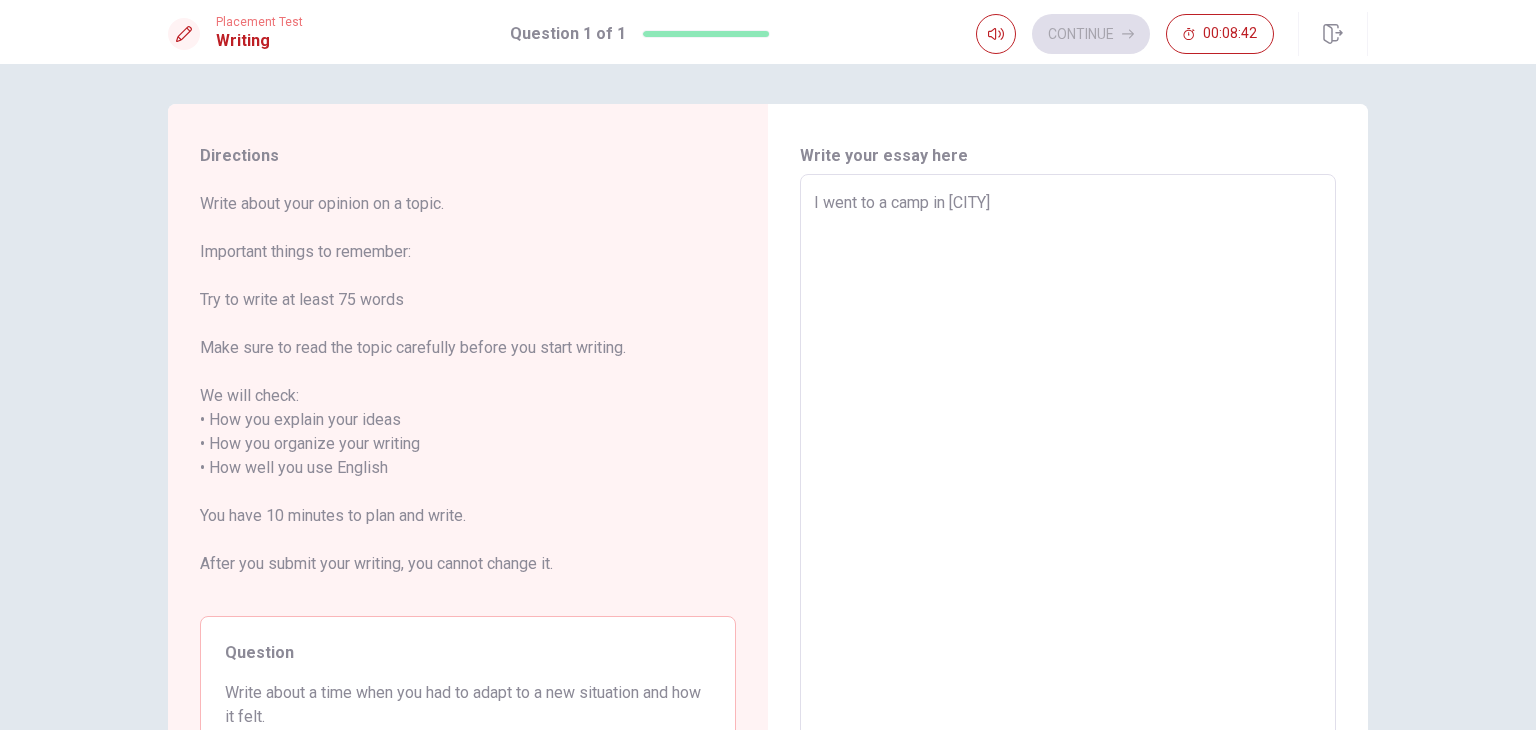 type on "I went to a camp in SF" 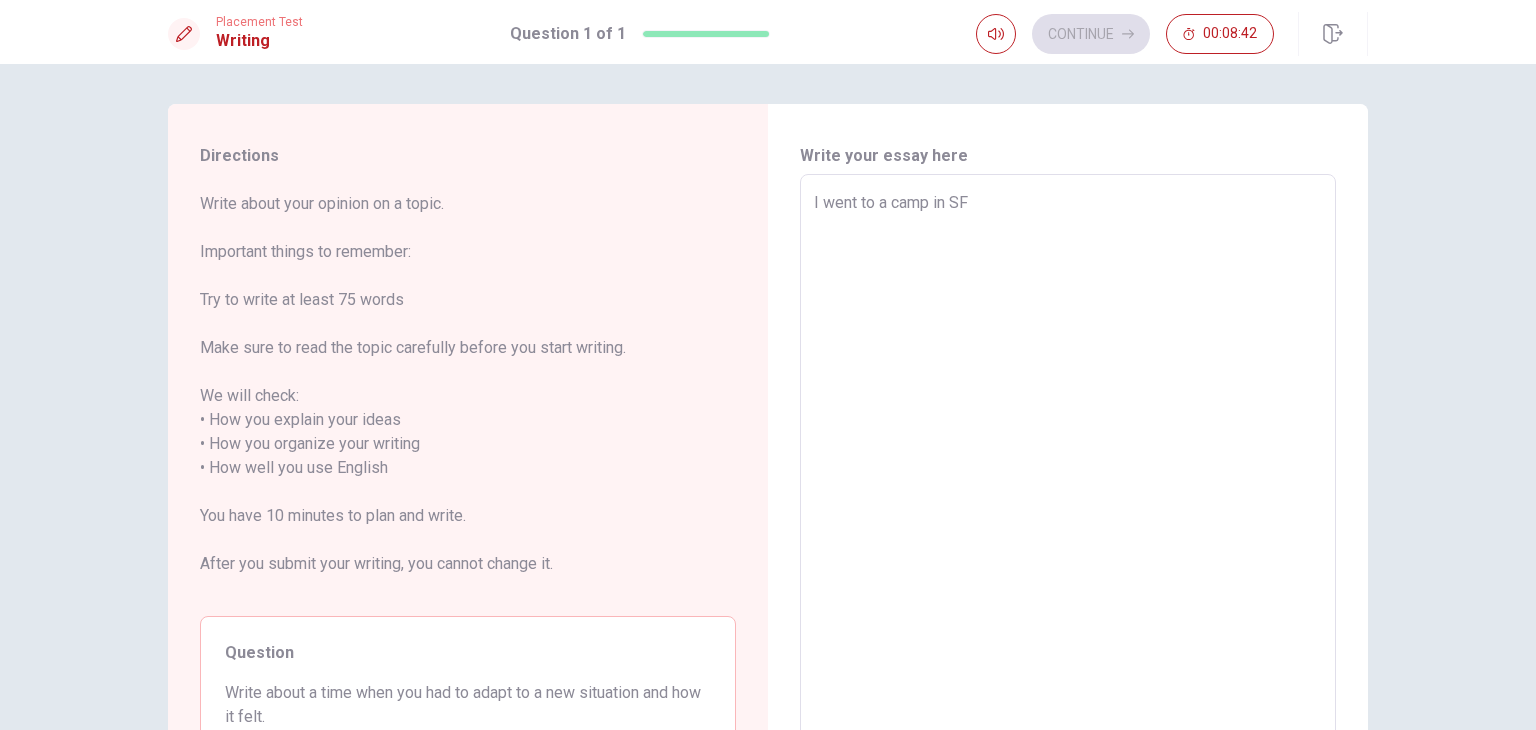 type on "x" 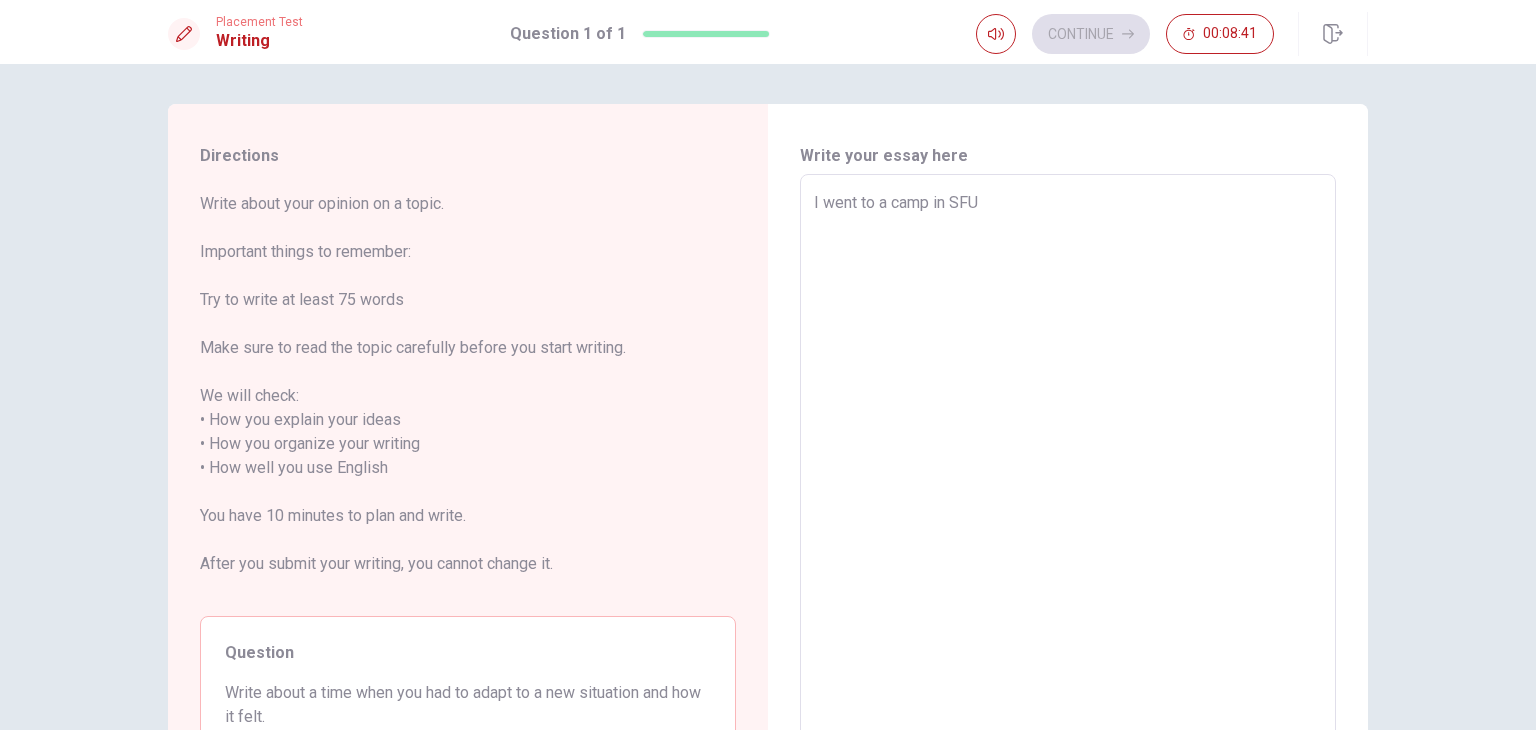 type on "x" 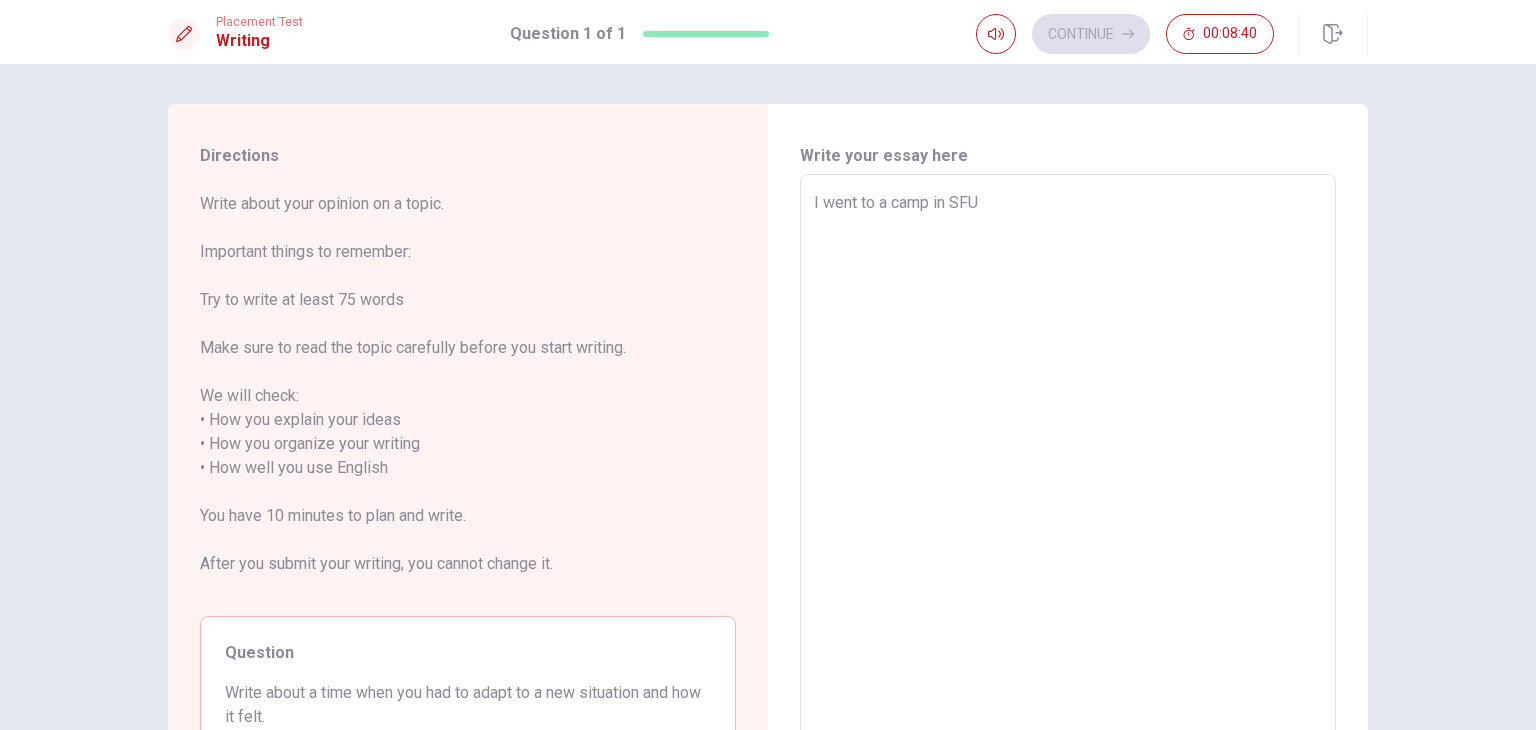 type on "I went to a camp in SFU i" 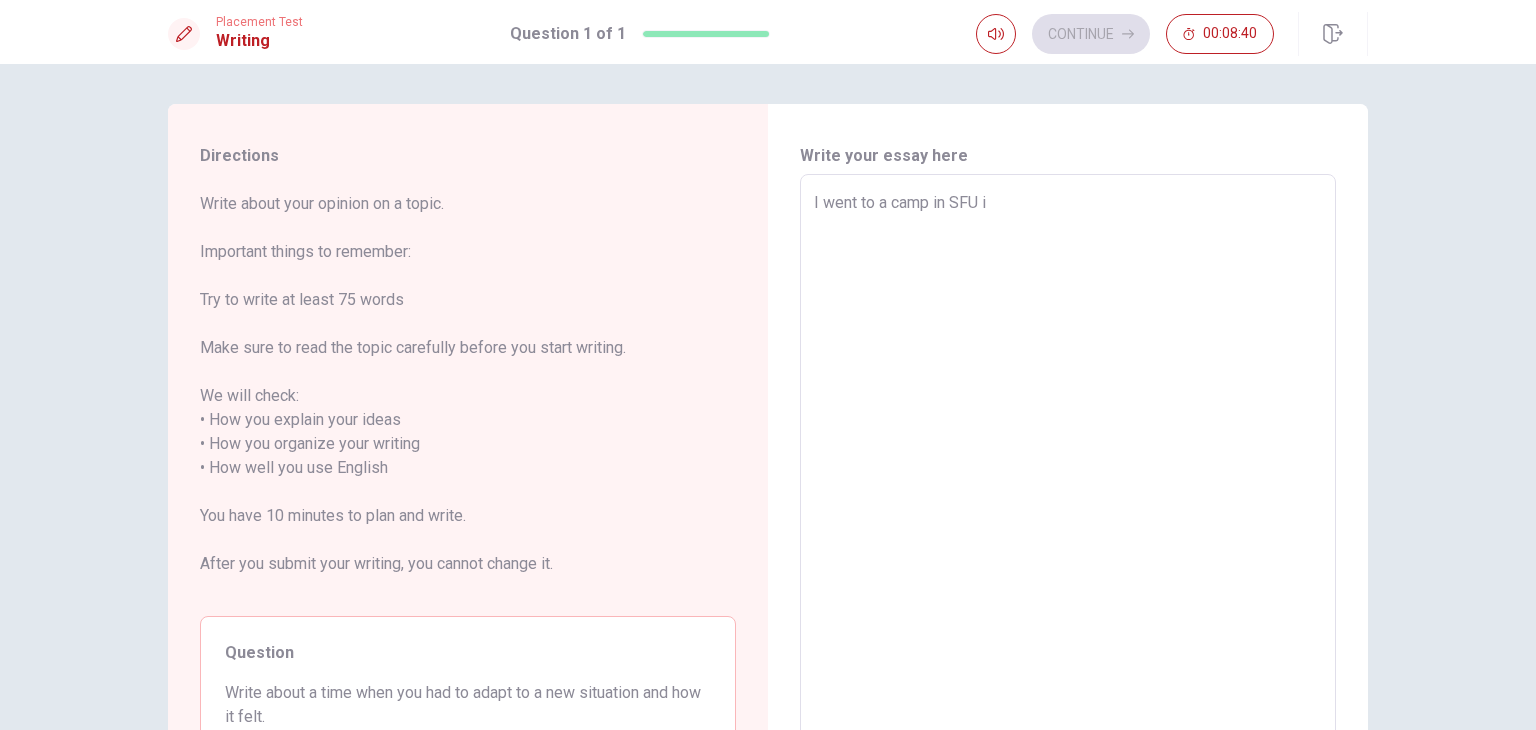 type on "x" 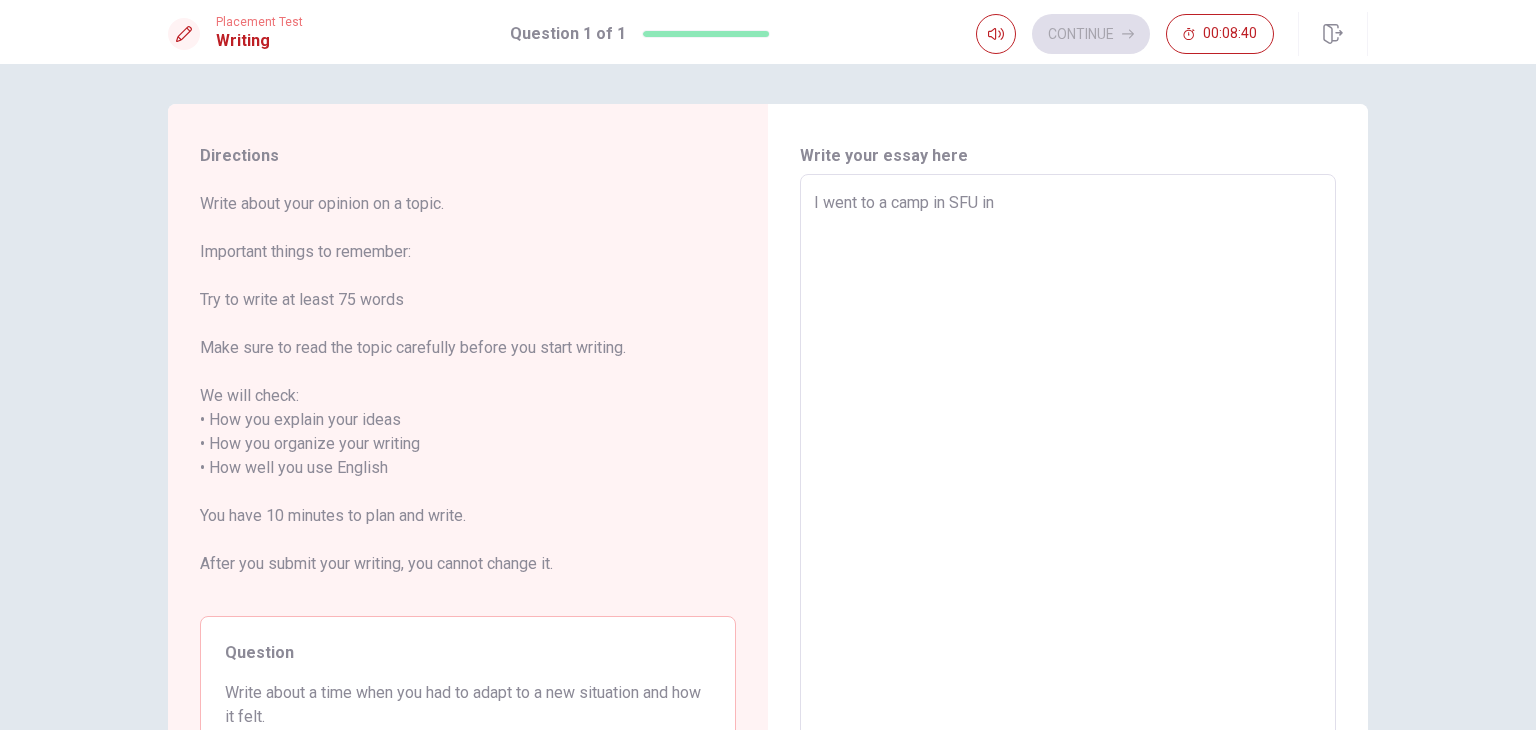 type on "x" 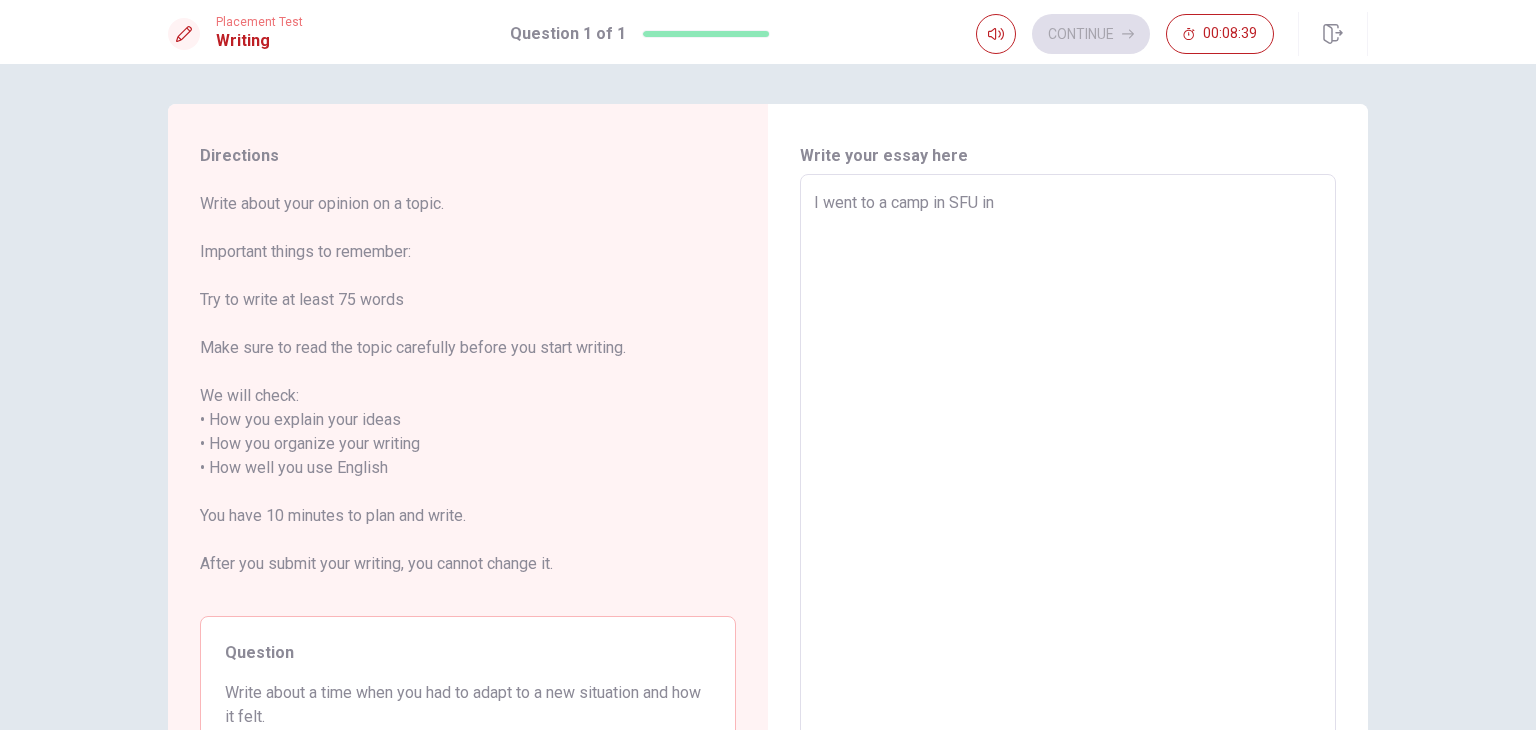 type on "x" 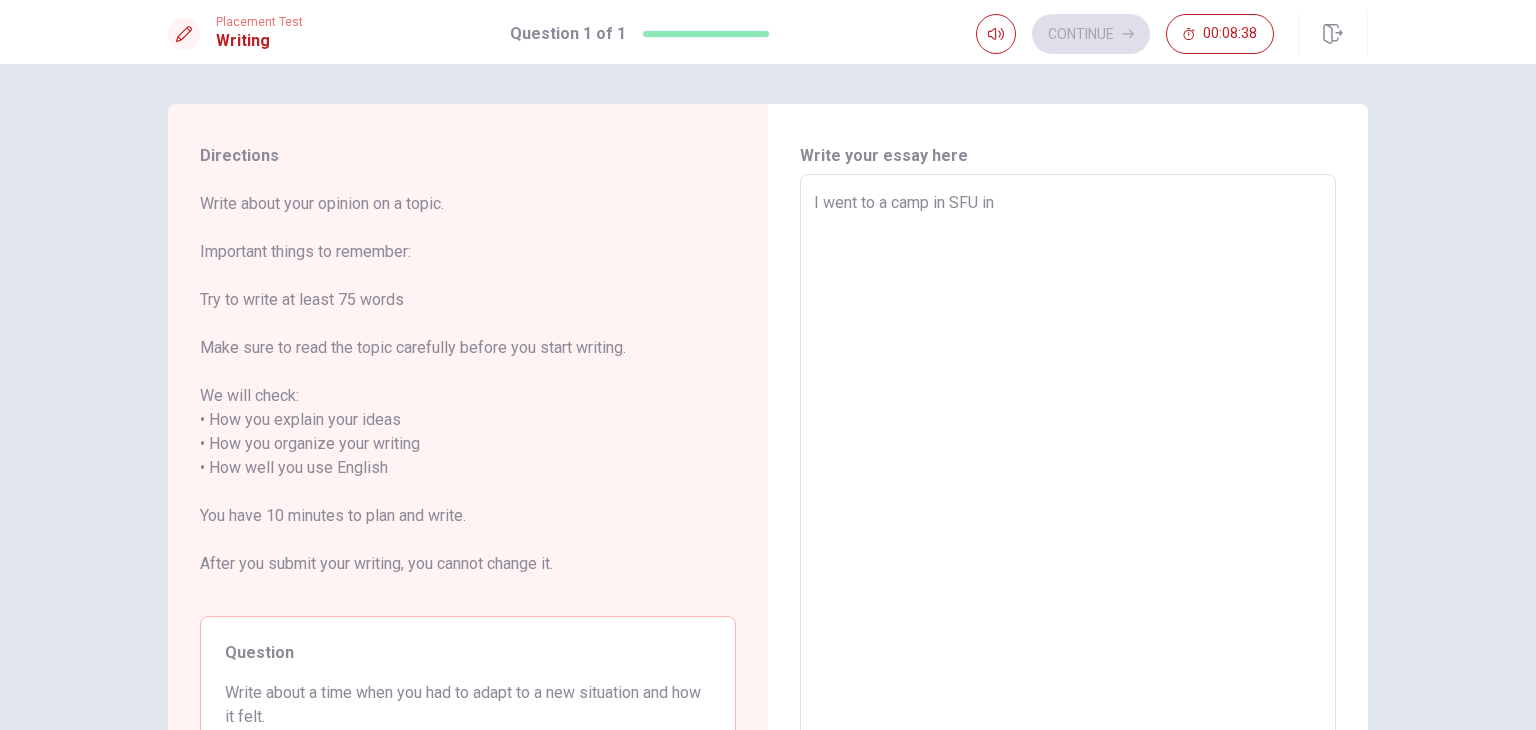 type on "I went to a camp in [CITY] in [COUNTRY]" 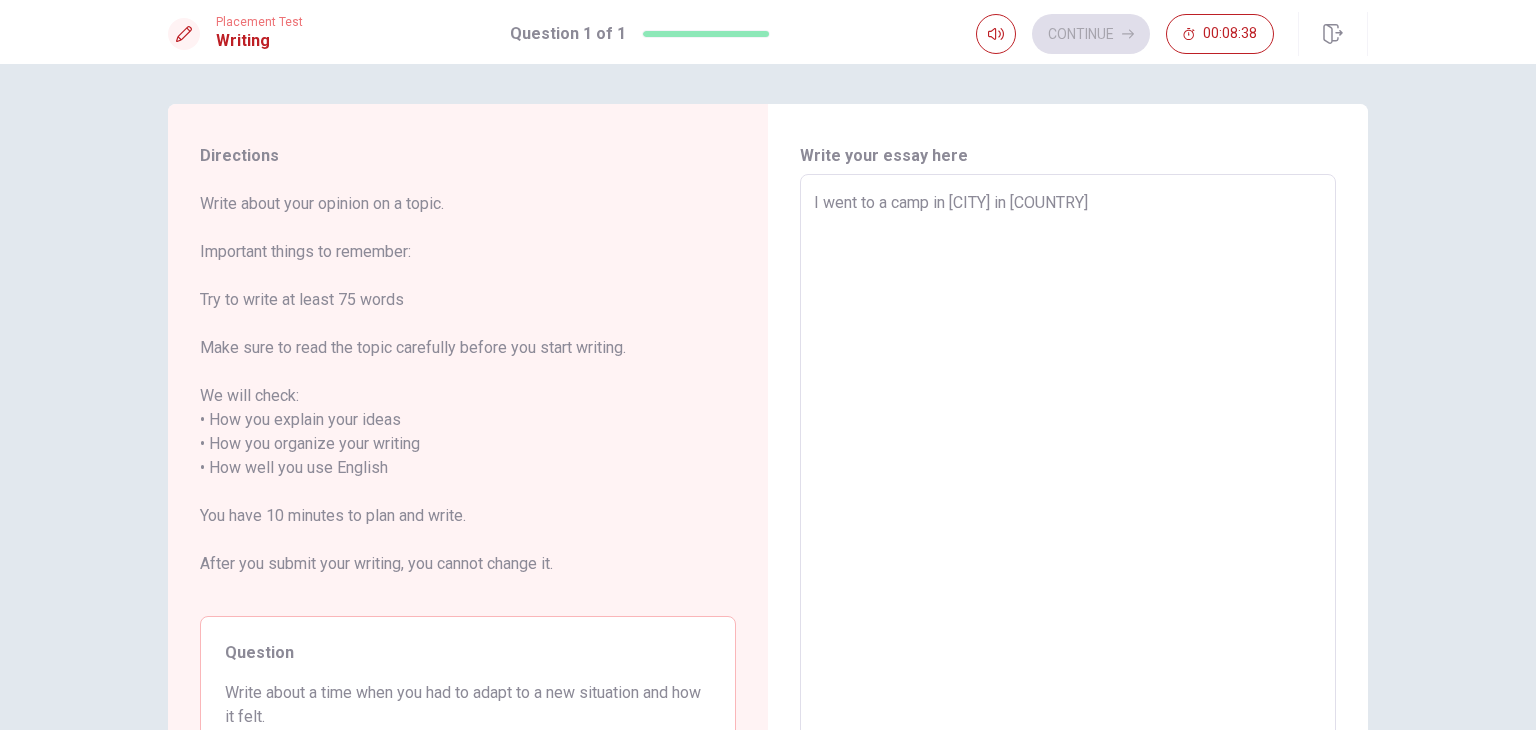 type on "x" 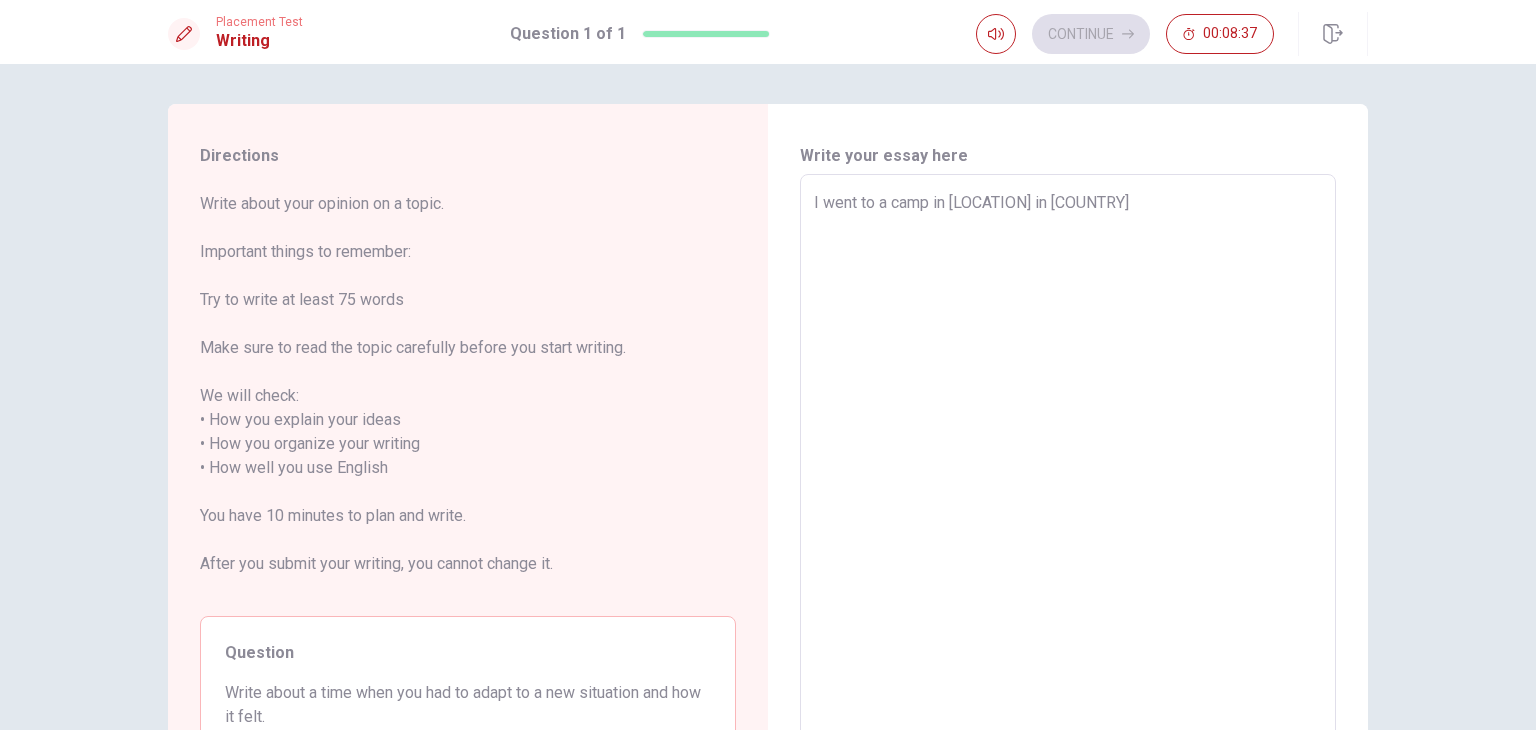 type on "x" 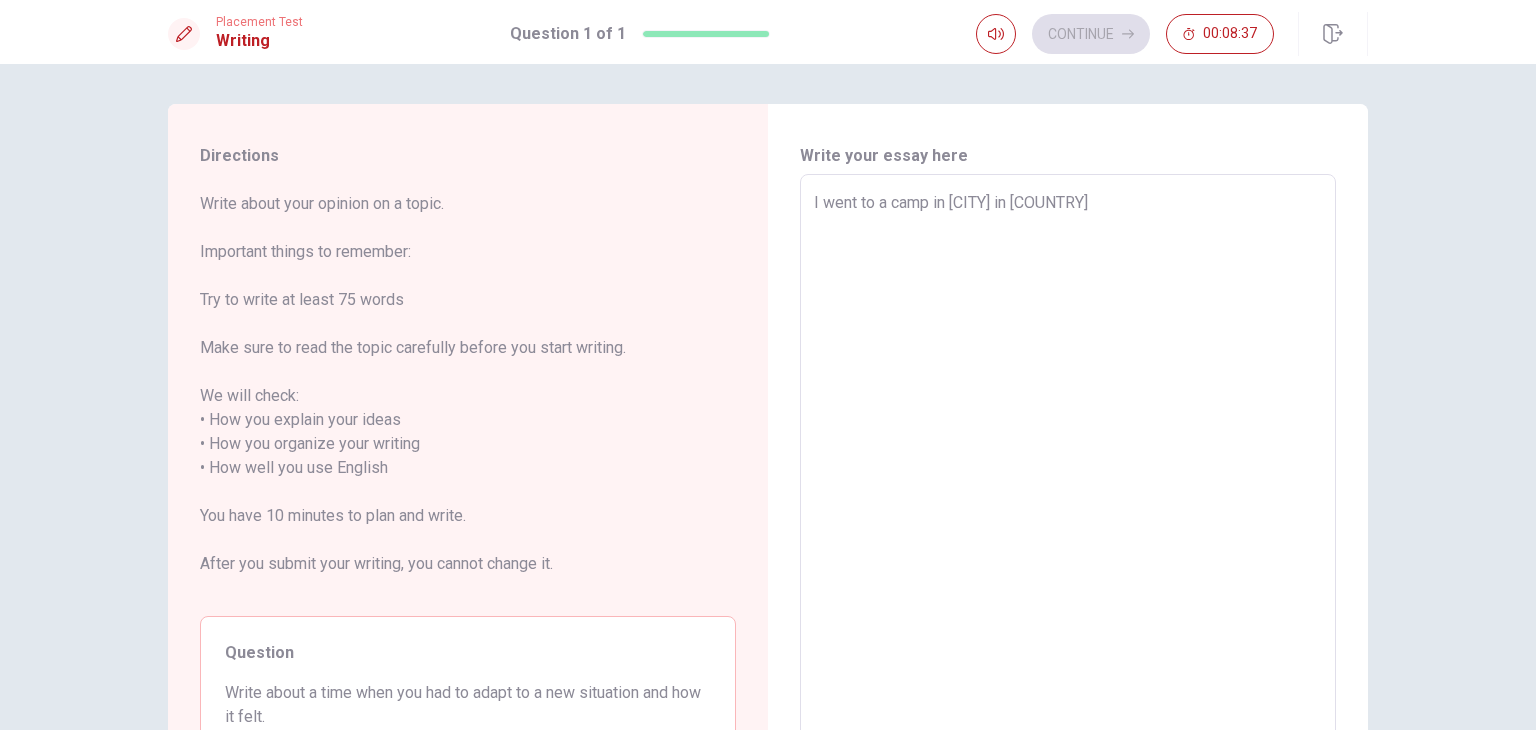 type on "x" 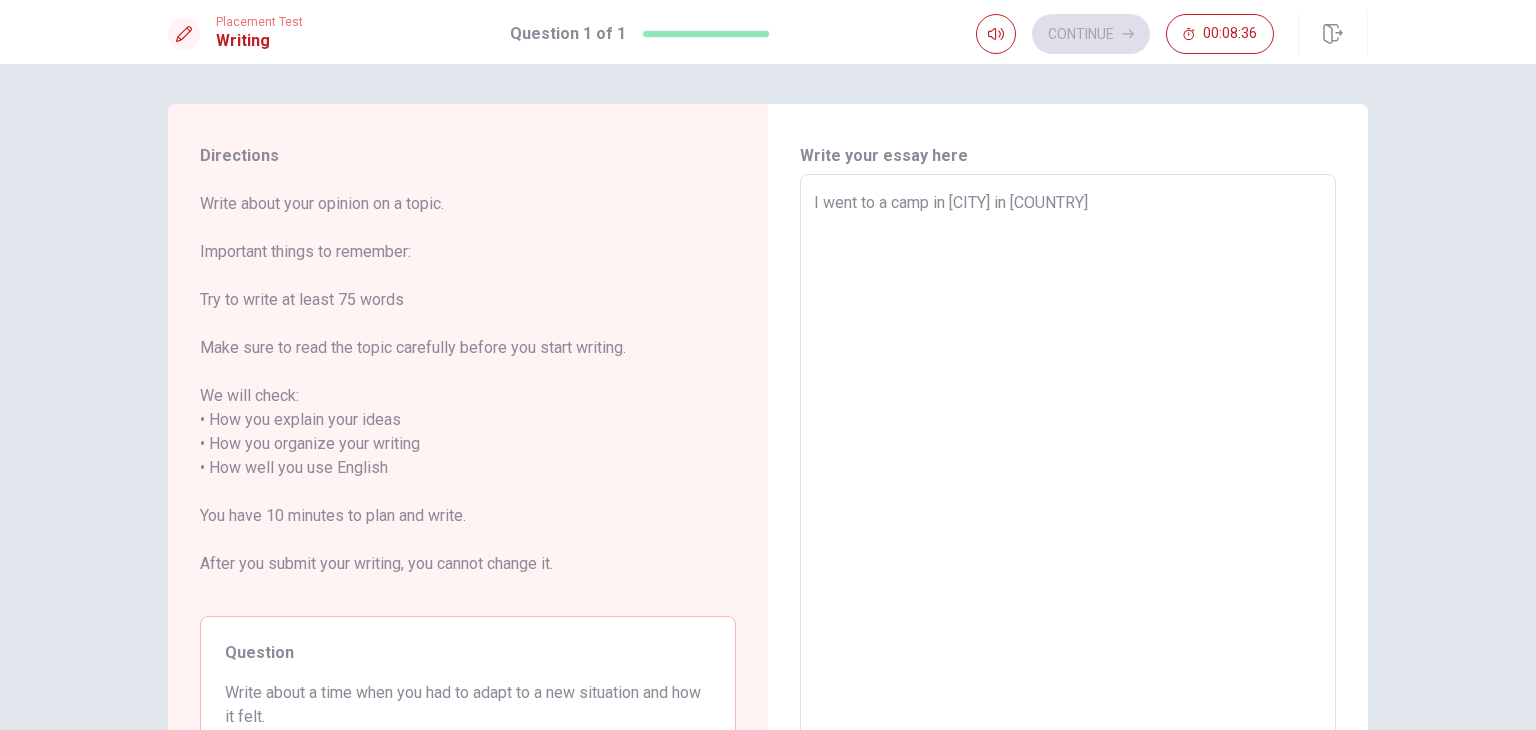 type on "I went to a camp in SFU in Ca" 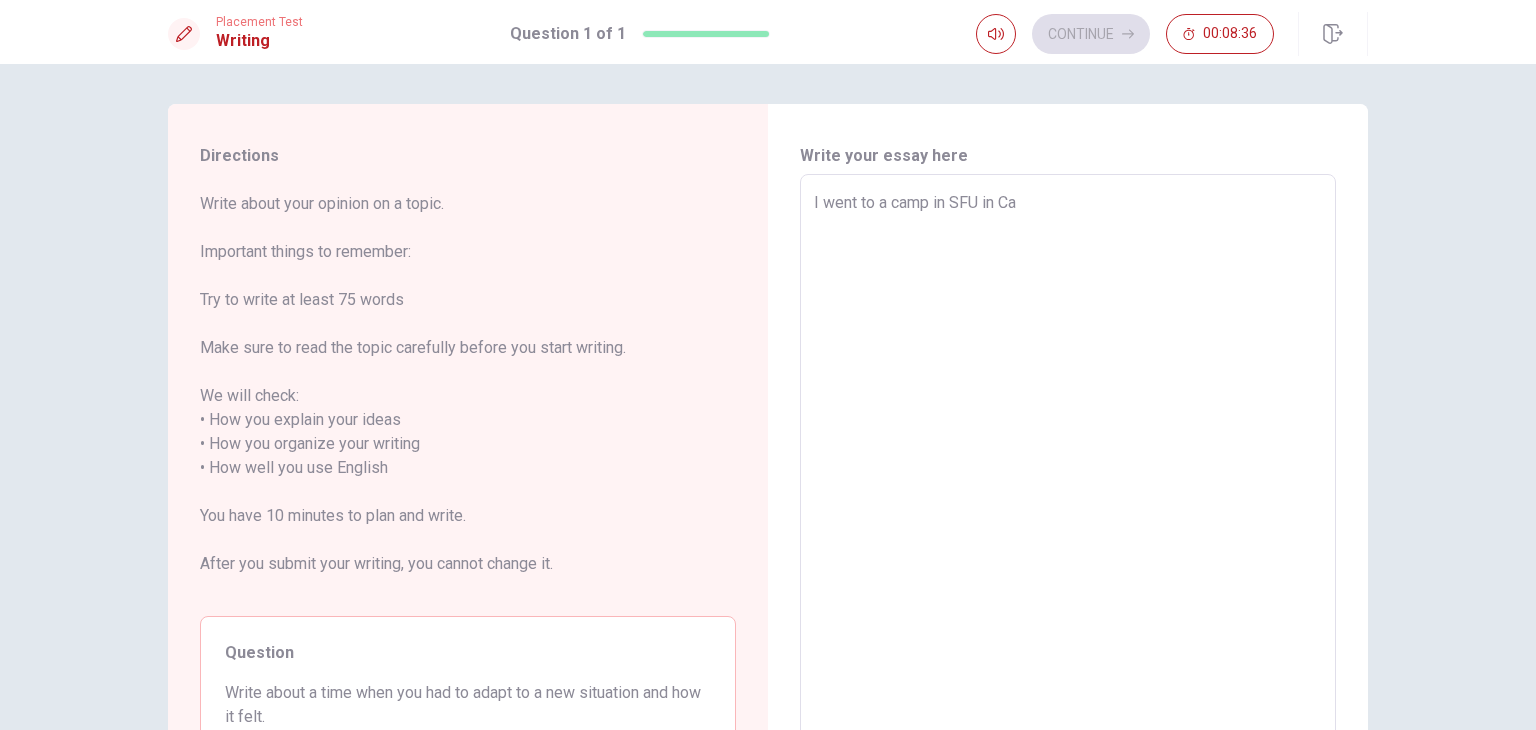 type on "x" 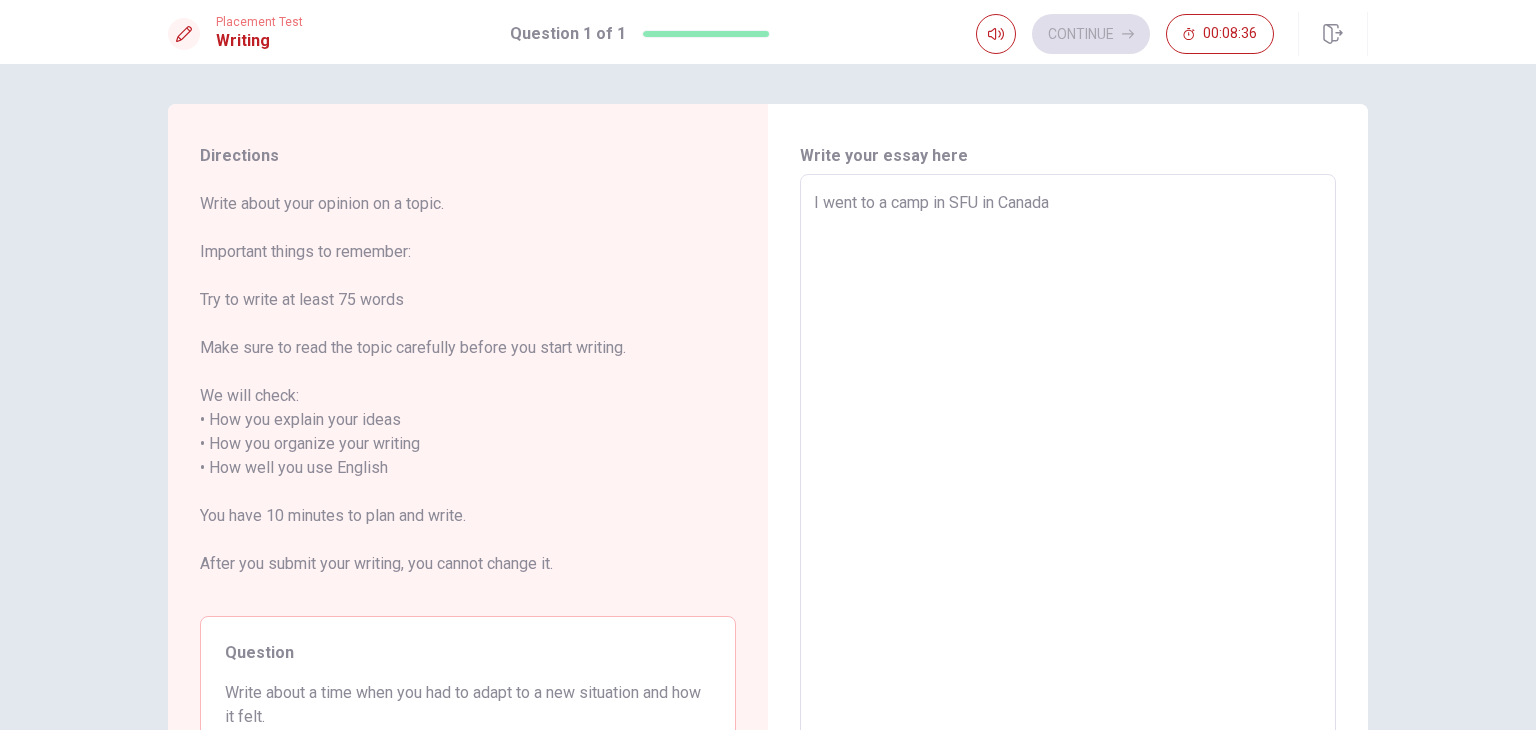 type on "x" 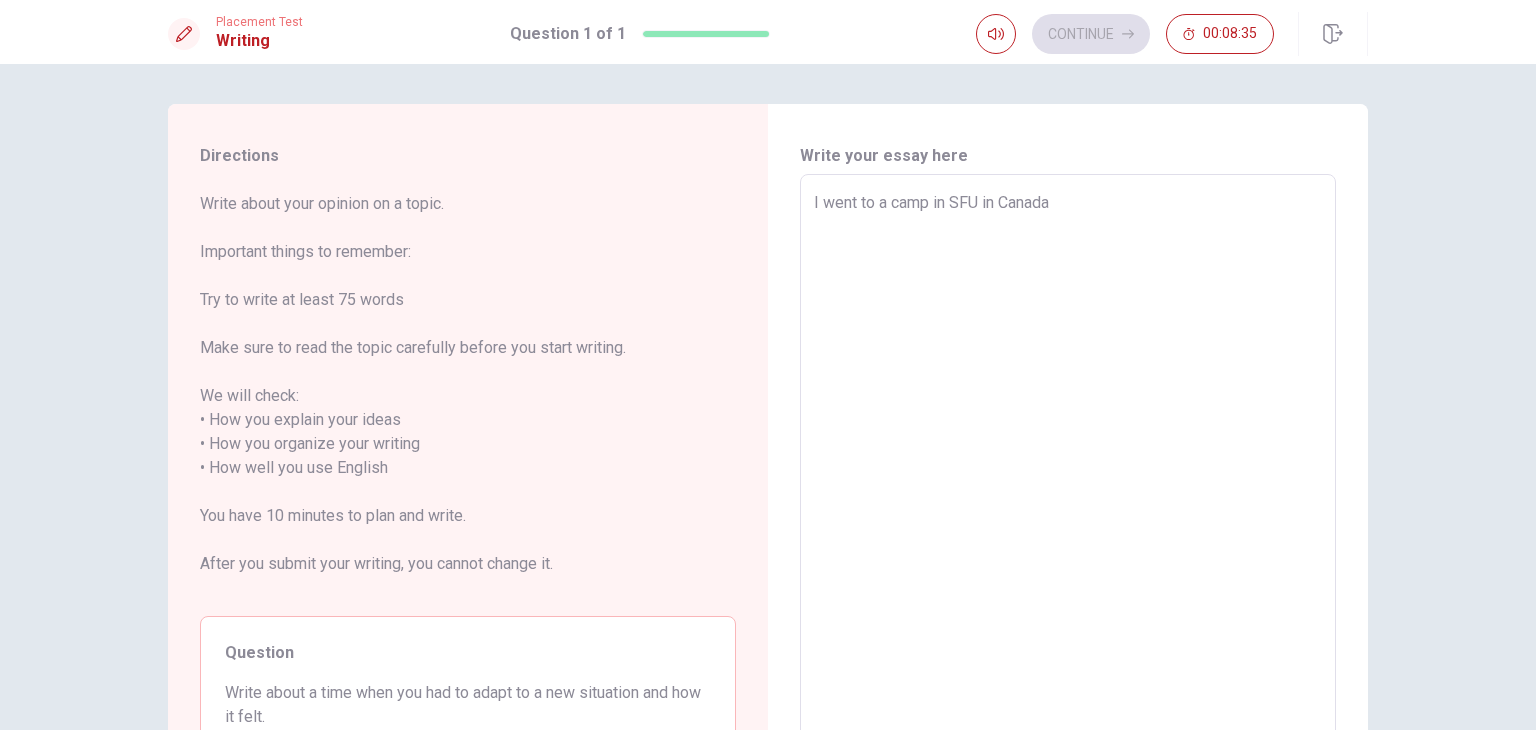 type on "I went to a camp in SFU in Canada" 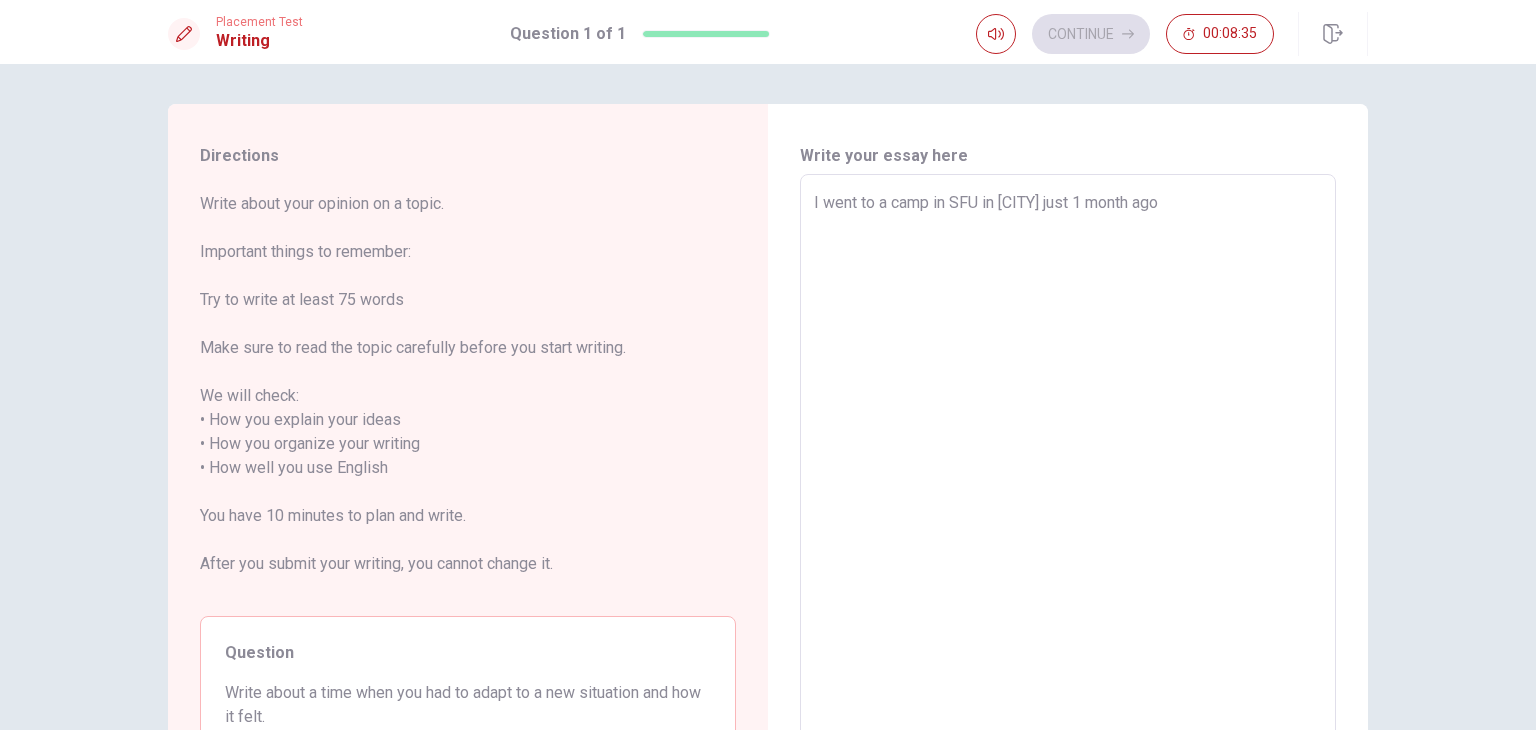 type on "x" 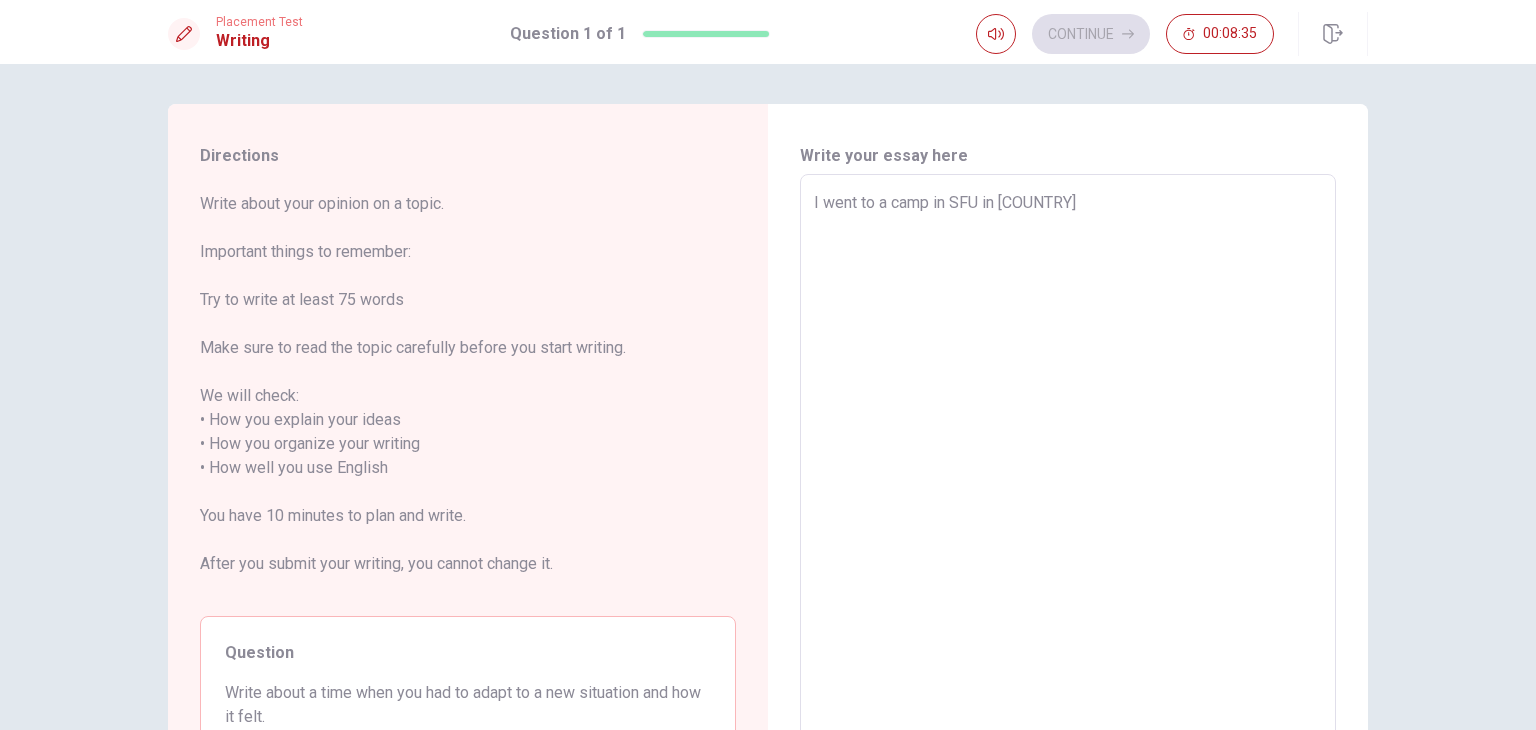 type on "x" 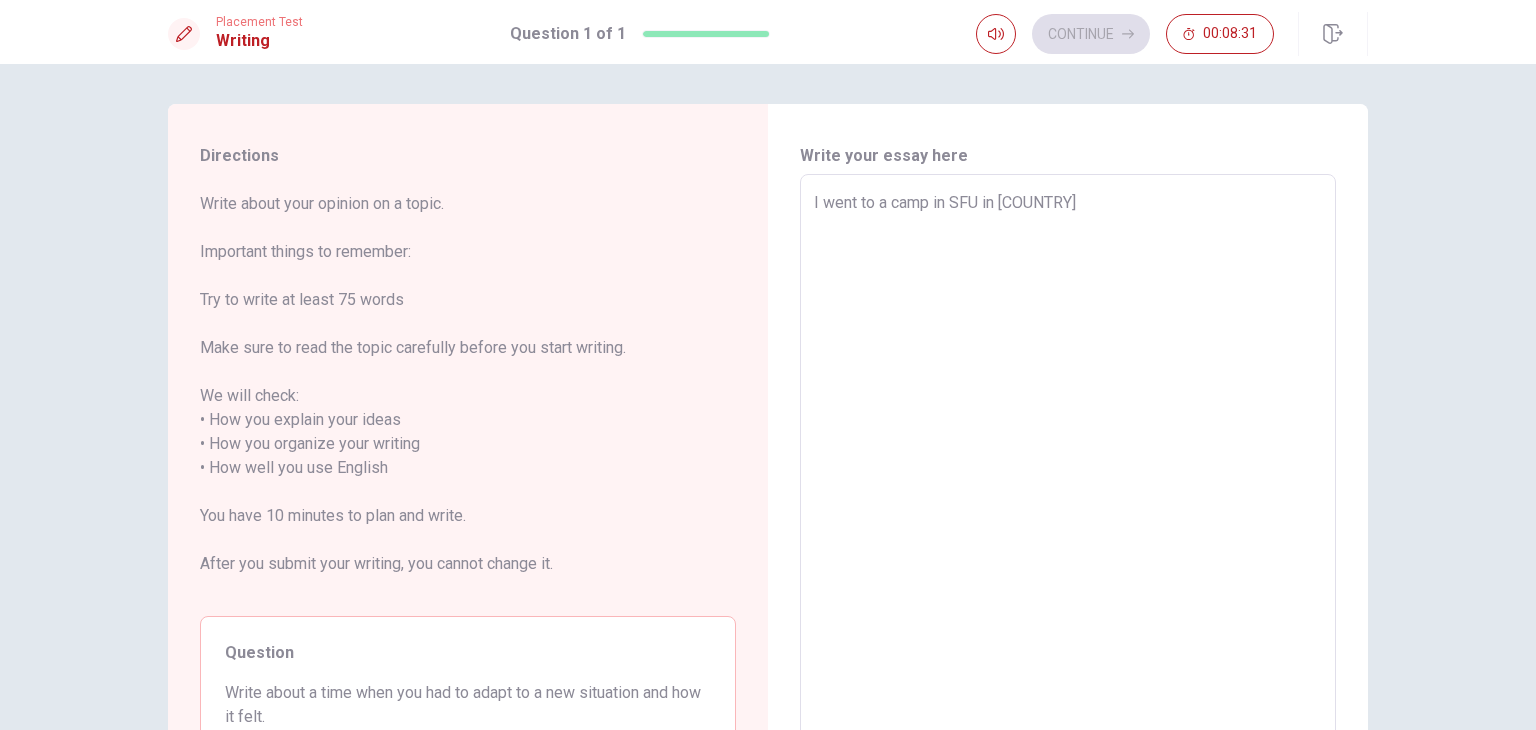 type on "x" 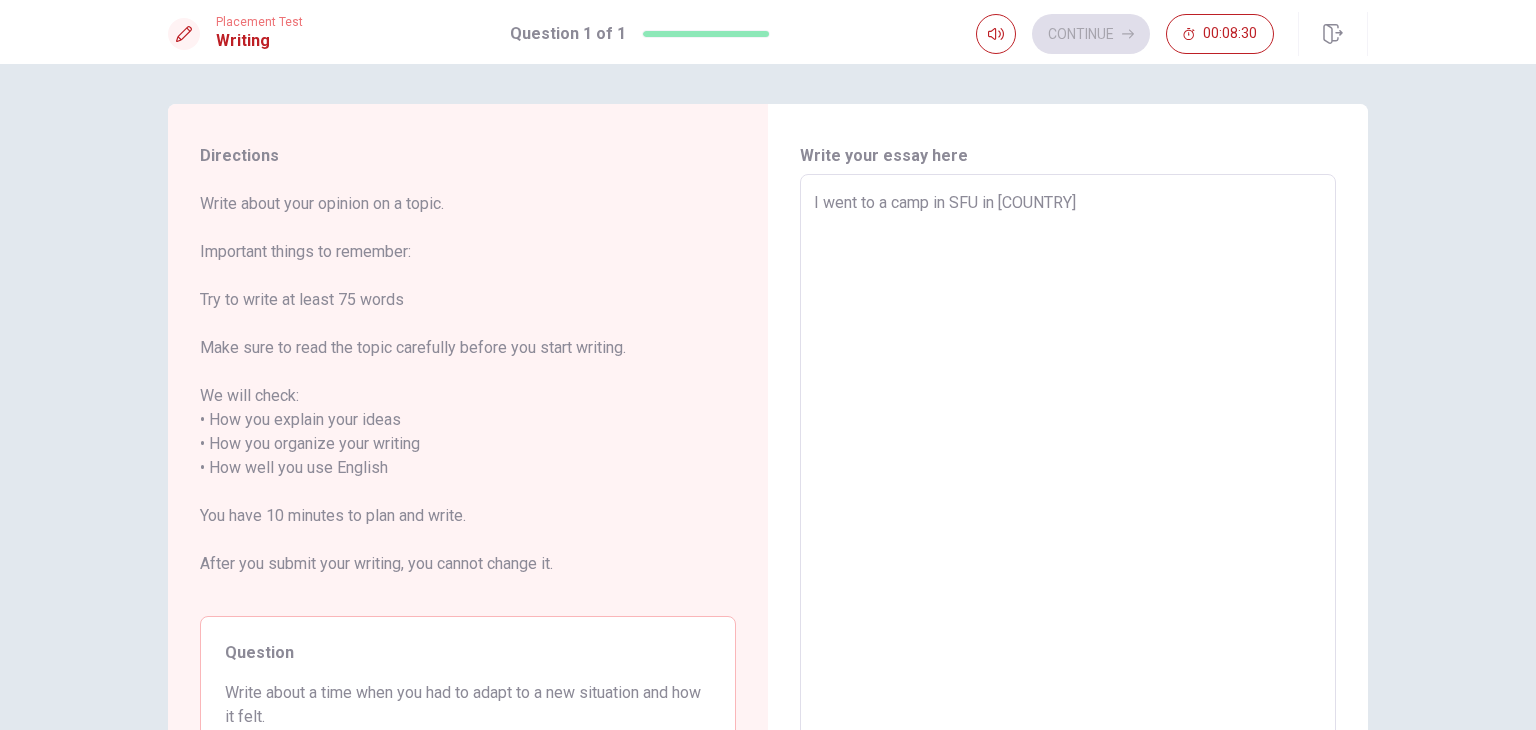 type on "I went to a camp in [CITY] in [COUNTRY] j" 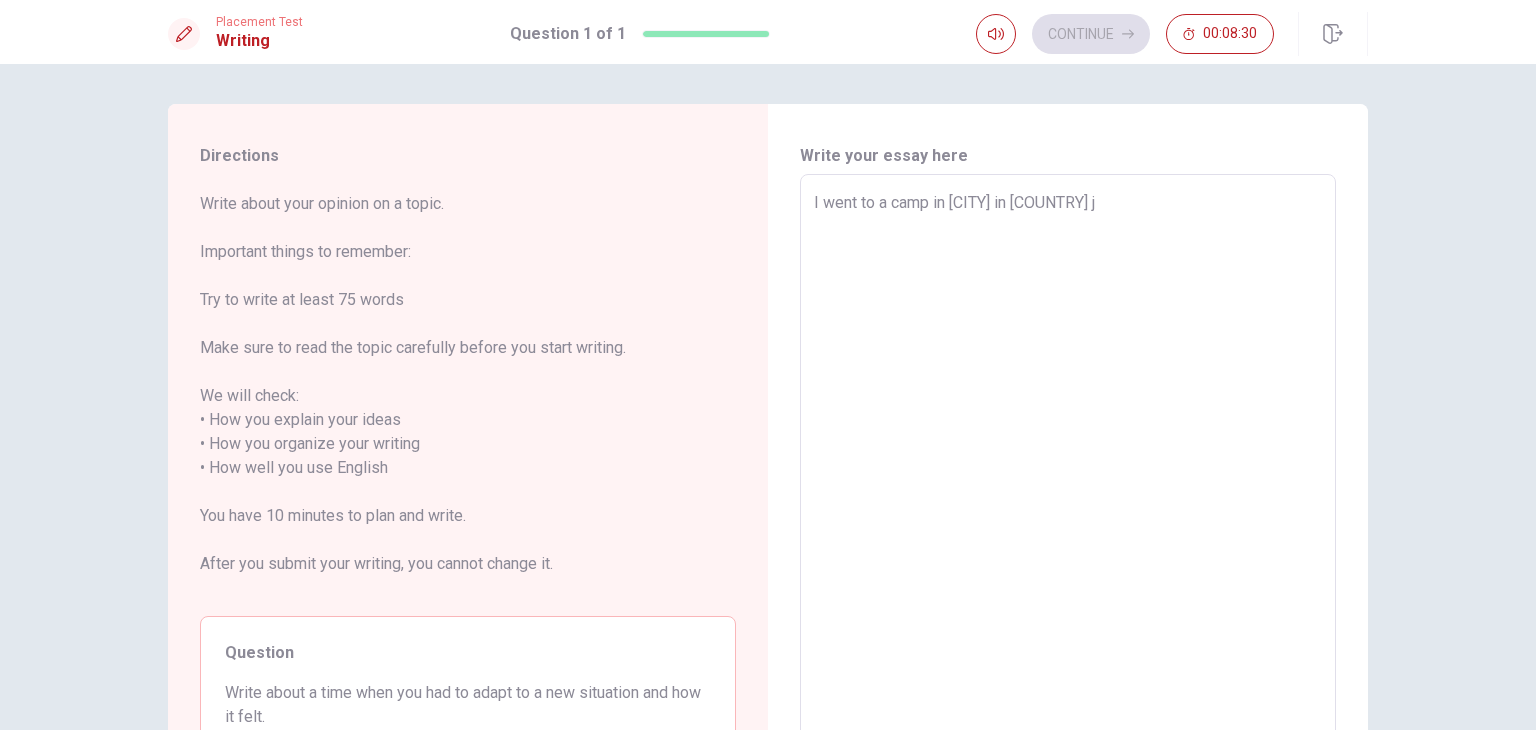 type on "x" 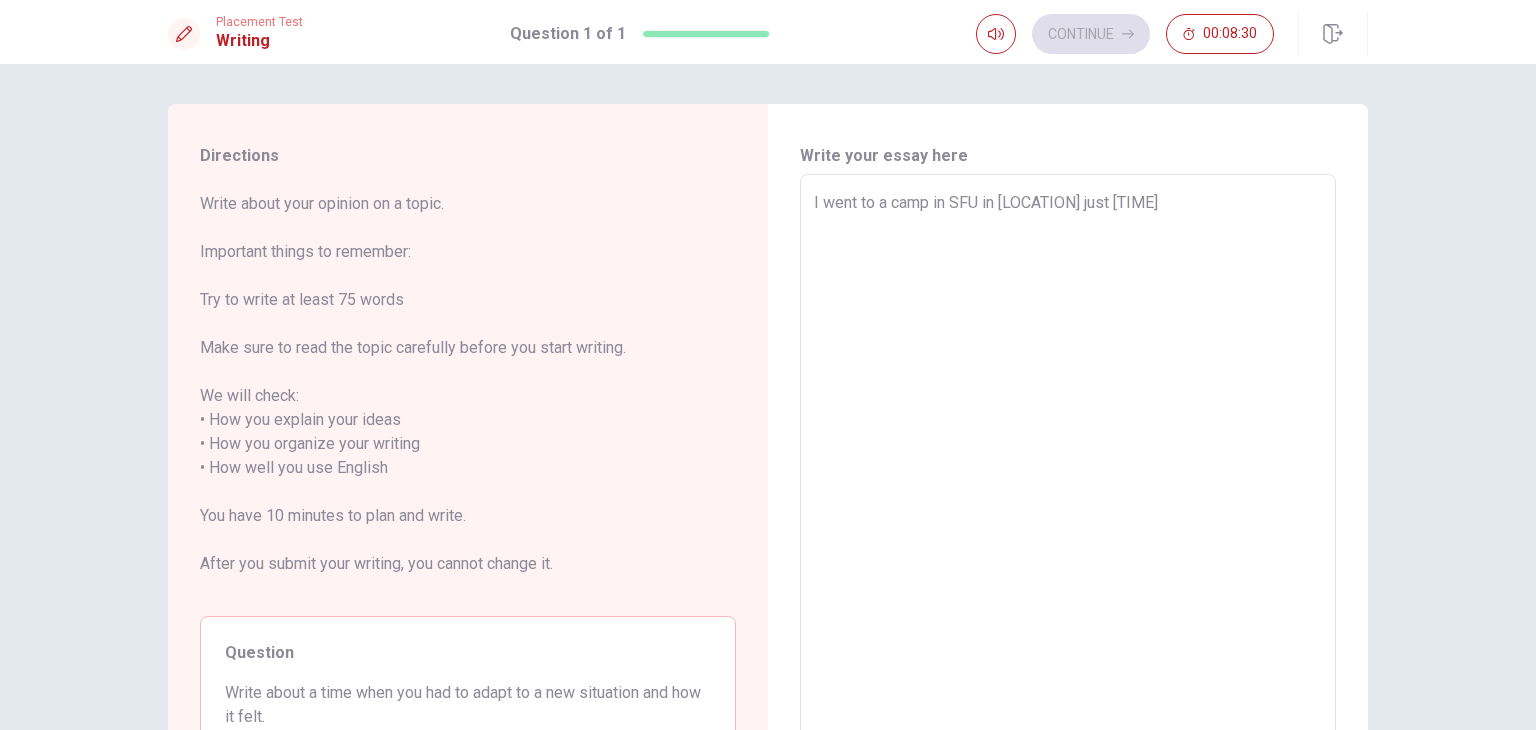 type on "x" 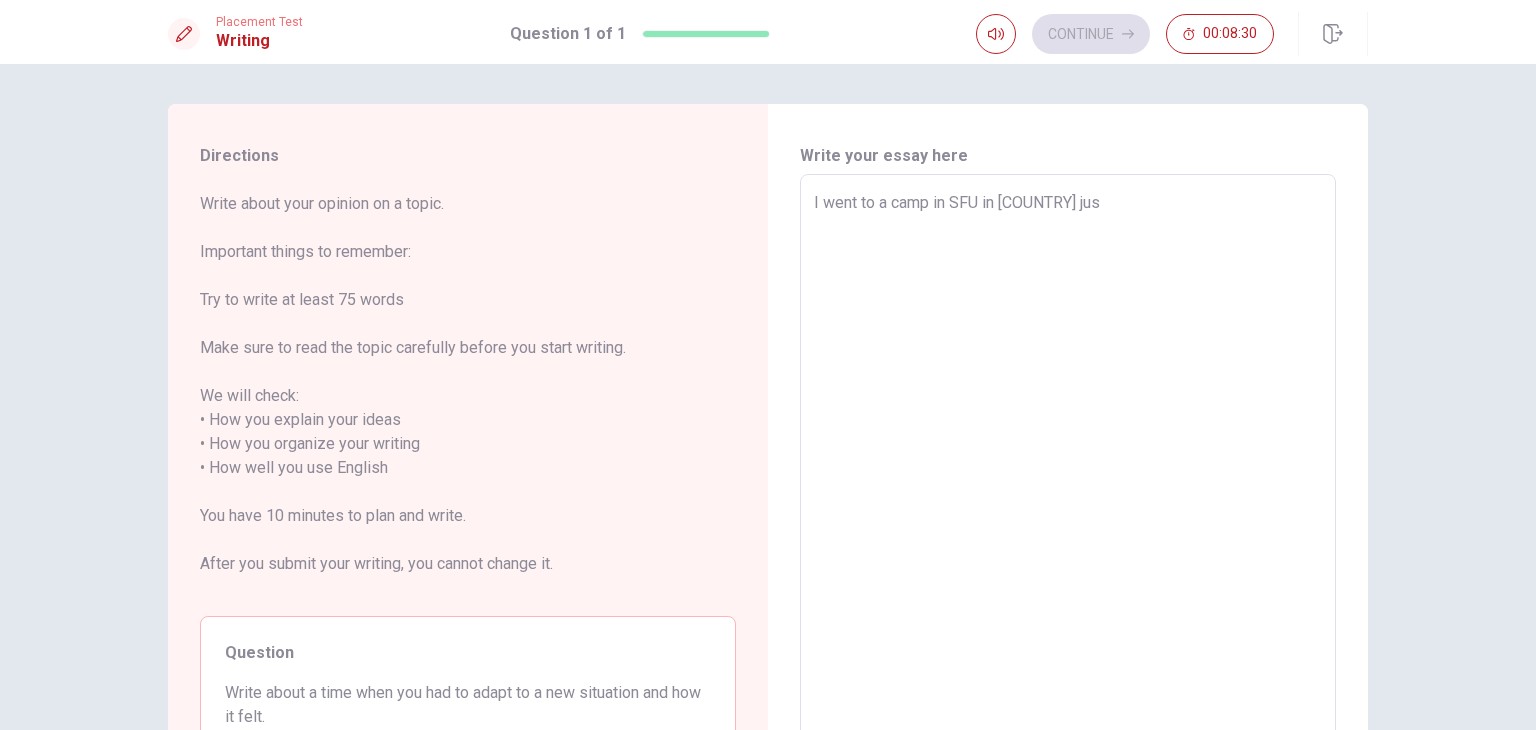 type on "x" 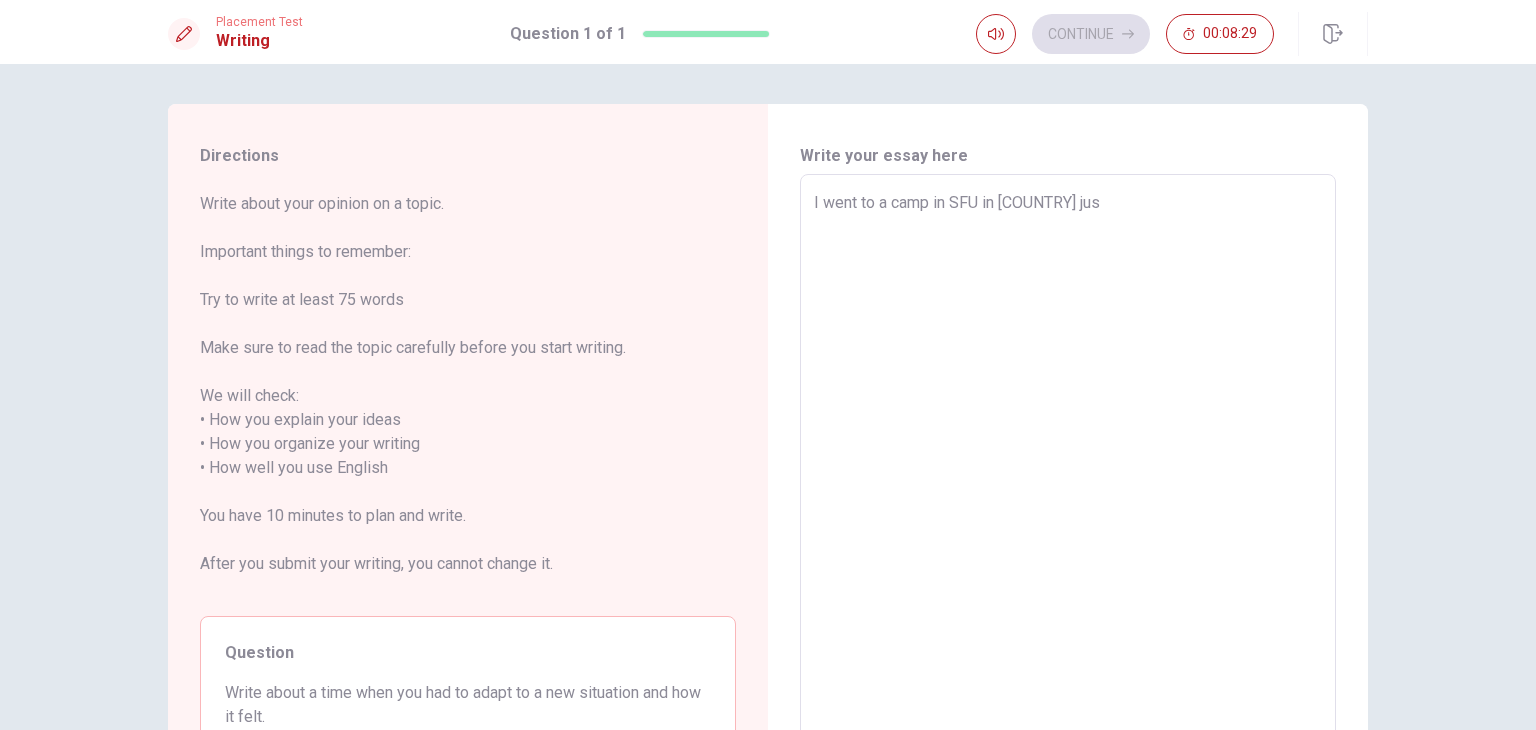 type on "I went to a camp in SFU in [COUNTRY] just" 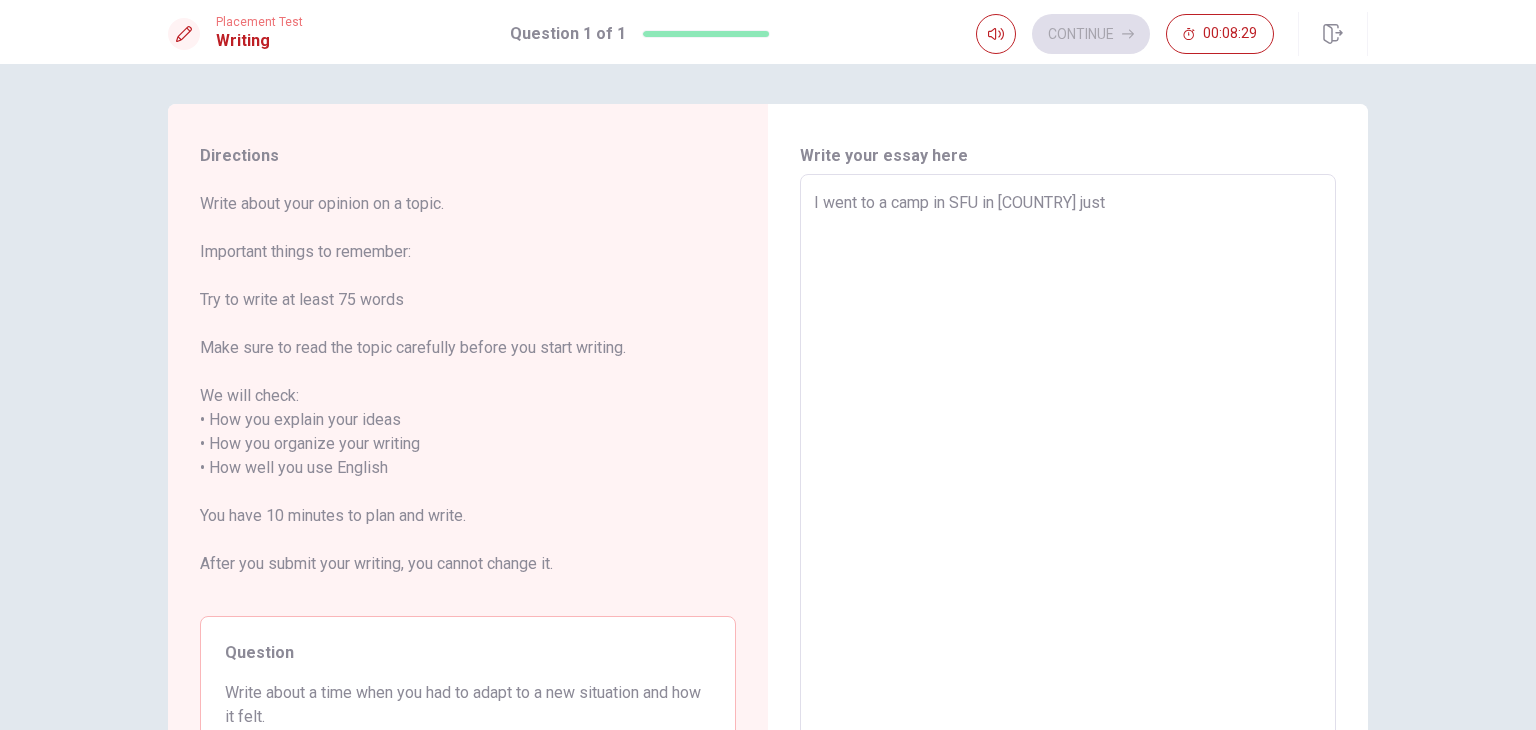 type on "x" 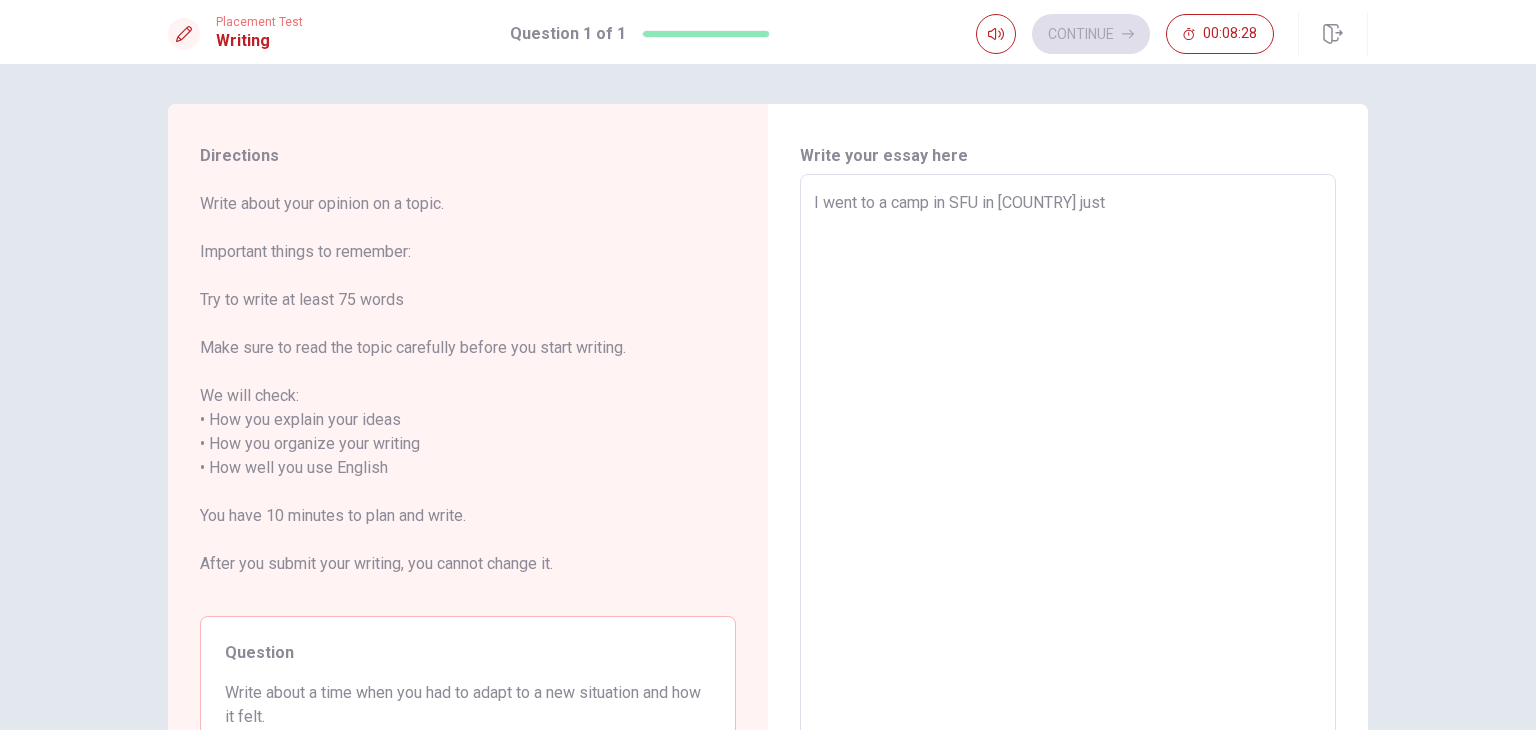 type on "I went to a camp in [CITY] in [COUNTRY] just 1" 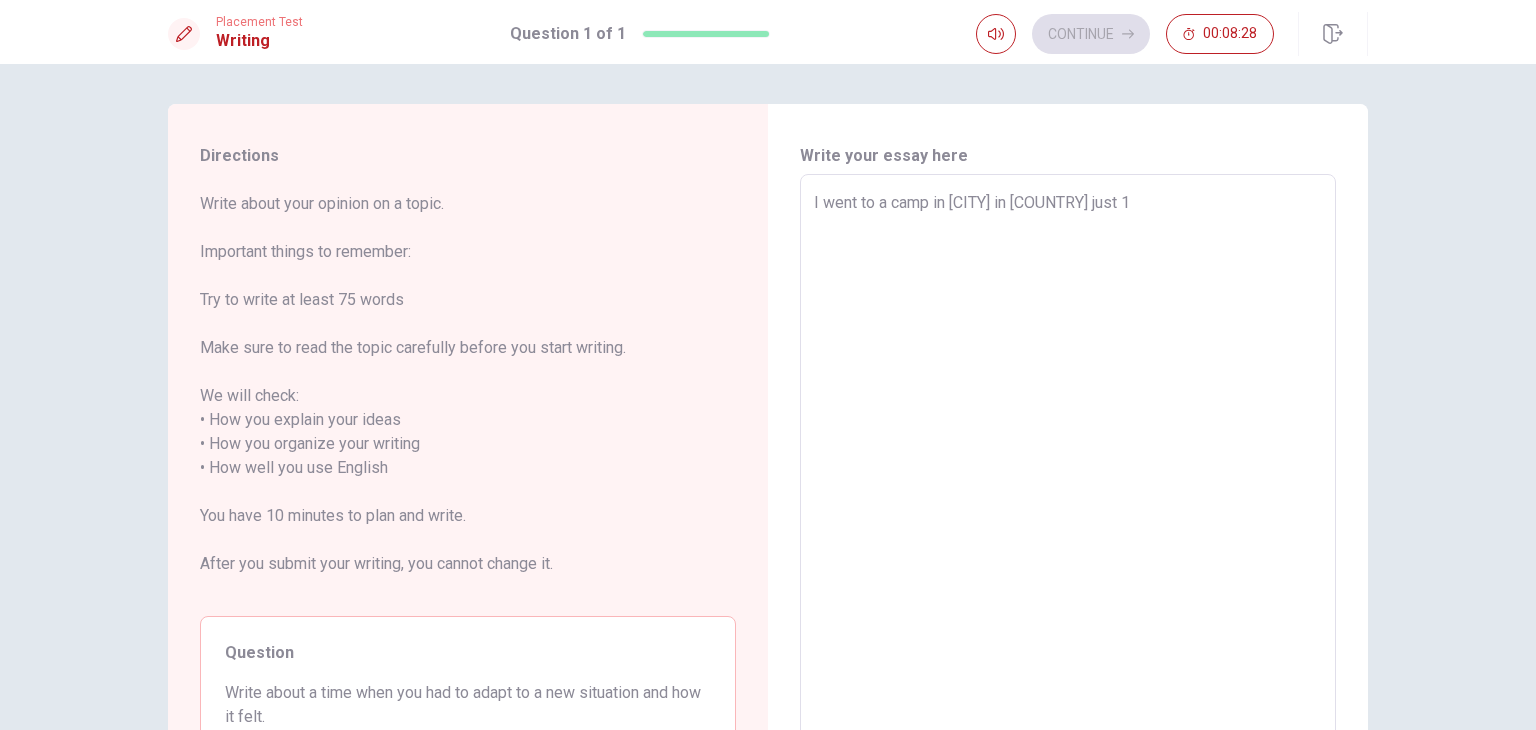 type on "x" 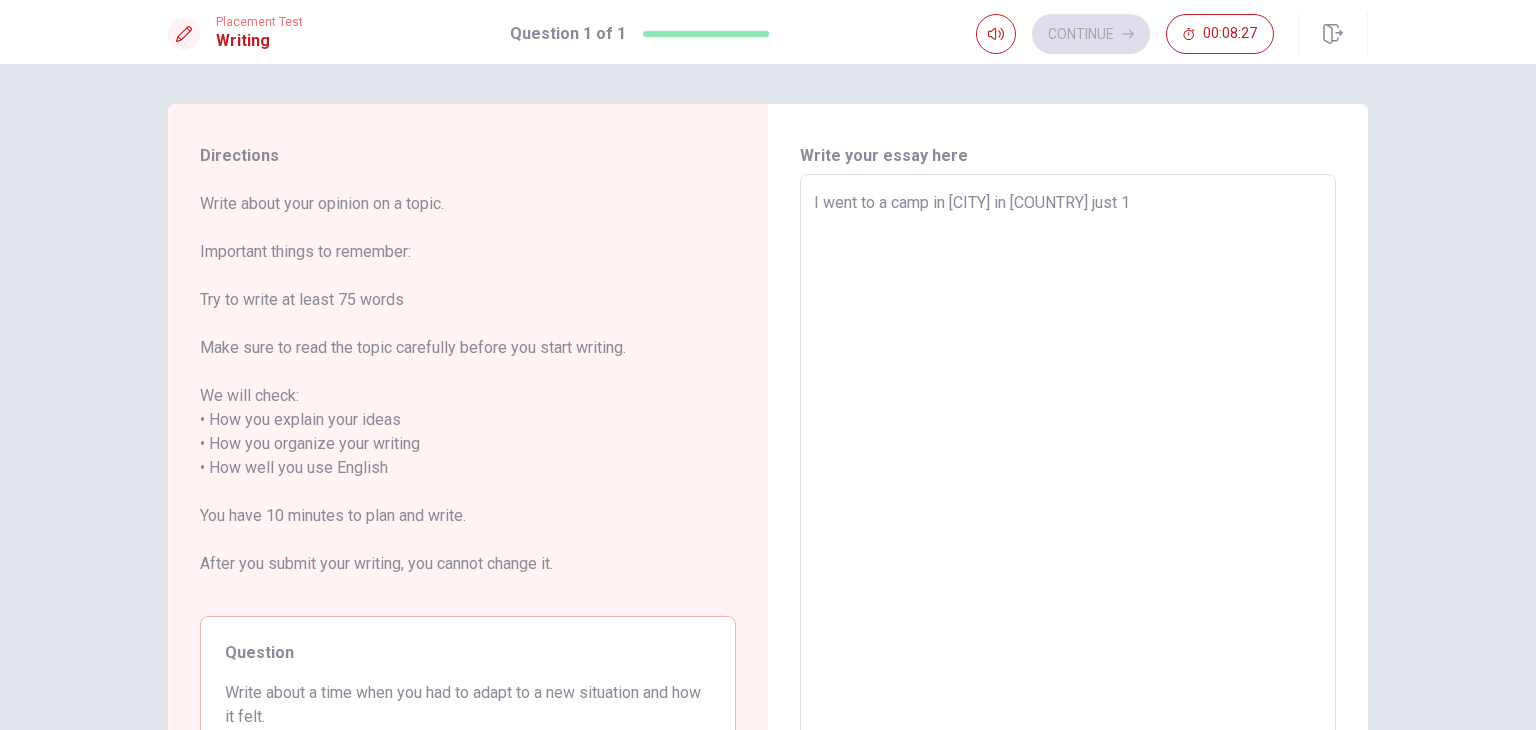 type on "I went to a camp in [CITY] in [COUNTRY] just 1" 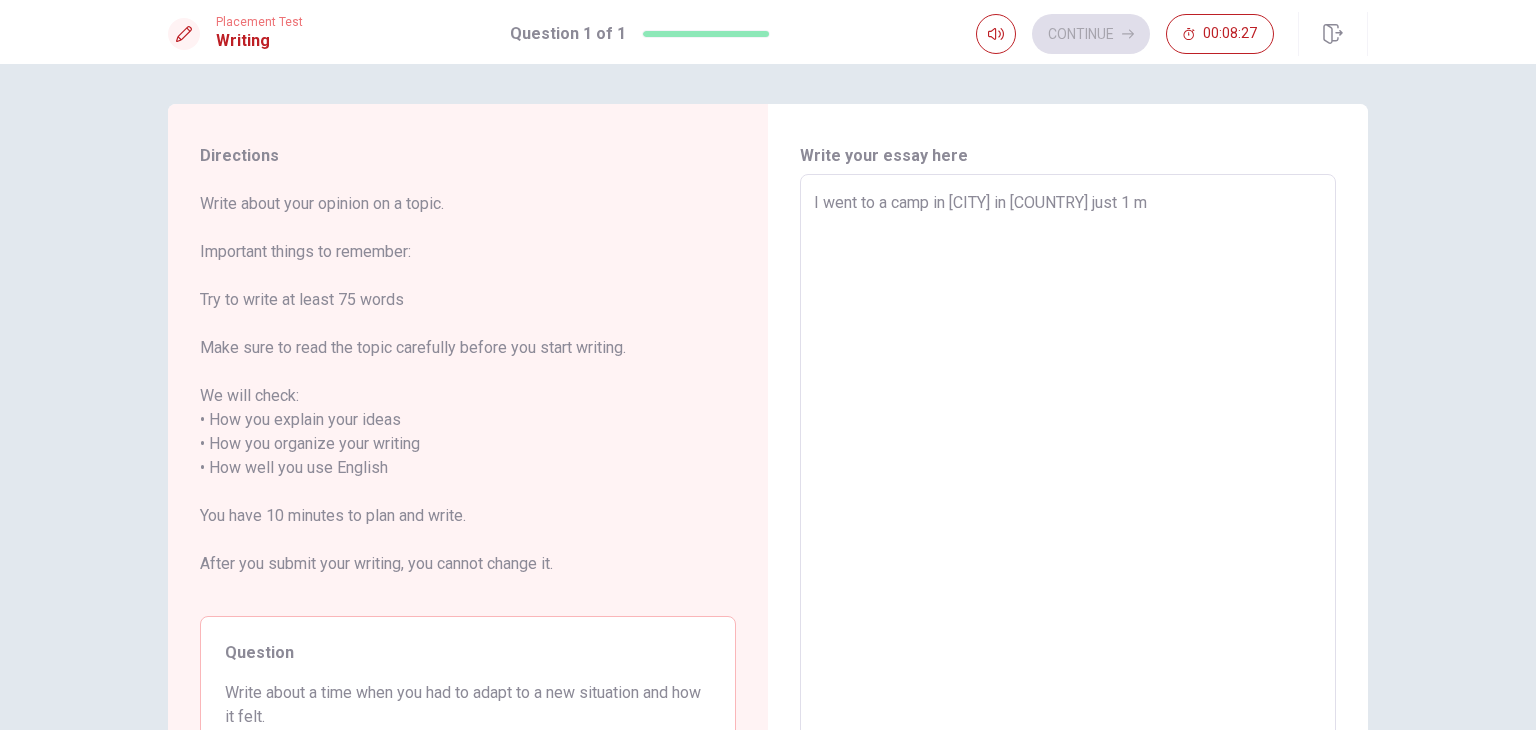 type on "x" 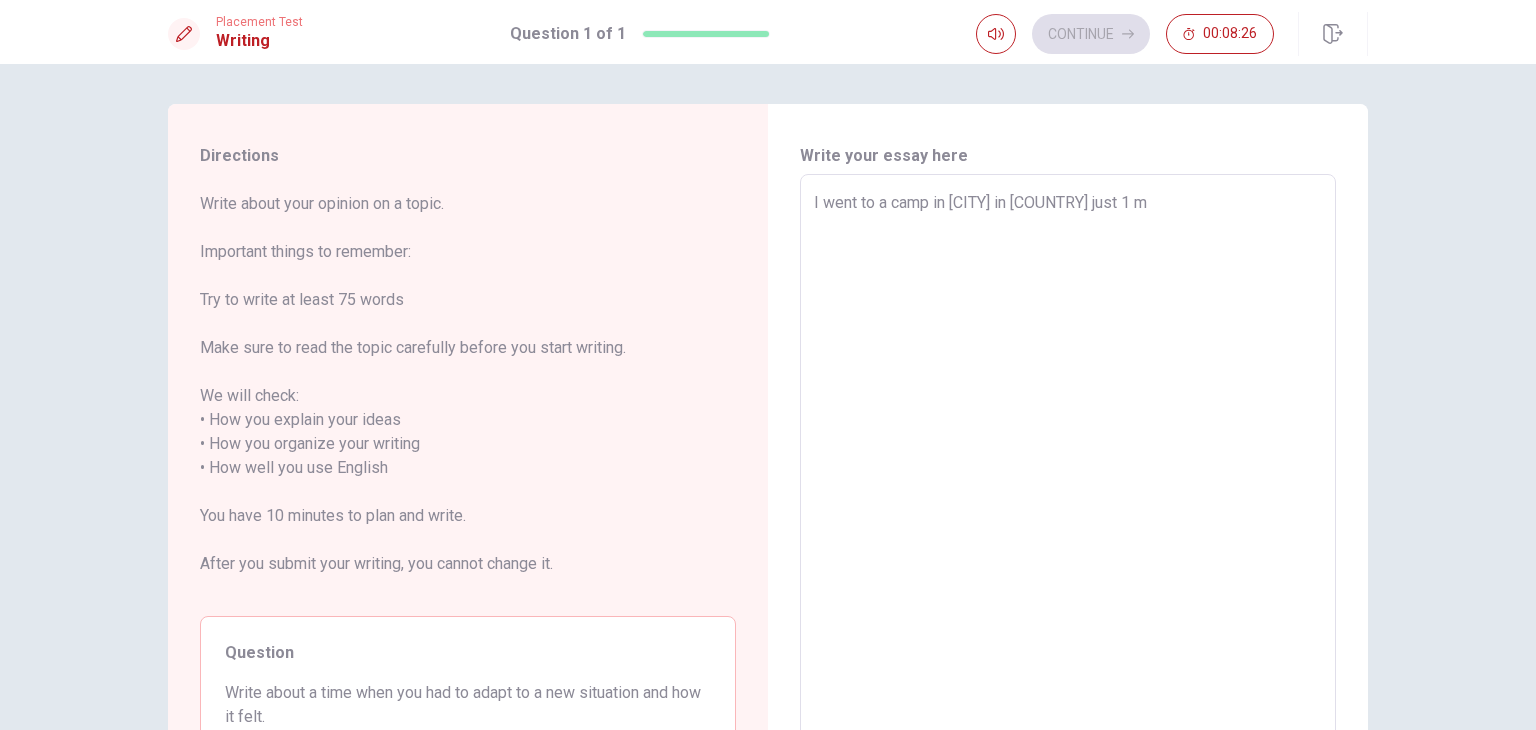 type on "I went to a camp in SFU in [CITY] just 1 mo" 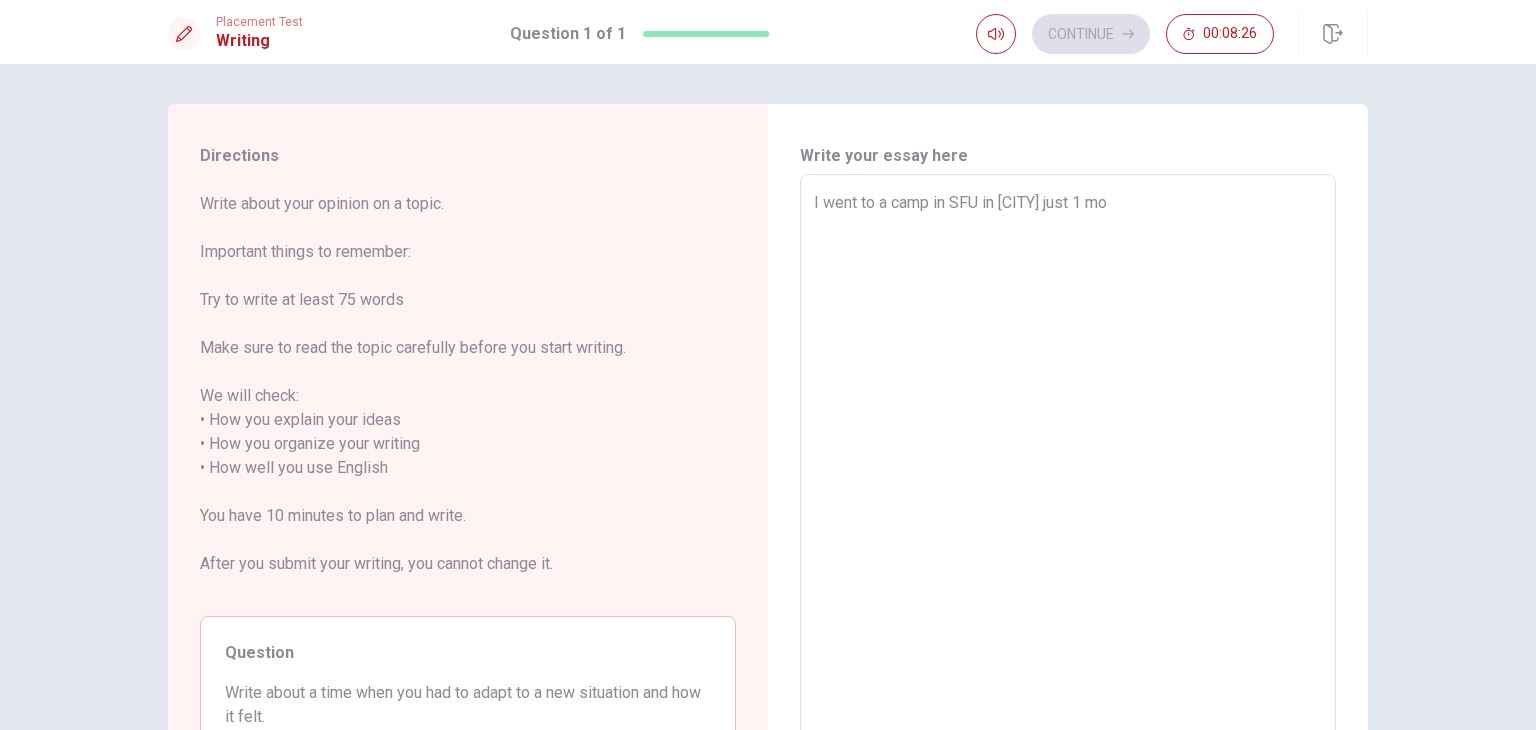 type on "x" 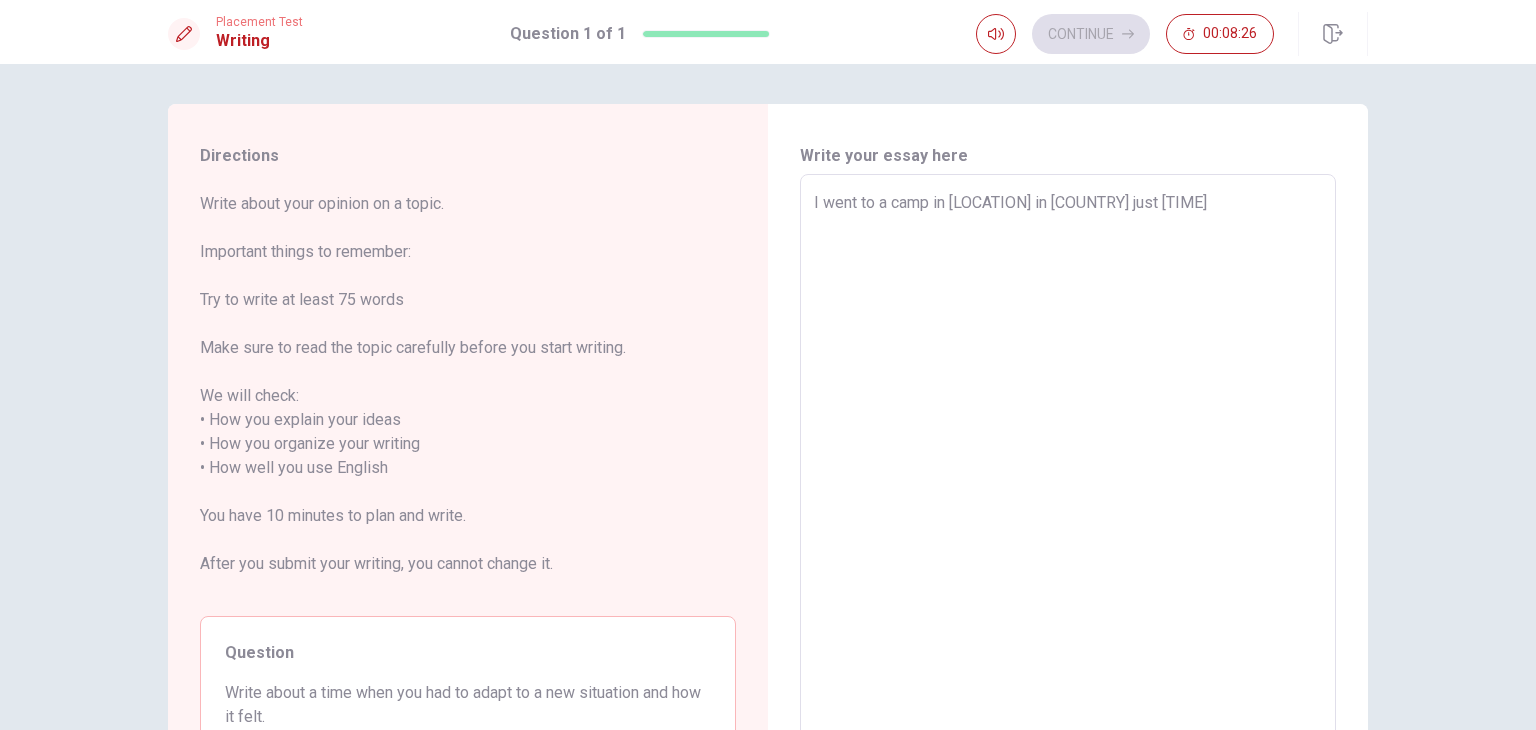 type on "x" 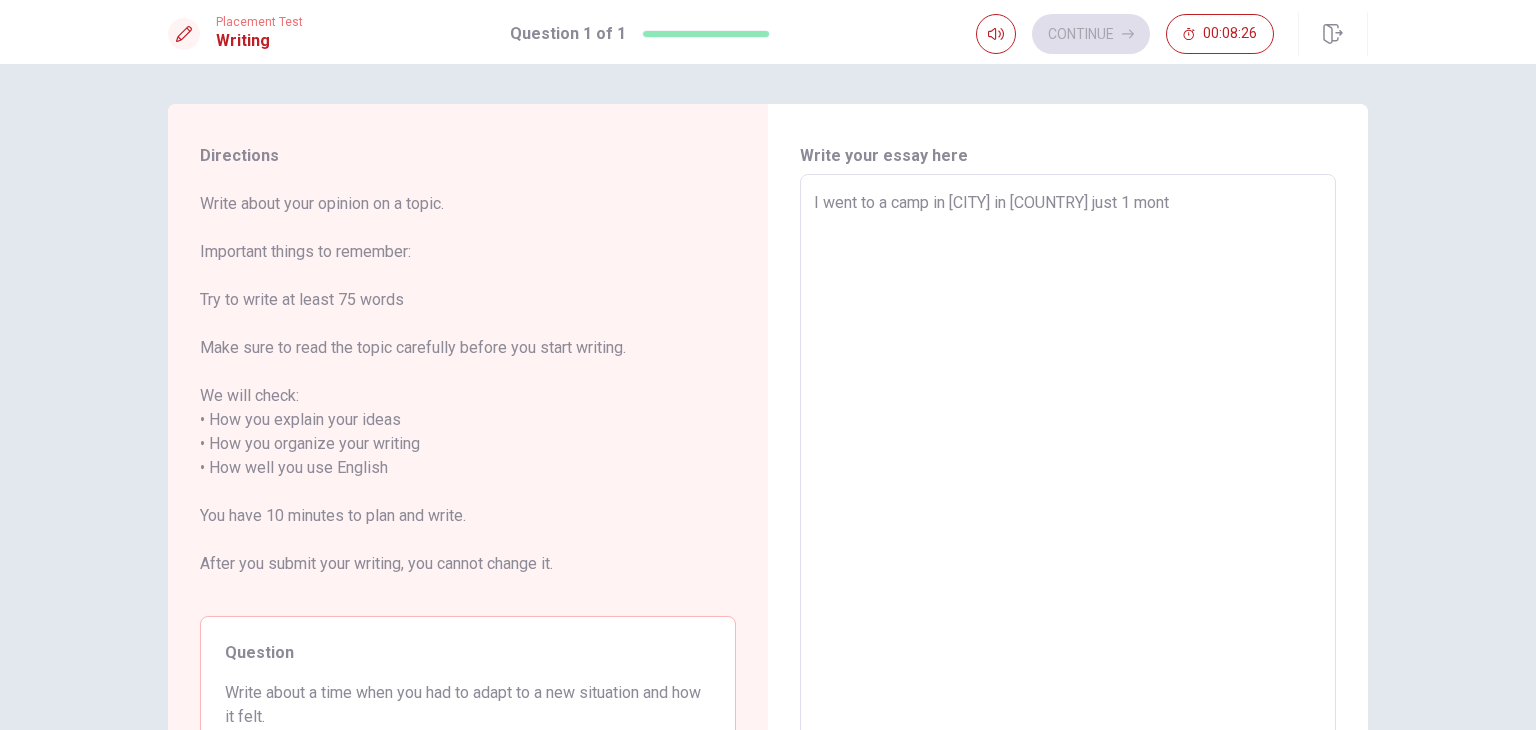 type on "x" 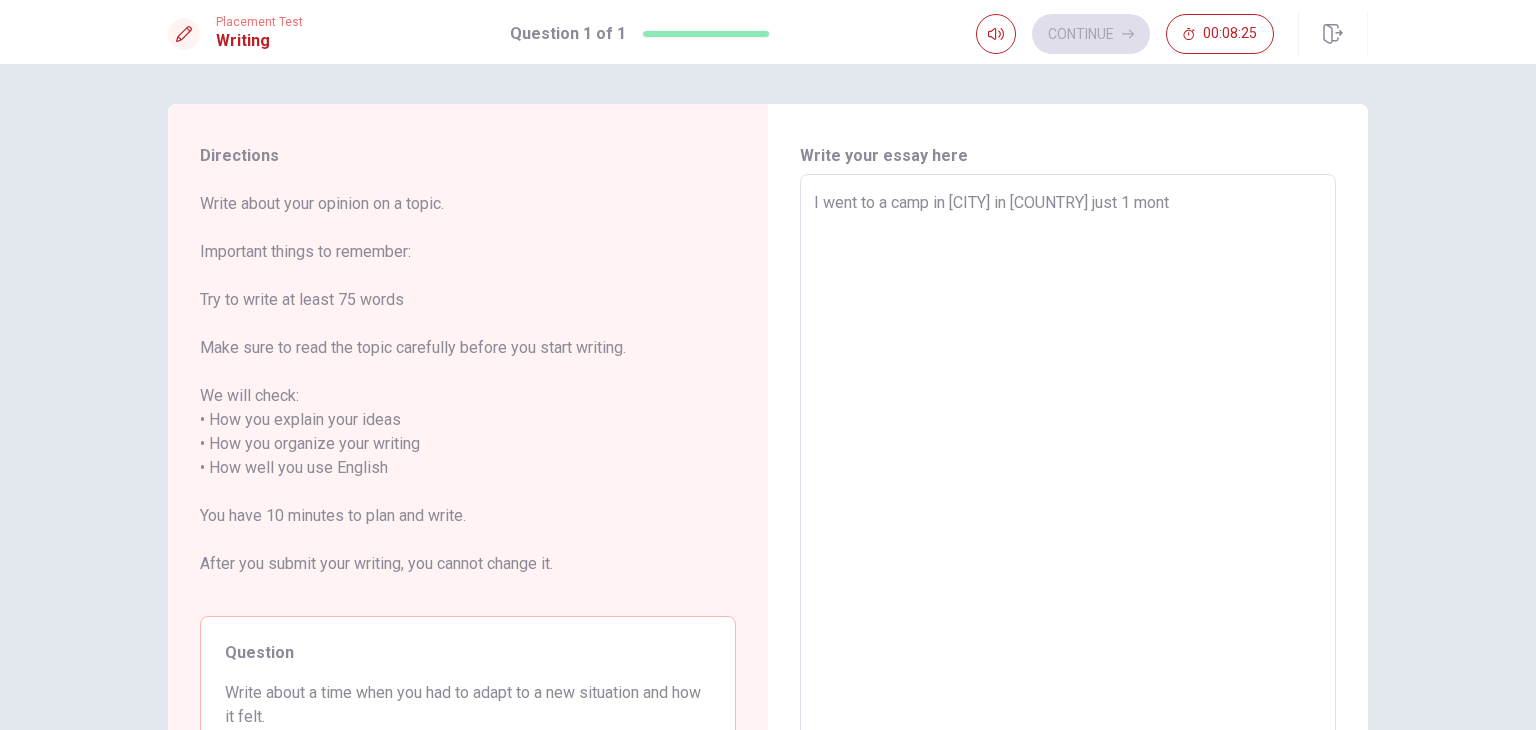 type on "I went to a camp in SFU in [COUNTRY] just [TIME]" 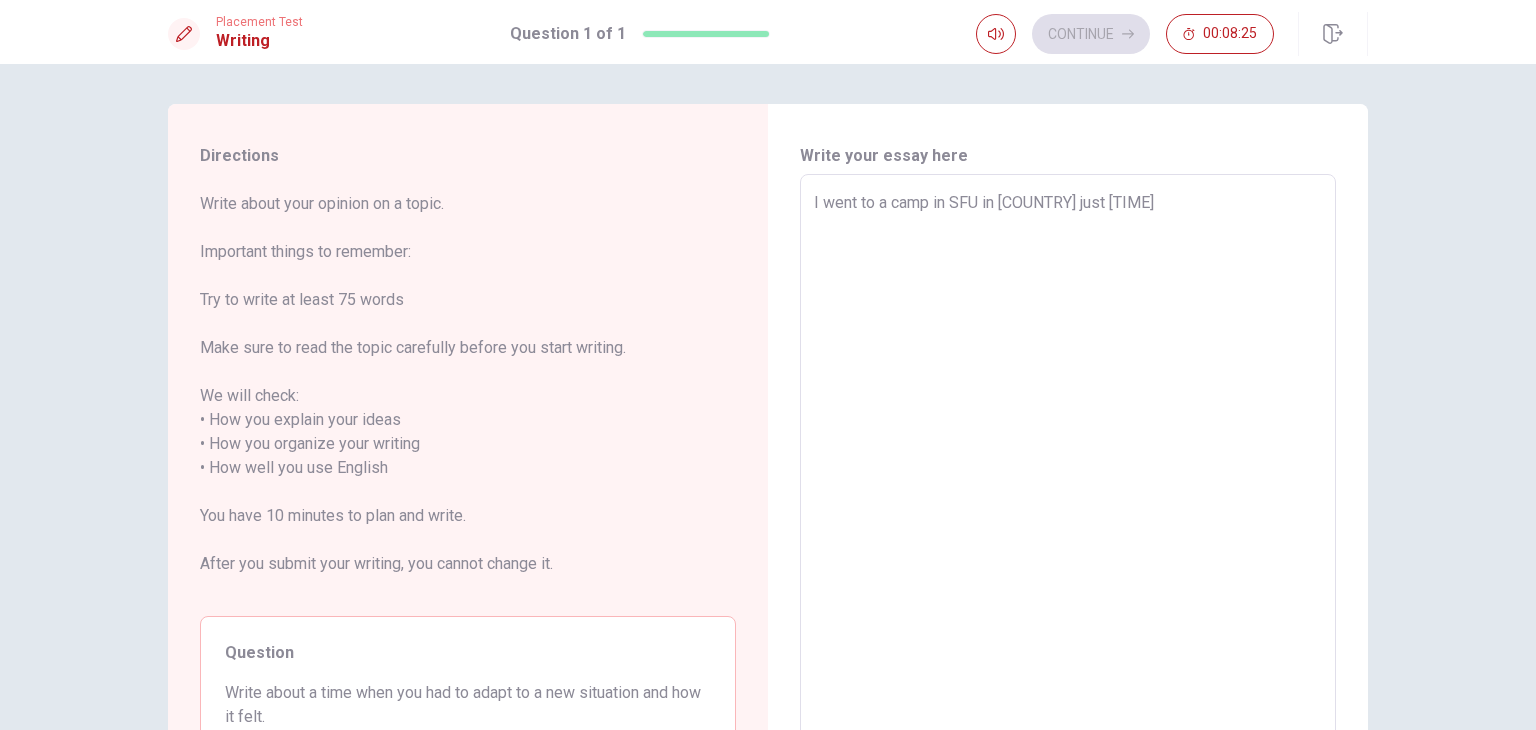 type on "x" 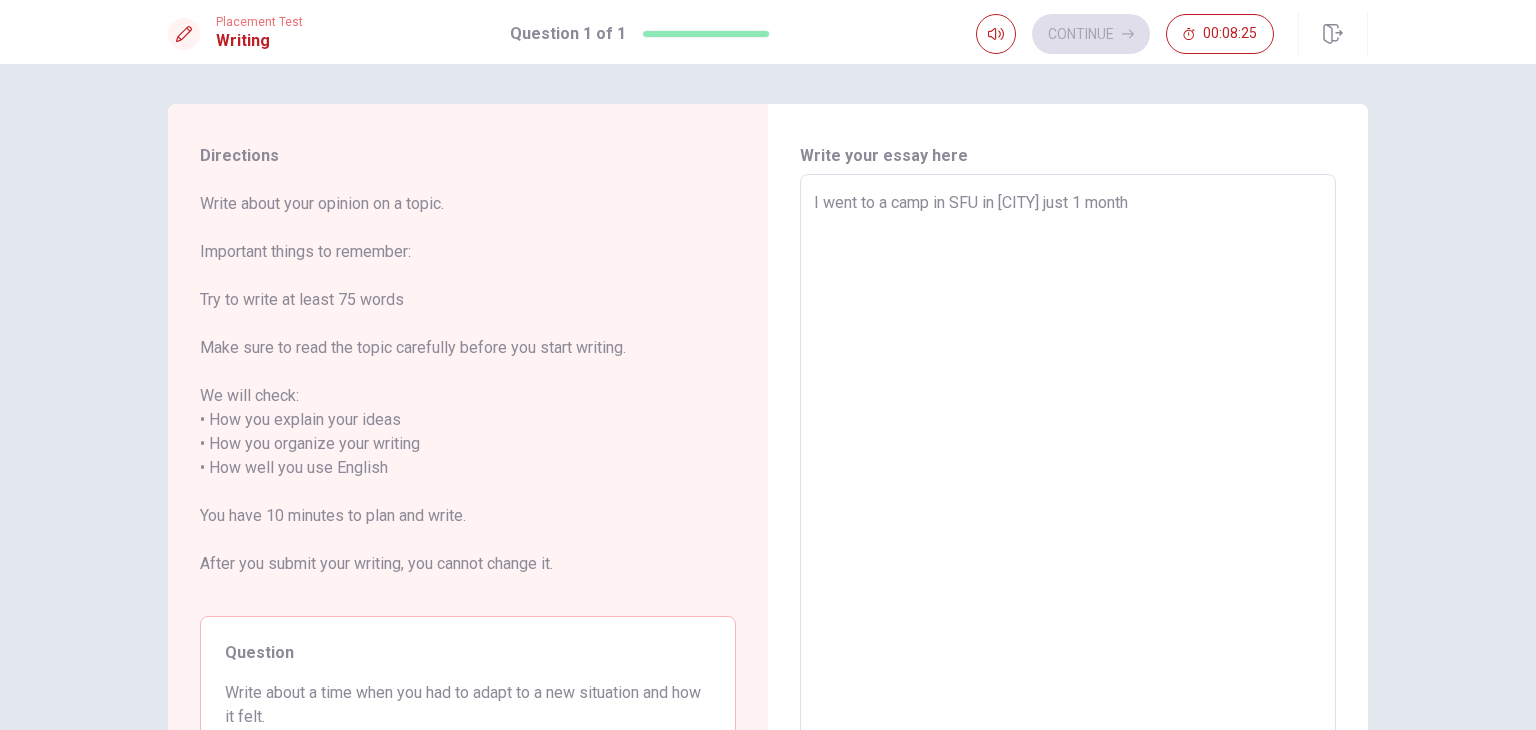 type on "x" 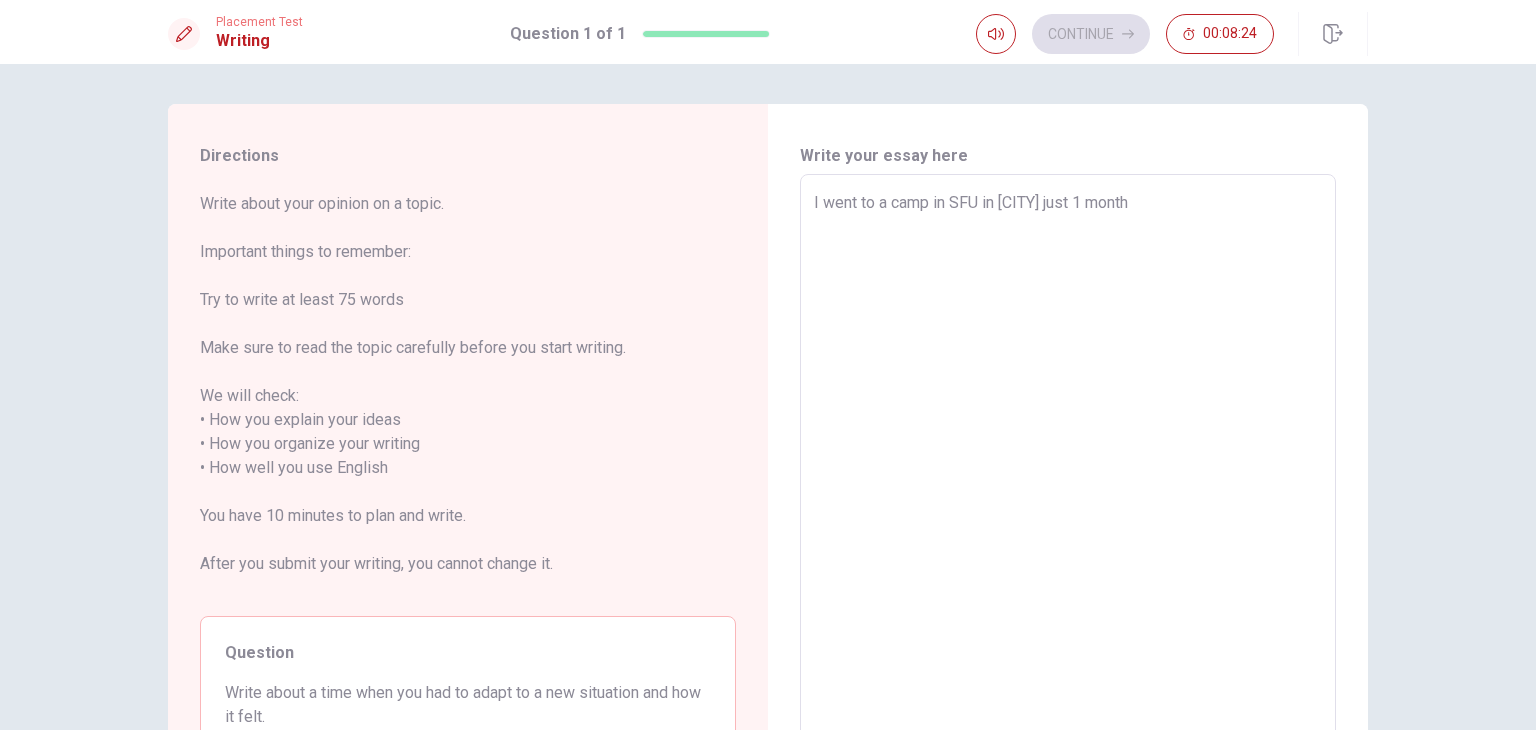 type on "x" 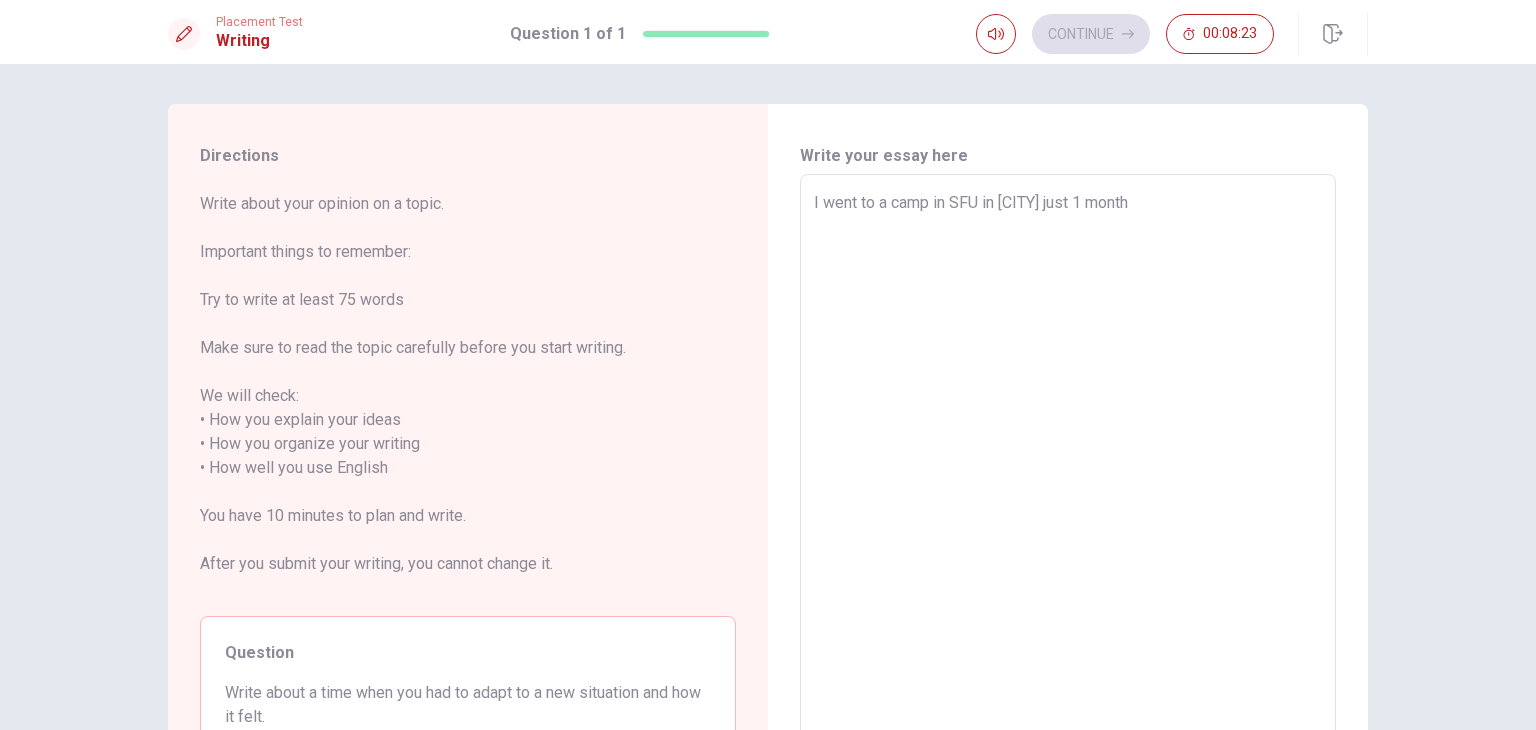 type on "I went to a camp in SFU in [CITY] just 1 month" 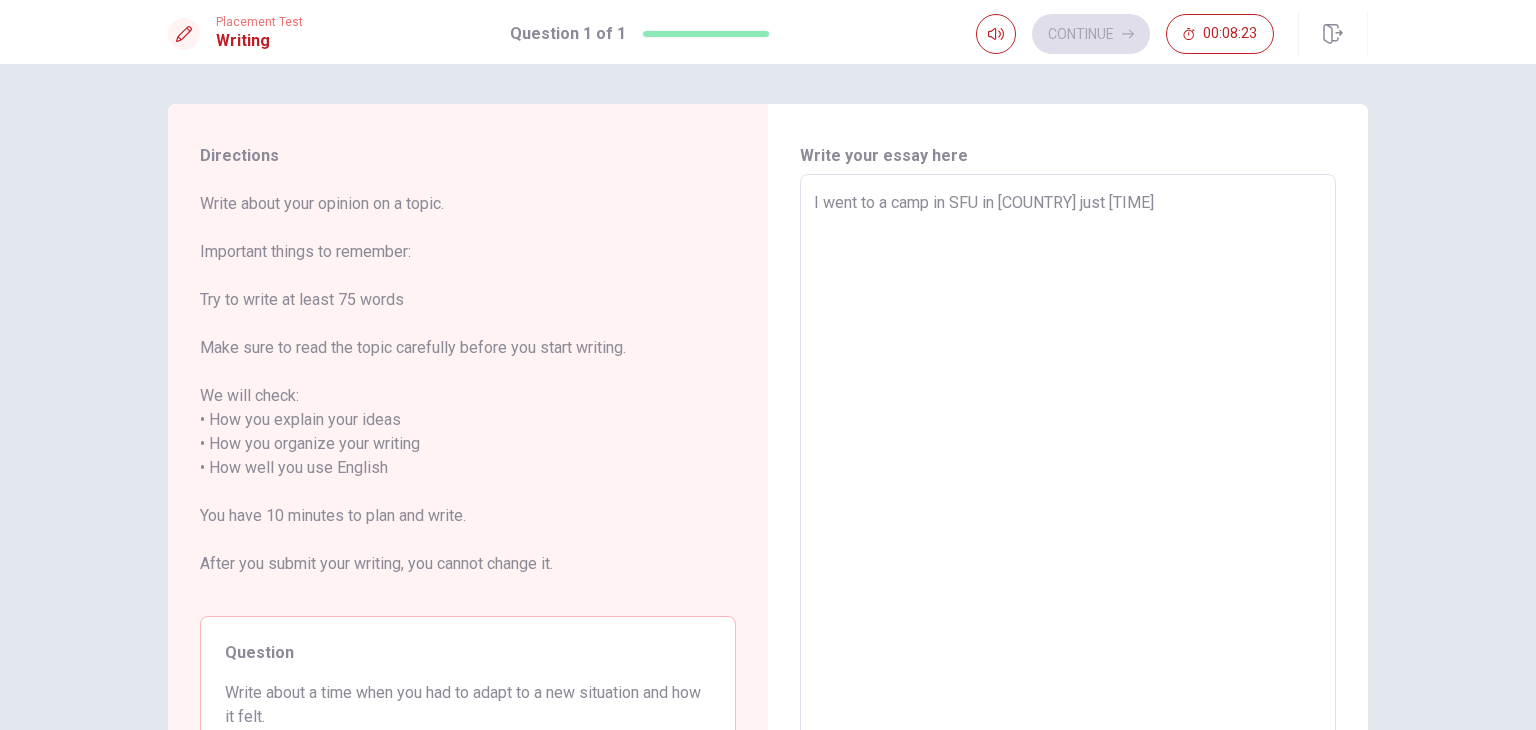 type on "x" 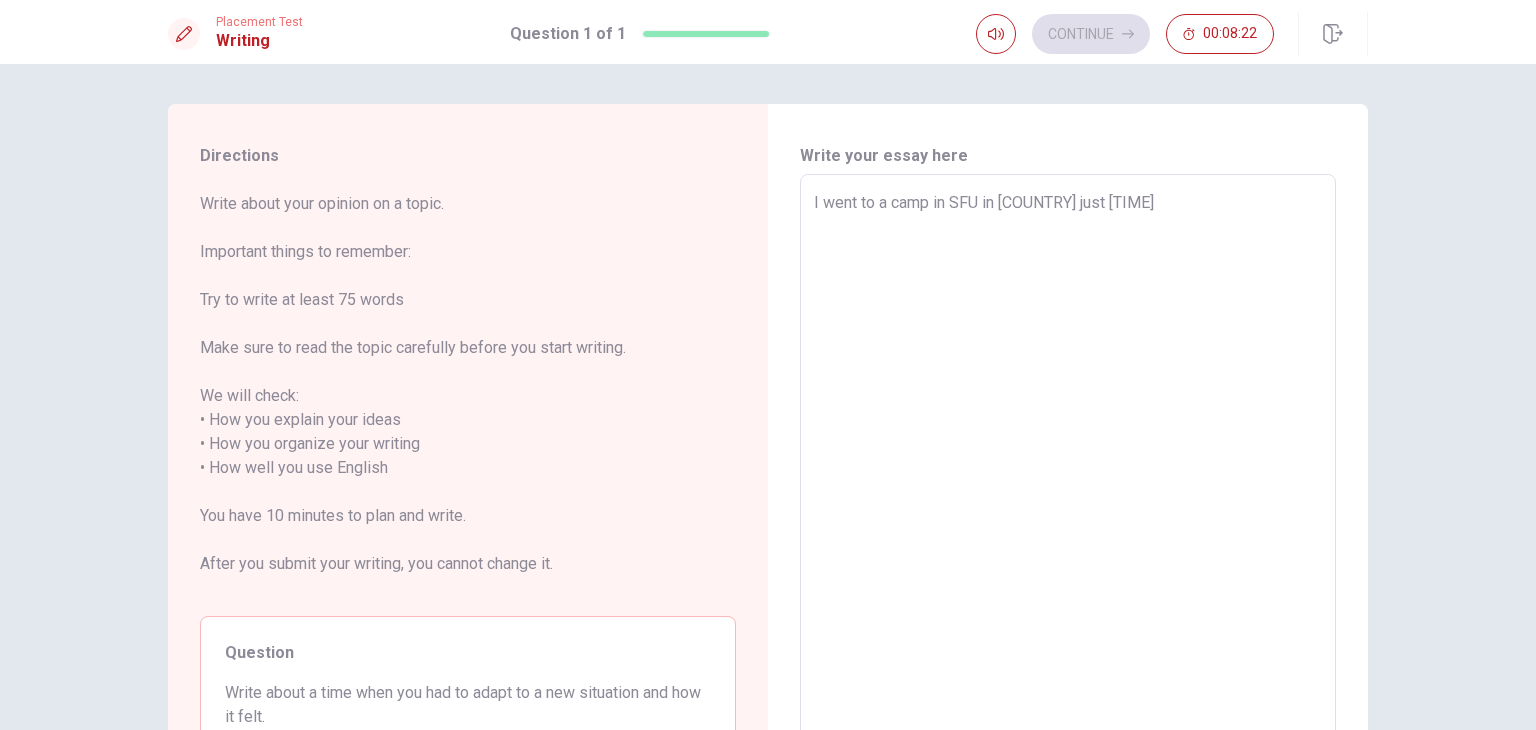 type on "I went to a camp in SFU in [COUNTRY] just [TIME]" 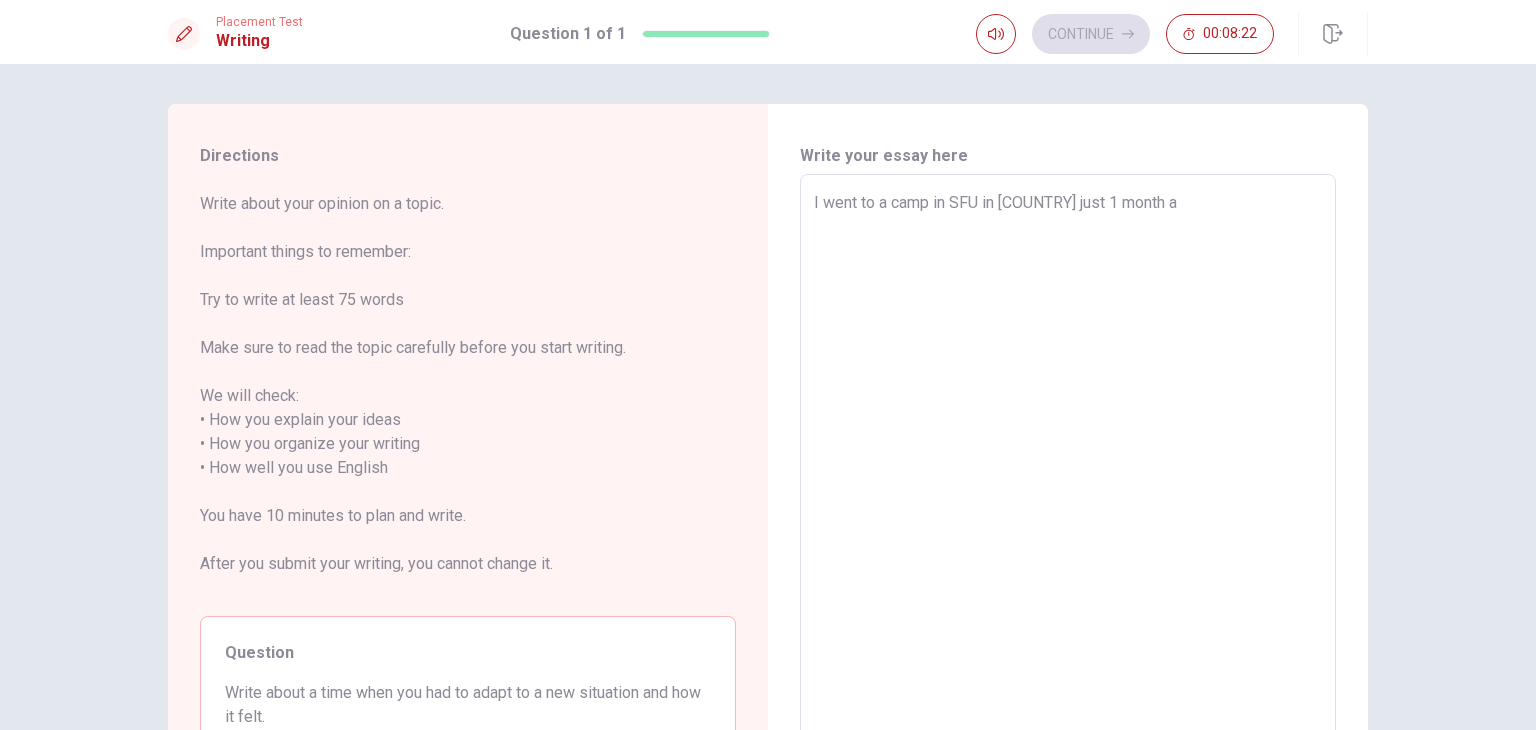 type on "x" 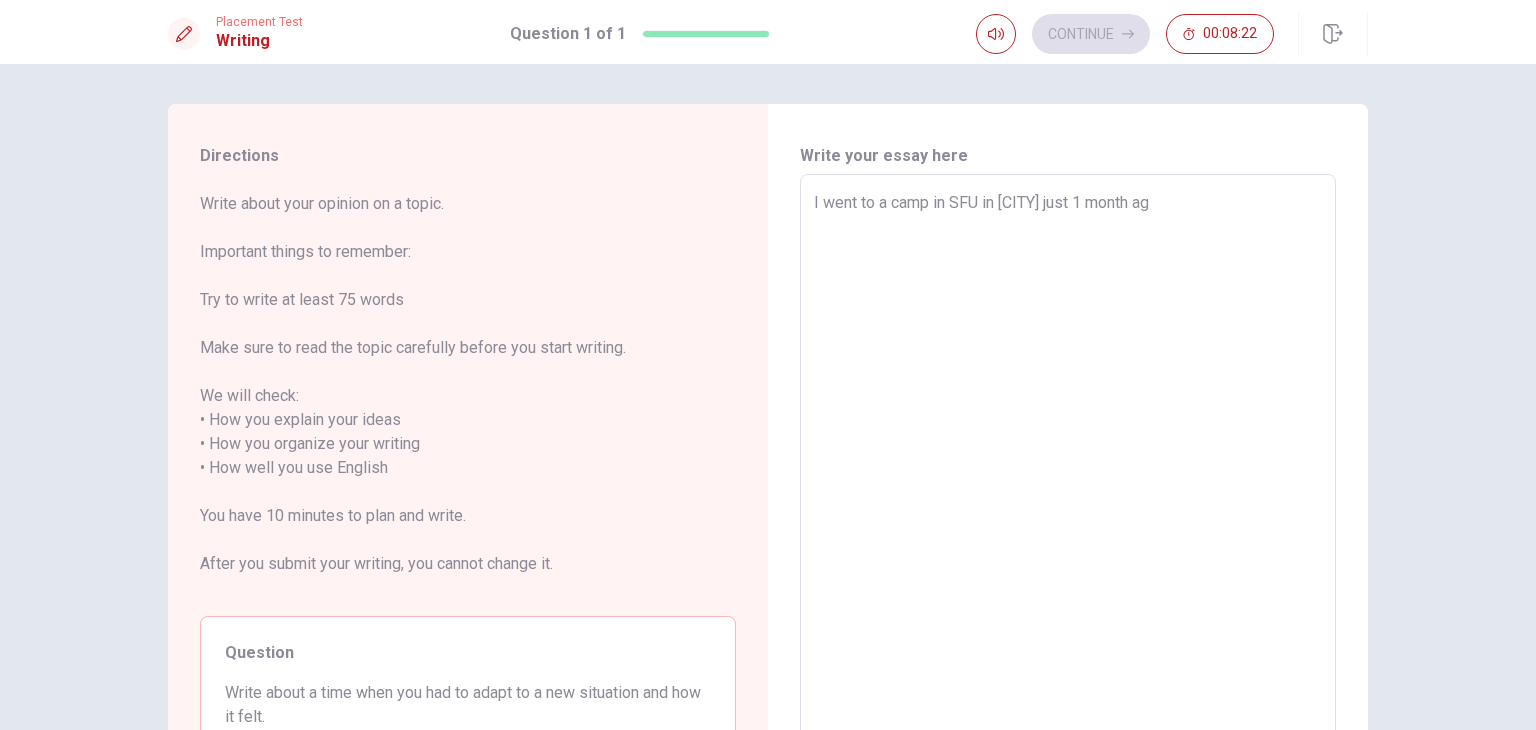 type on "x" 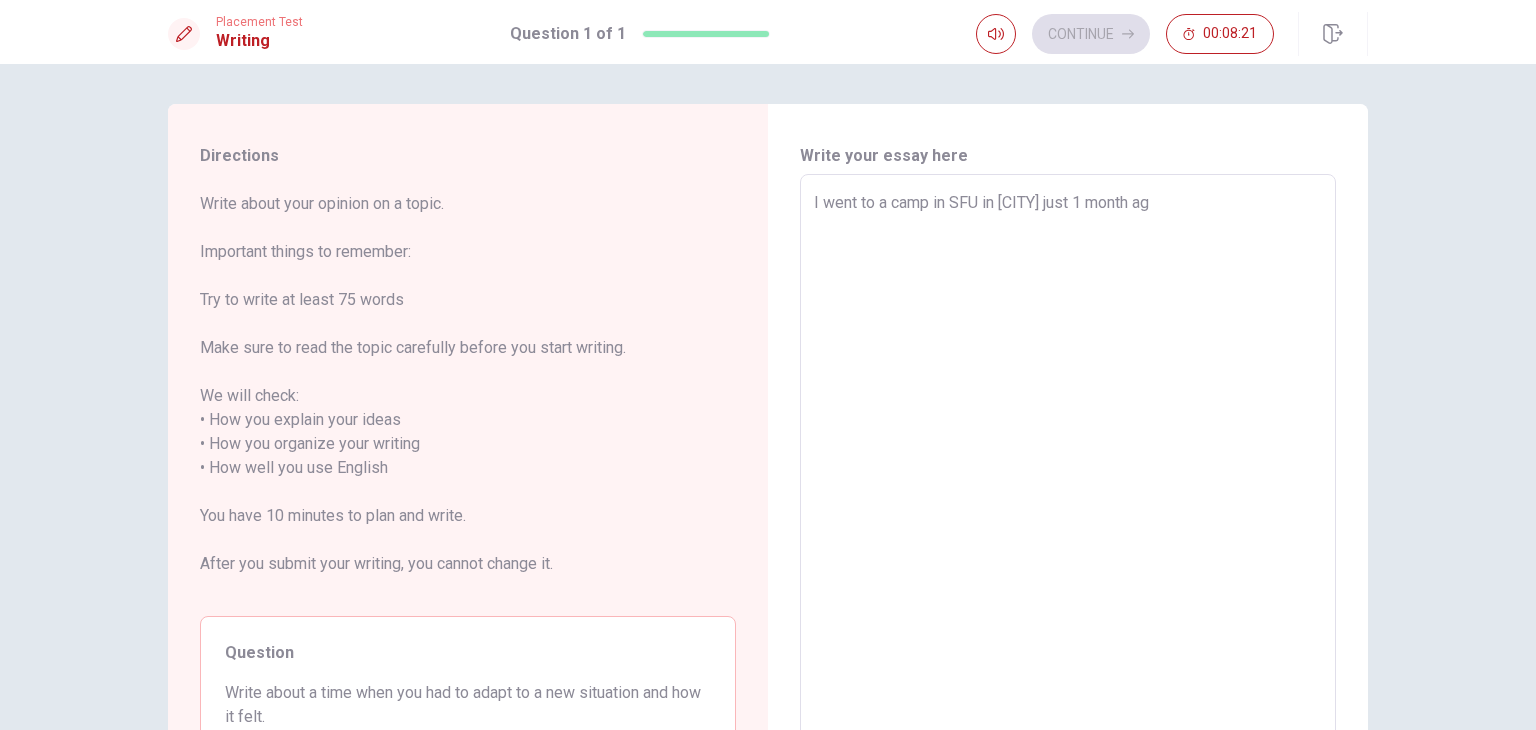 type on "I went to a camp in [CITY] in [COUNTRY] just 1 month ago" 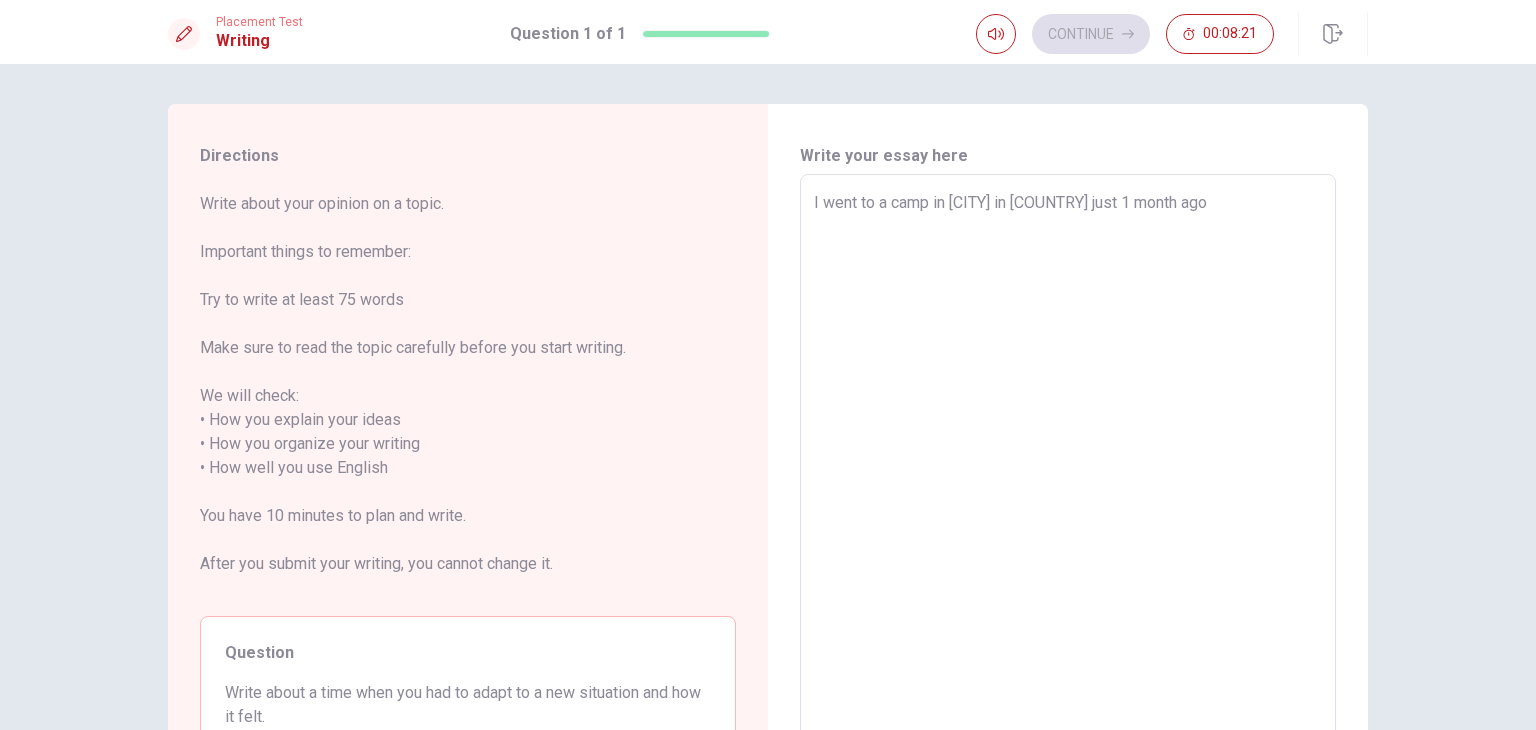 type on "x" 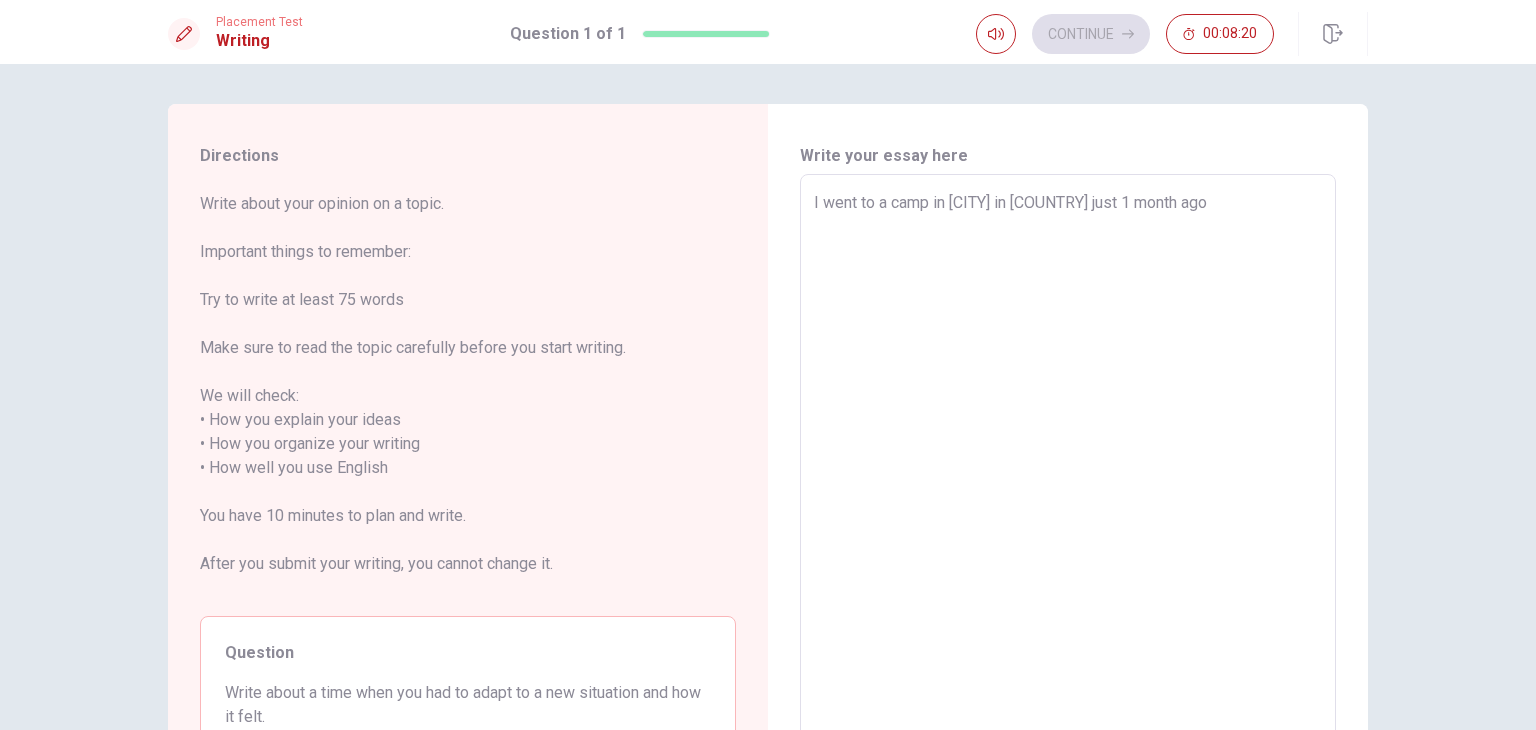 type on "I went to a camp in [CITY] in [COUNTRY] just 1 month ago" 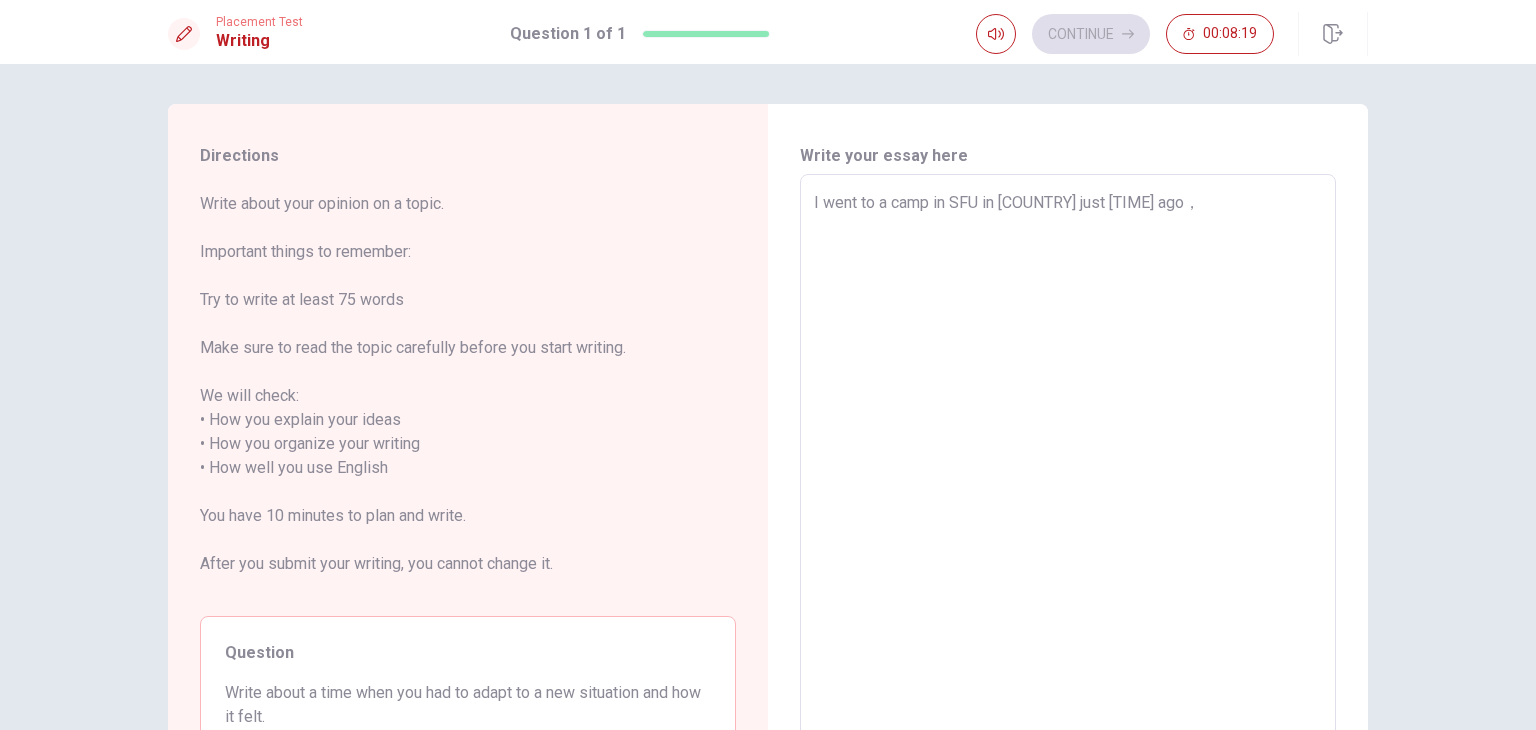 type on "x" 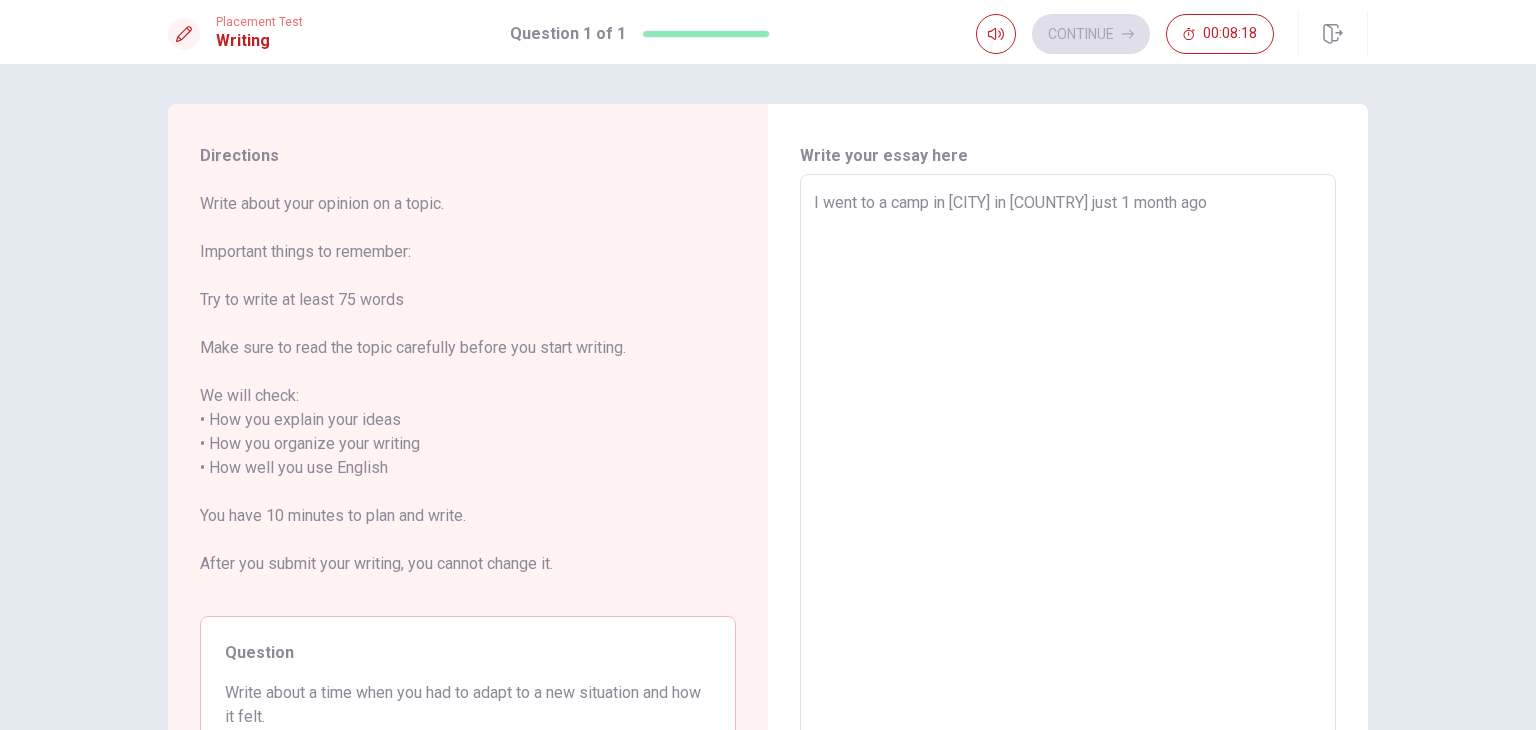 type on "x" 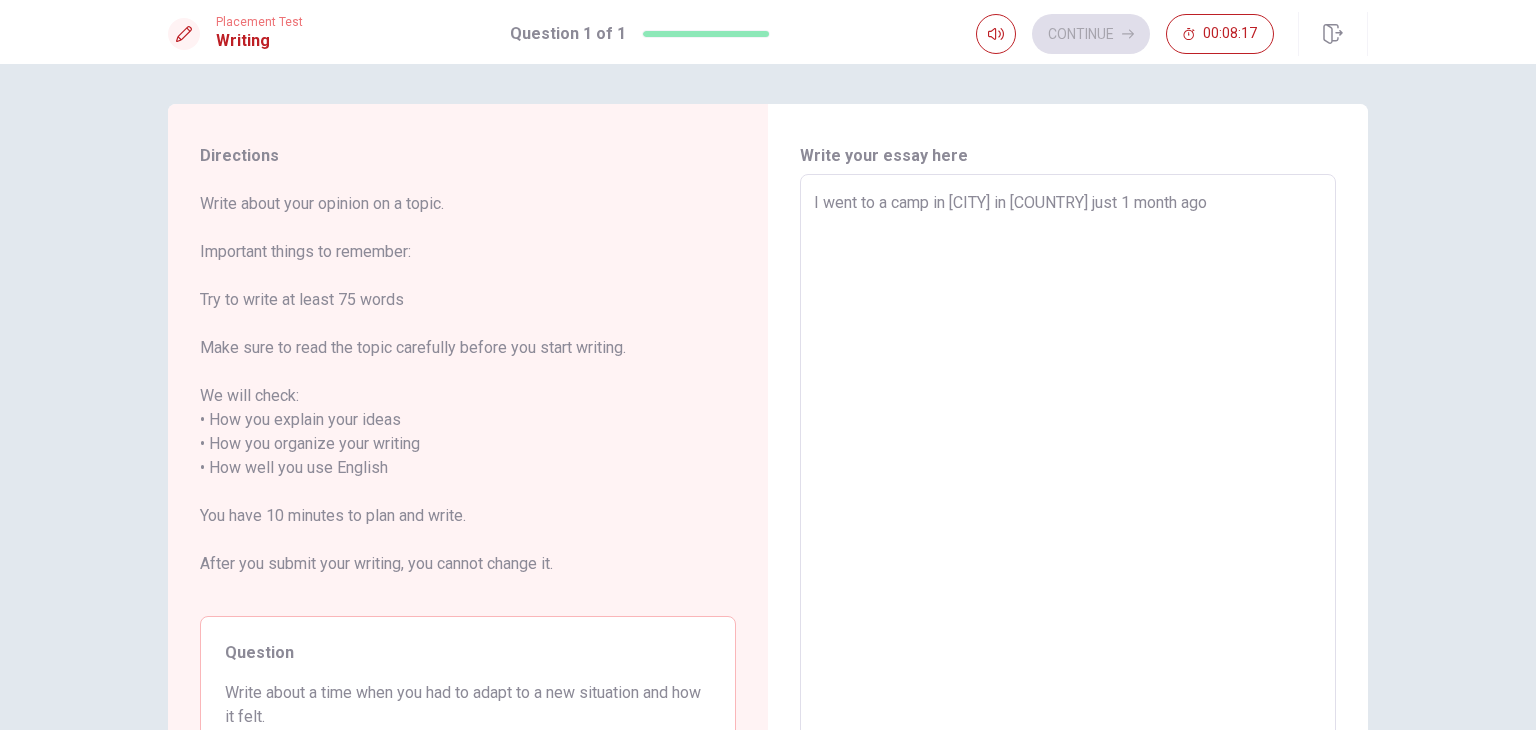 type 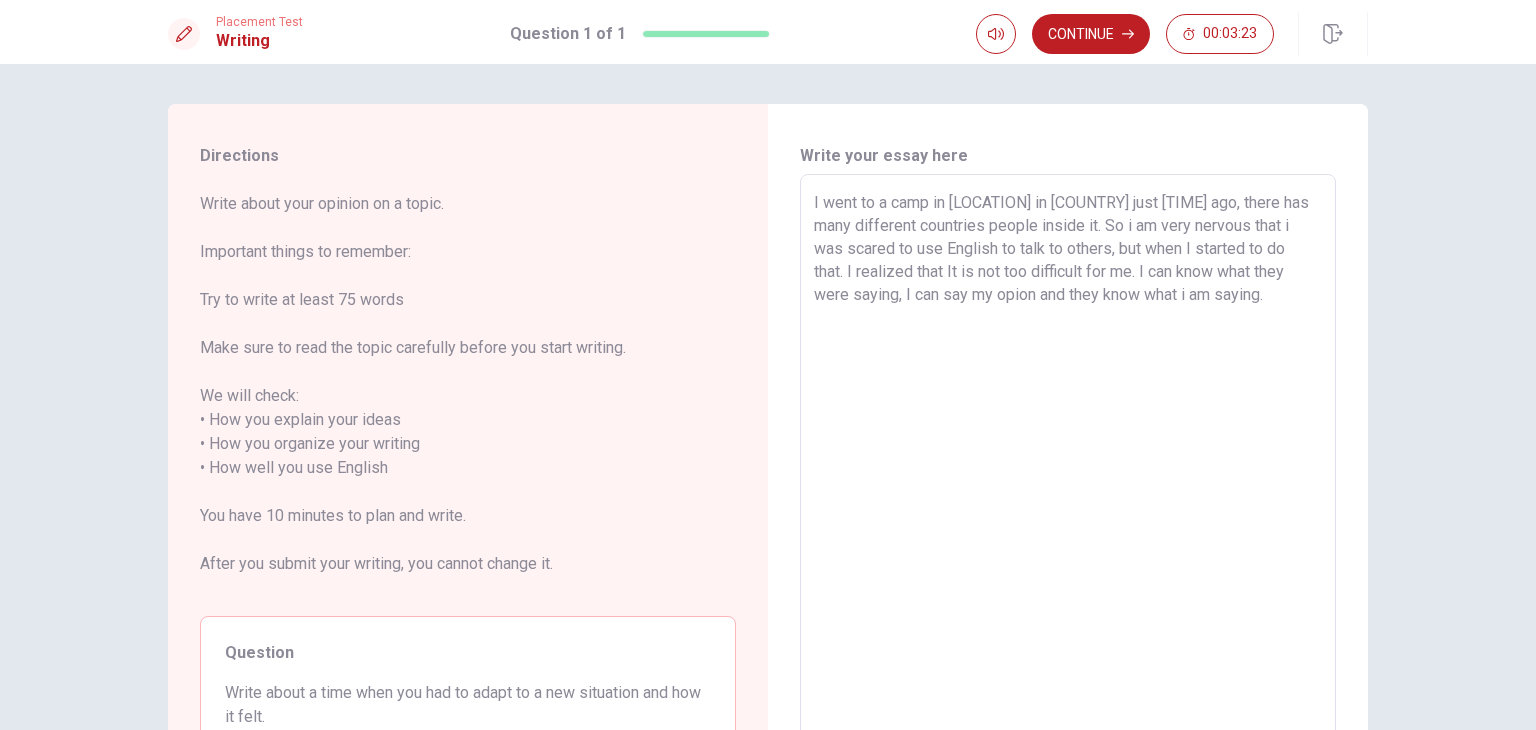 click on "I went to a camp in [LOCATION] in [COUNTRY] just [TIME] ago, there has many different countries people inside it. So i am very nervous that i was scared to use English to talk to others, but when I started to do that. I realized that It is not too difficult for me. I can know what they were saying, I can say my opion and they know what i am saying." at bounding box center [1068, 468] 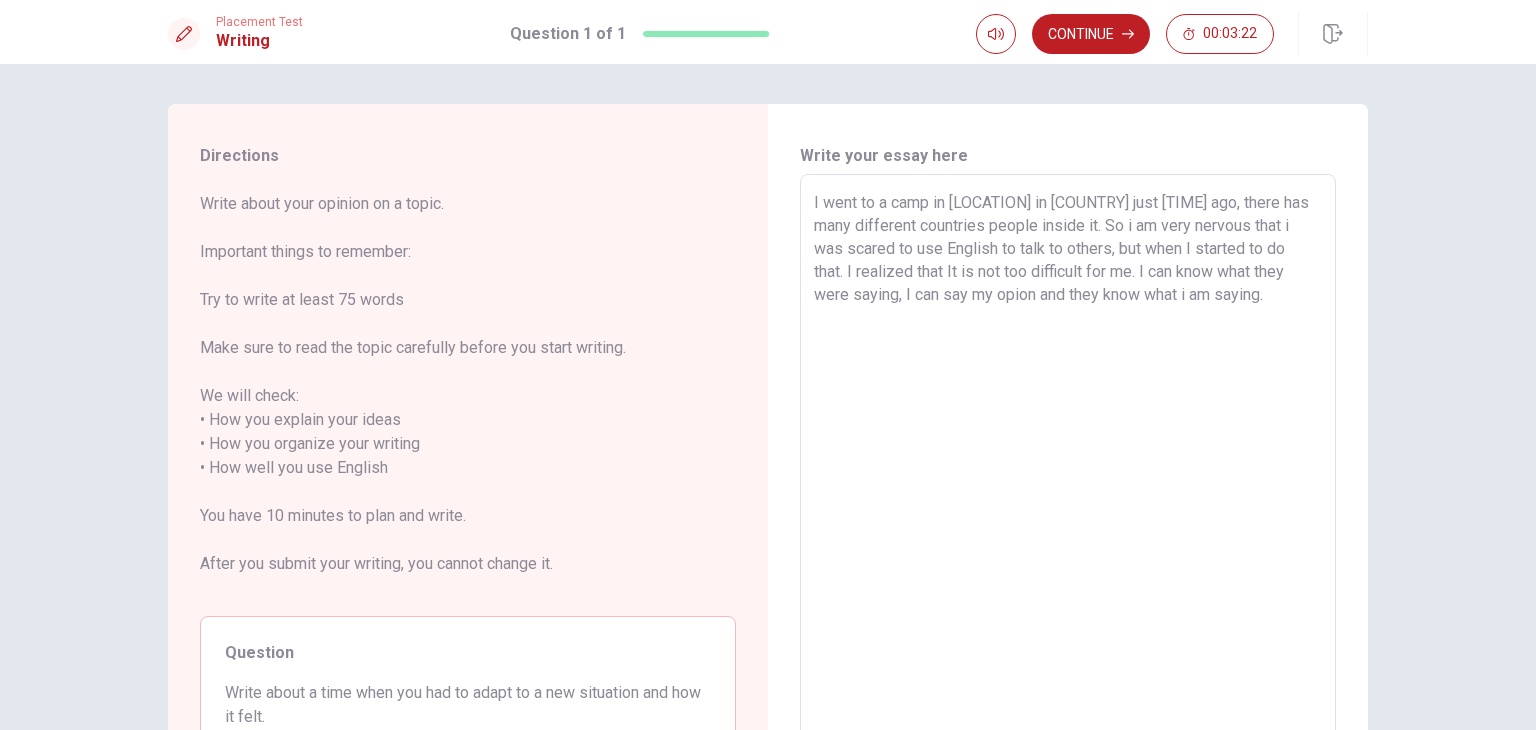 click on "I went to a camp in [LOCATION] in [COUNTRY] just [TIME] ago, there has many different countries people inside it. So i am very nervous that i was scared to use English to talk to others, but when I started to do that. I realized that It is not too difficult for me. I can know what they were saying, I can say my opion and they know what i am saying." at bounding box center [1068, 468] 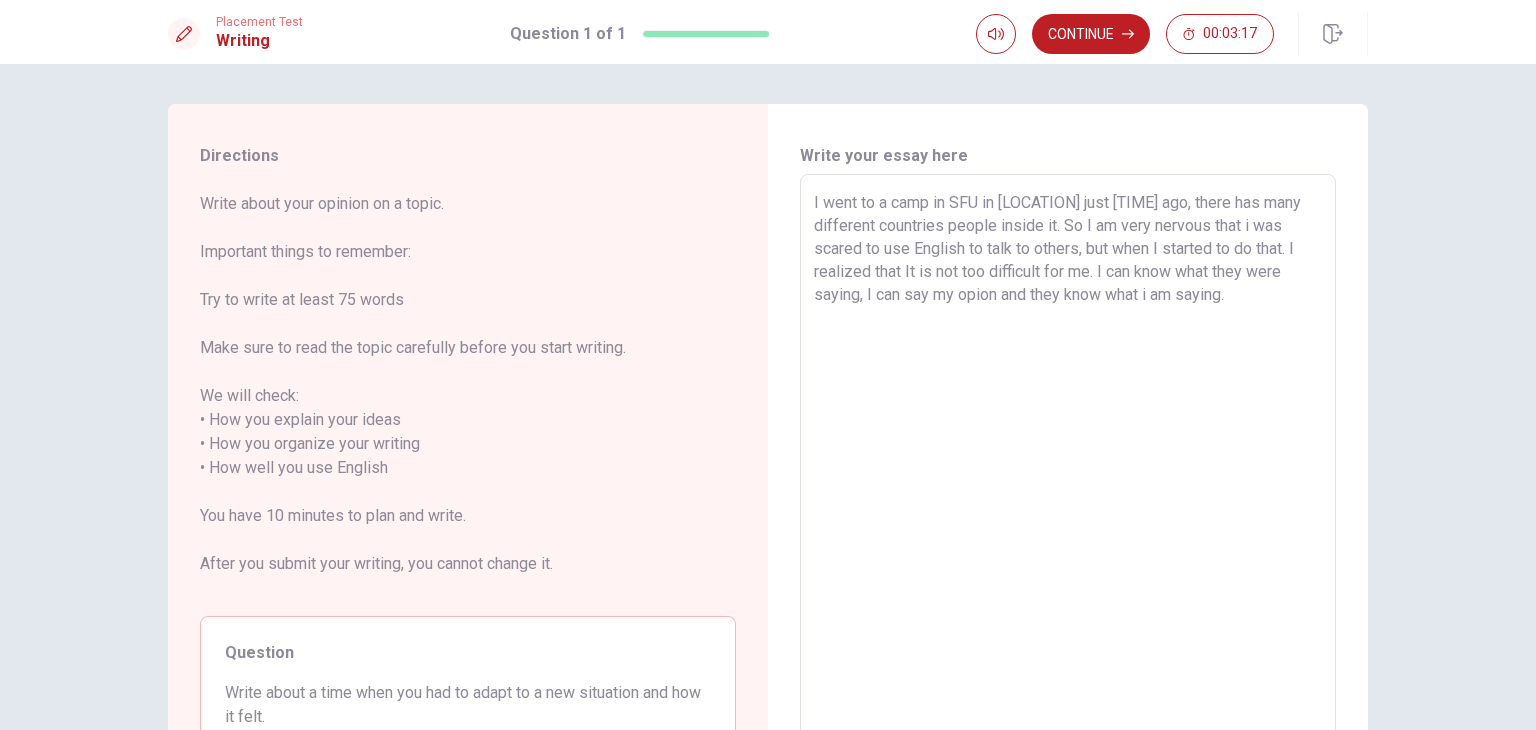 click on "I went to a camp in SFU in [LOCATION] just [TIME] ago, there has many different countries people inside it. So I am very nervous that i was scared to use English to talk to others, but when I started to do that. I realized that It is not too difficult for me. I can know what they were saying, I can say my opion and they know what i am saying." at bounding box center [1068, 468] 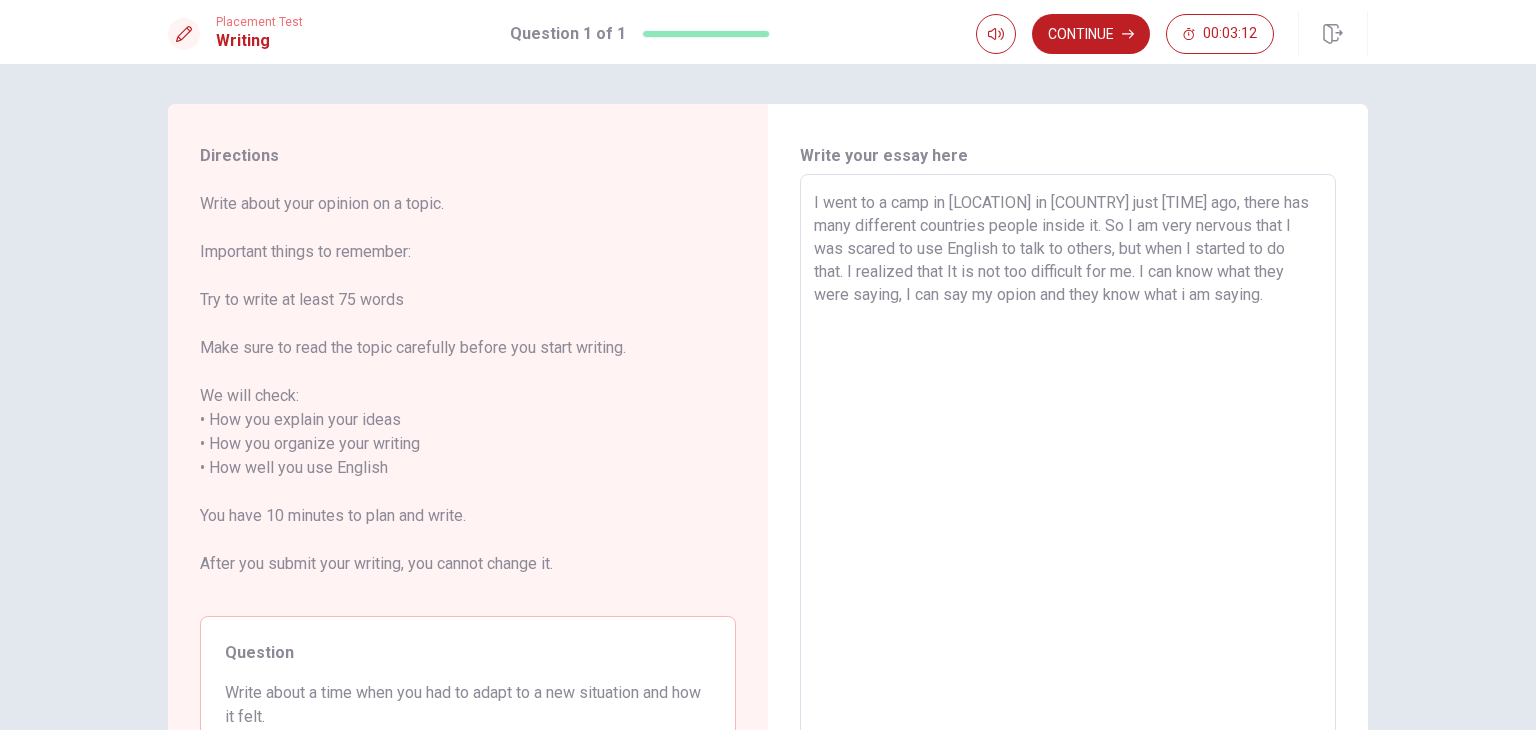 click on "I went to a camp in [LOCATION] in [COUNTRY] just [TIME] ago, there has many different countries people inside it. So I am very nervous that I was scared to use English to talk to others, but when I started to do that. I realized that It is not too difficult for me. I can know what they were saying, I can say my opion and they know what i am saying." at bounding box center (1068, 468) 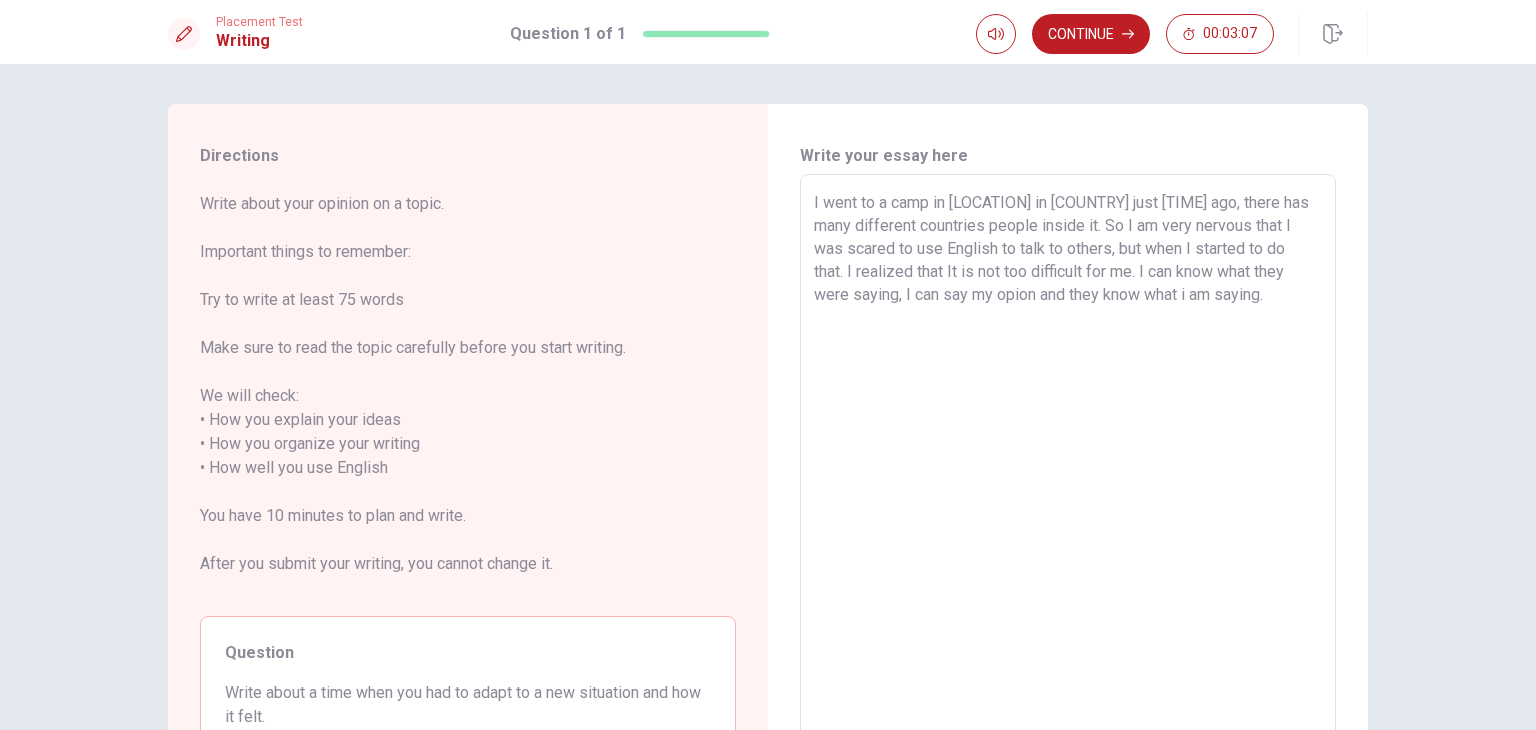 click on "I went to a camp in [LOCATION] in [COUNTRY] just [TIME] ago, there has many different countries people inside it. So I am very nervous that I was scared to use English to talk to others, but when I started to do that. I realized that It is not too difficult for me. I can know what they were saying, I can say my opion and they know what i am saying." at bounding box center [1068, 468] 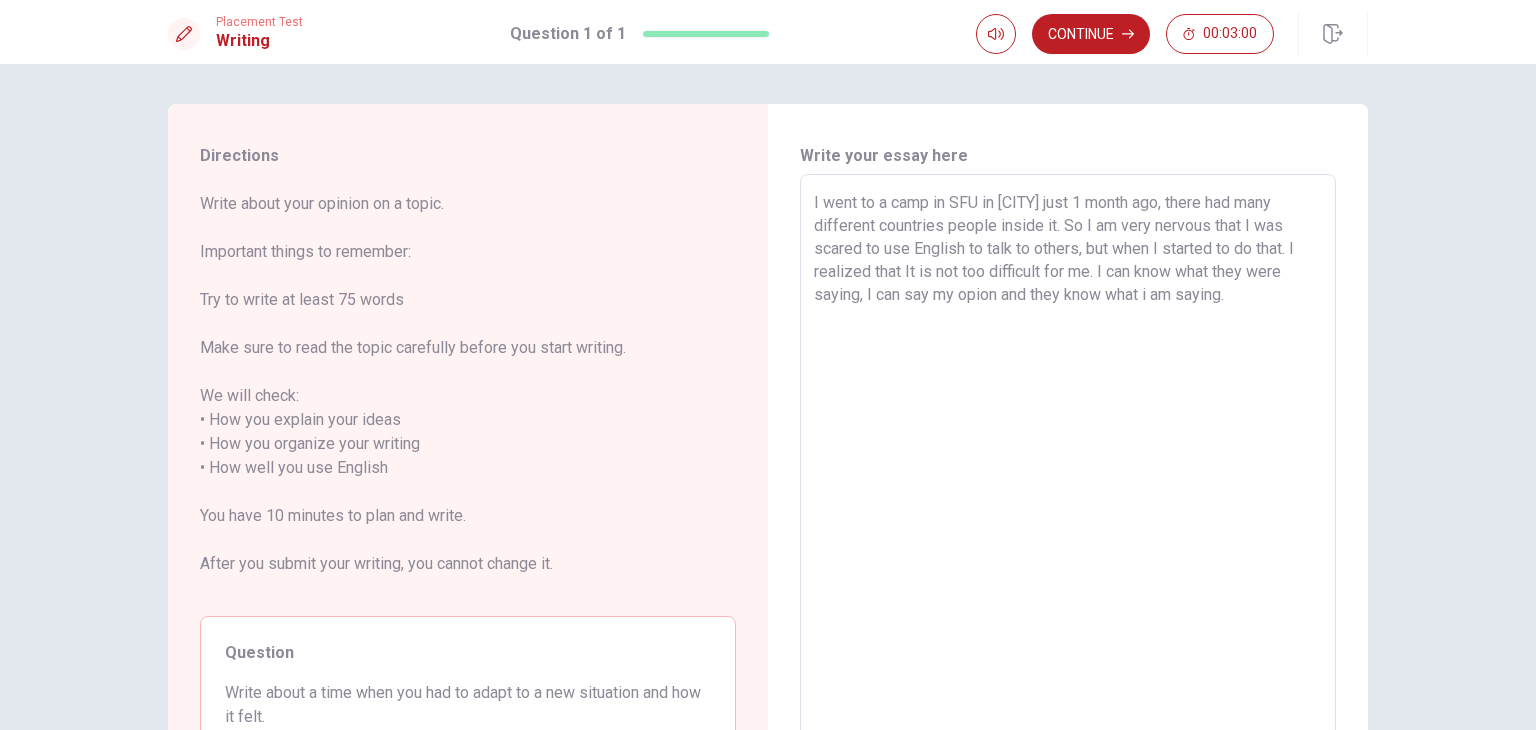 click on "I went to a camp in SFU in [CITY] just 1 month ago, there had many different countries people inside it. So I am very nervous that I was scared to use English to talk to others, but when I started to do that. I realized that It is not too difficult for me. I can know what they were saying, I can say my opion and they know what i am saying." at bounding box center [1068, 468] 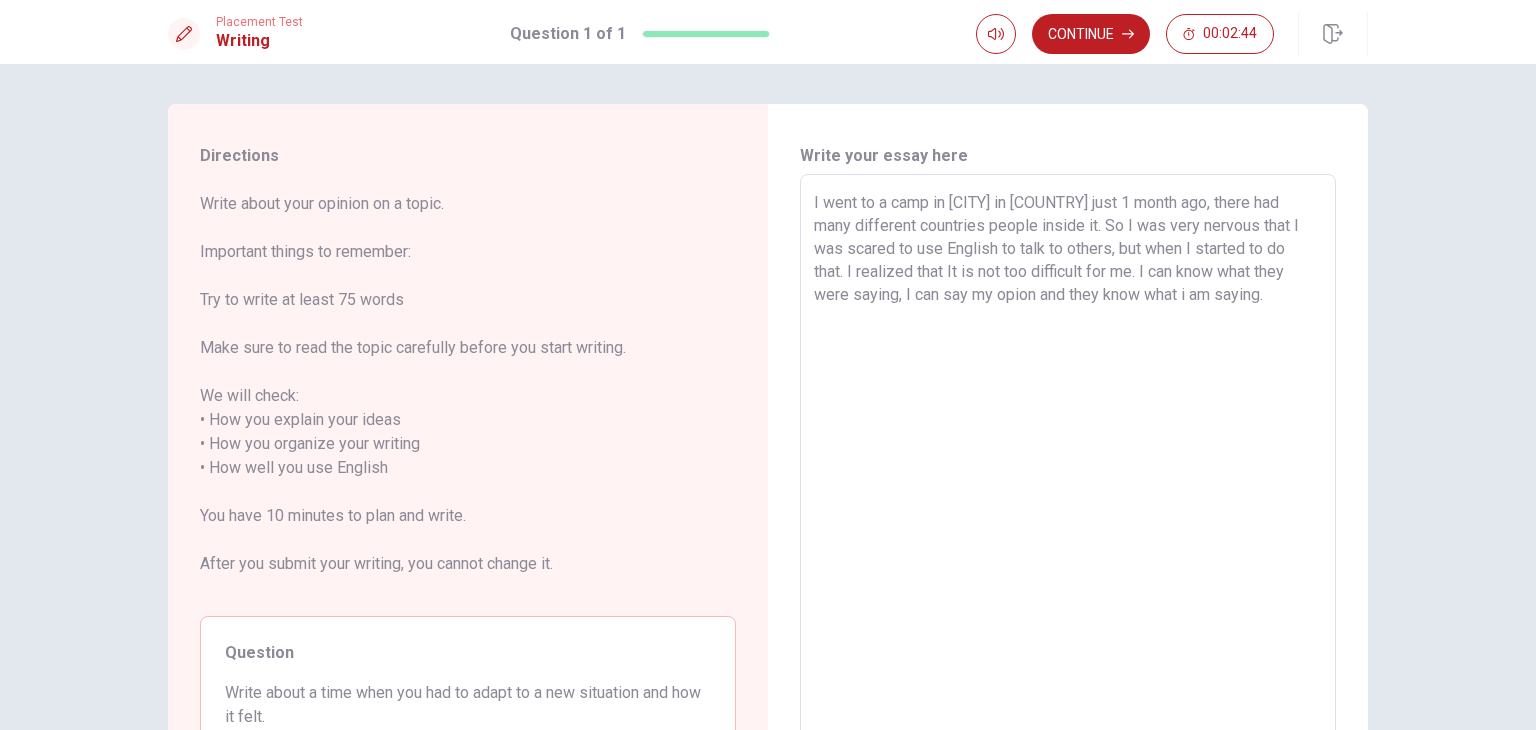 click on "I went to a camp in [CITY] in [COUNTRY] just 1 month ago, there had many different countries people inside it. So I was very nervous that I was scared to use English to talk to others, but when I started to do that. I realized that It is not too difficult for me. I can know what they were saying, I can say my opion and they know what i am saying." at bounding box center [1068, 468] 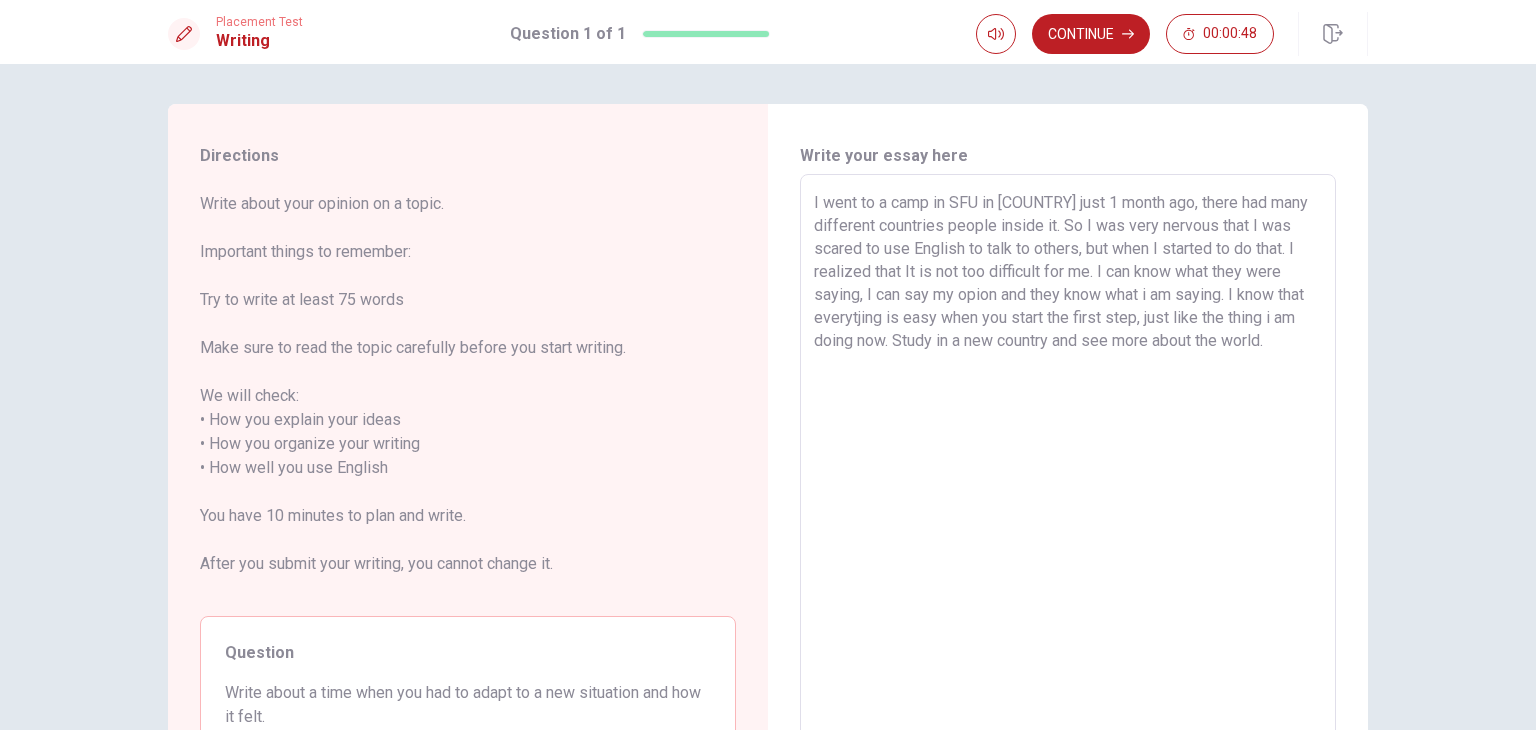 drag, startPoint x: 804, startPoint y: 204, endPoint x: 1365, endPoint y: 381, distance: 588.26013 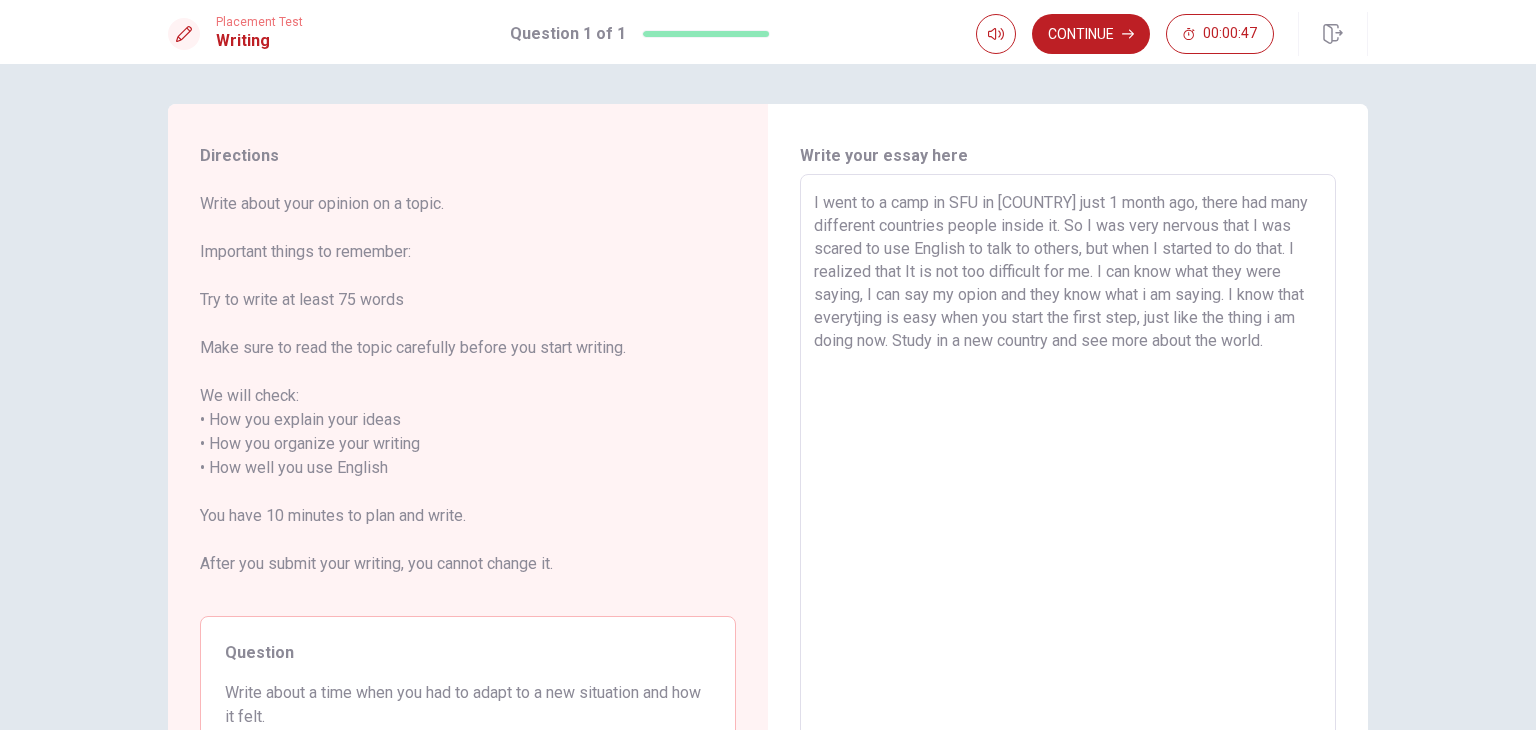 click on "I went to a camp in SFU in [COUNTRY] just 1 month ago, there had many different countries people inside it. So I was very nervous that I was scared to use English to talk to others, but when I started to do that. I realized that It is not too difficult for me. I can know what they were saying, I can say my opion and they know what i am saying. I know that everytjing is easy when you start the first step, just like the thing i am doing now. Study in a new country and see more about the world." at bounding box center [1068, 468] 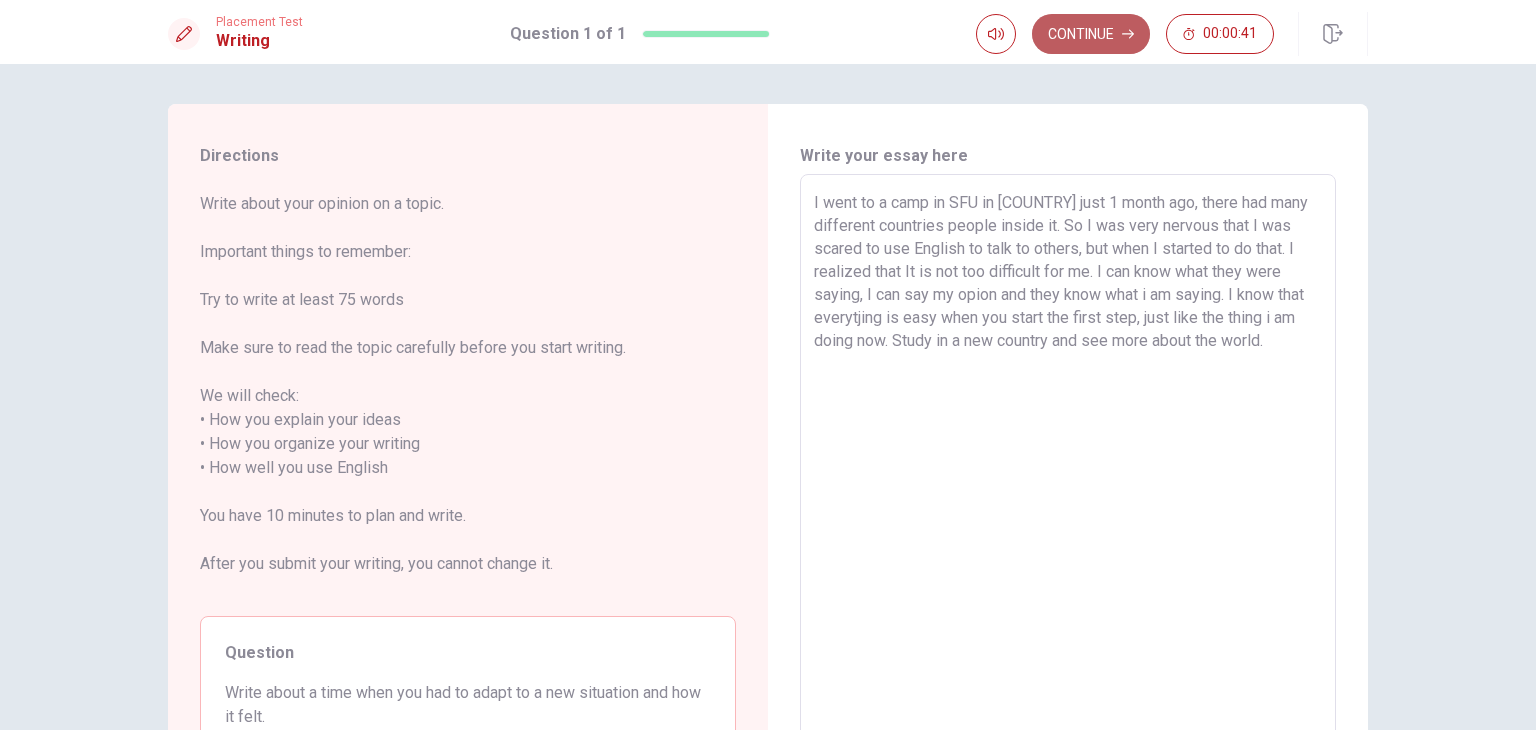 click on "Continue" at bounding box center (1091, 34) 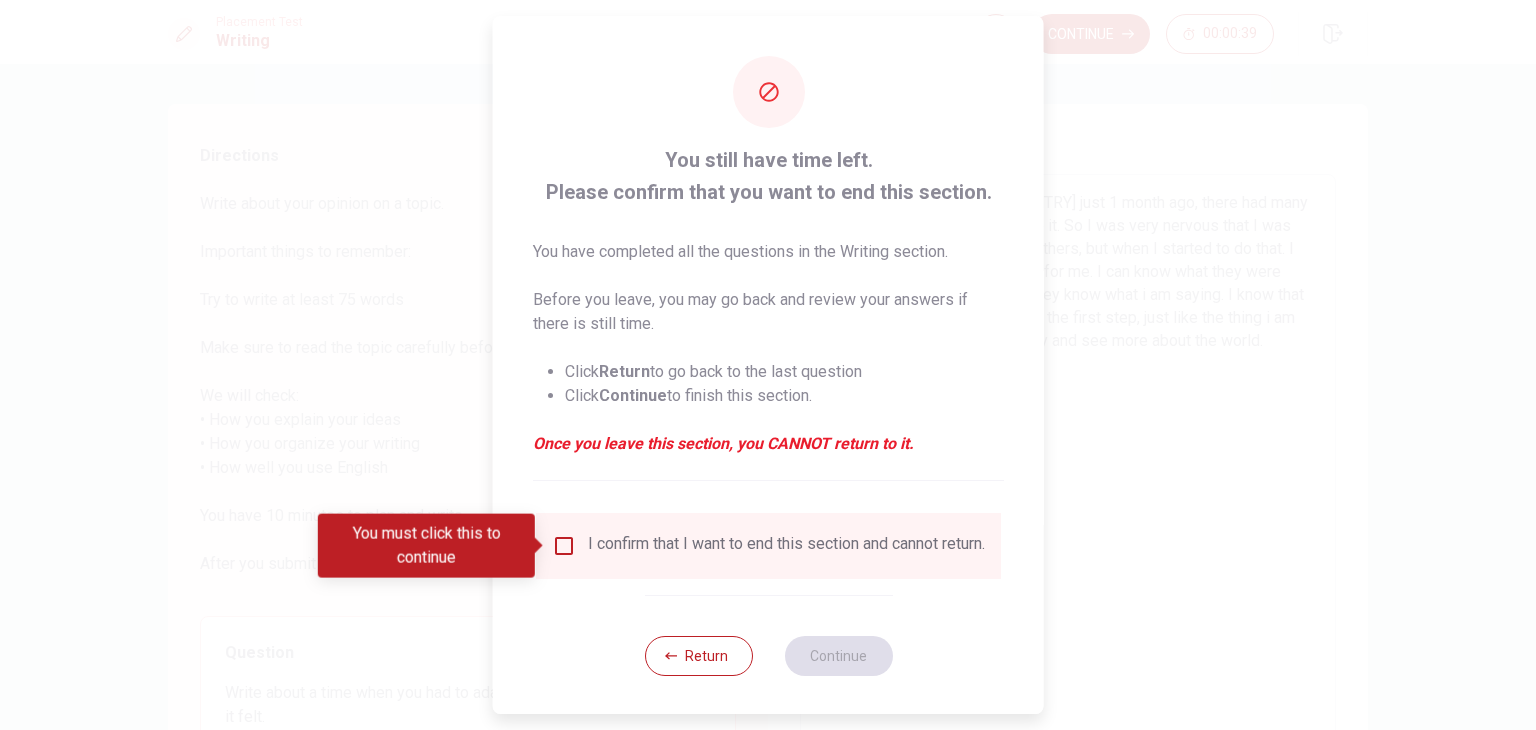 click at bounding box center (564, 546) 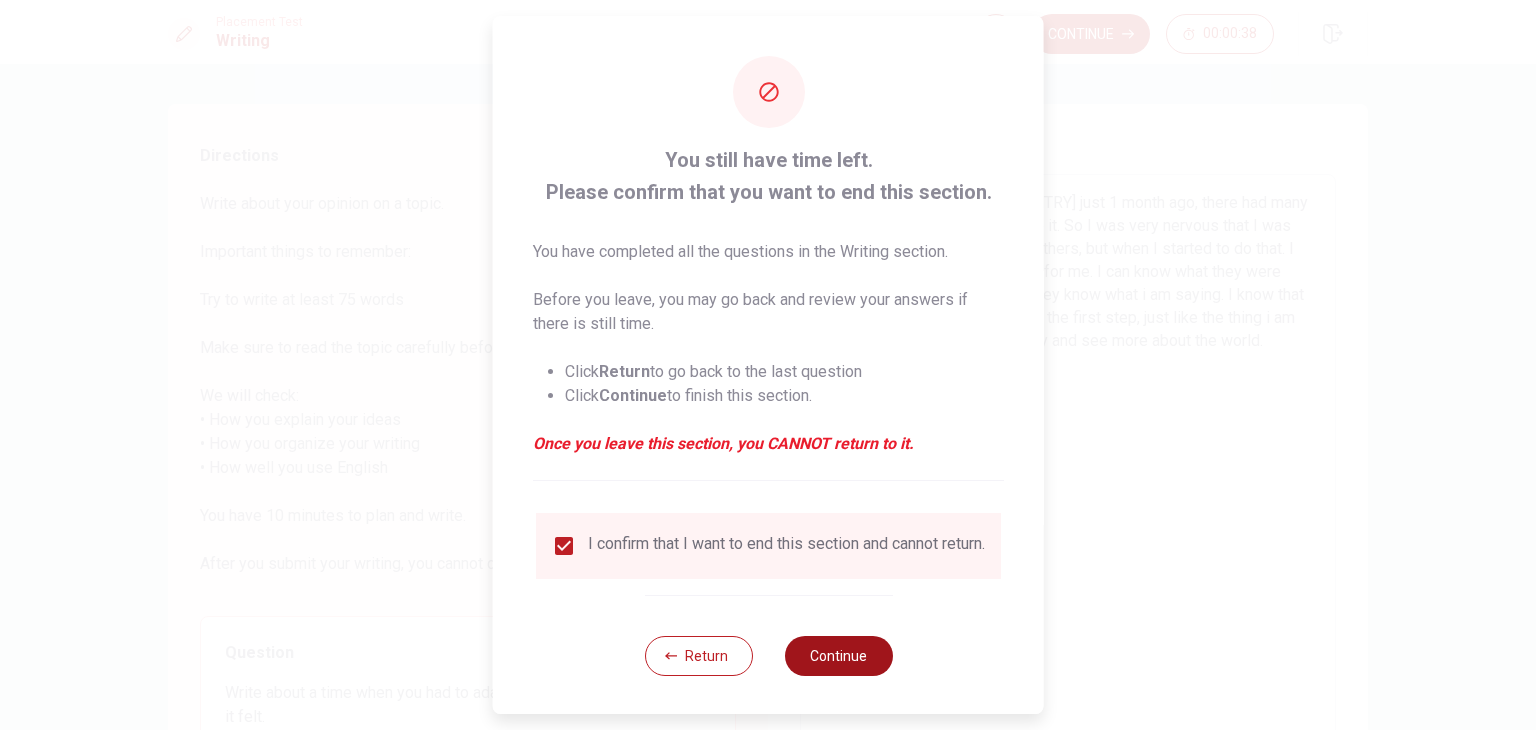 click on "Continue" at bounding box center (838, 656) 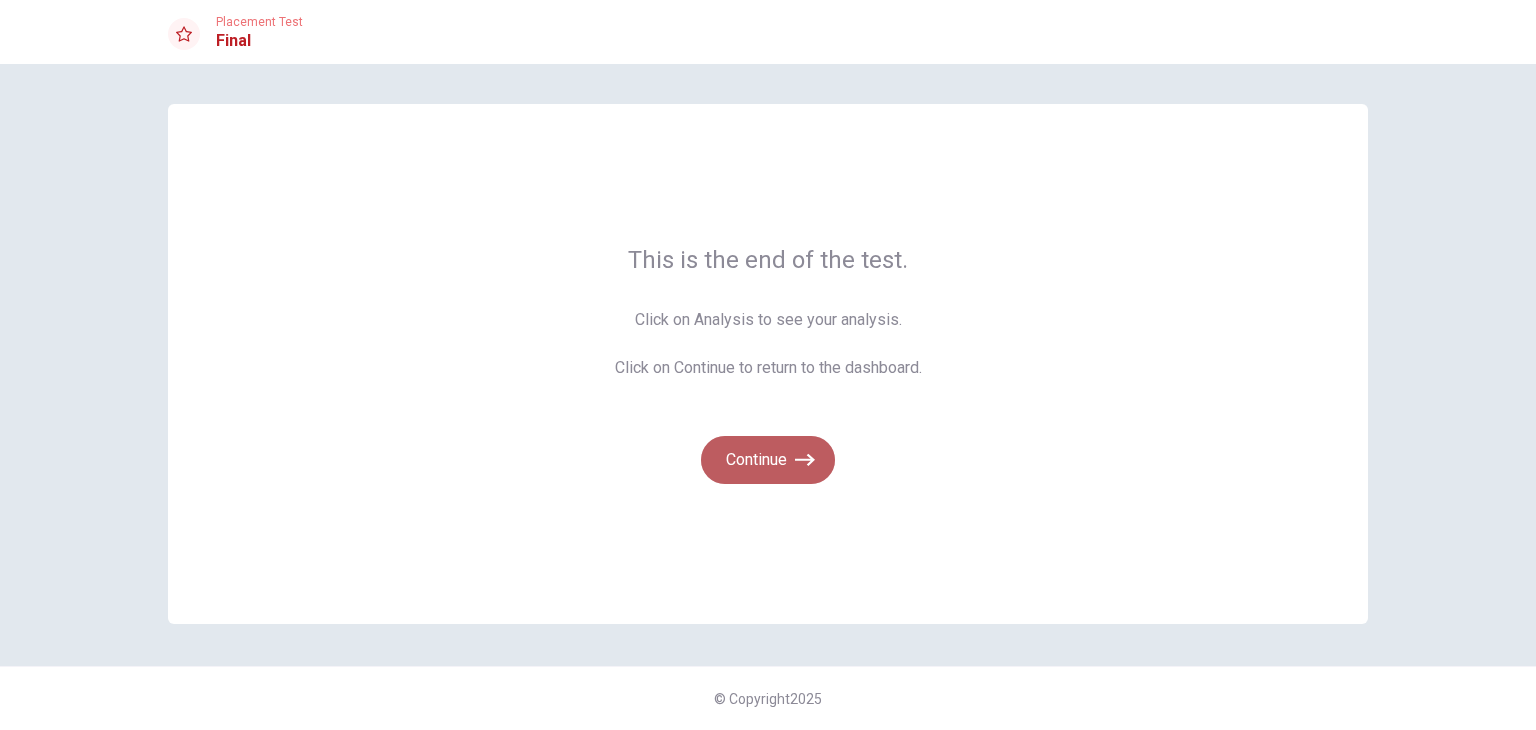 click on "Continue" at bounding box center (768, 460) 